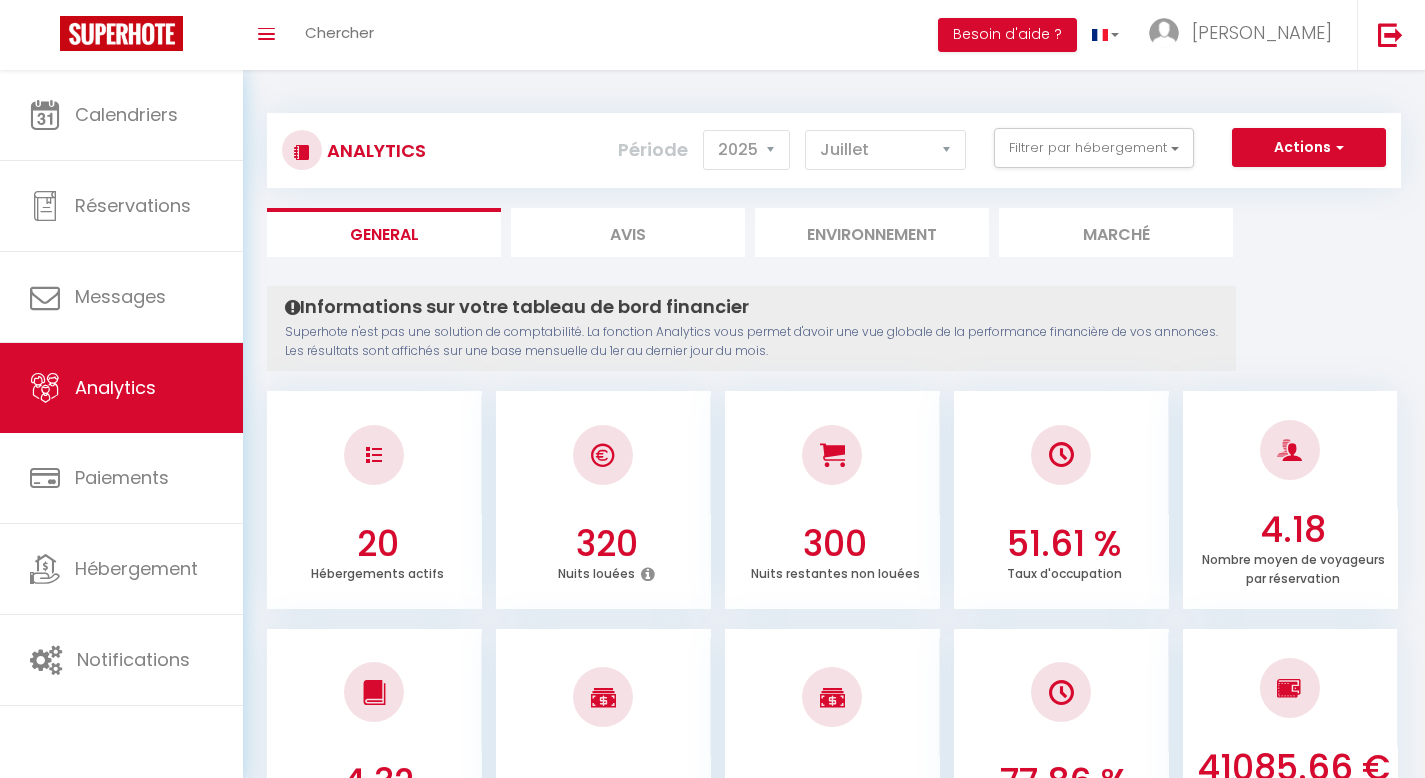 select on "2025" 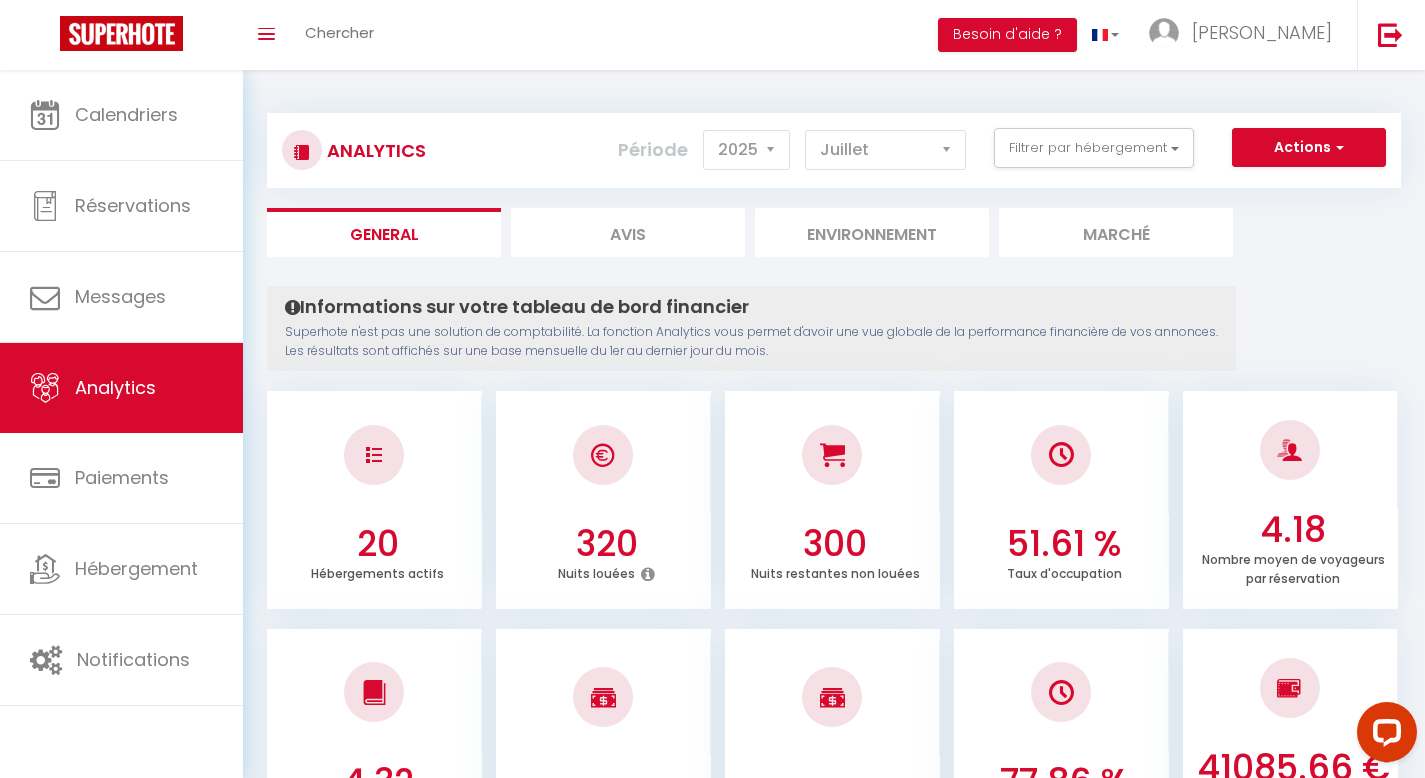 scroll, scrollTop: 0, scrollLeft: 0, axis: both 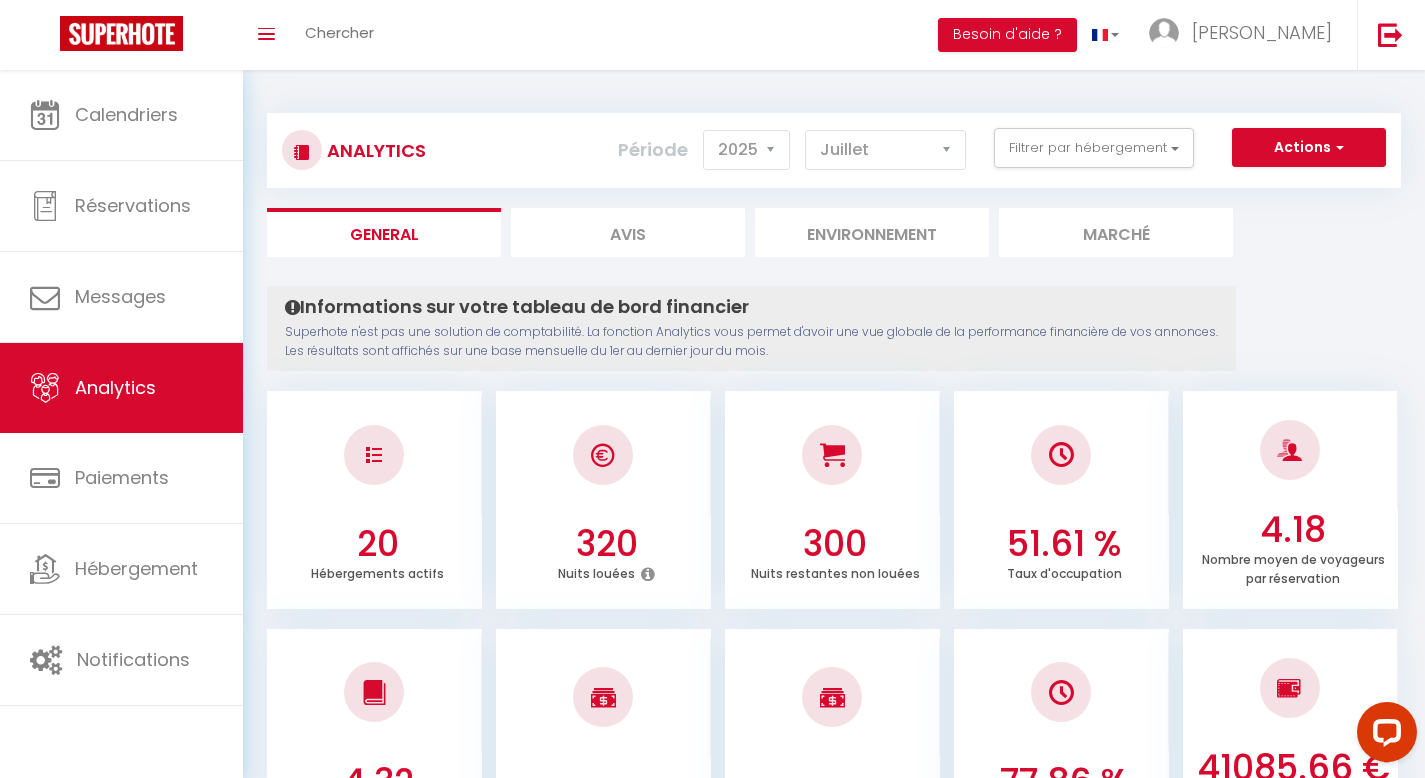 click on "Analytics
Actions
Génération SuperConciergerie   Génération SuperAnalyzer   Génération SuperExtractor   Exporter Taxe de séjour
Filtrer par hébergement
Logements désactivés
La Petite Briarde, Confortable et Authentique, 25' Disneyland
Maison Familiale,  Jacuzzi, Terrasse, Jardin, 10' Disneyland
Appartement Tout Confort, Vue sur parc, 5' Disneyland
Studio Cosy, Terrasse, Hyper Centre, 5 'Disneyland
Appartement Cosy, 5' Disneyland, Balcon & Confort
JEREMIE
Cozy apartment, Balcon, Parking, 5' Disneyland
JULIEN                   Période   2014" at bounding box center [834, 141] 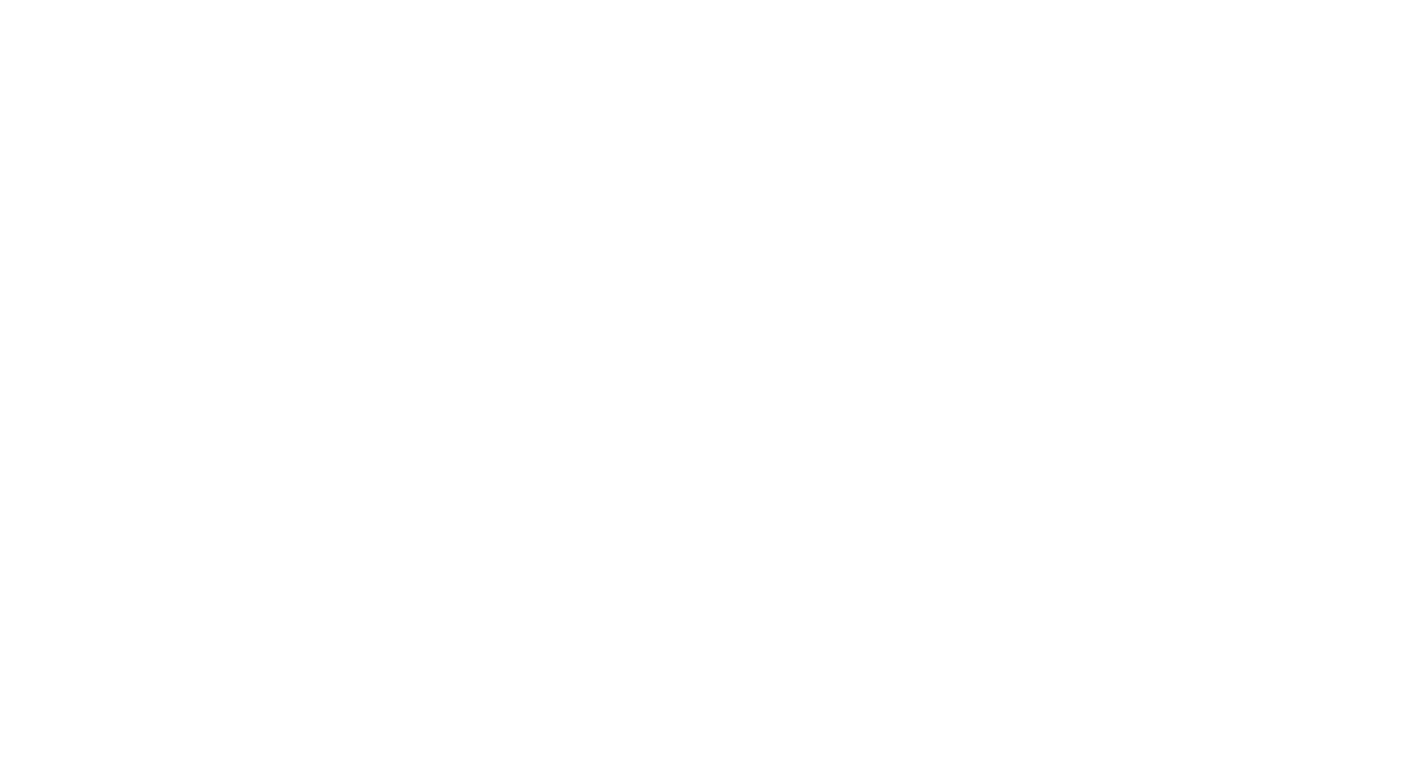 scroll, scrollTop: 0, scrollLeft: 0, axis: both 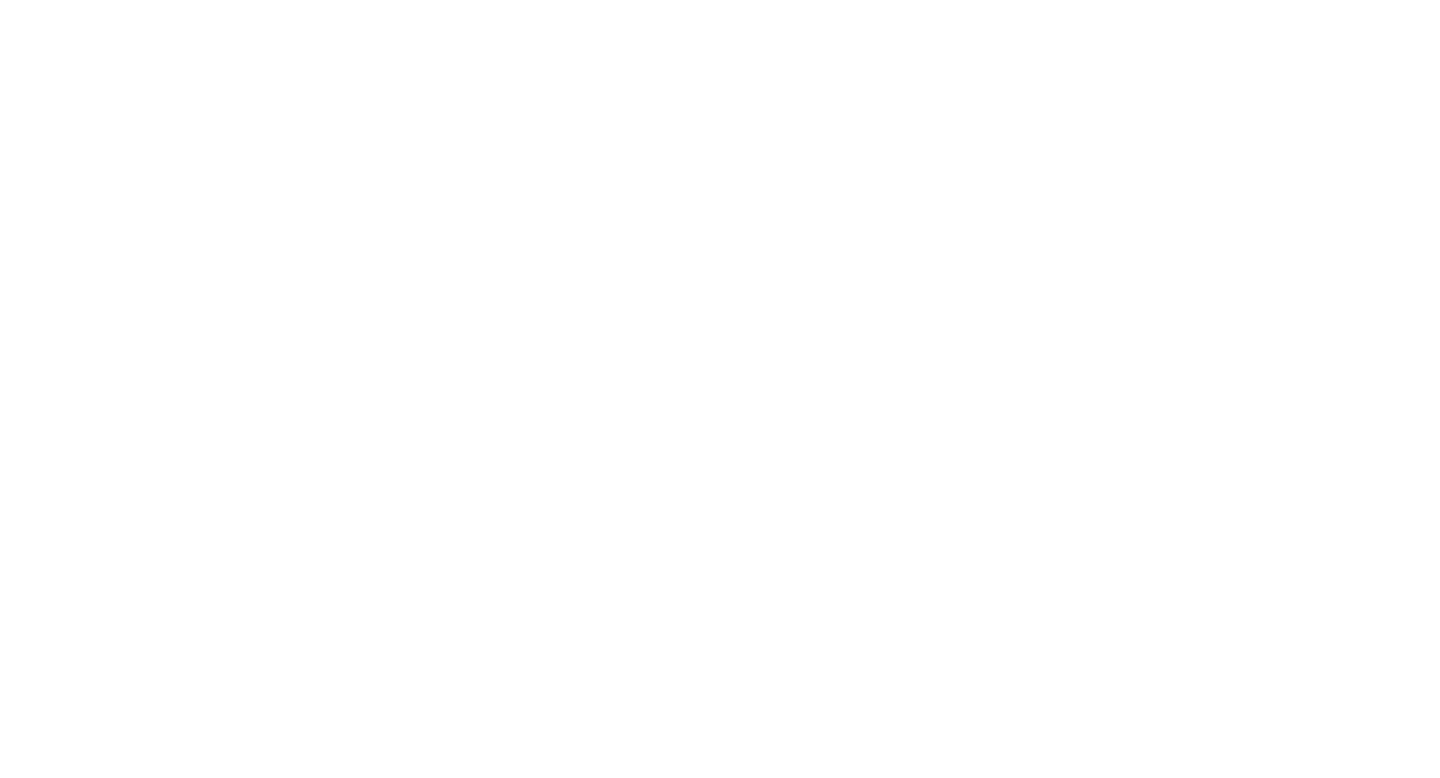 select on "2025" 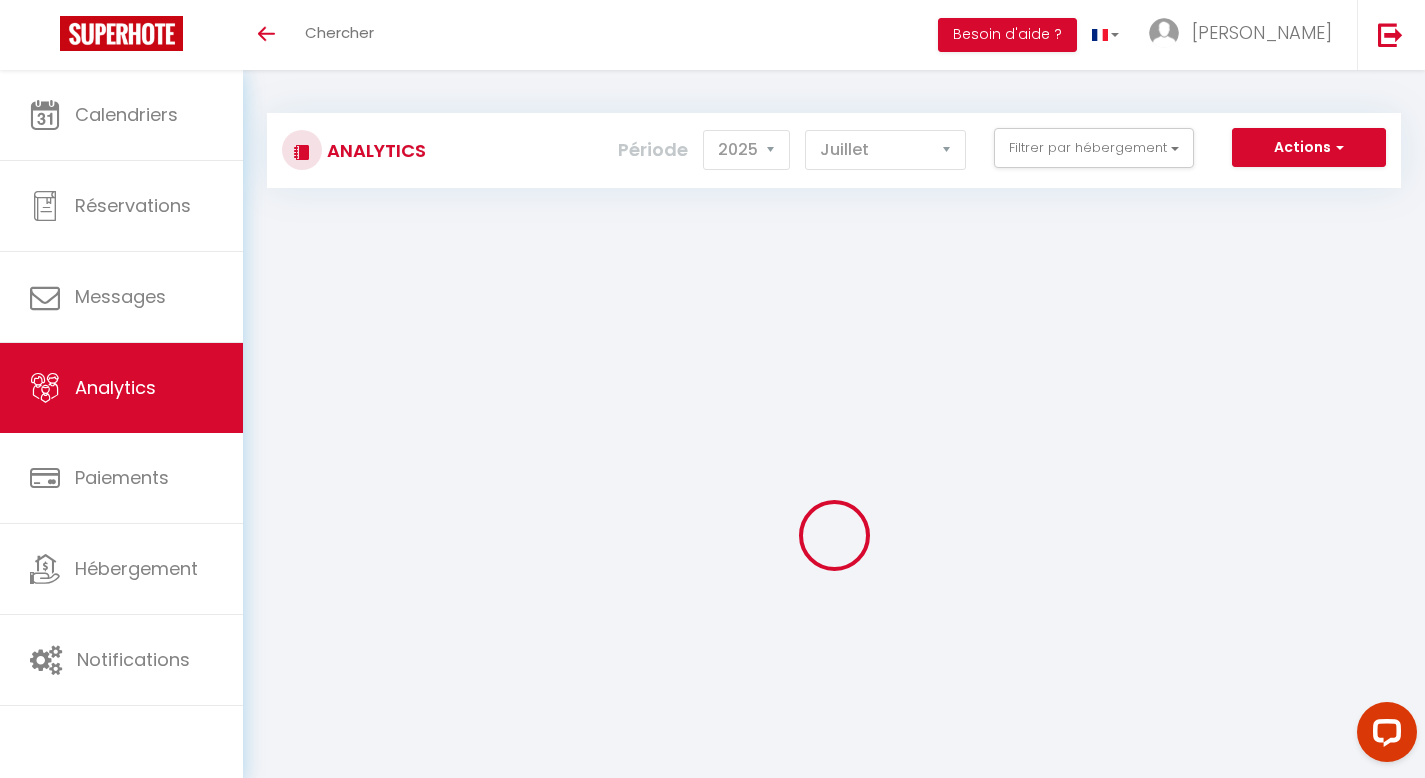 scroll, scrollTop: 0, scrollLeft: 0, axis: both 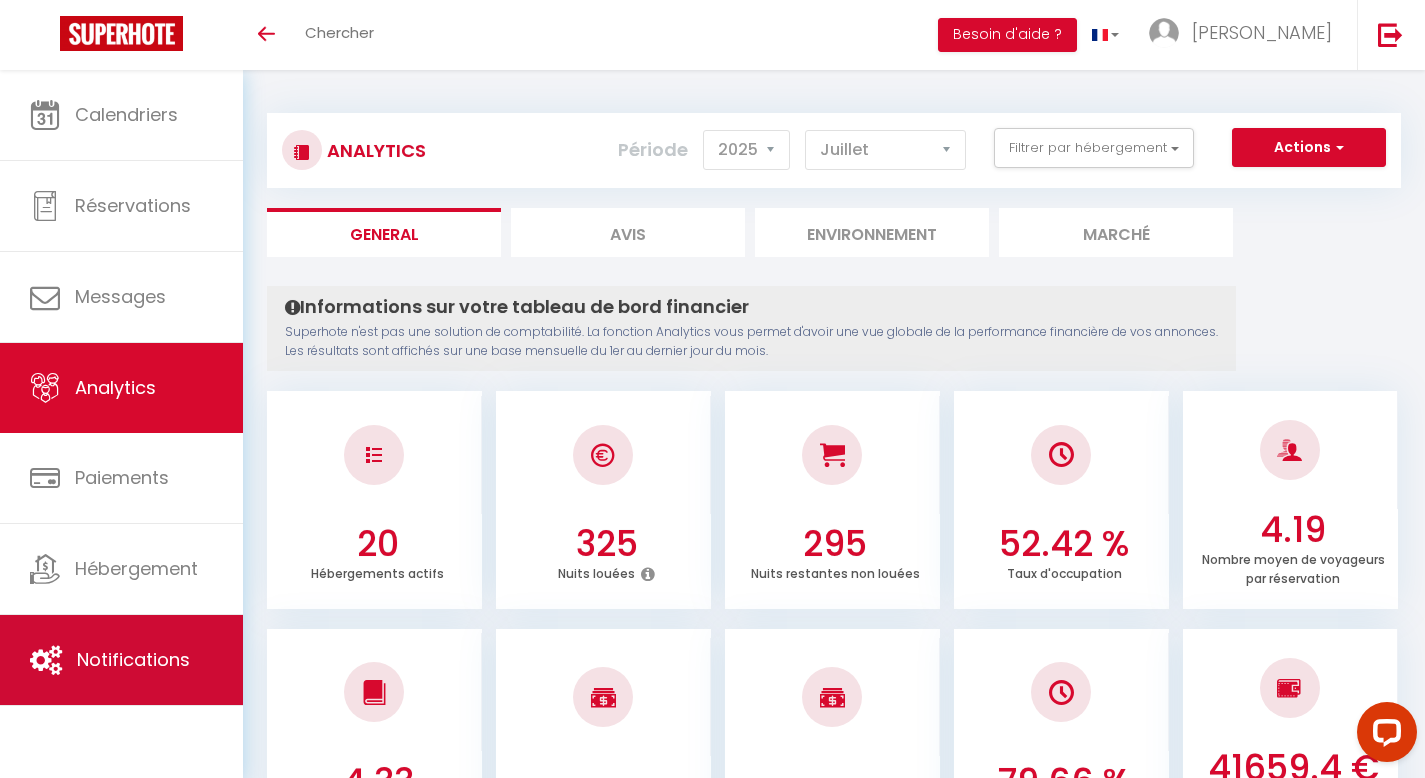 click on "Notifications" at bounding box center (133, 659) 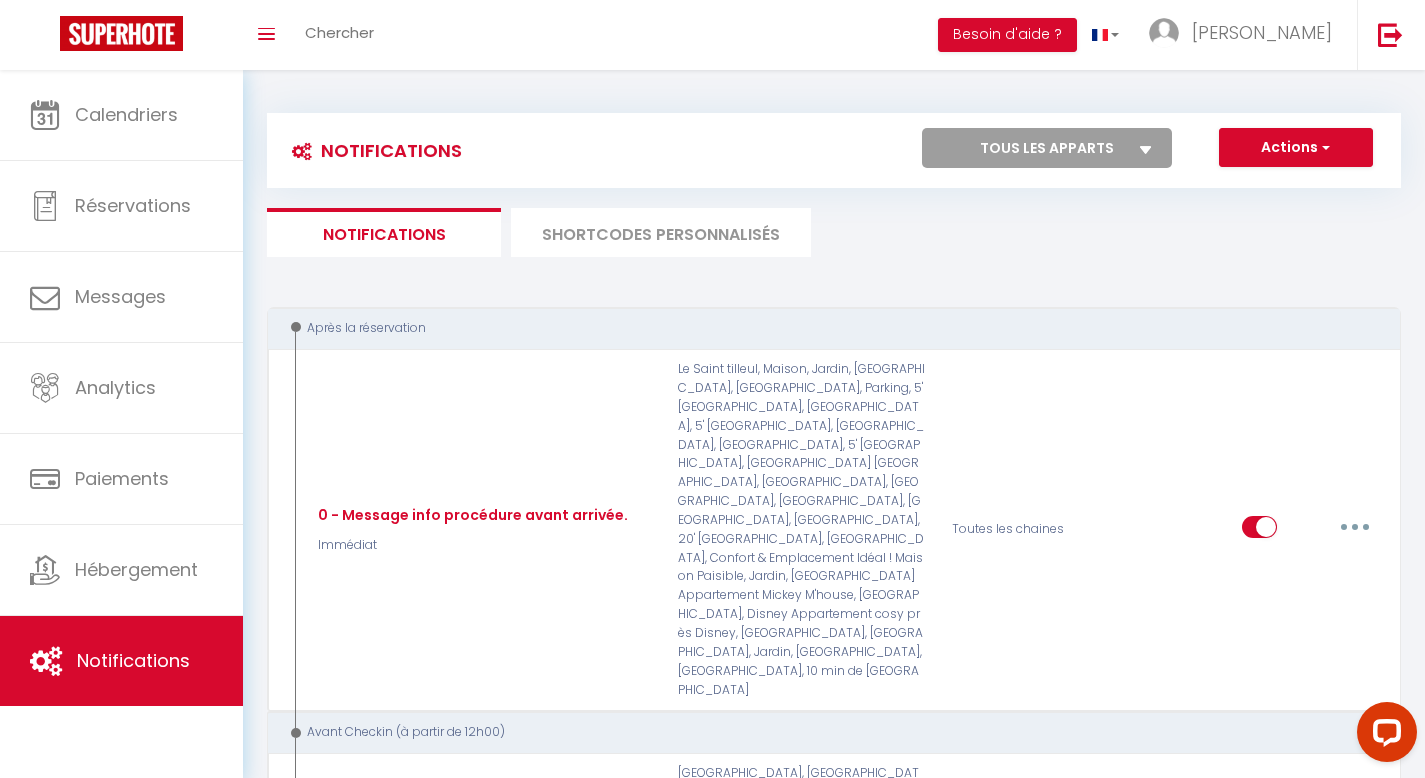 click on "SHORTCODES PERSONNALISÉS" at bounding box center (661, 232) 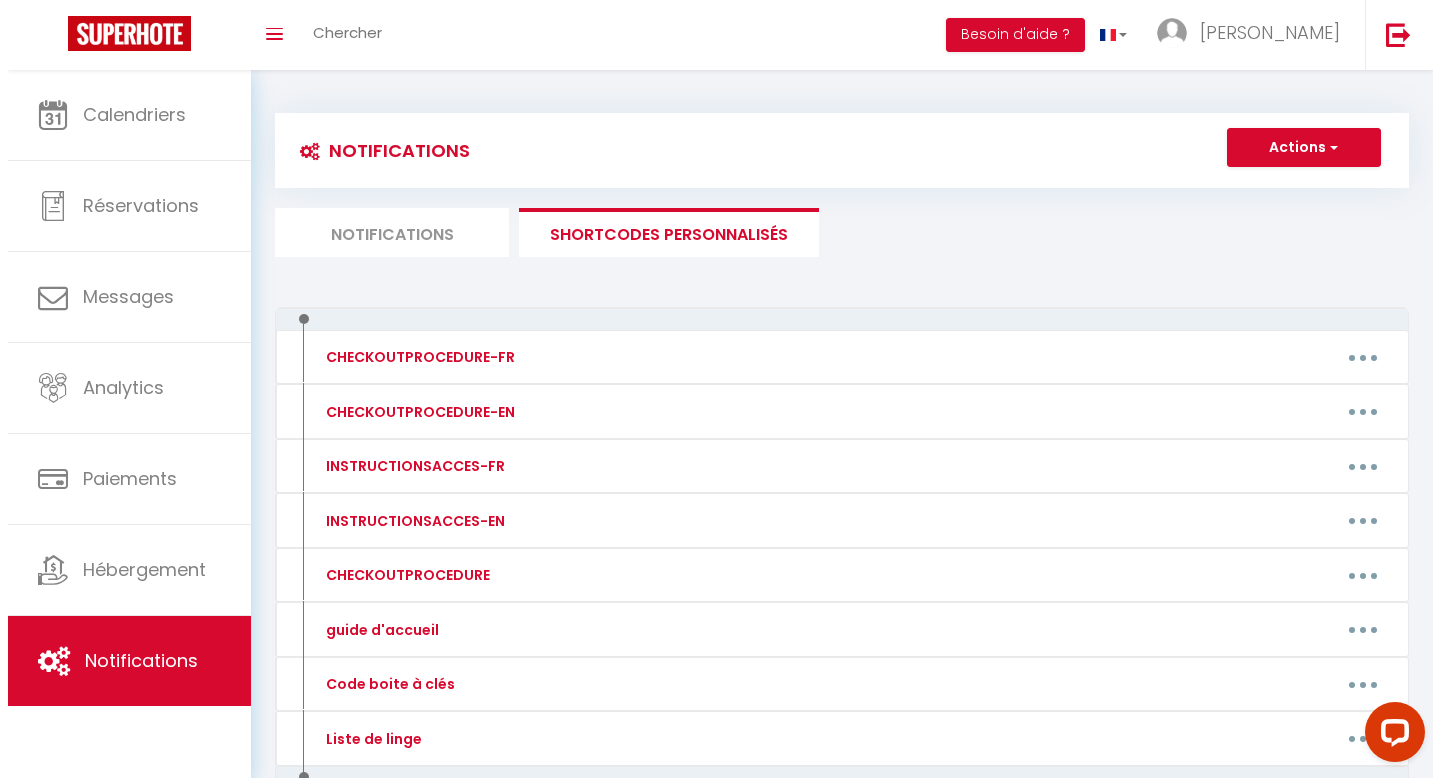 scroll, scrollTop: 119, scrollLeft: 0, axis: vertical 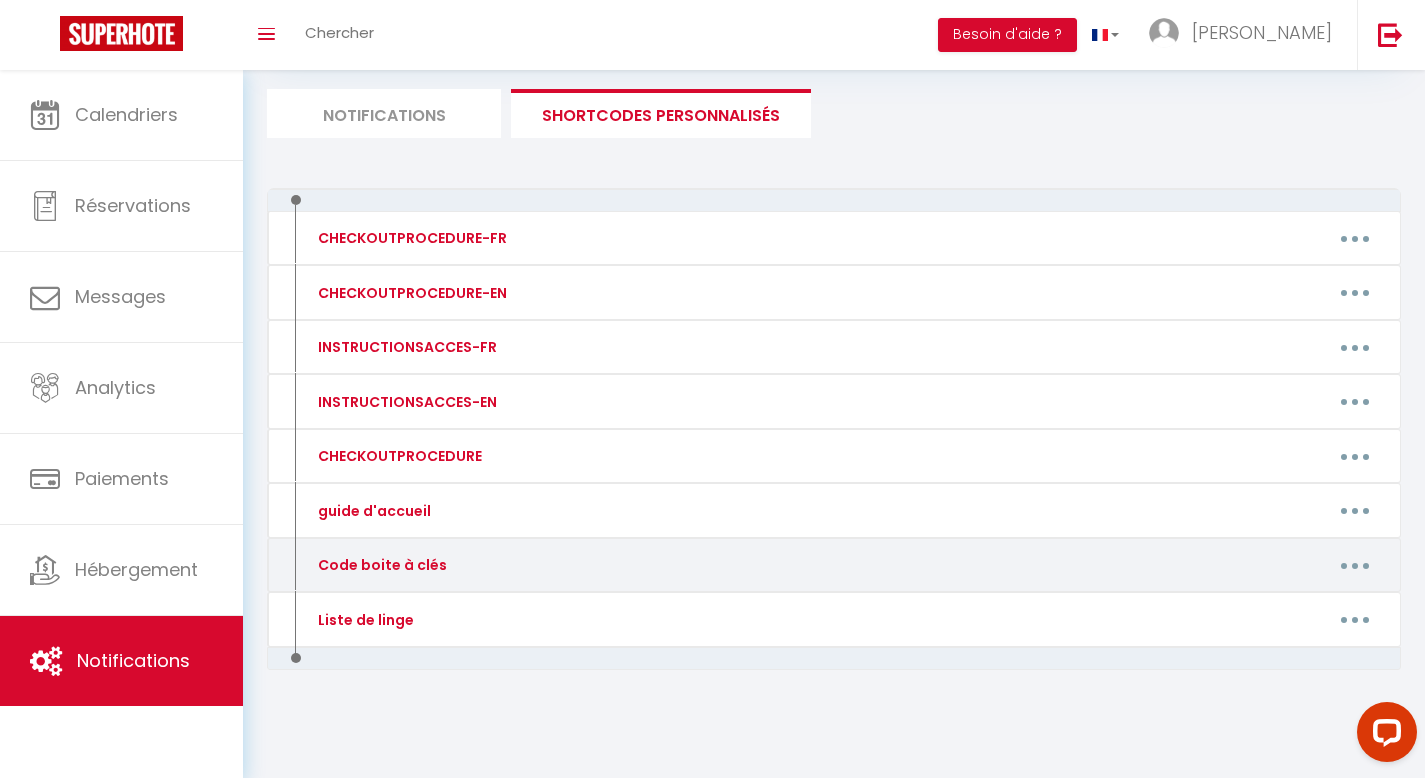 click at bounding box center [1355, 565] 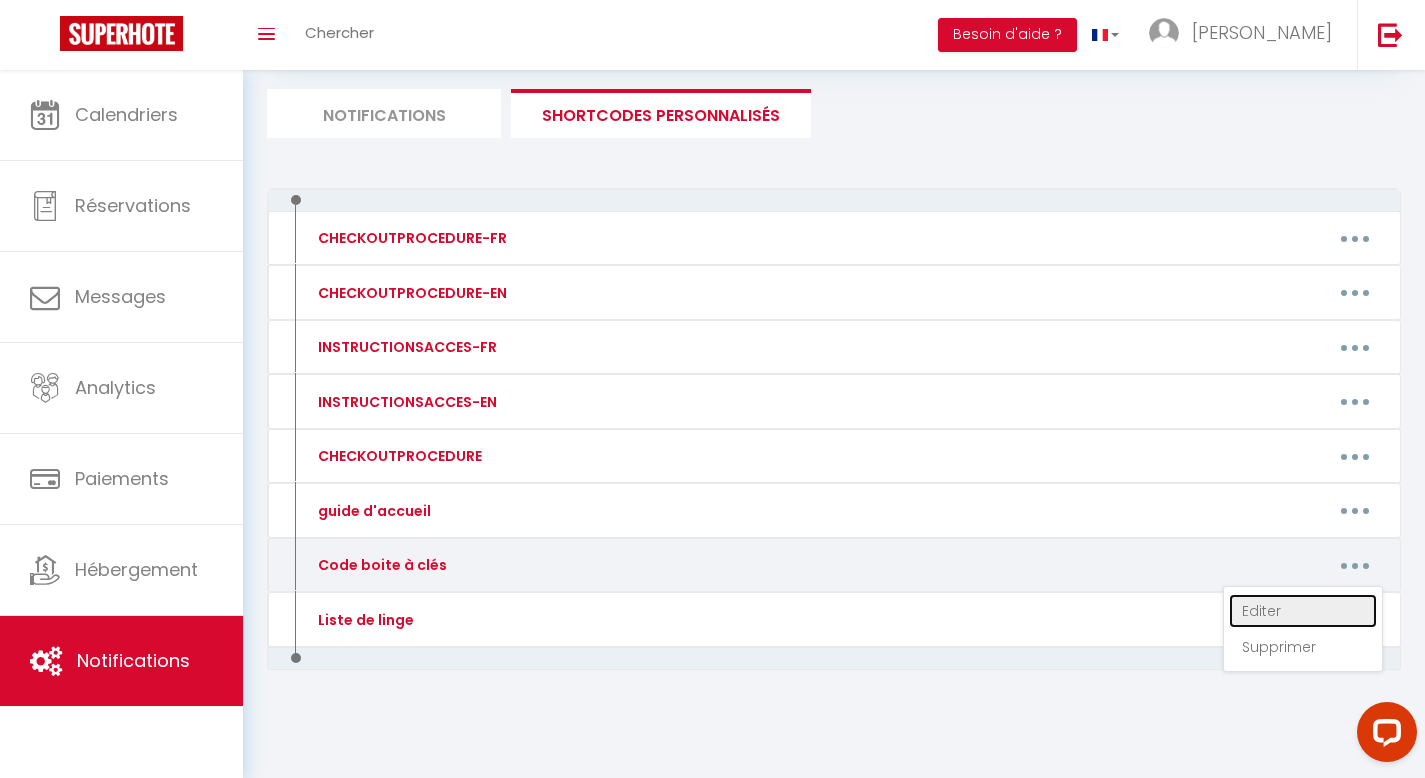 click on "Editer" at bounding box center [1303, 611] 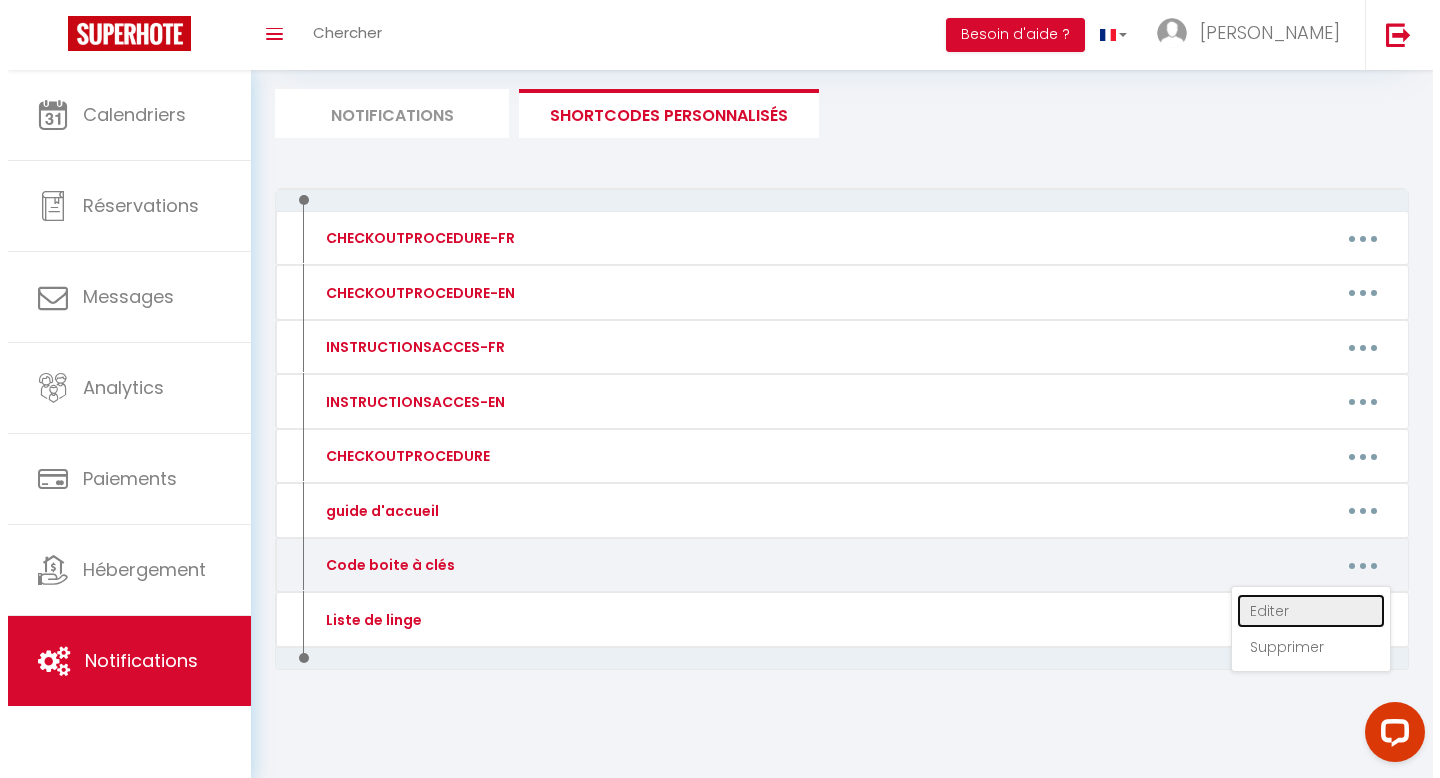type on "Code boite à clés" 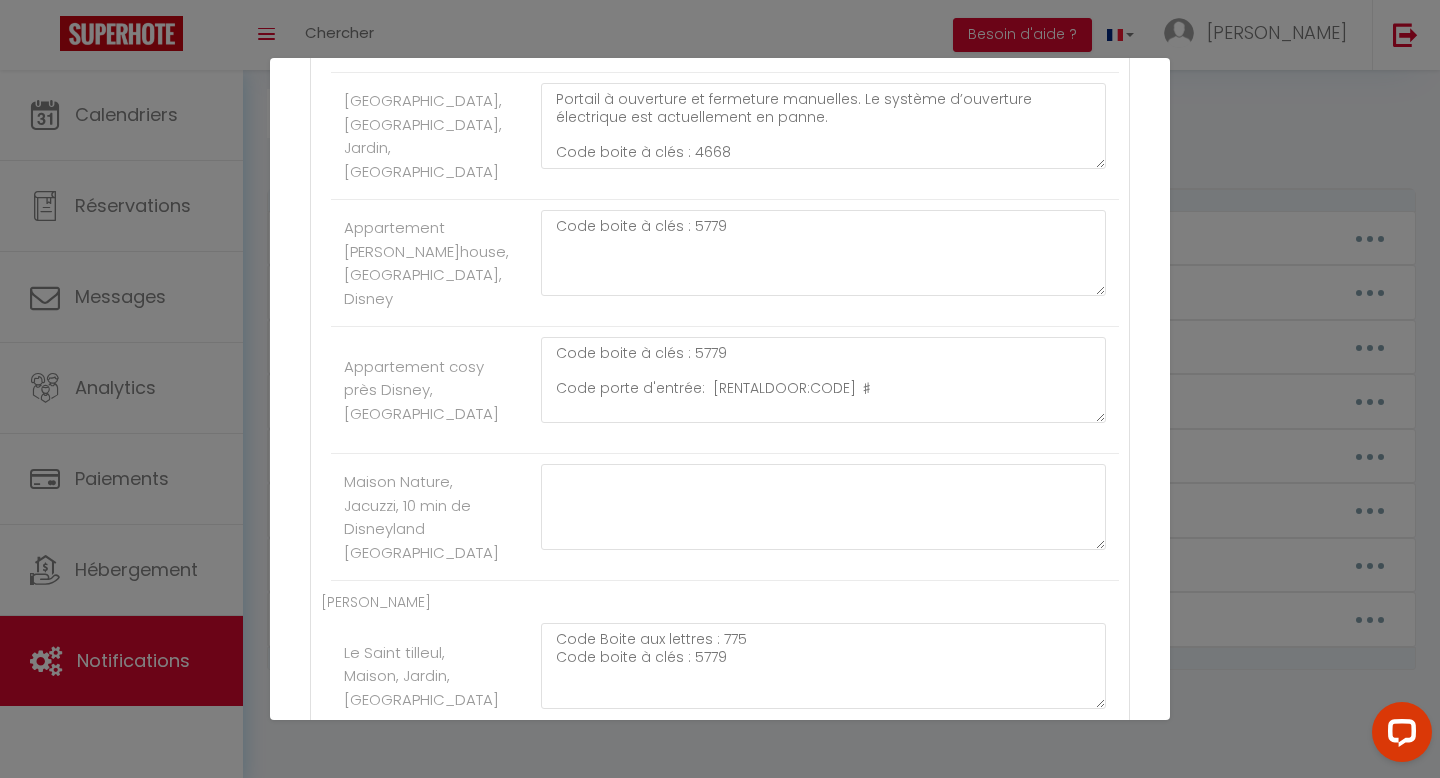 scroll, scrollTop: 1676, scrollLeft: 0, axis: vertical 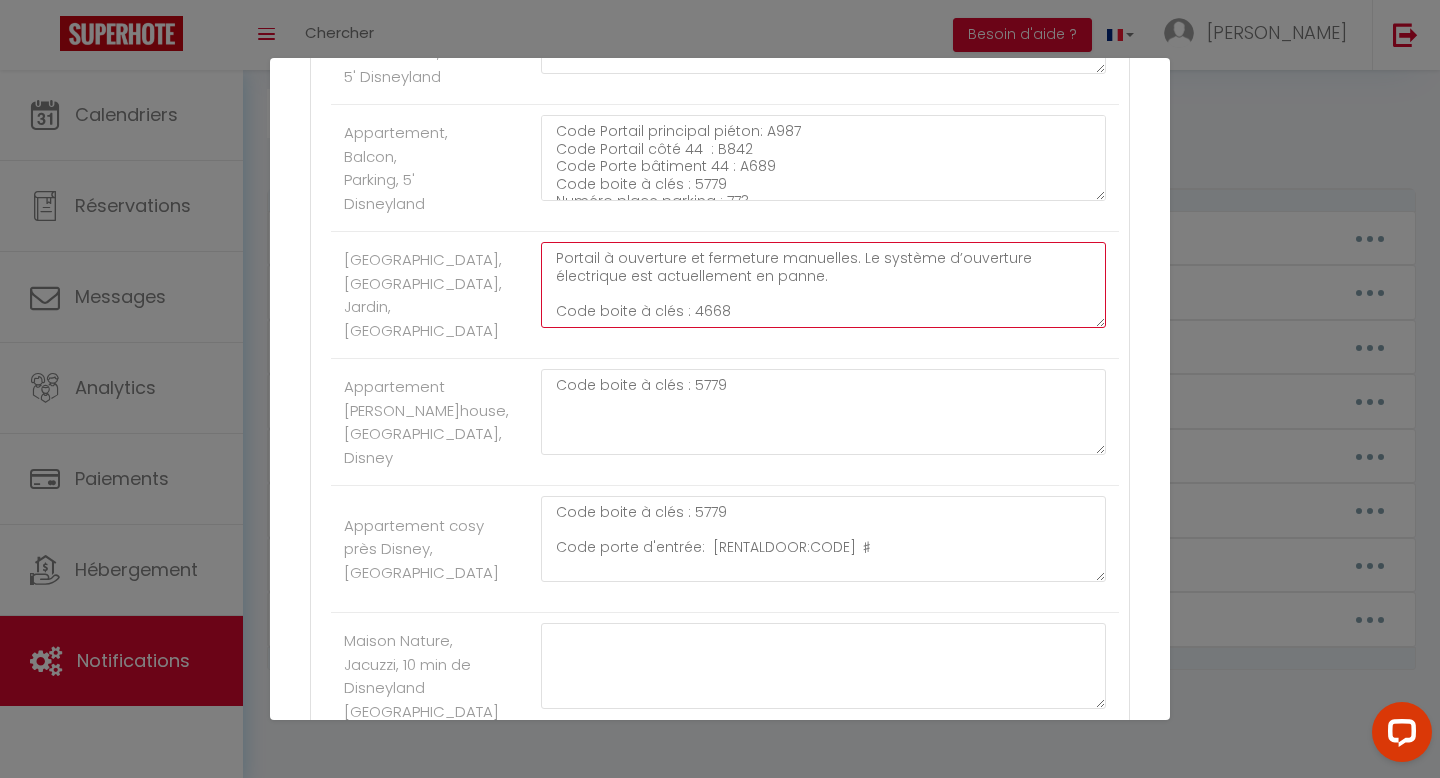 click on "Portail à ouverture et fermeture manuelles. Le système d’ouverture électrique est actuellement en panne.
Code boite à clés : 4668" at bounding box center (823, -400) 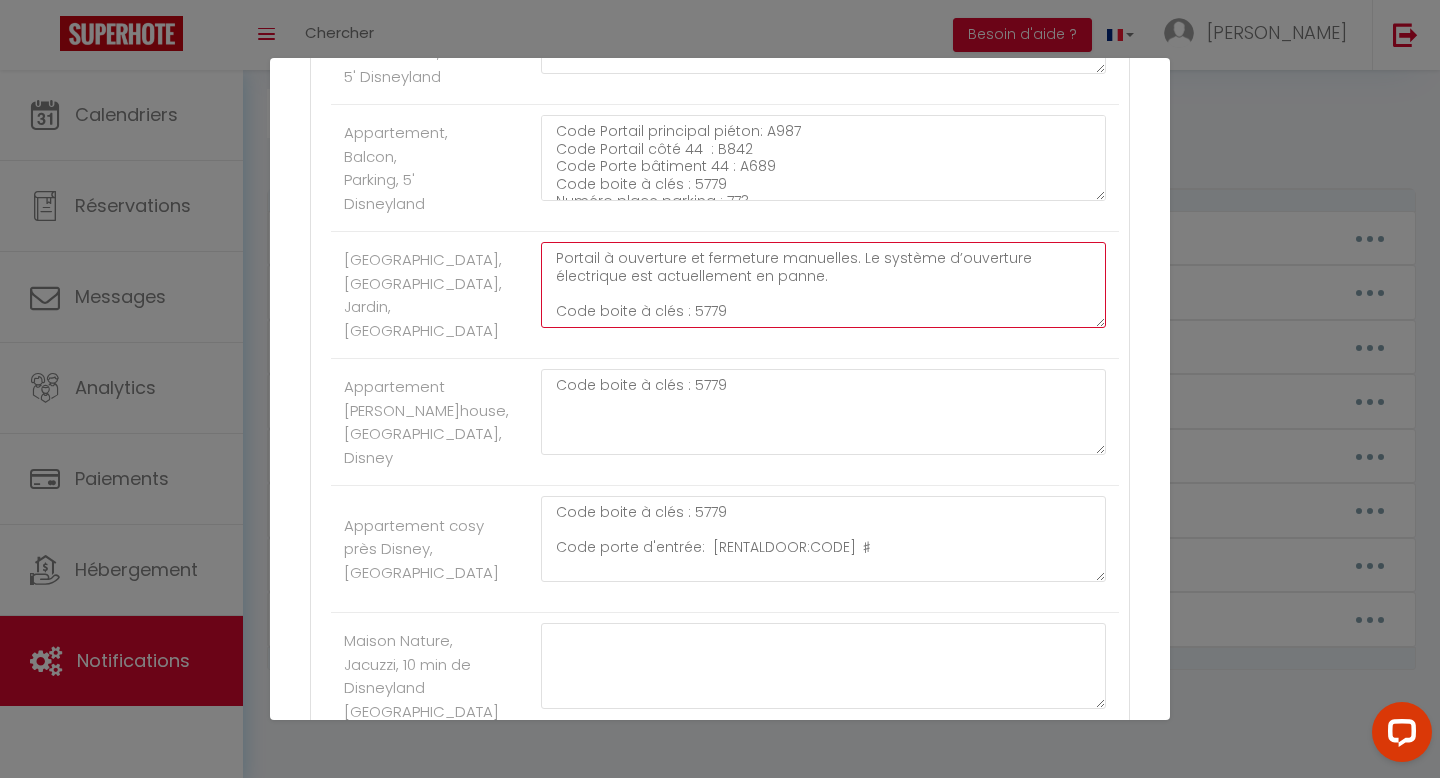 type on "Portail à ouverture et fermeture manuelles. Le système d’ouverture électrique est actuellement en panne.
Code boite à clés : 5779" 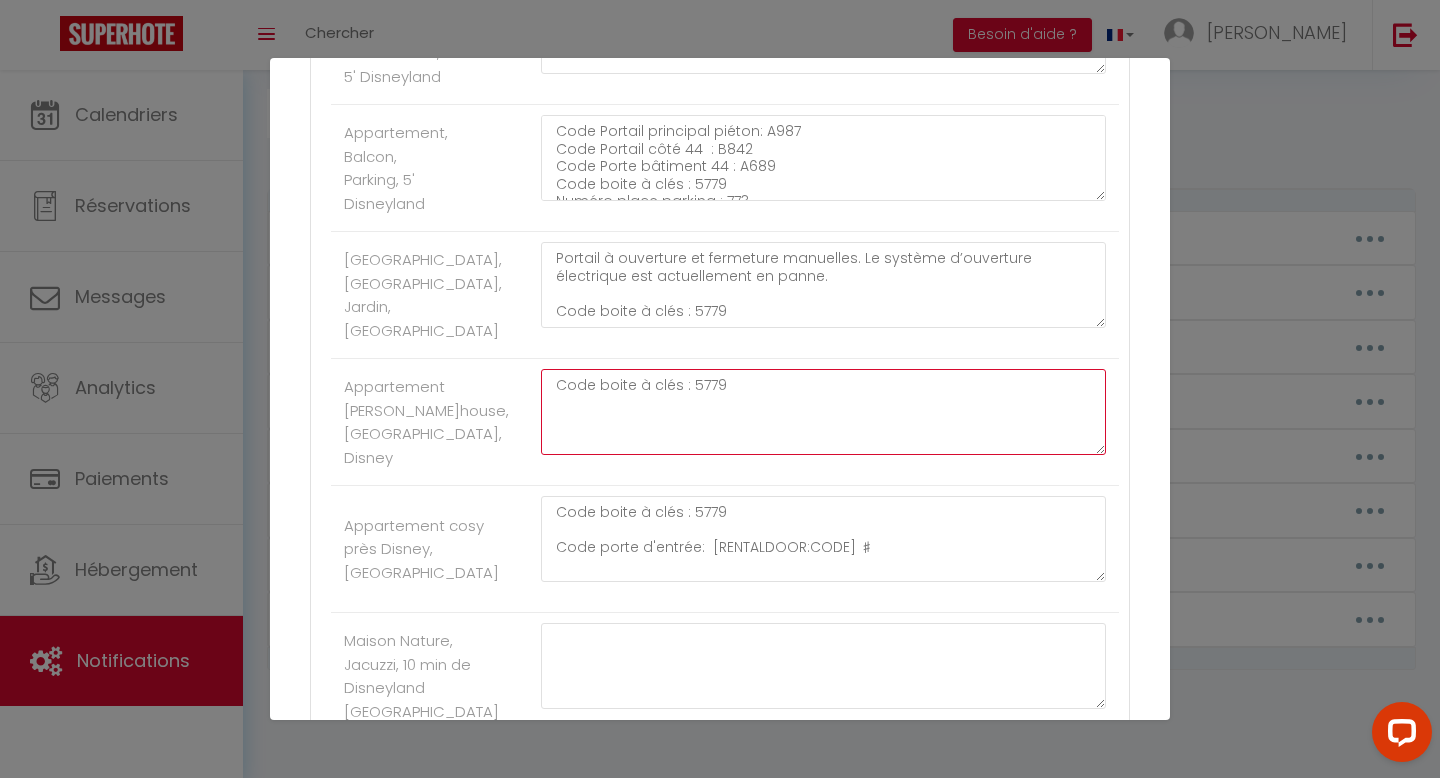 click on "Code boite à clés : 5779" at bounding box center (823, 412) 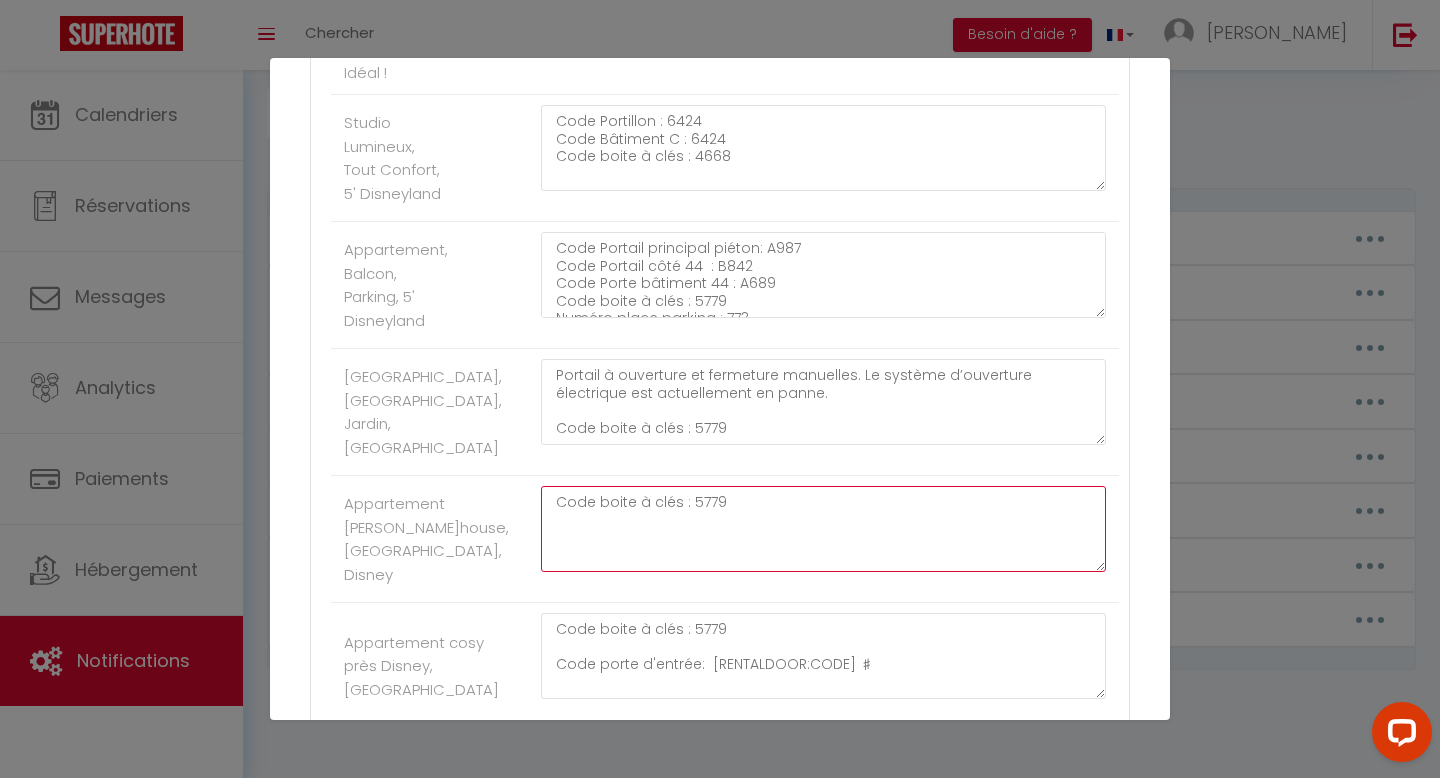 scroll, scrollTop: 1405, scrollLeft: 0, axis: vertical 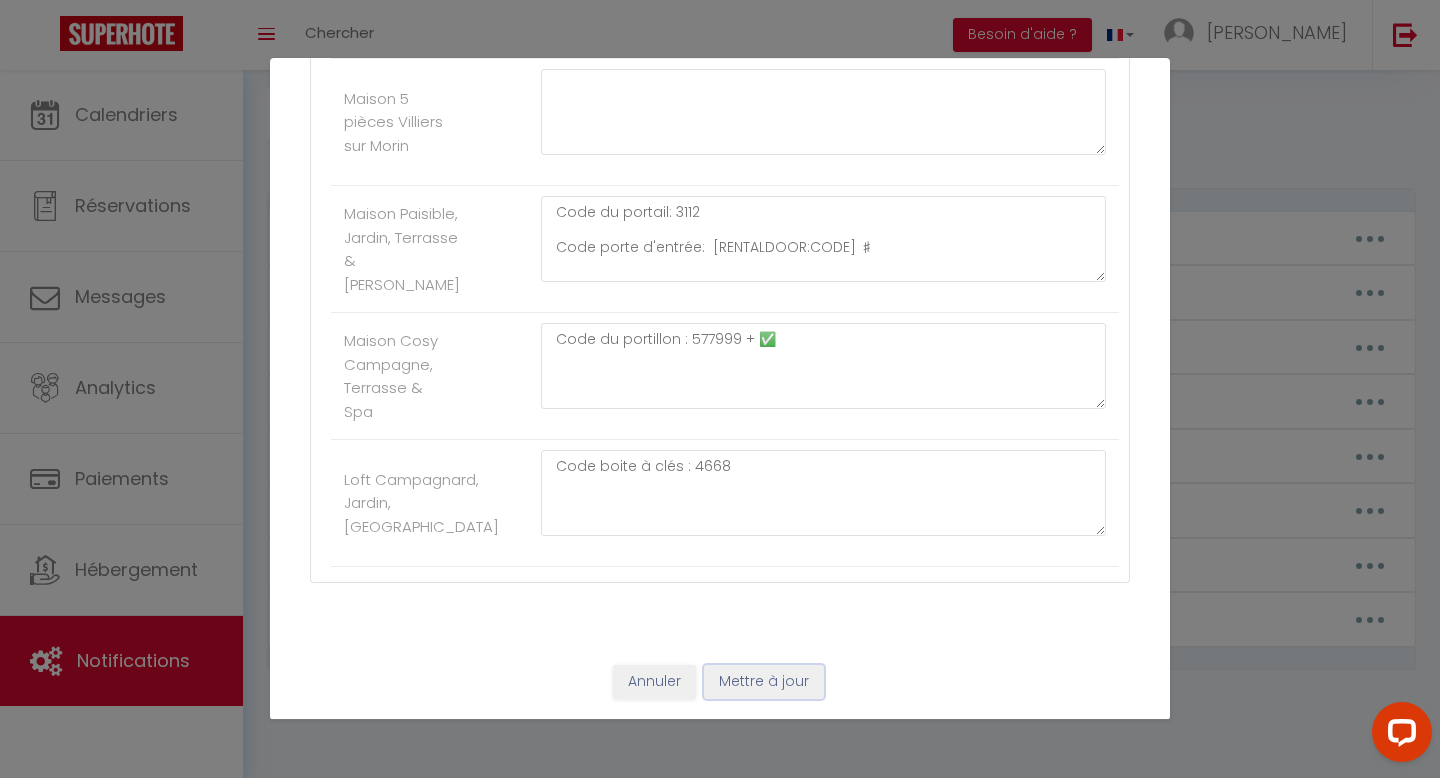 click on "Mettre à jour" at bounding box center (764, 682) 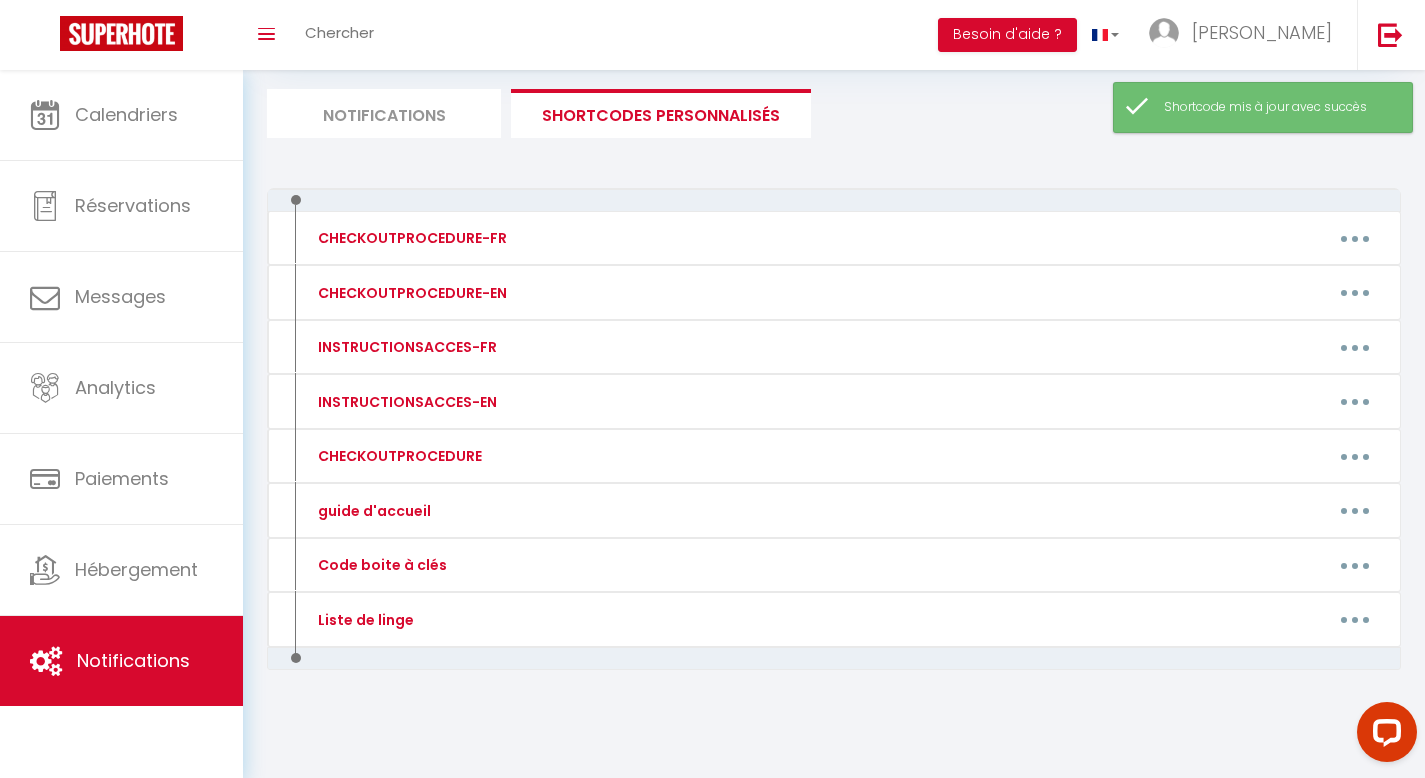 click on "Notifications   SHORTCODES PERSONNALISÉS" at bounding box center (834, 113) 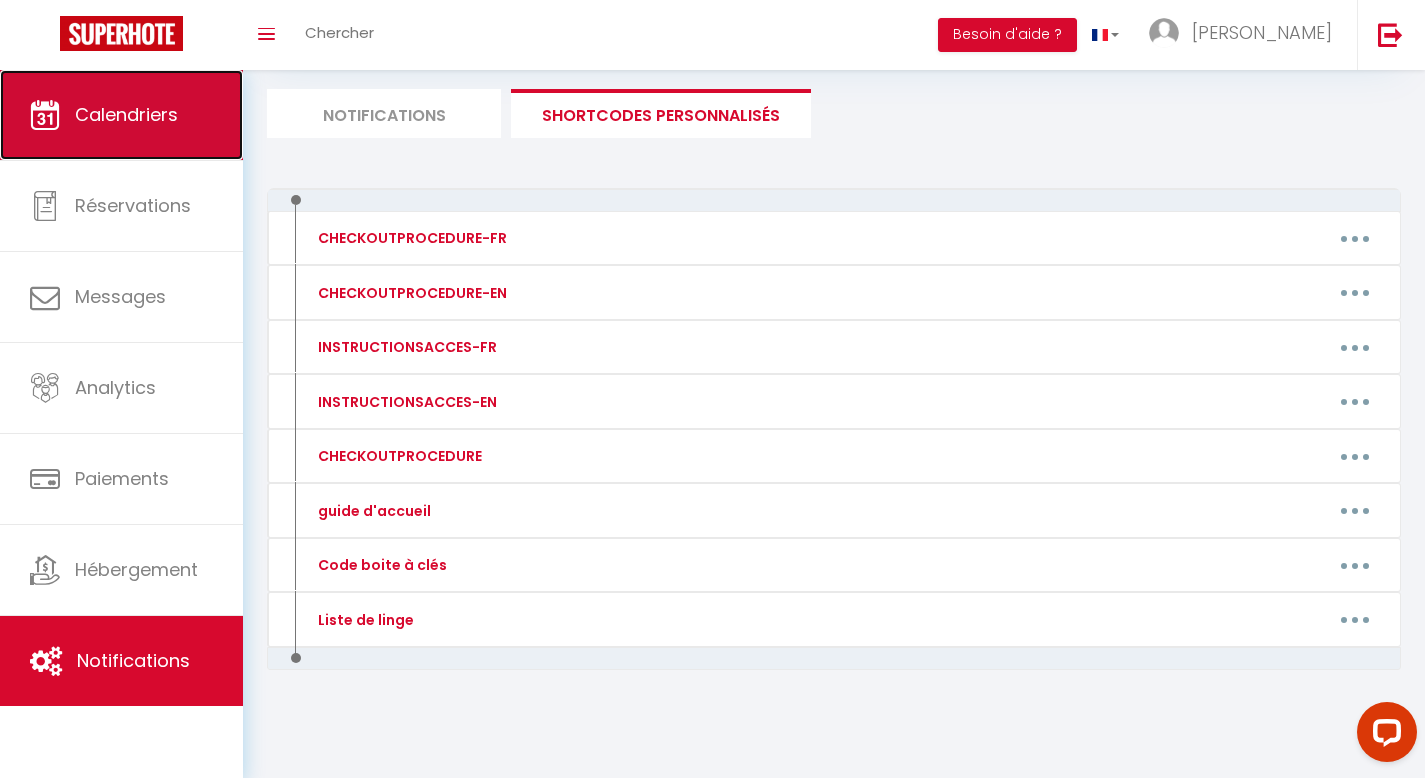 click on "Calendriers" at bounding box center (121, 115) 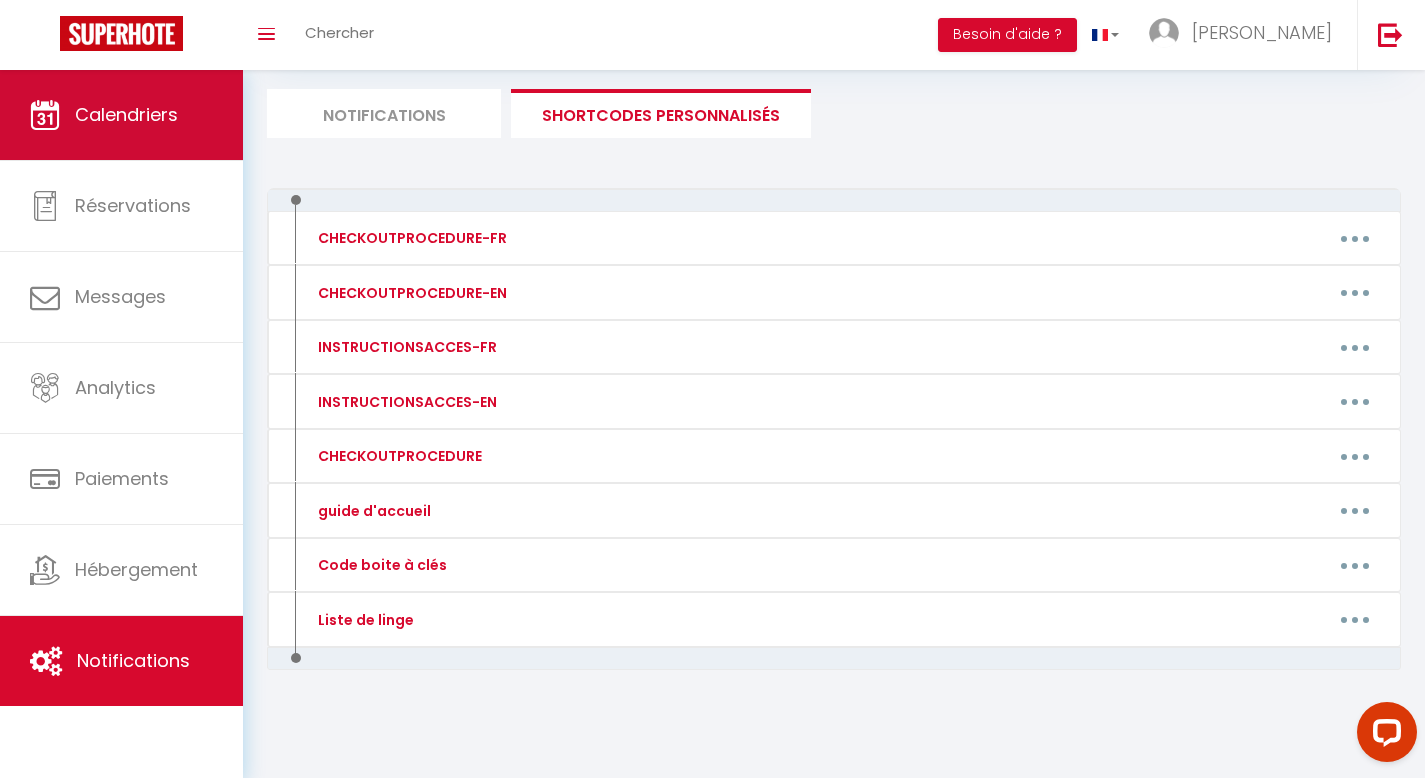 scroll, scrollTop: 0, scrollLeft: 0, axis: both 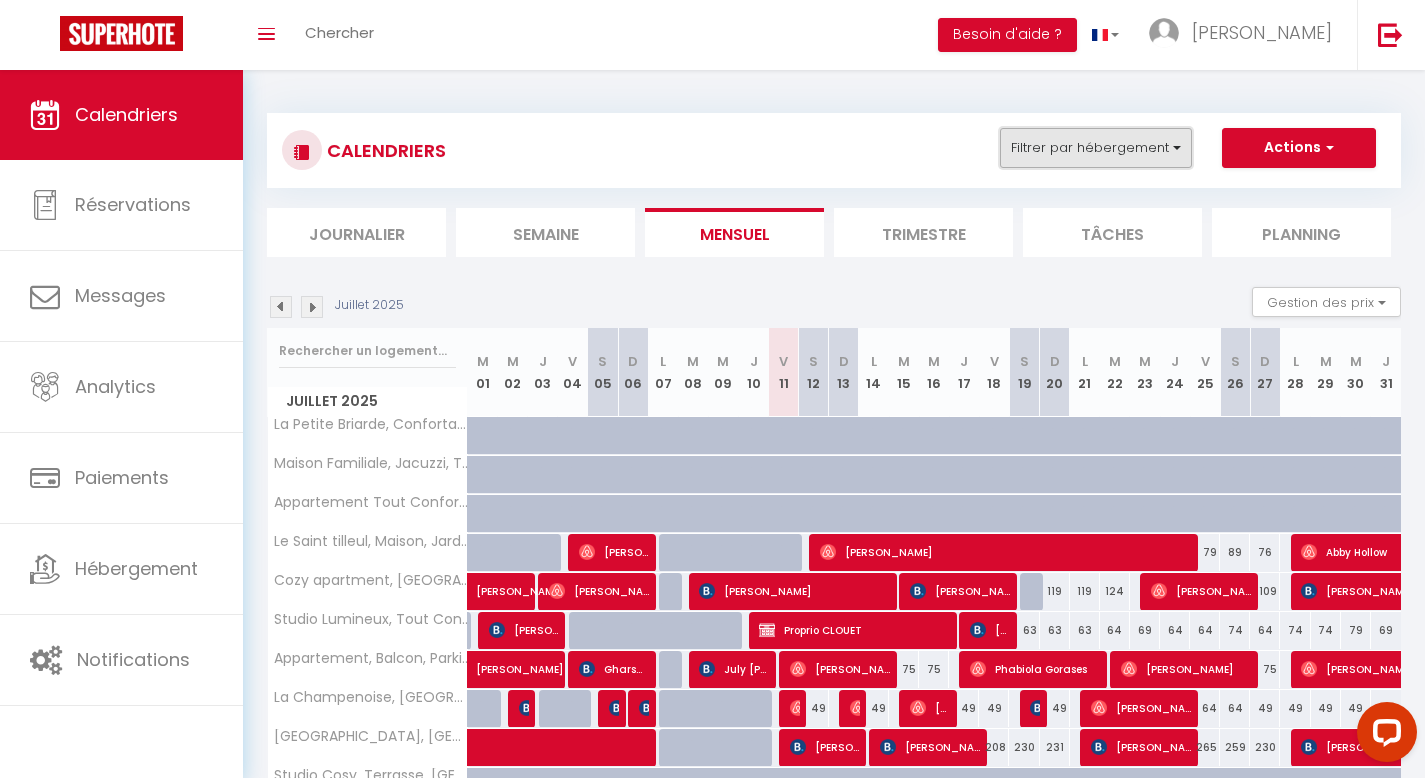 click on "Filtrer par hébergement" at bounding box center [1096, 148] 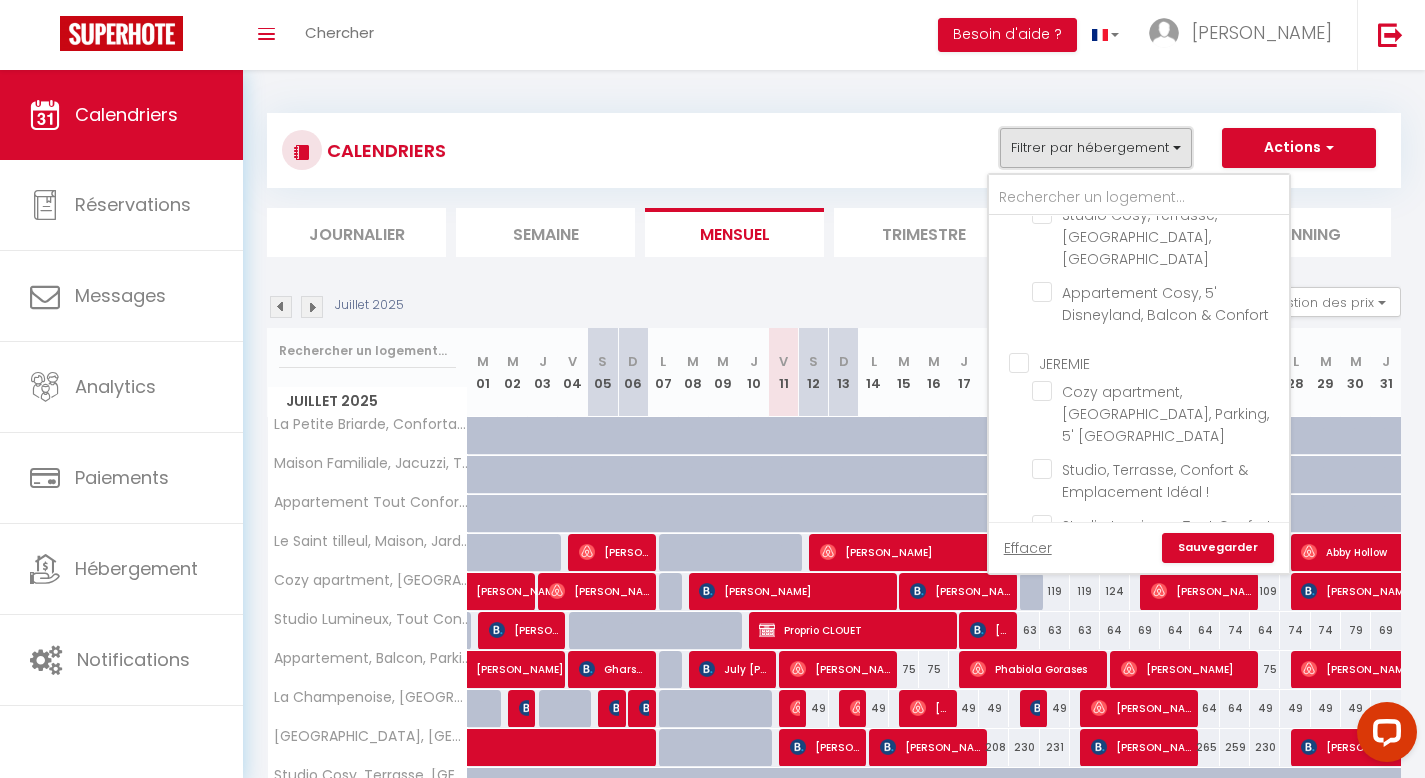 scroll, scrollTop: 285, scrollLeft: 0, axis: vertical 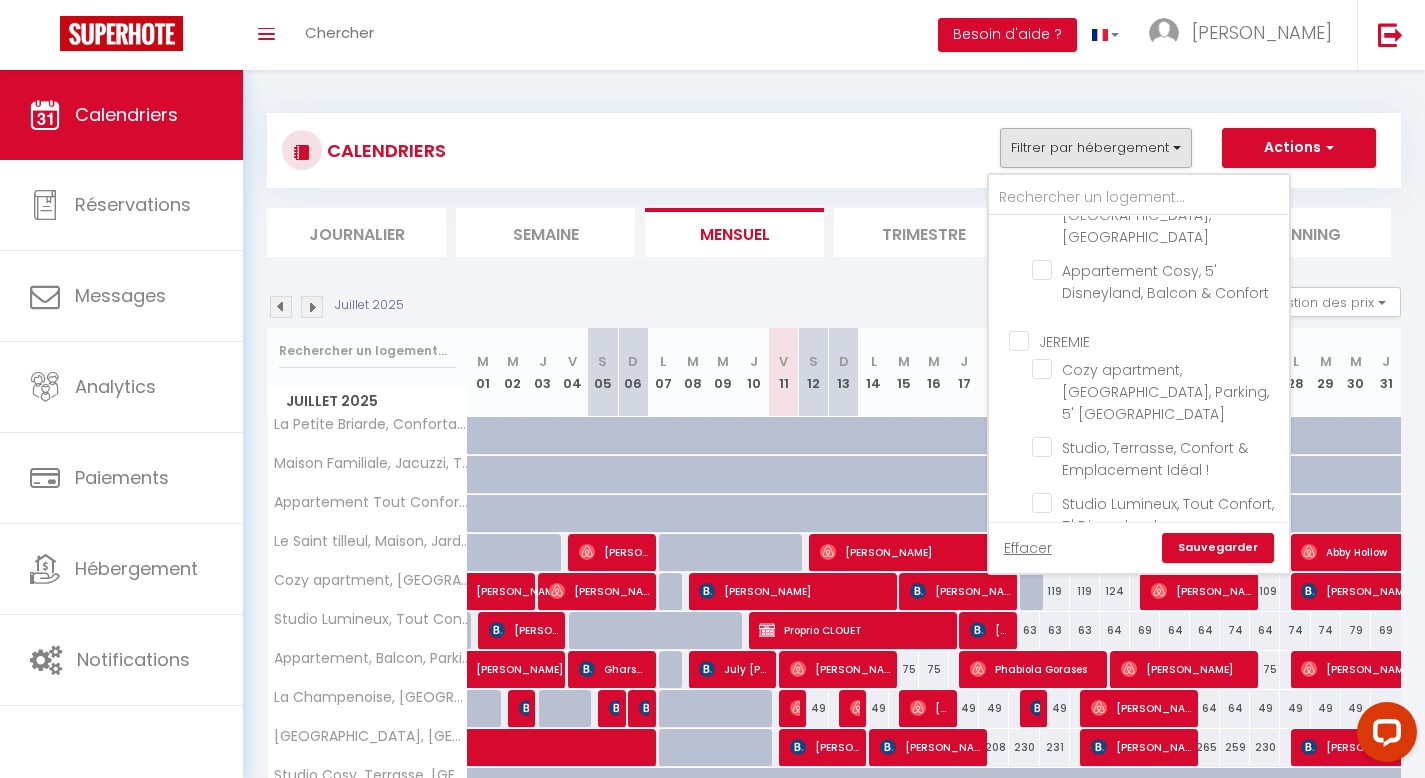 click on "JEREMIE" at bounding box center [1159, 340] 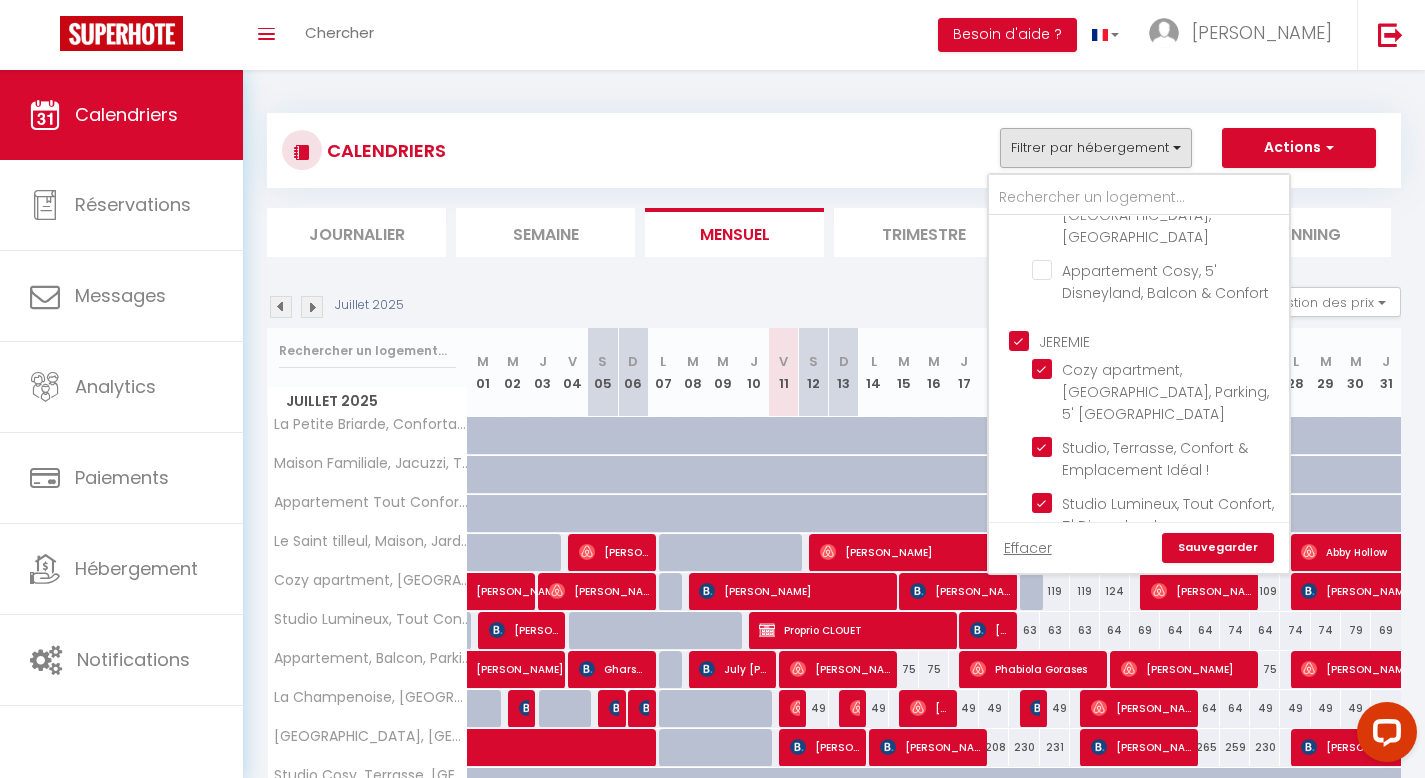 checkbox on "false" 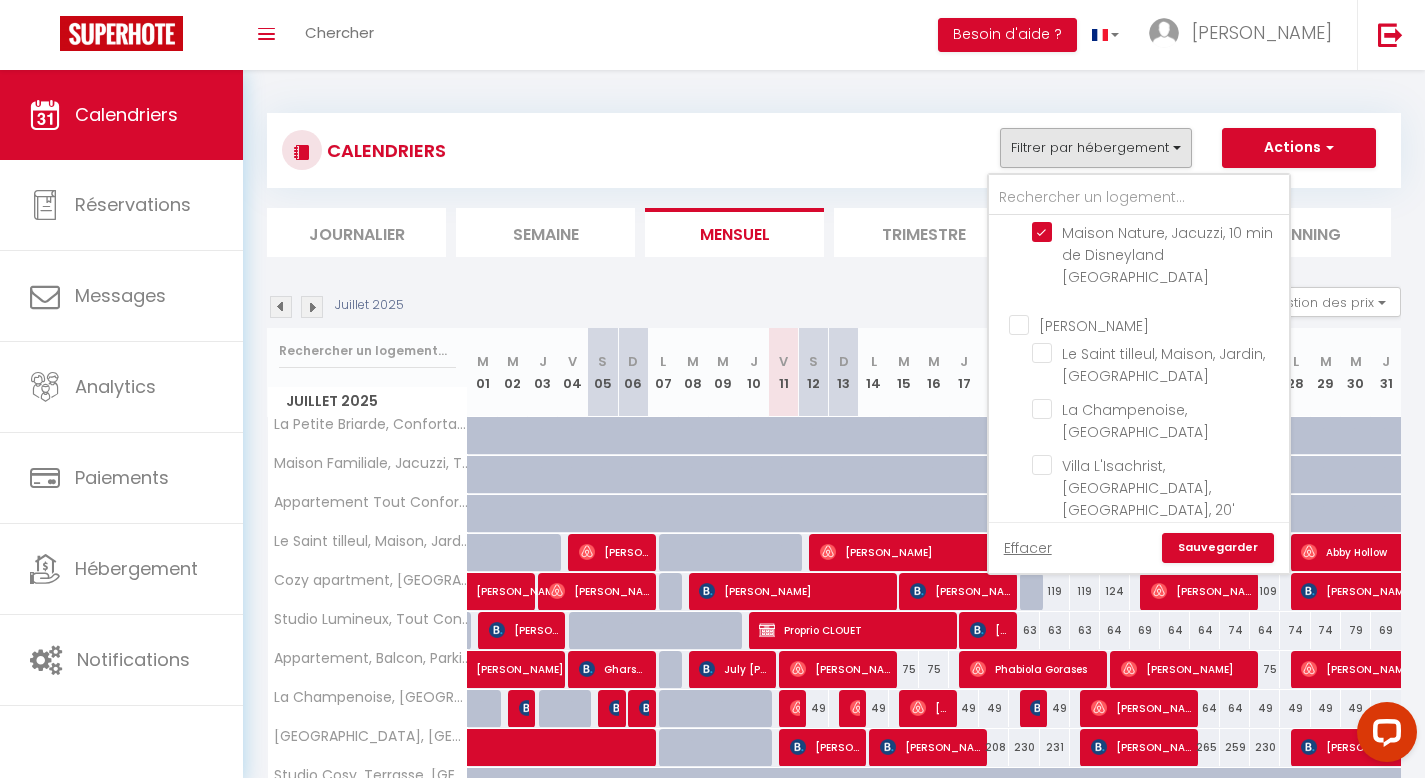 scroll, scrollTop: 885, scrollLeft: 0, axis: vertical 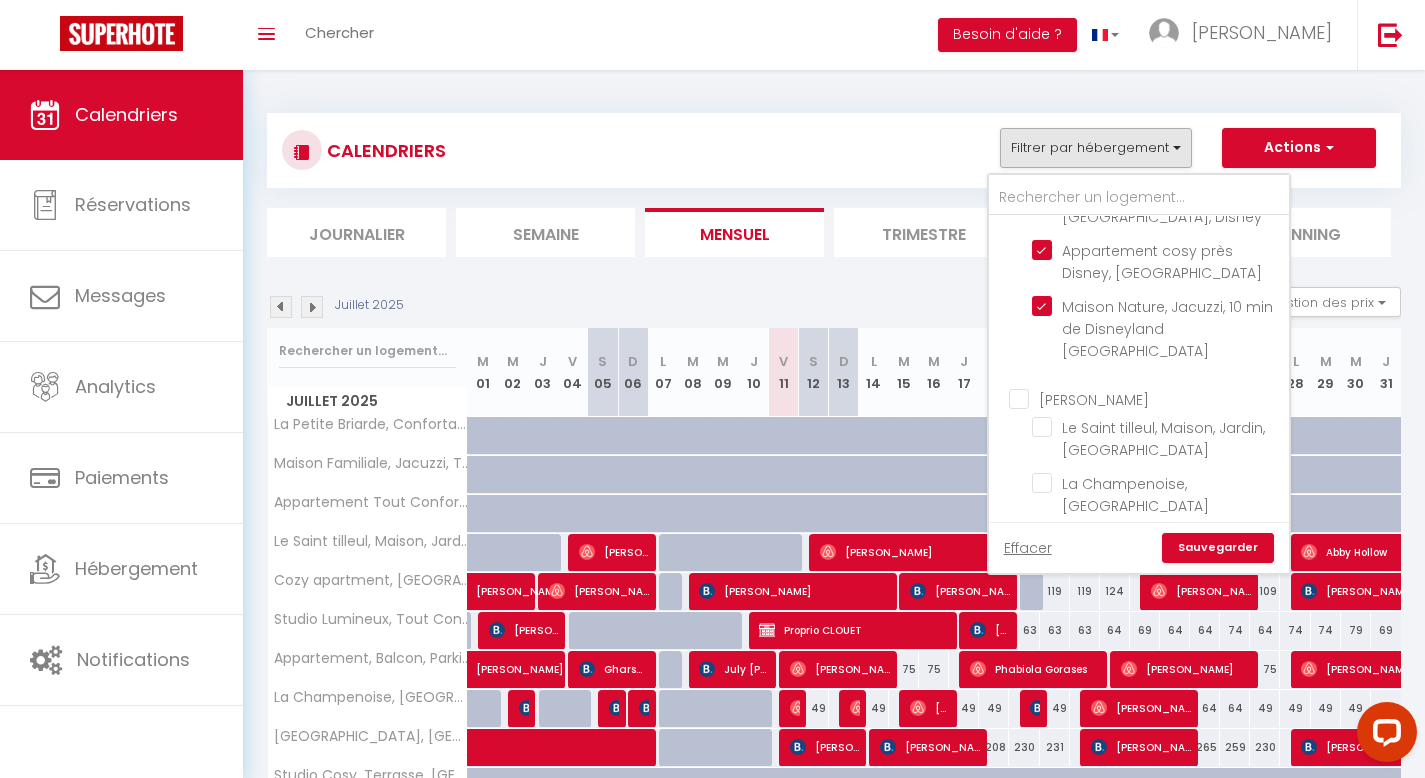 click on "[PERSON_NAME]" at bounding box center [1159, 398] 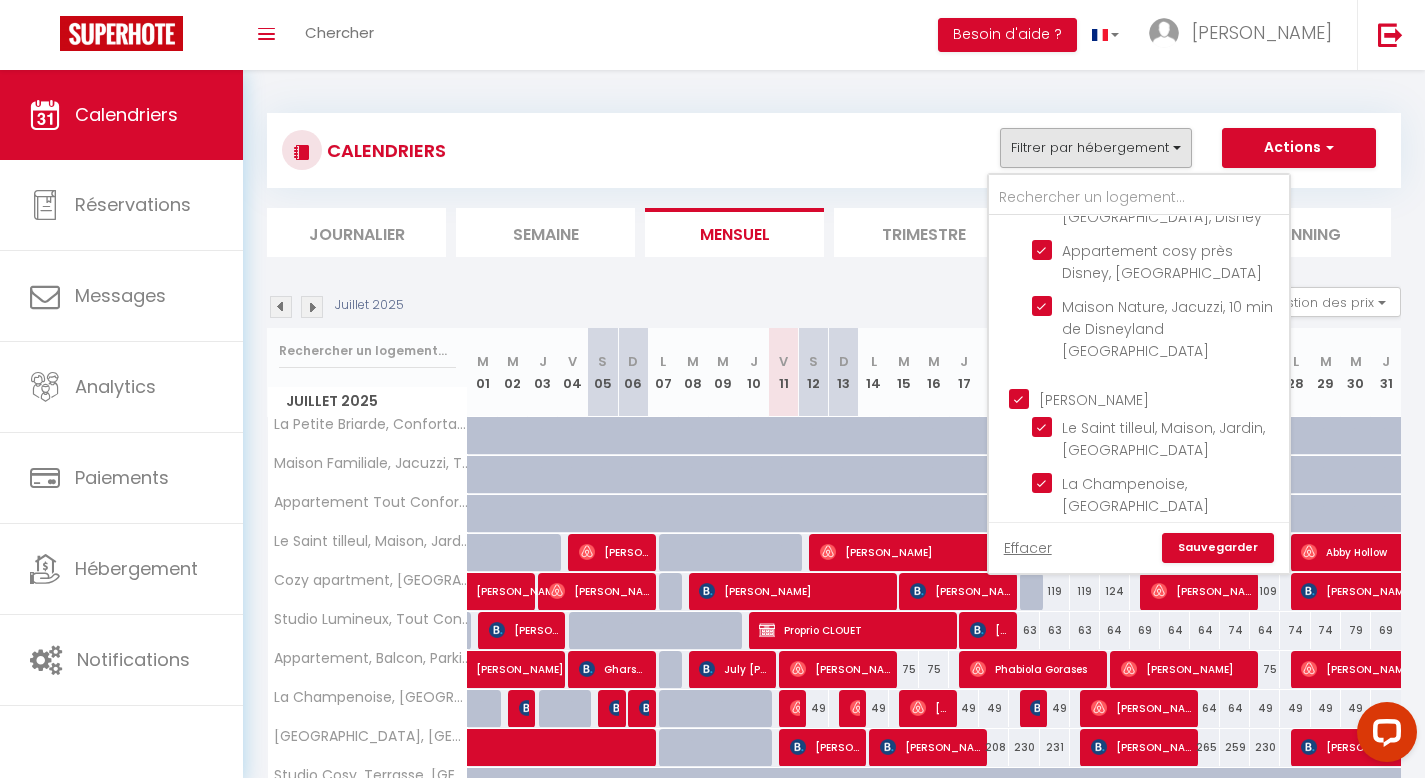 checkbox on "false" 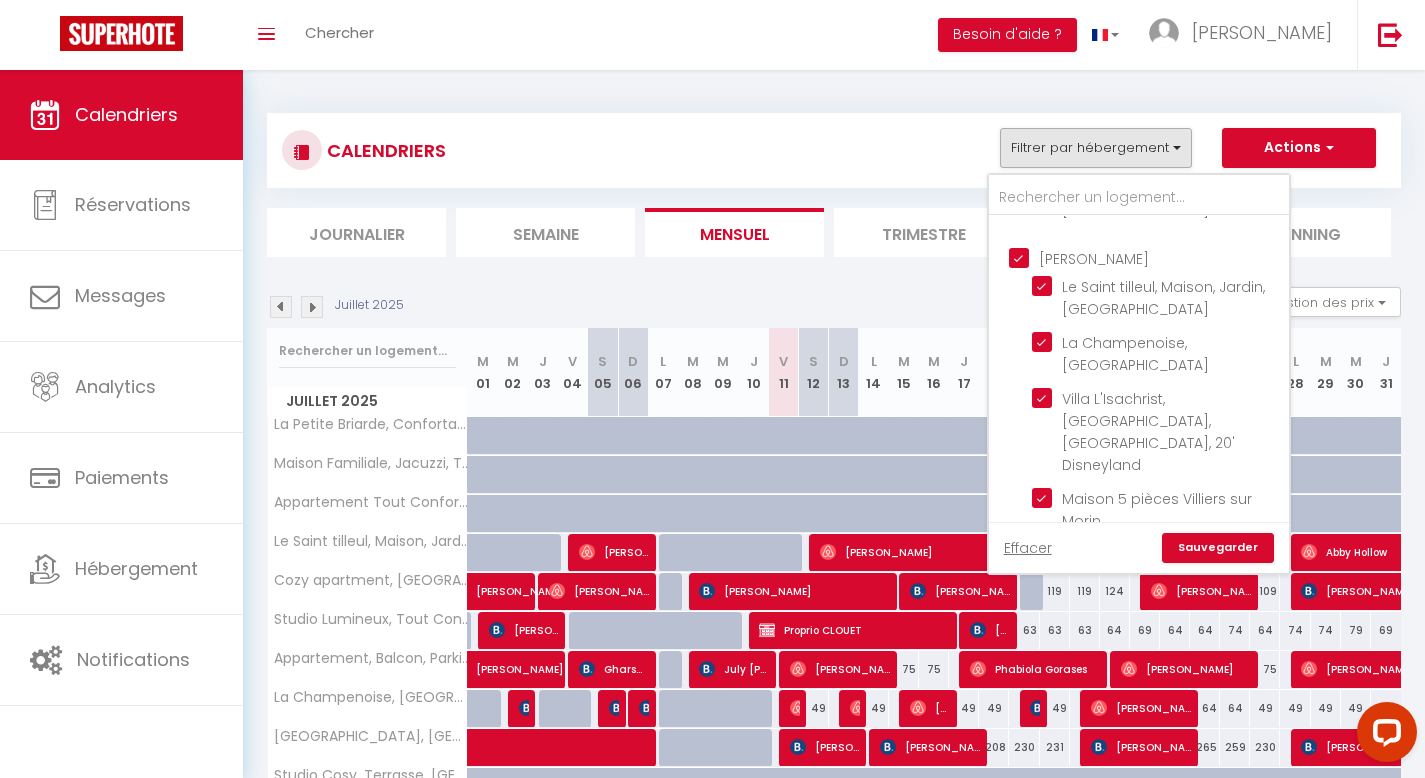 scroll, scrollTop: 955, scrollLeft: 0, axis: vertical 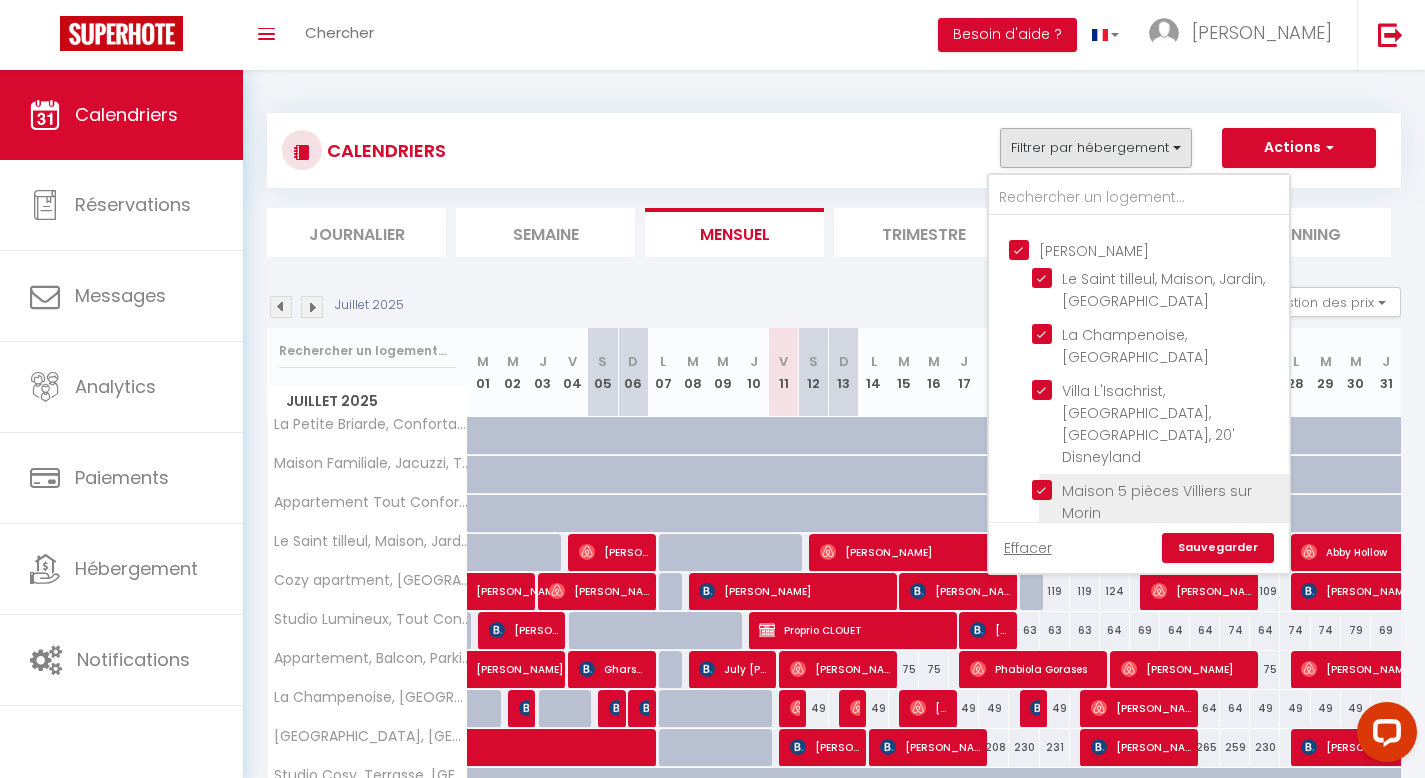 click on "Maison 5 pièces Villiers sur Morin" at bounding box center [1157, 490] 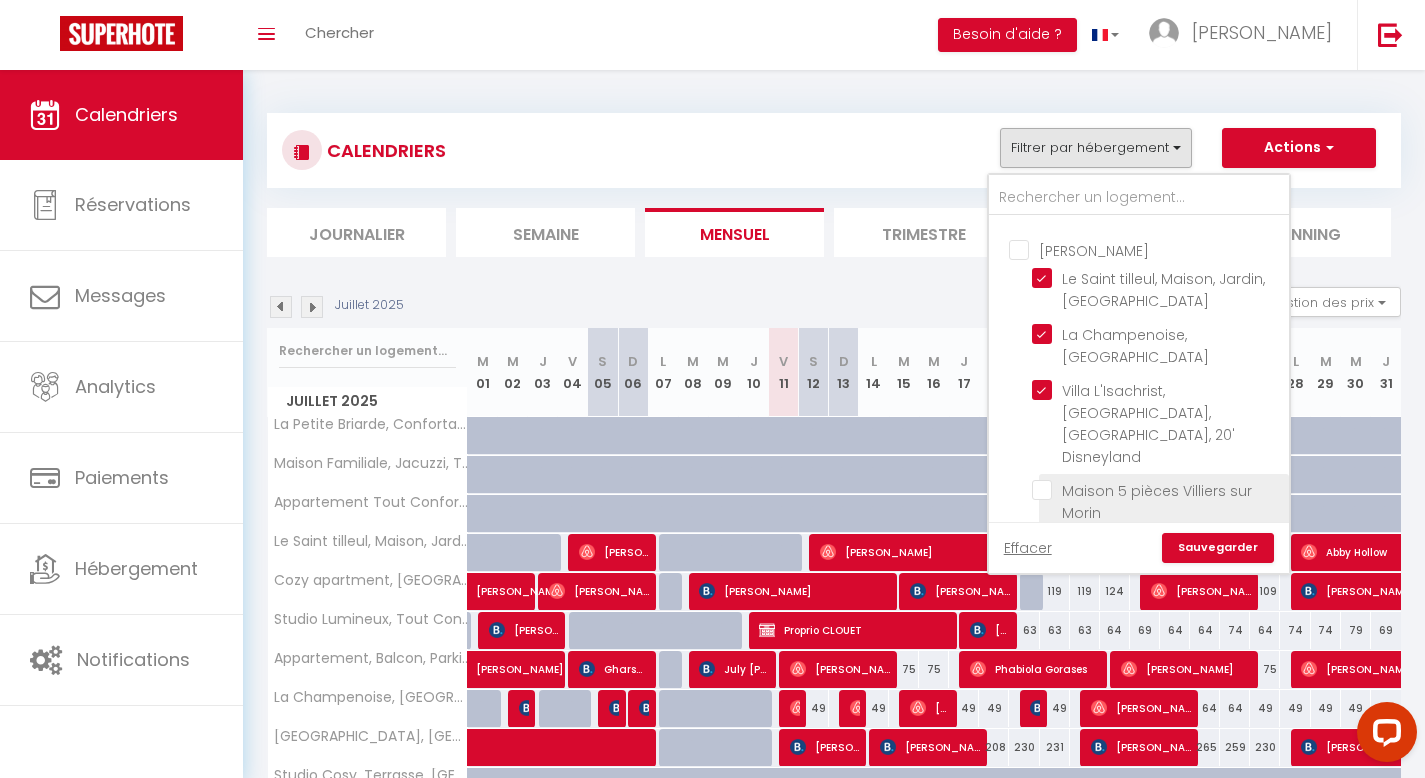 checkbox on "false" 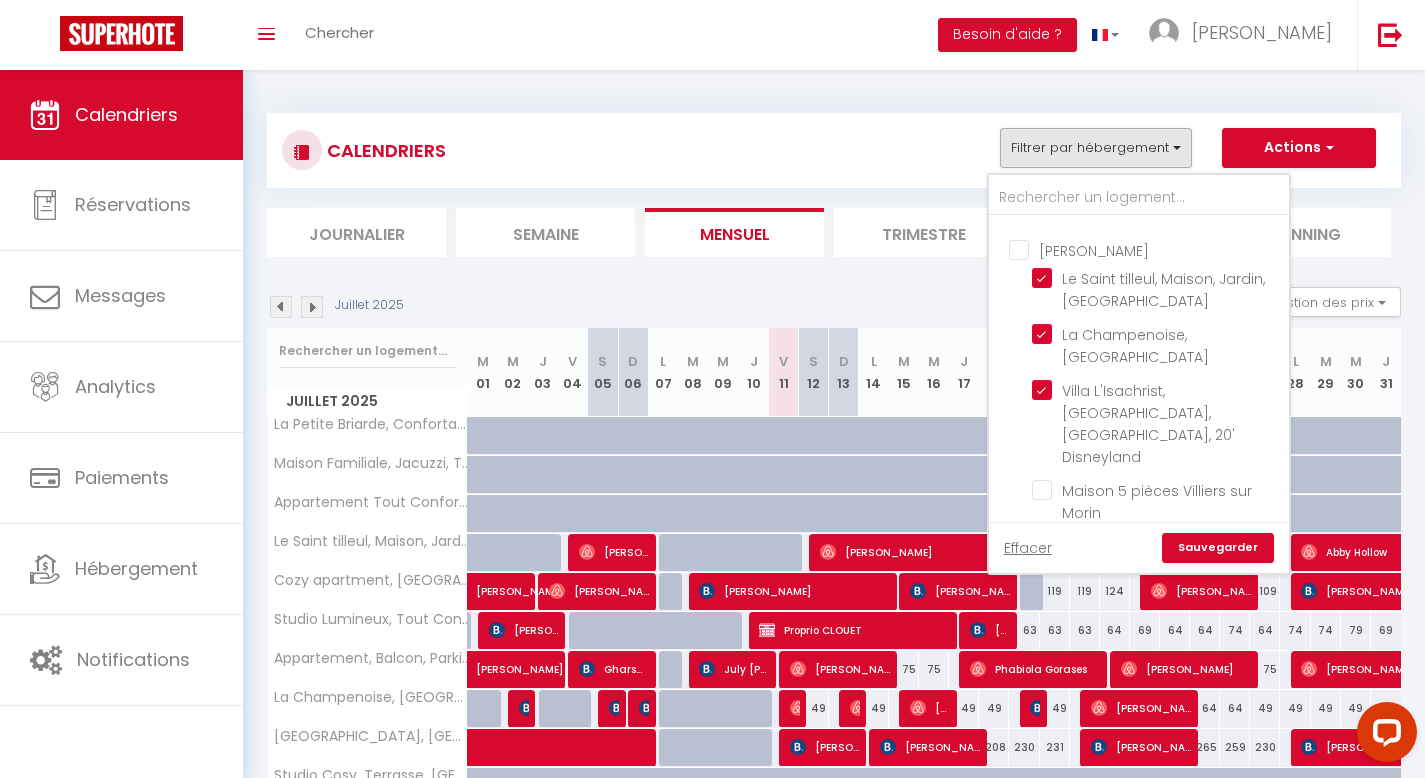 click on "Sauvegarder" at bounding box center (1218, 548) 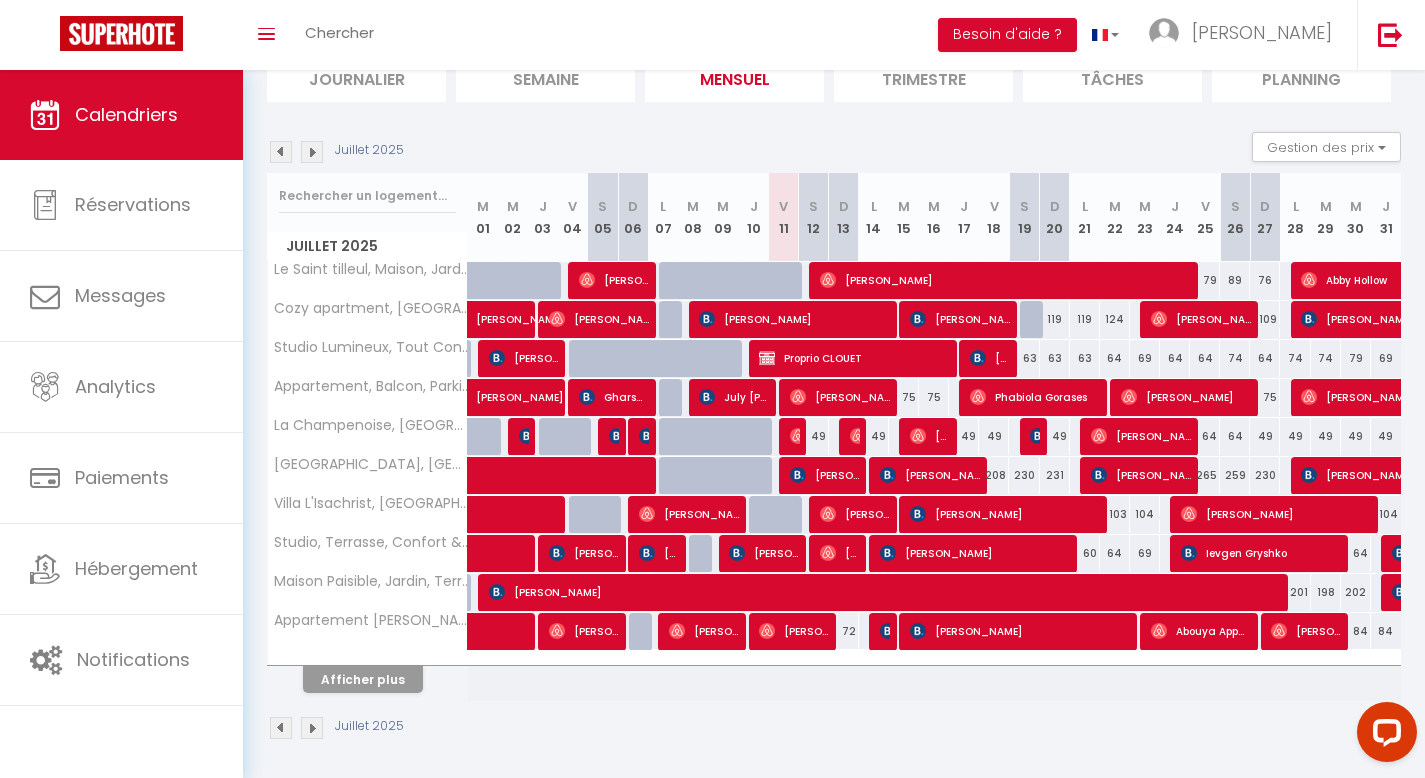 scroll, scrollTop: 155, scrollLeft: 0, axis: vertical 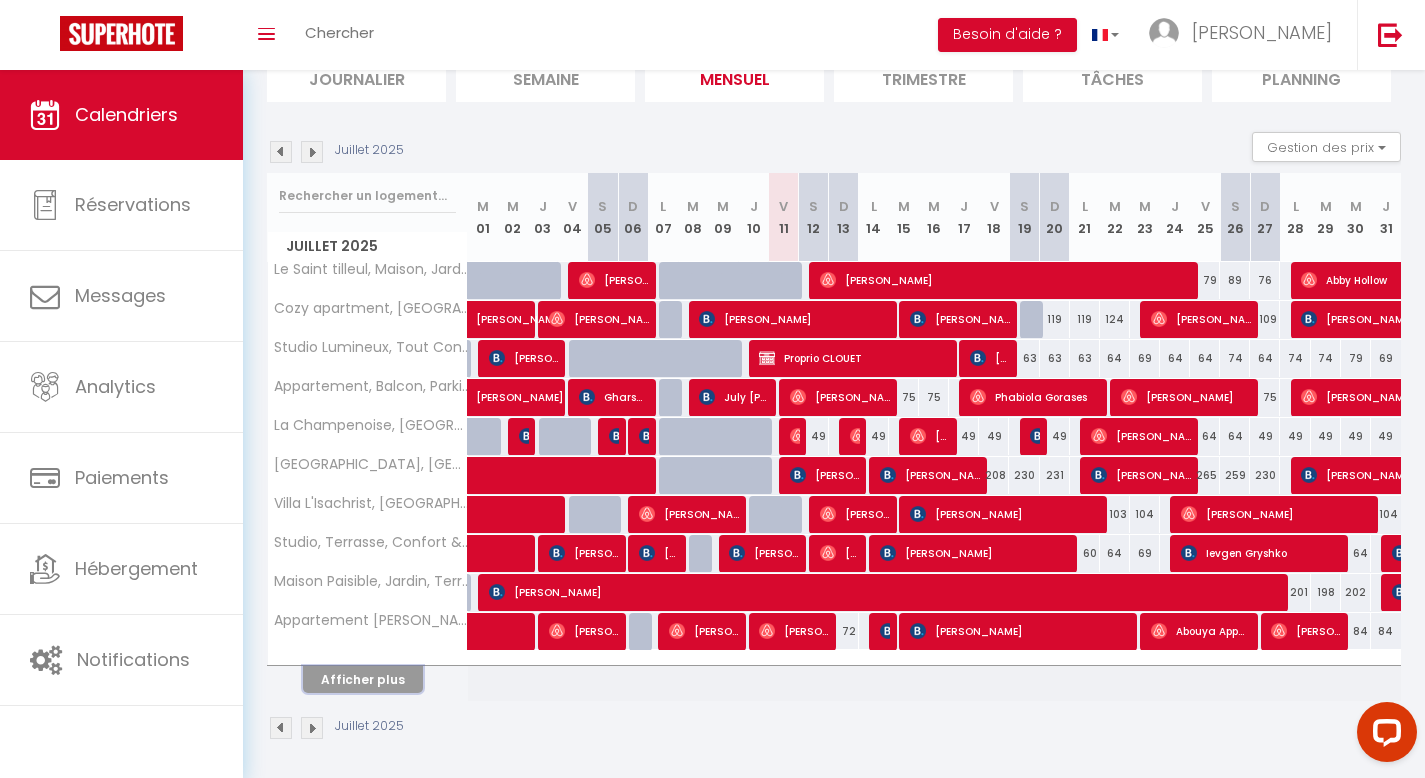click on "Afficher plus" at bounding box center (363, 679) 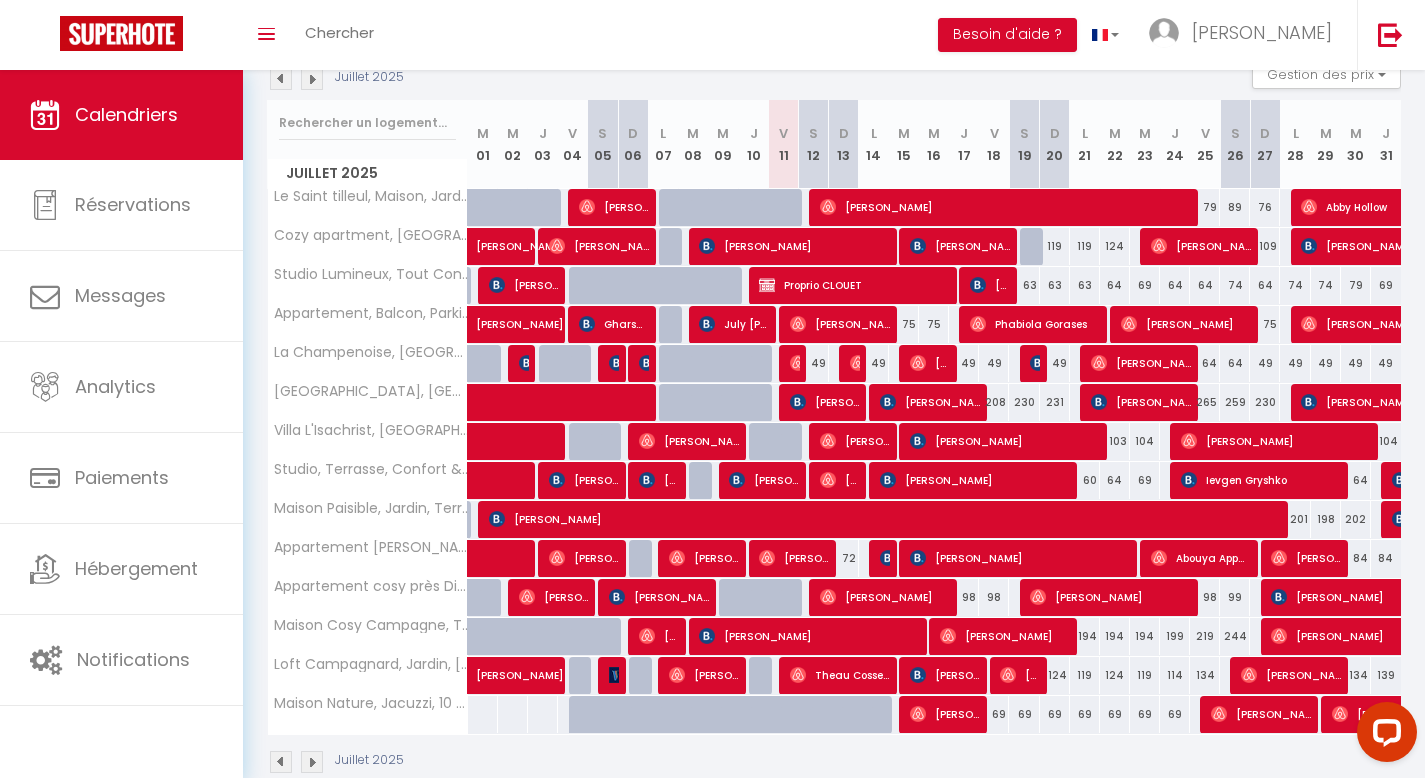 scroll, scrollTop: 233, scrollLeft: 0, axis: vertical 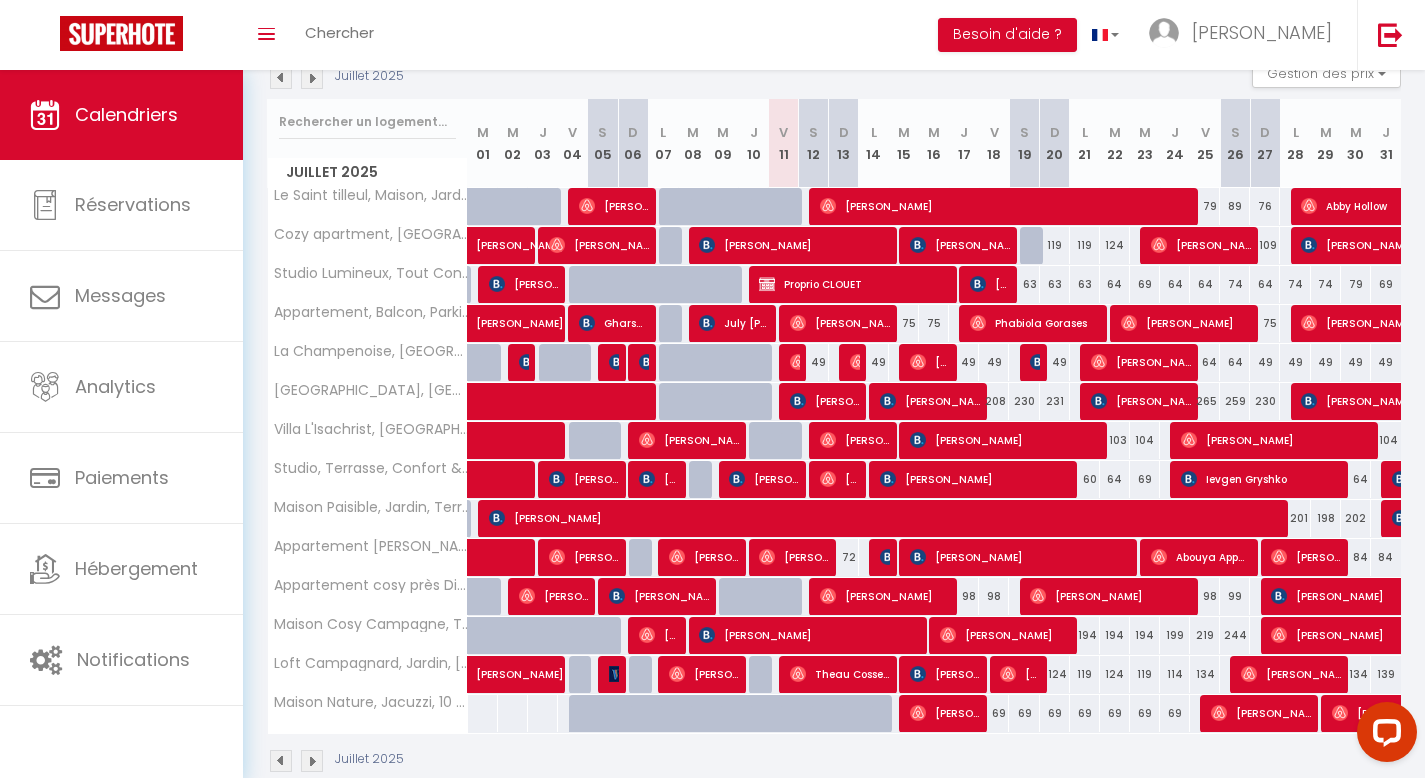 click at bounding box center (281, 78) 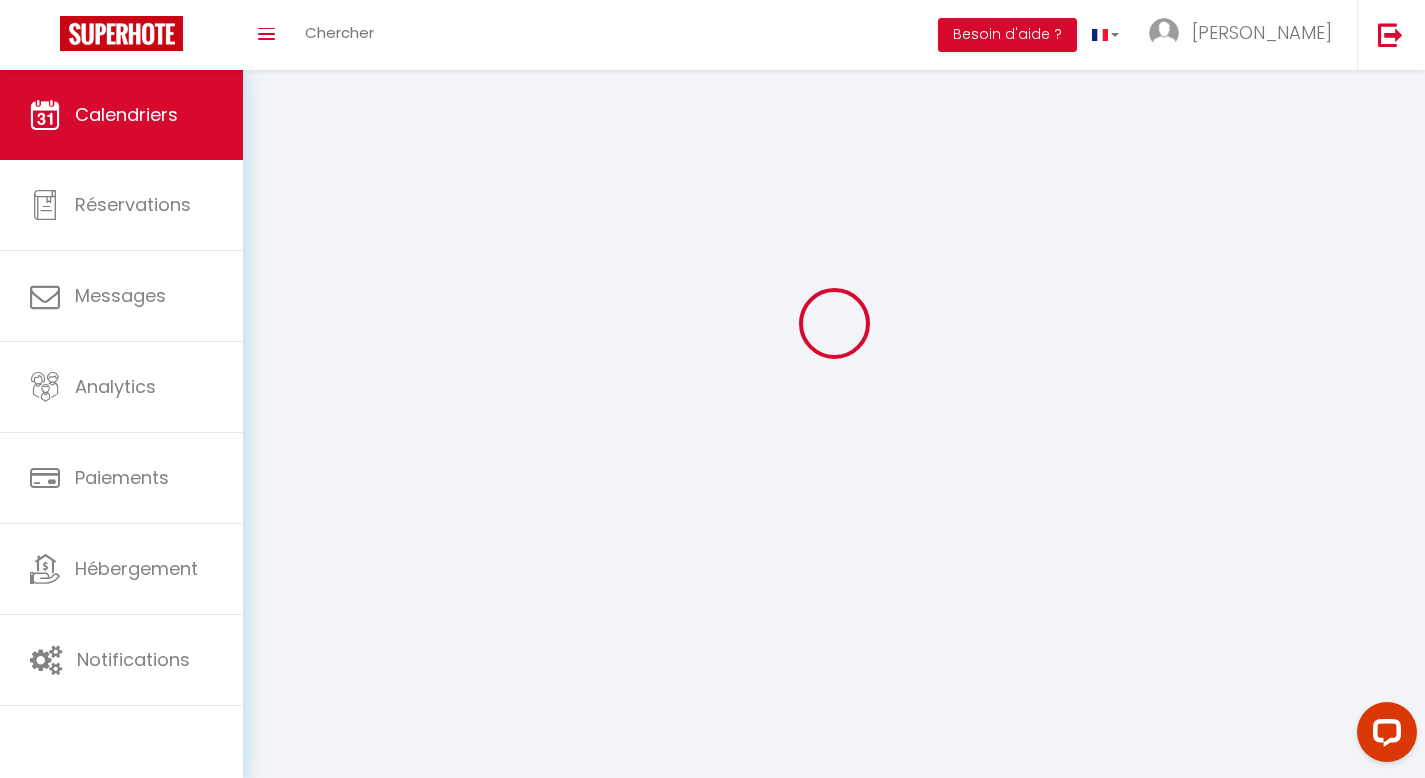 select 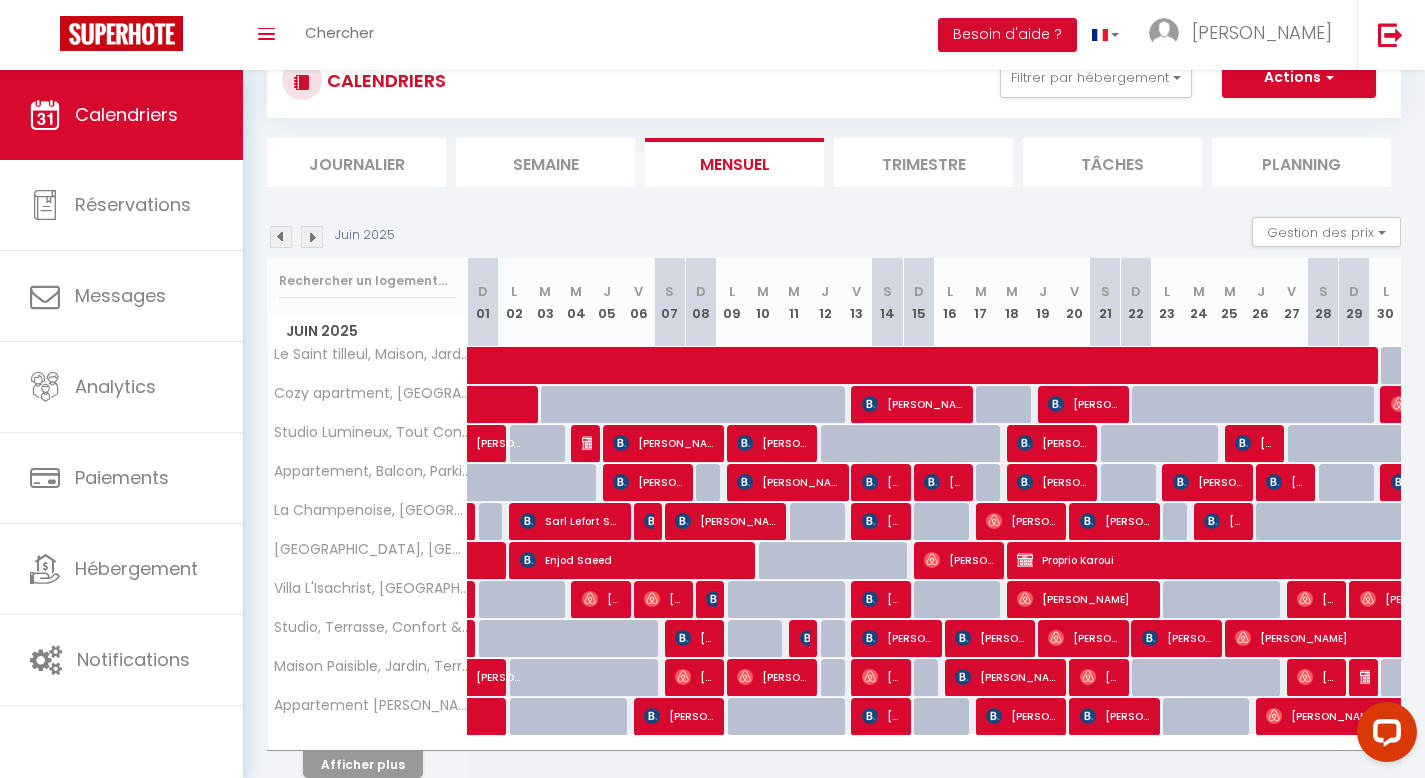 scroll, scrollTop: 160, scrollLeft: 0, axis: vertical 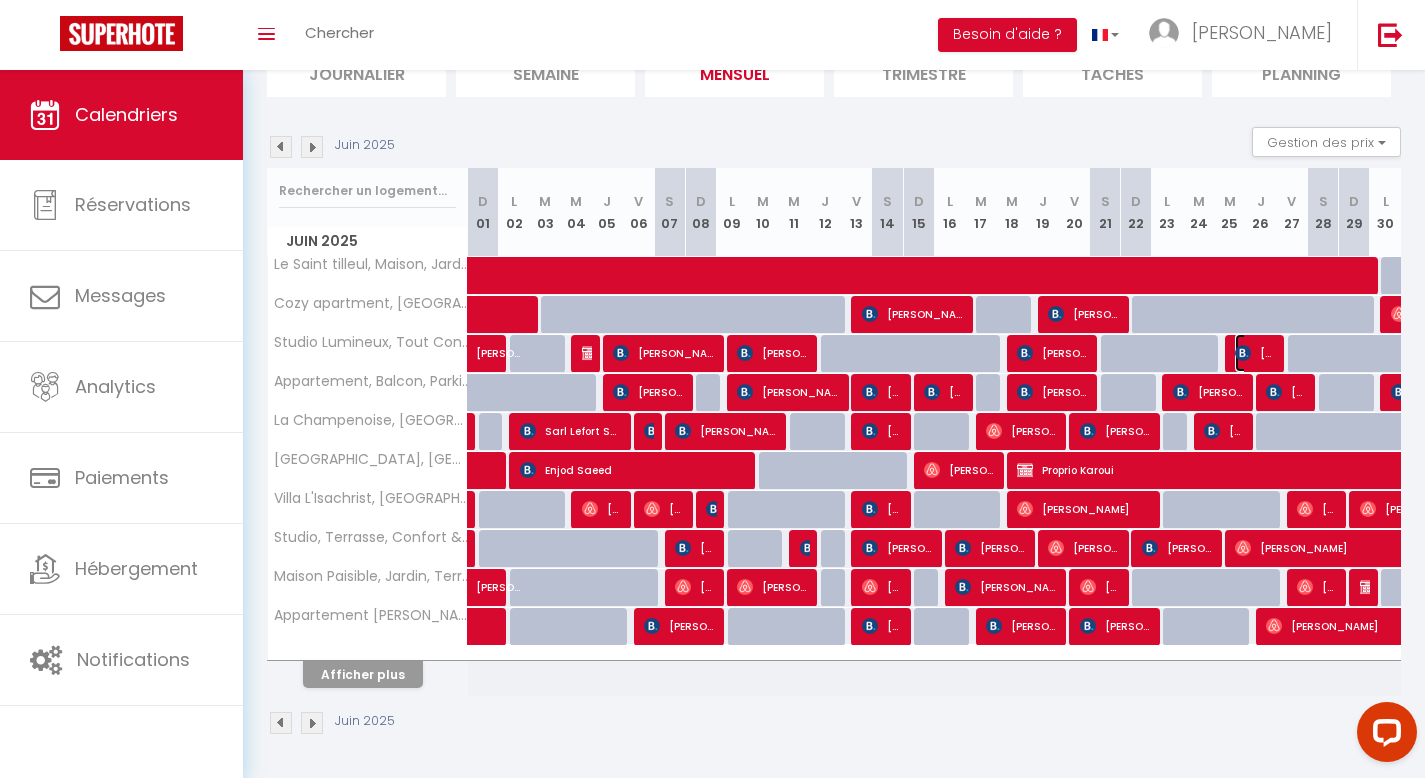 click at bounding box center (1243, 353) 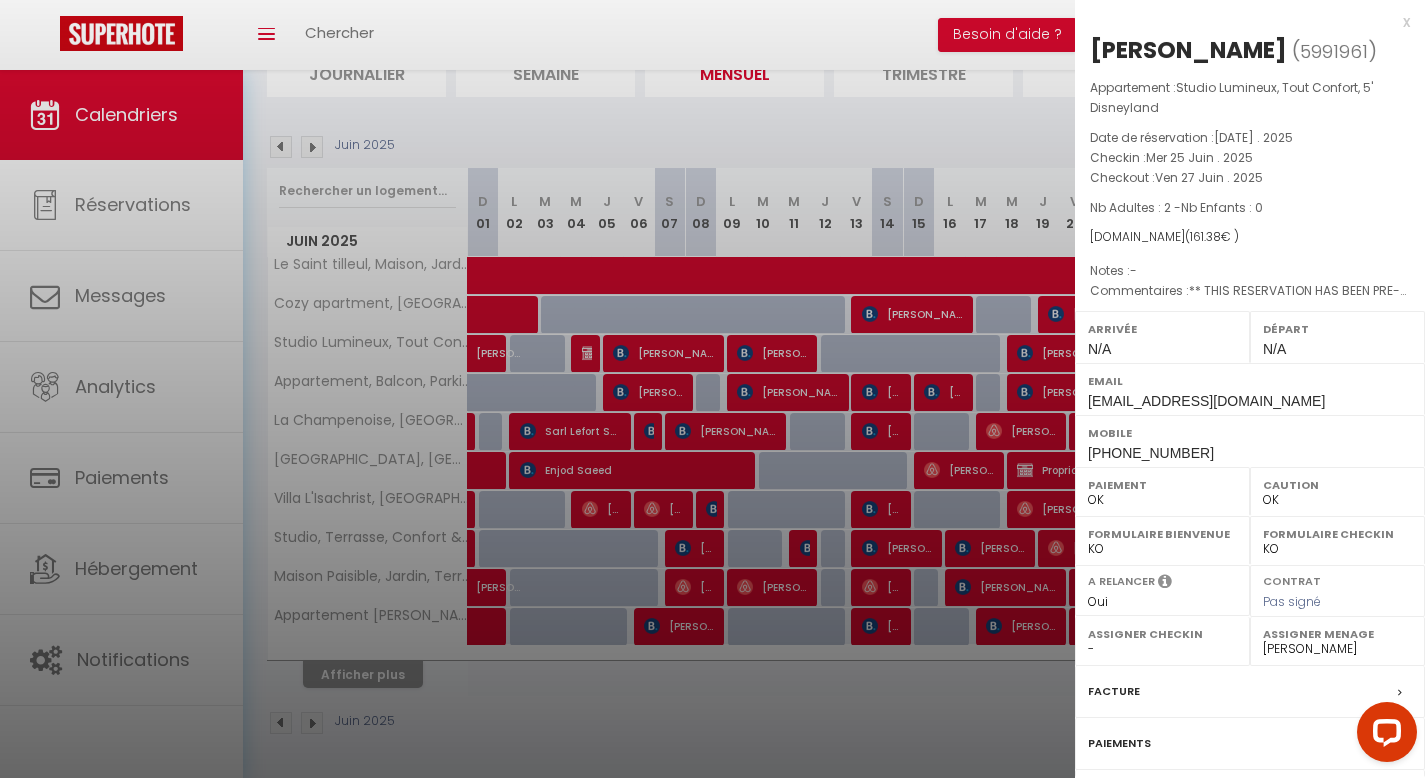 click at bounding box center [712, 389] 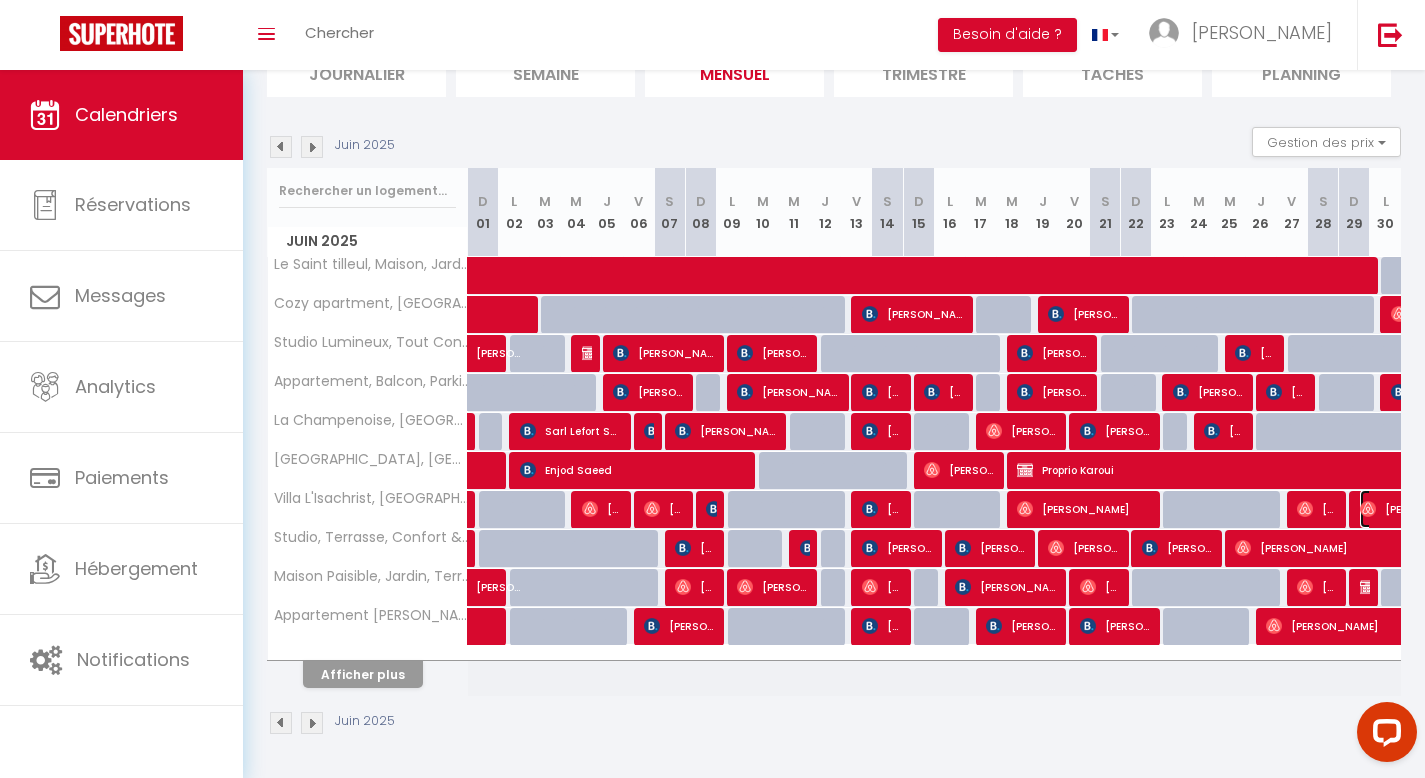 click on "Sonia Garin" at bounding box center (1475, 509) 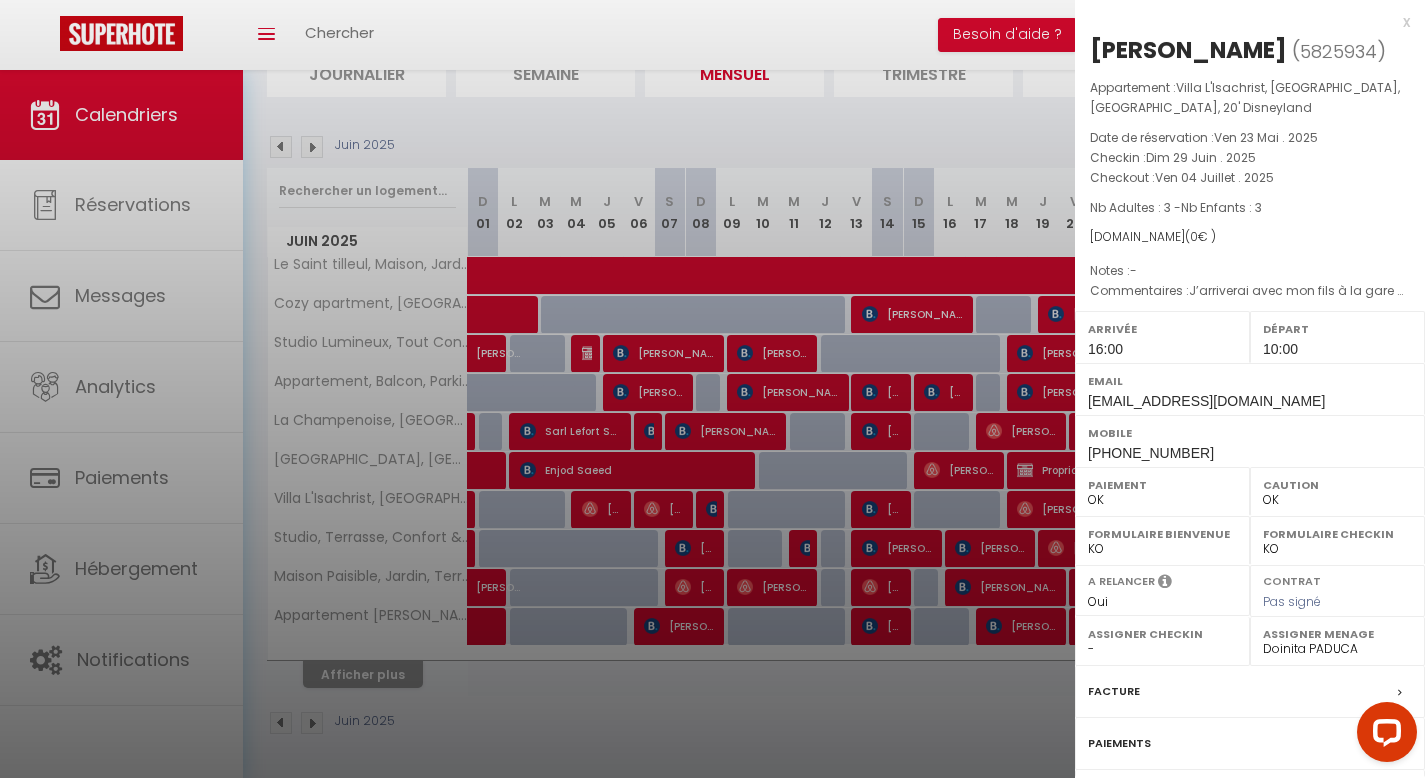 click at bounding box center (712, 389) 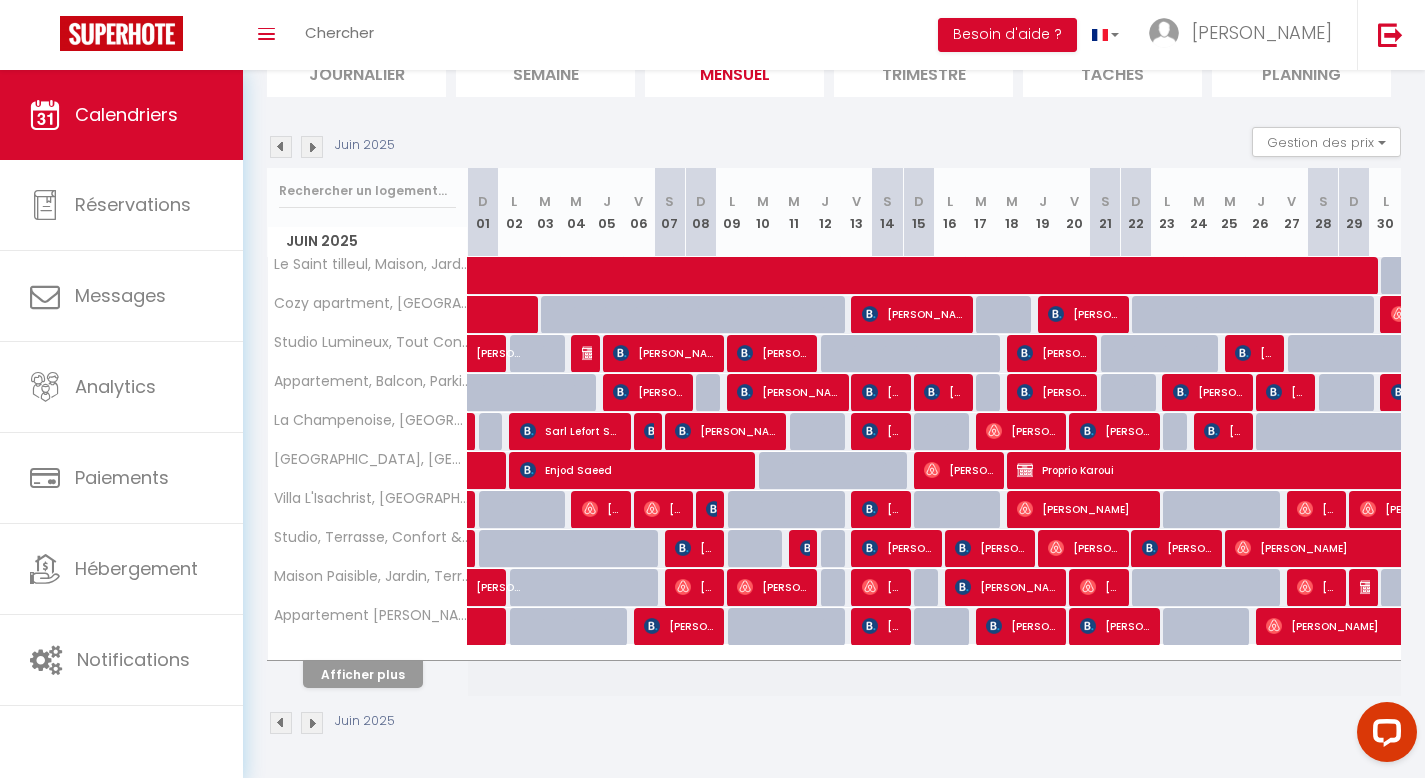 click at bounding box center [312, 147] 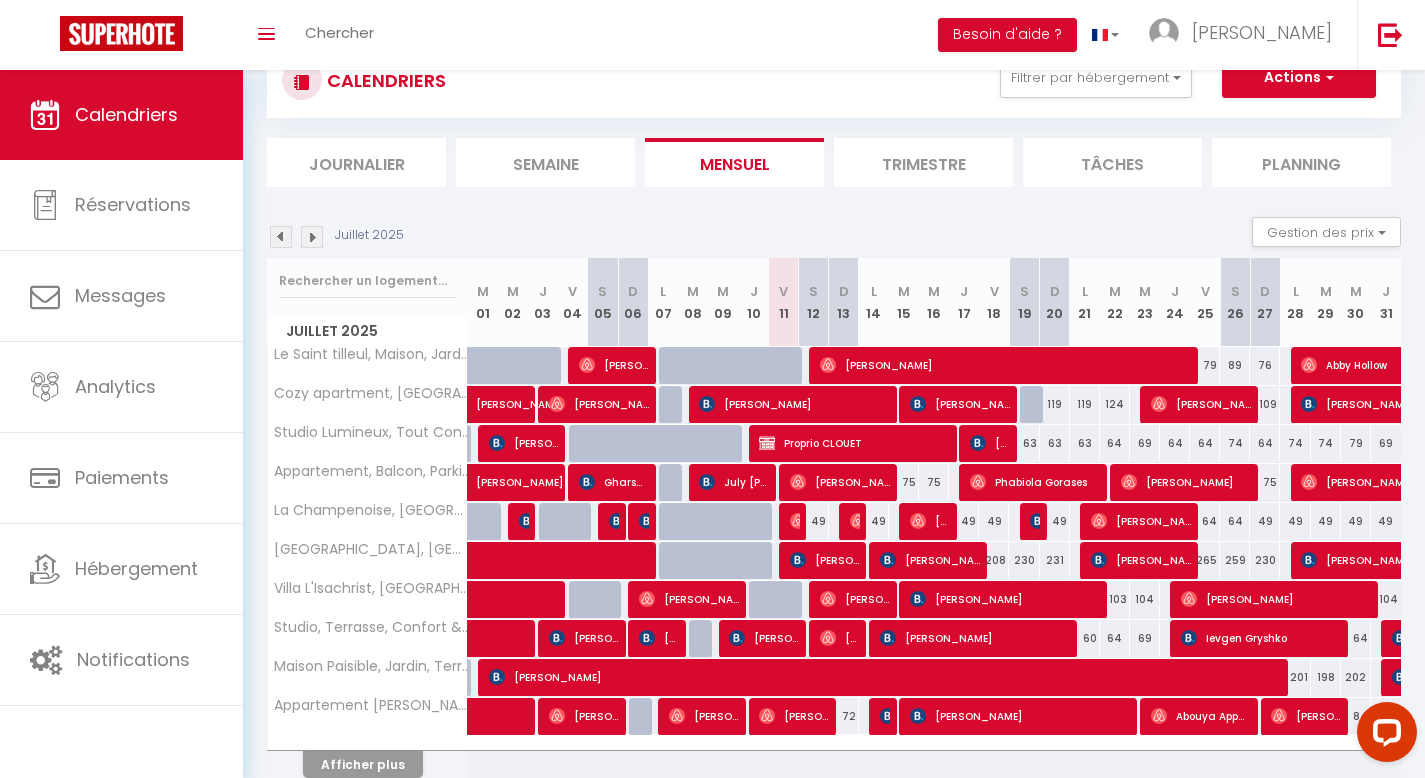 scroll, scrollTop: 160, scrollLeft: 0, axis: vertical 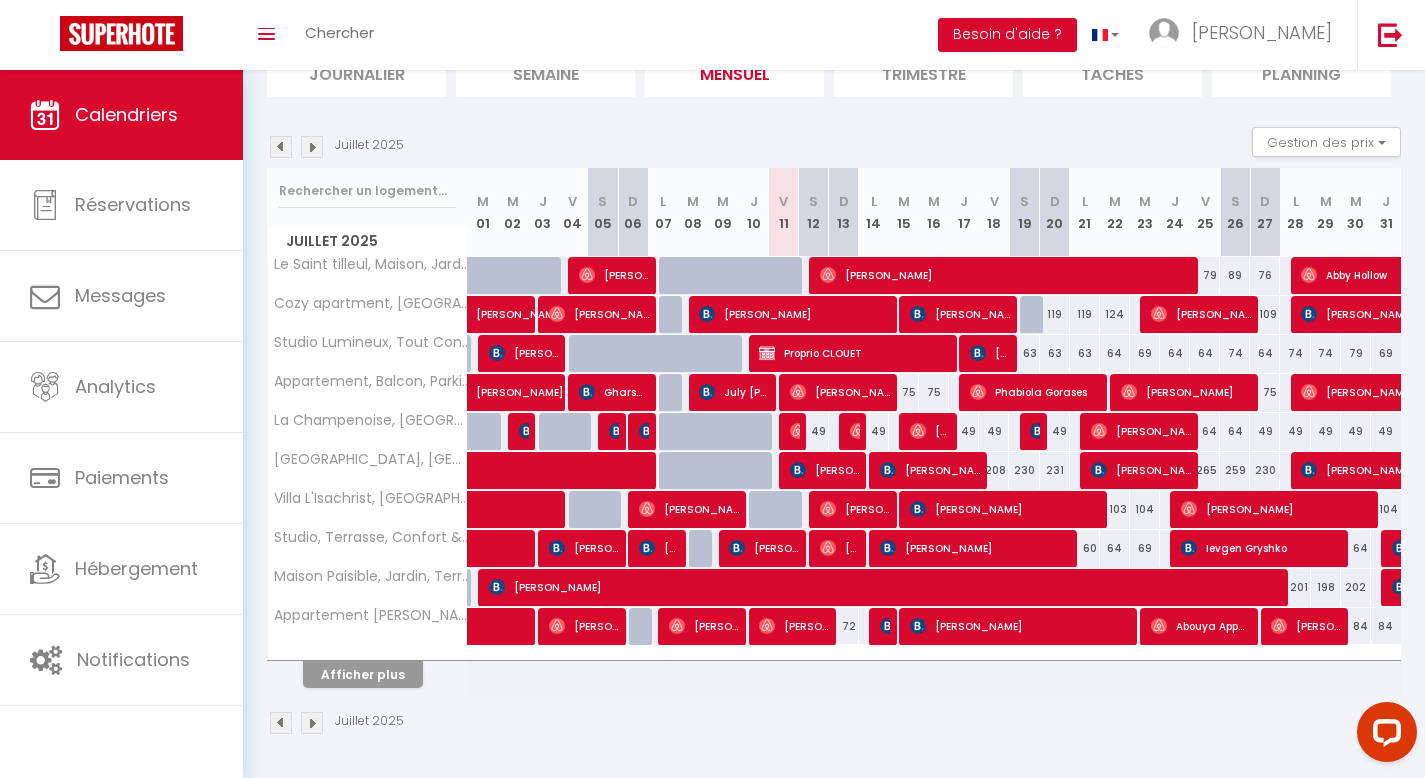 click at bounding box center (281, 147) 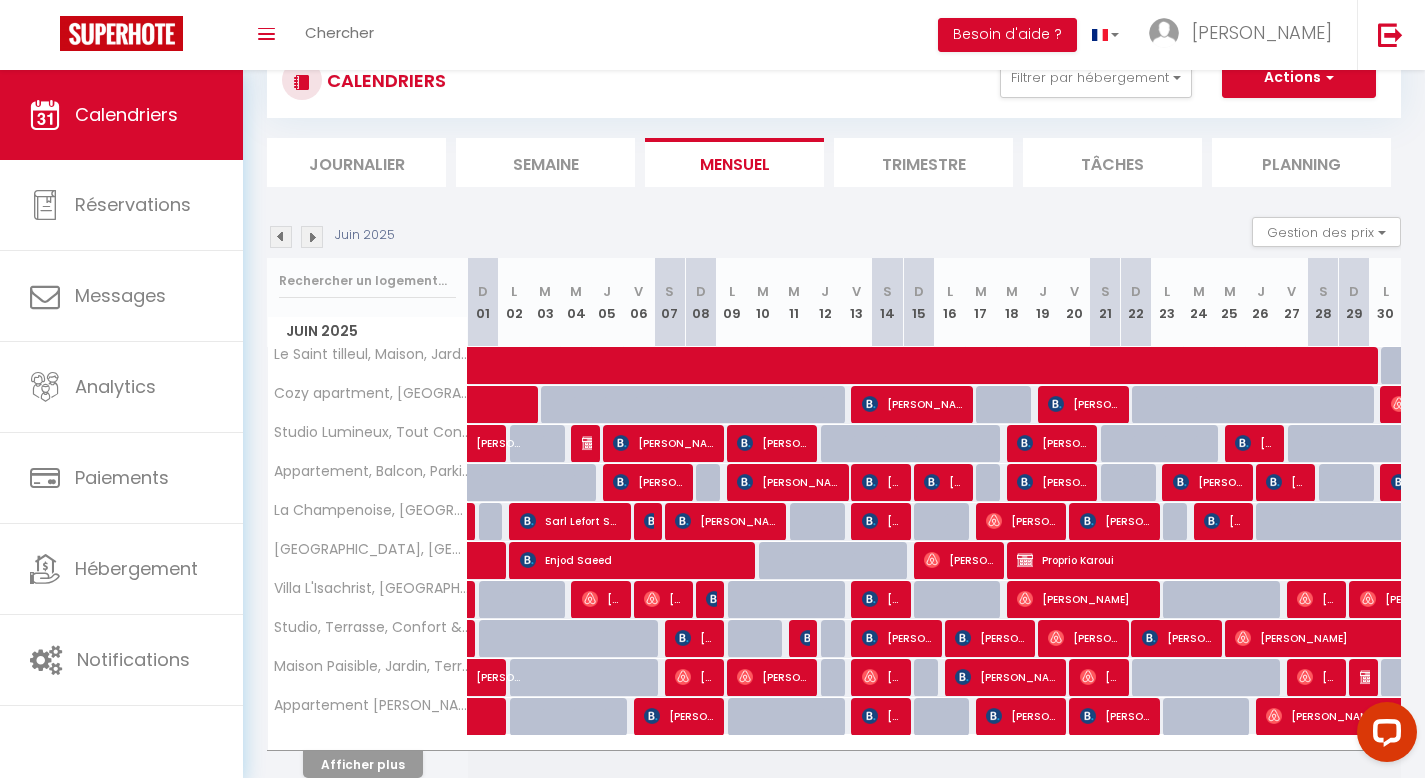 scroll, scrollTop: 160, scrollLeft: 0, axis: vertical 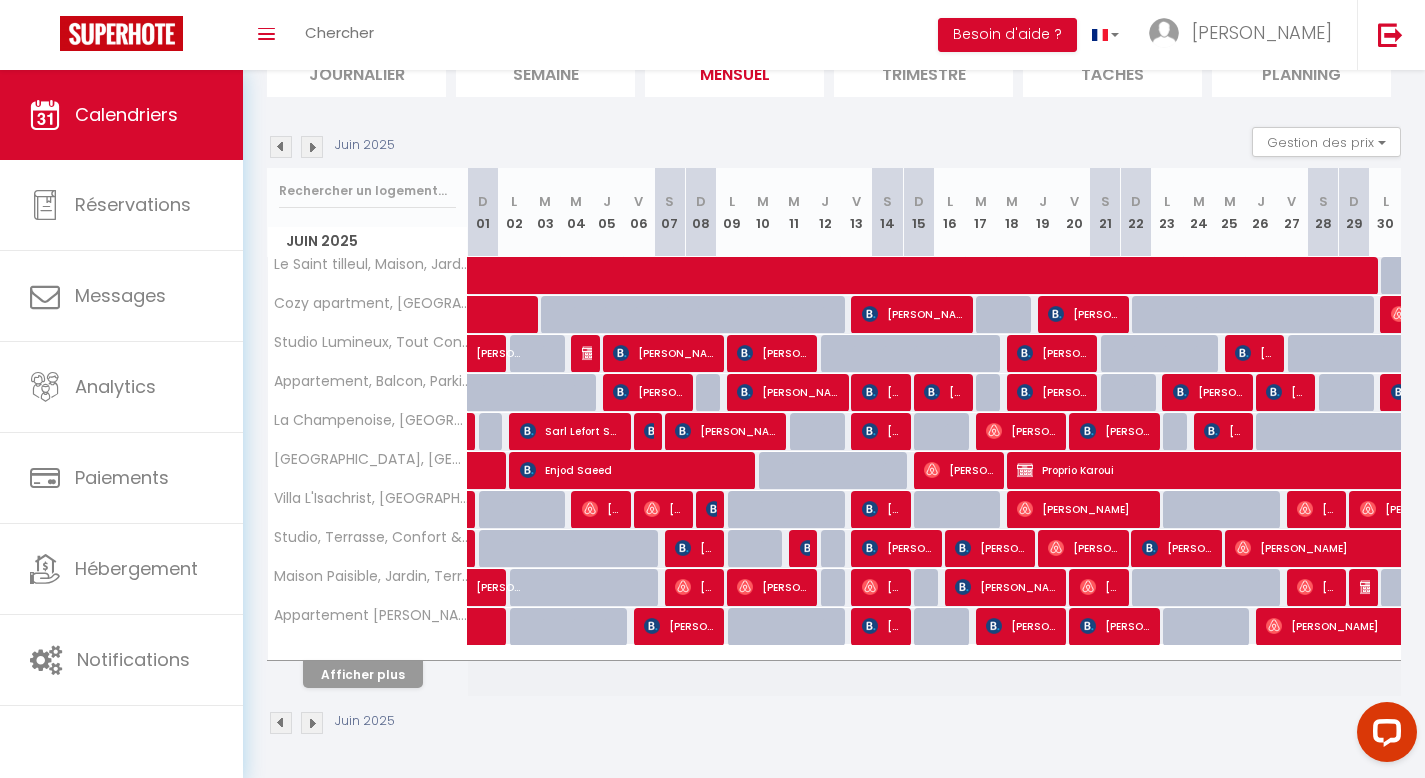 click at bounding box center (312, 147) 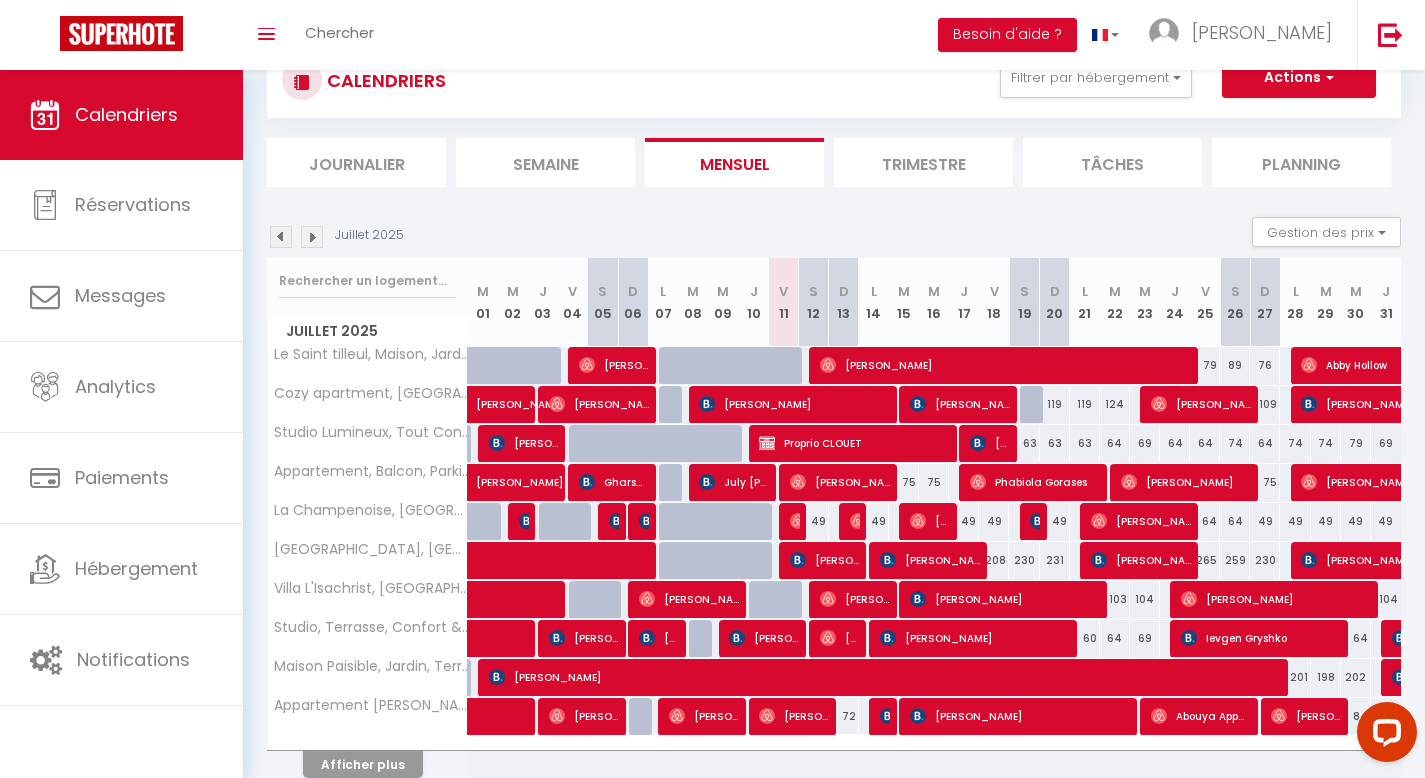 scroll, scrollTop: 160, scrollLeft: 0, axis: vertical 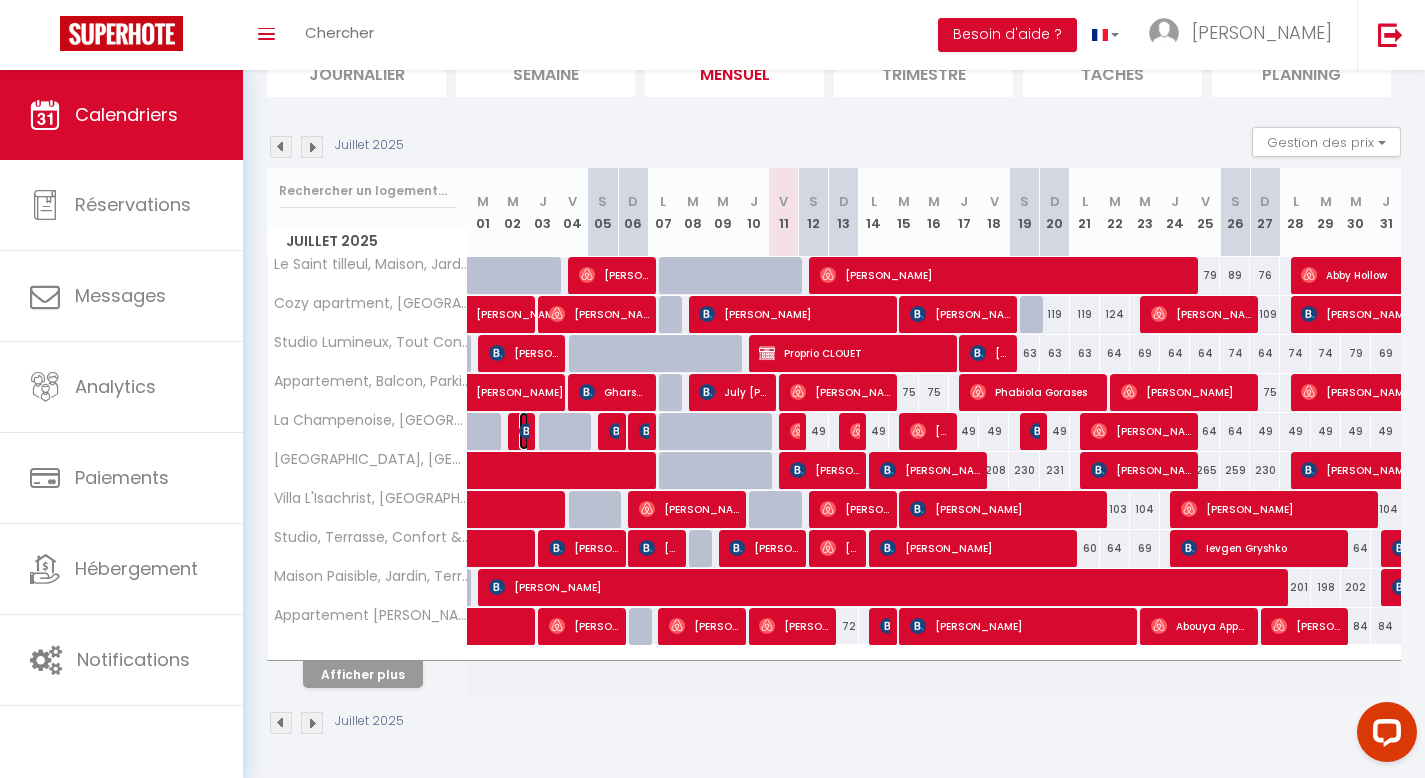 click on "K Peek" at bounding box center [524, 431] 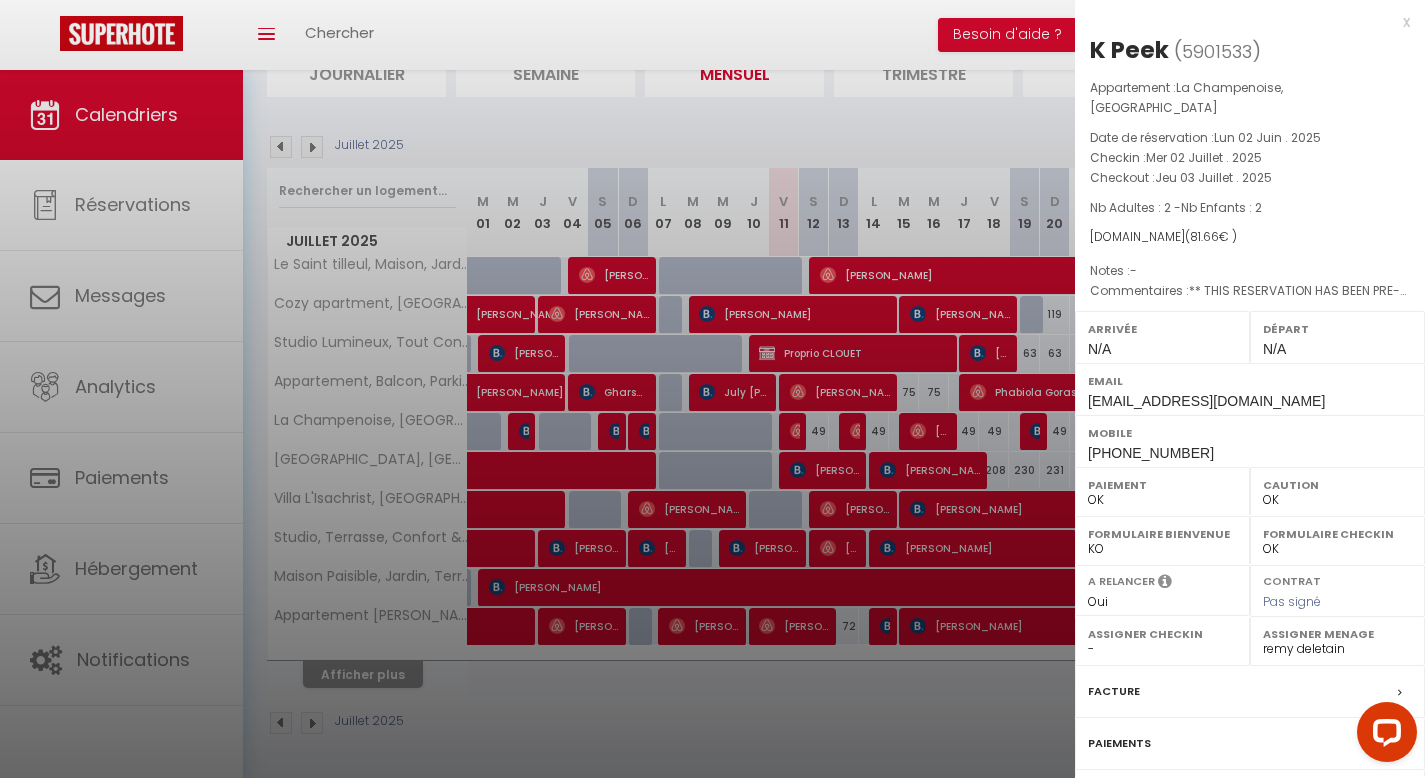 click on "x" at bounding box center [1242, 22] 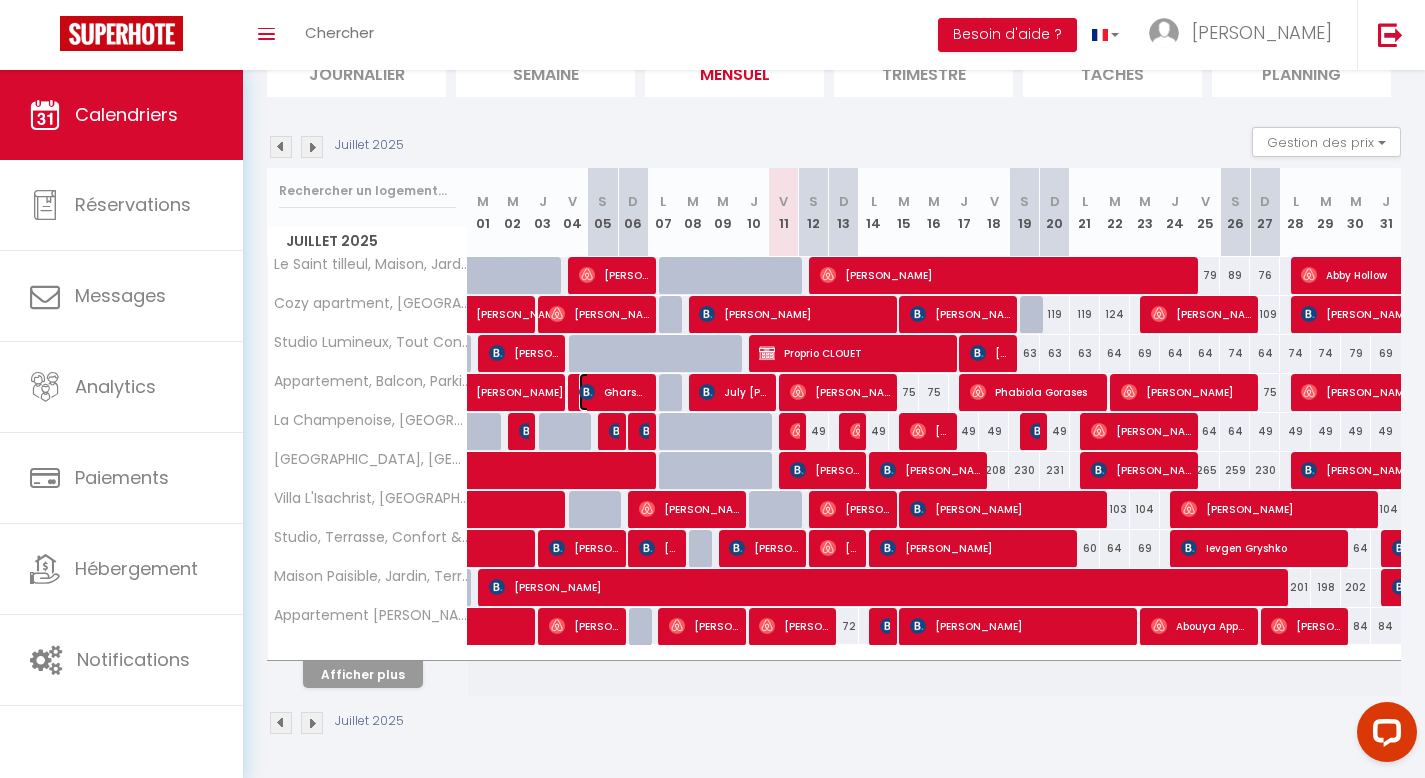 click at bounding box center [587, 392] 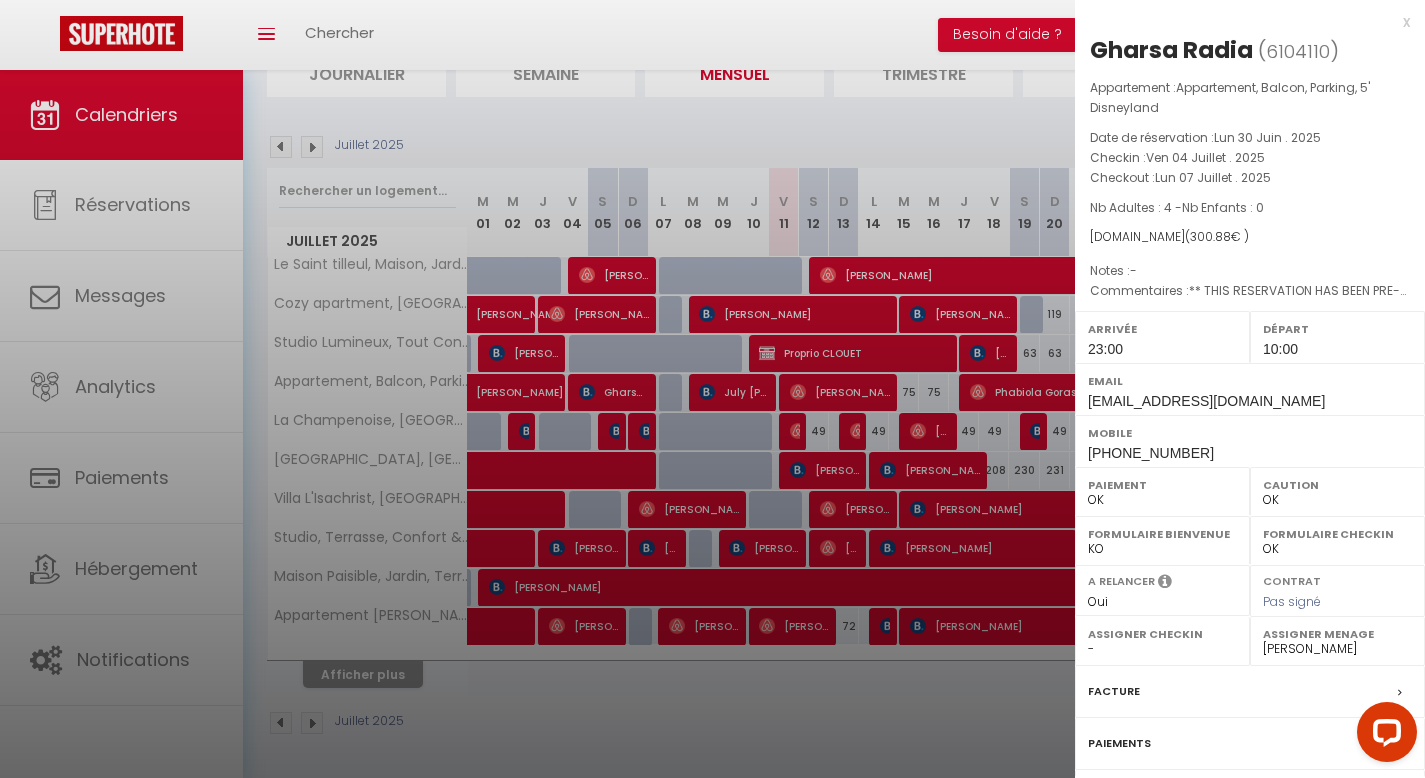 click on "x" at bounding box center [1242, 22] 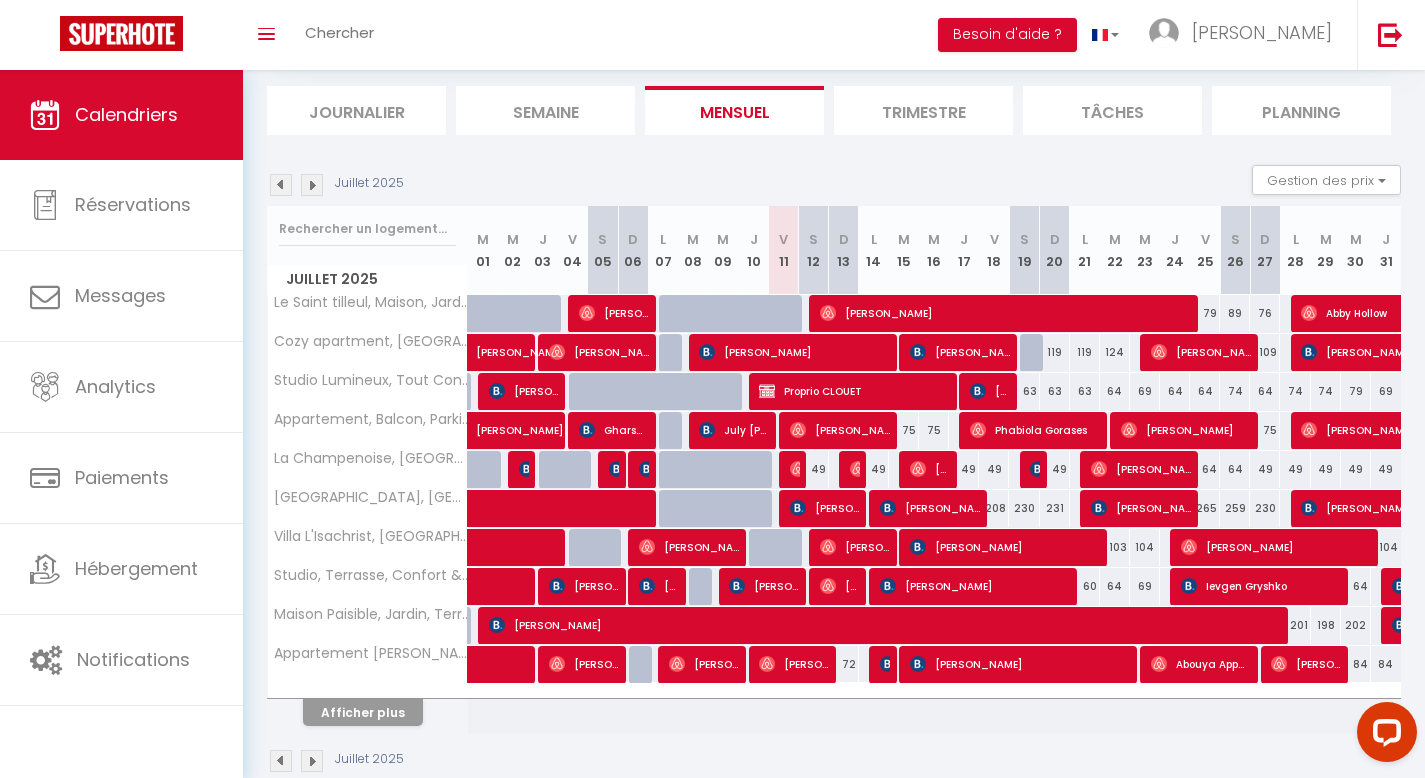 scroll, scrollTop: 124, scrollLeft: 0, axis: vertical 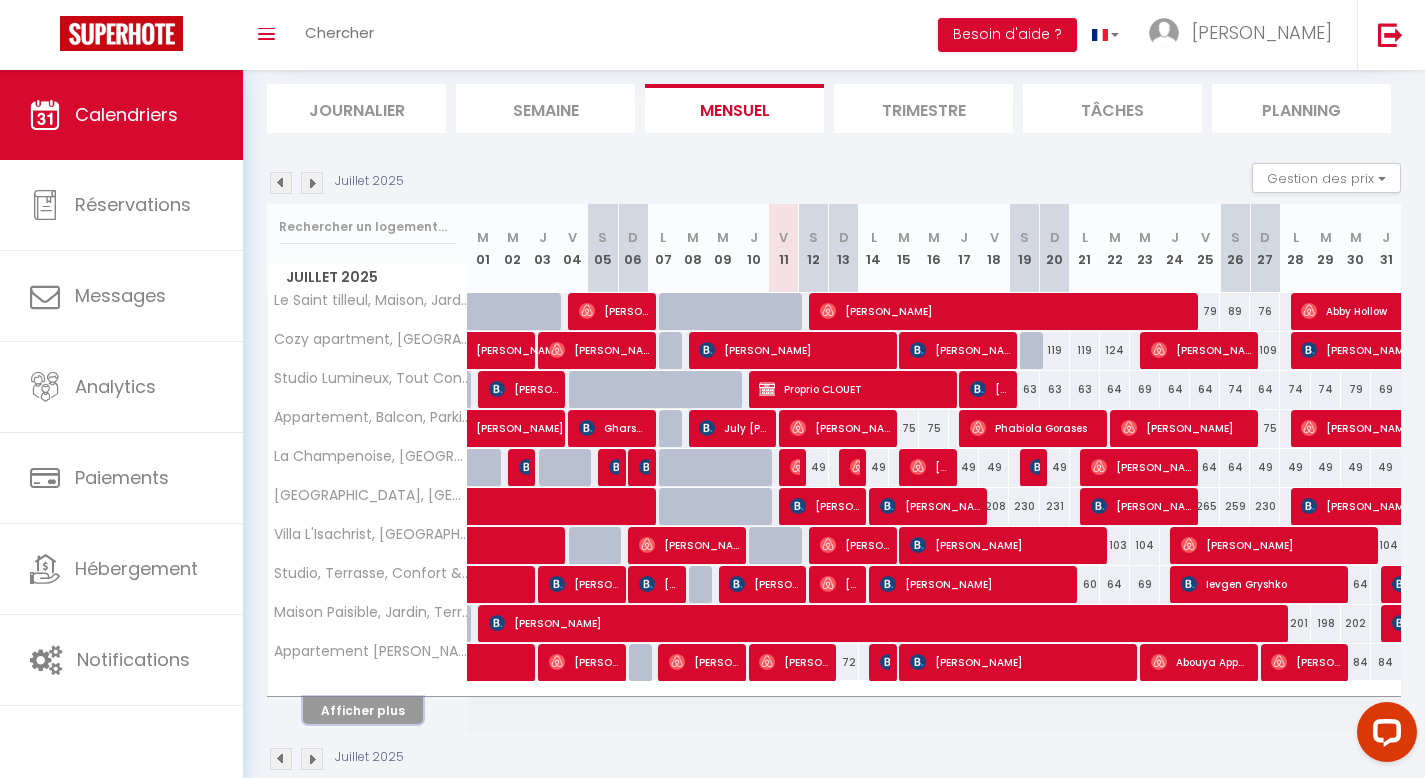 click on "Afficher plus" at bounding box center (363, 710) 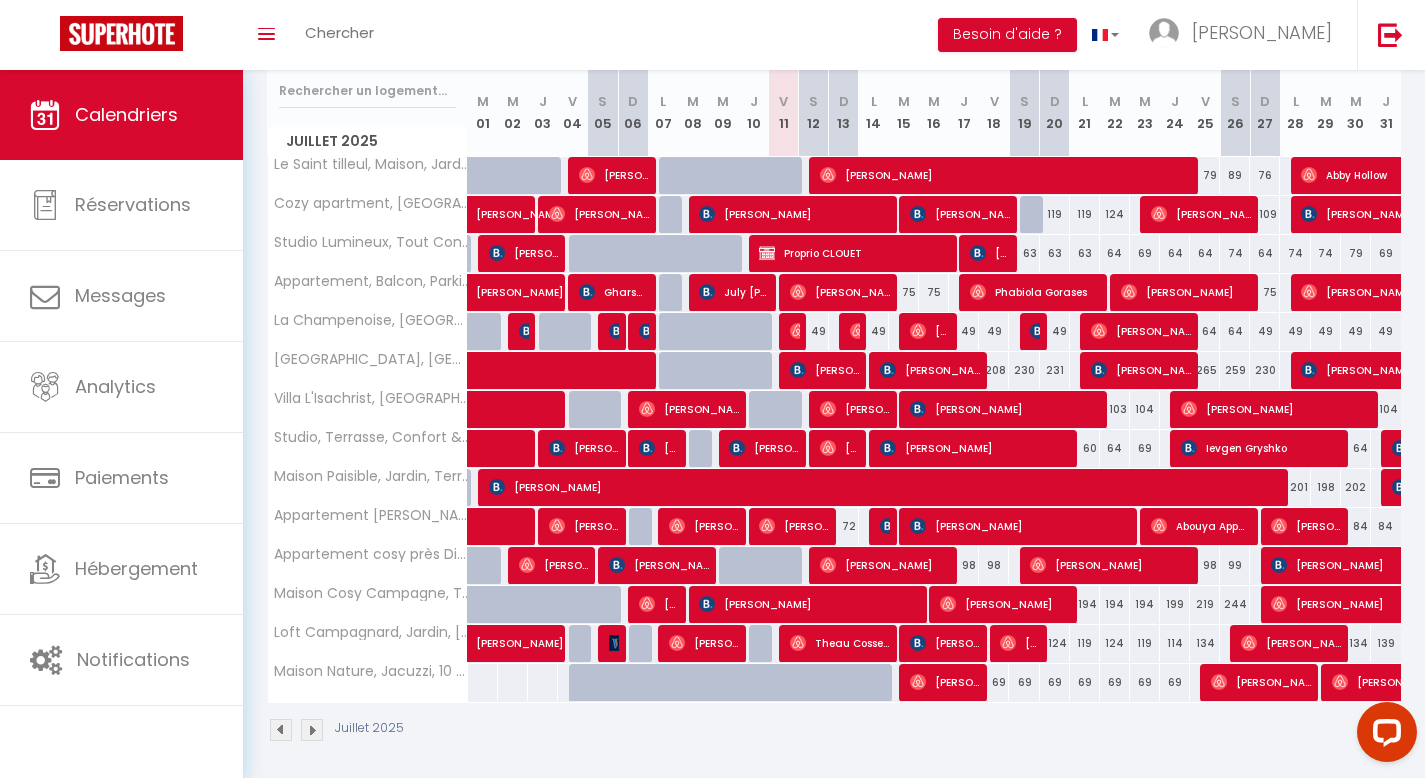 scroll, scrollTop: 265, scrollLeft: 0, axis: vertical 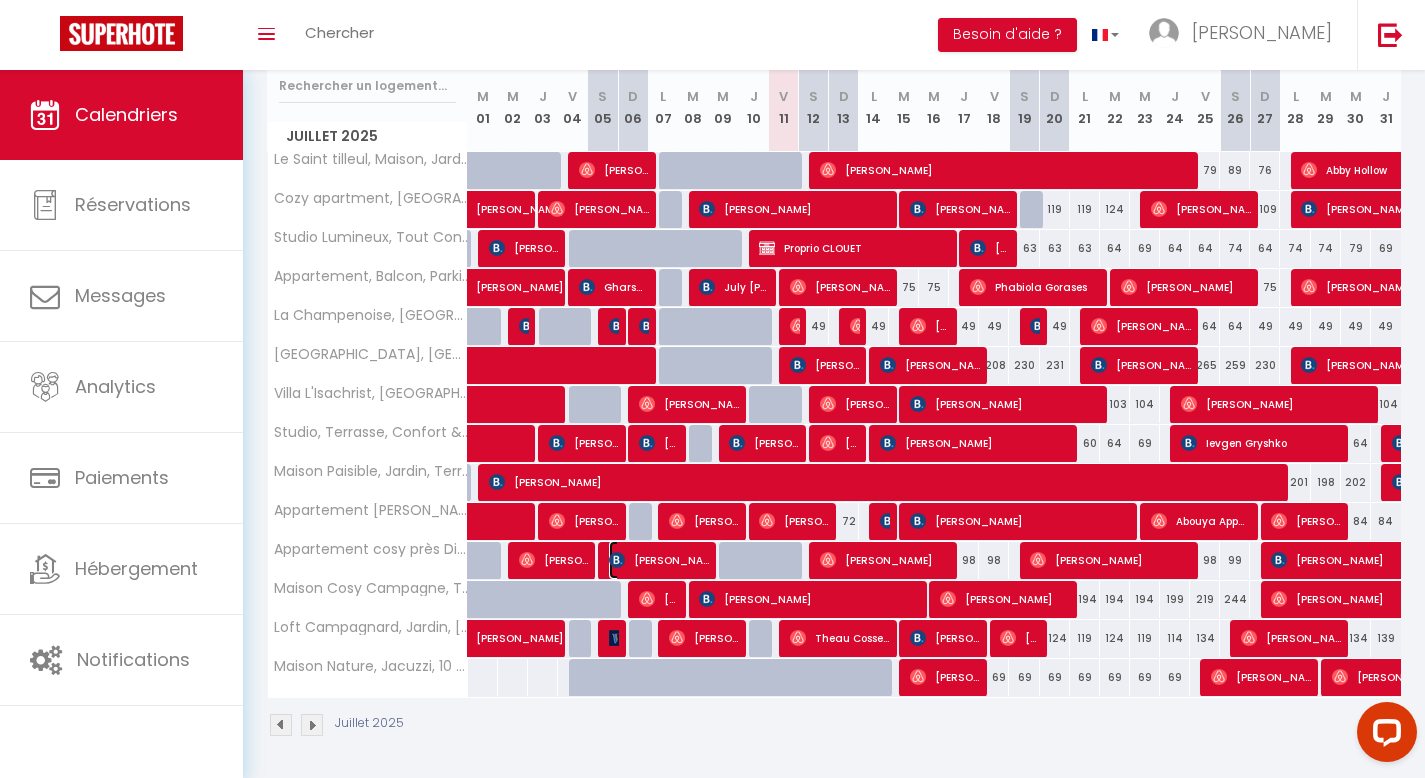 click on "Mario Francesco Iasevoli" at bounding box center [659, 560] 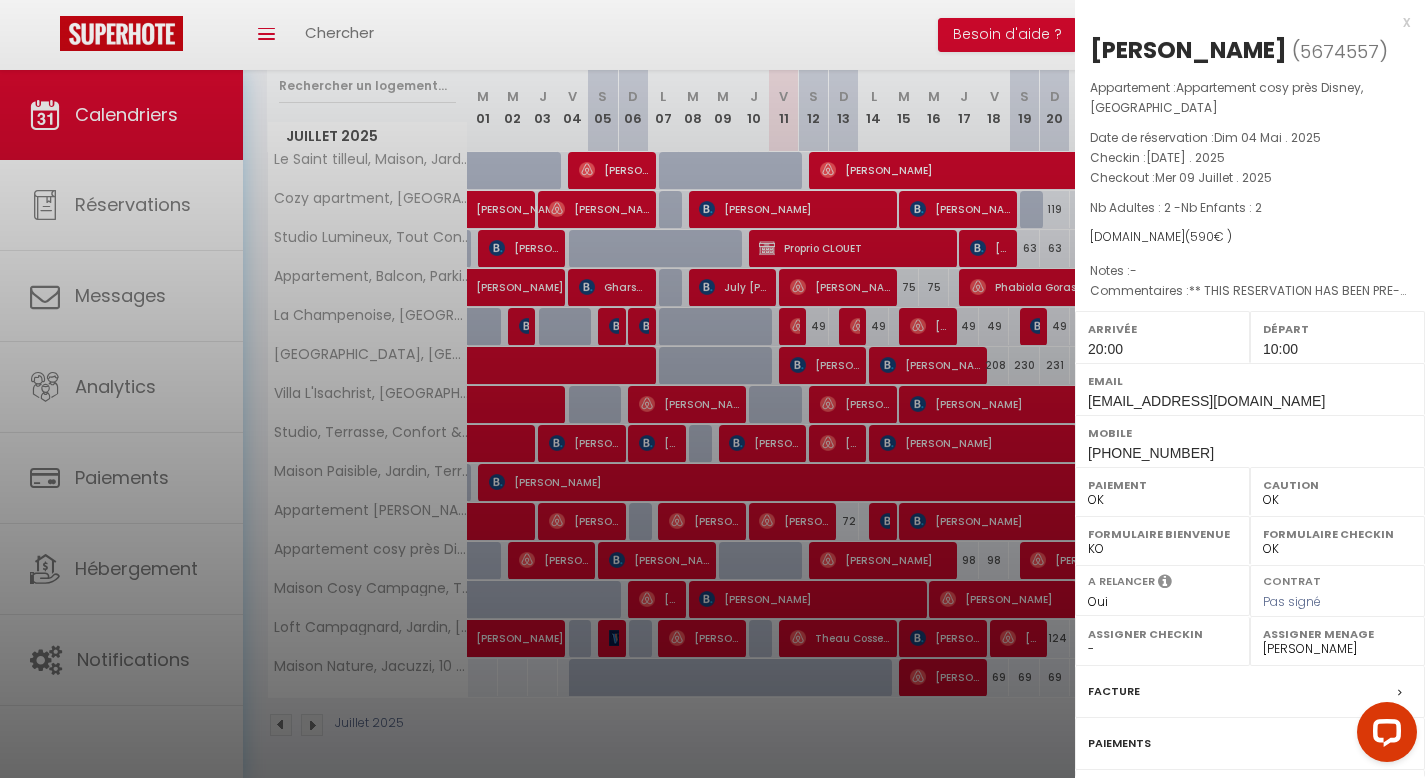 click on "x" at bounding box center [1242, 22] 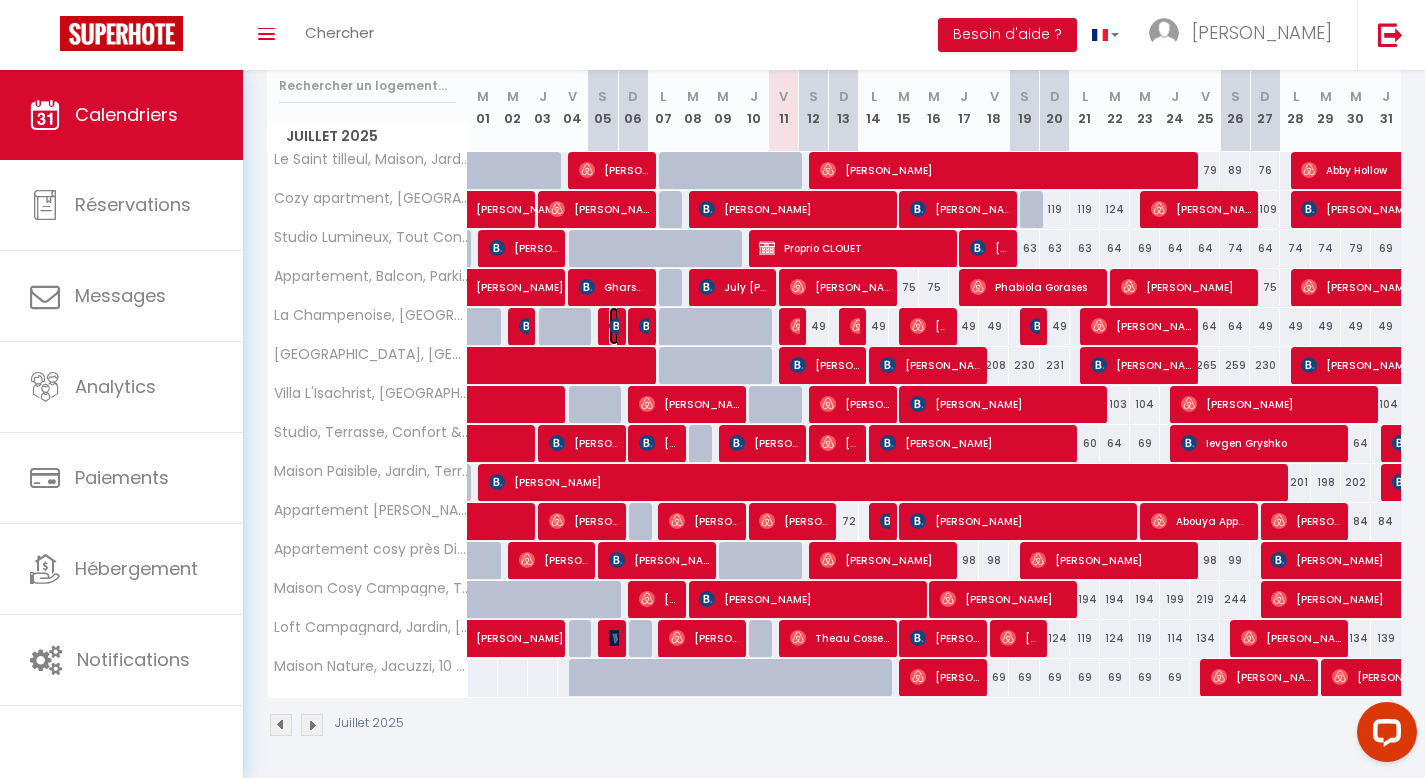 click on "[PERSON_NAME]" at bounding box center [614, 326] 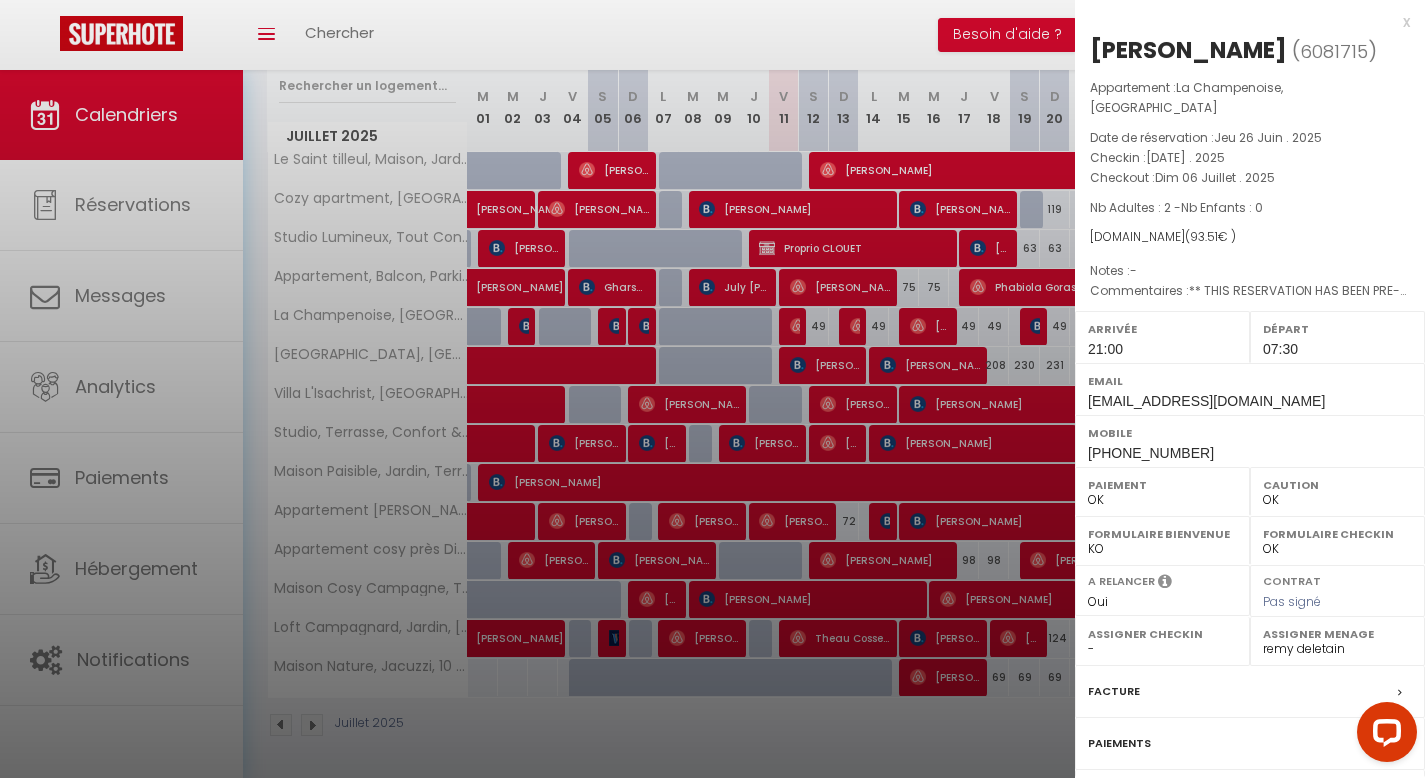 click on "x" at bounding box center (1242, 22) 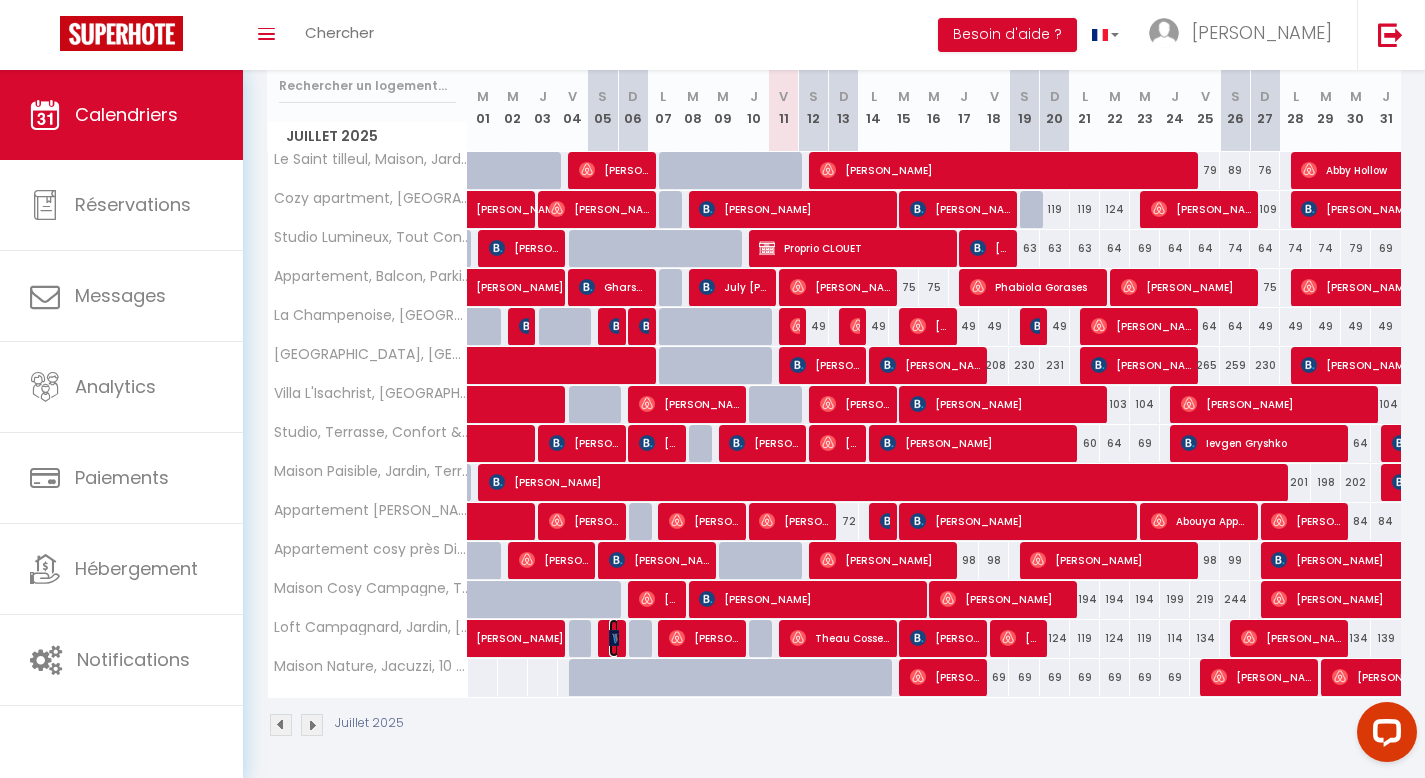 click on "Ouassi Nouhela" at bounding box center (614, 638) 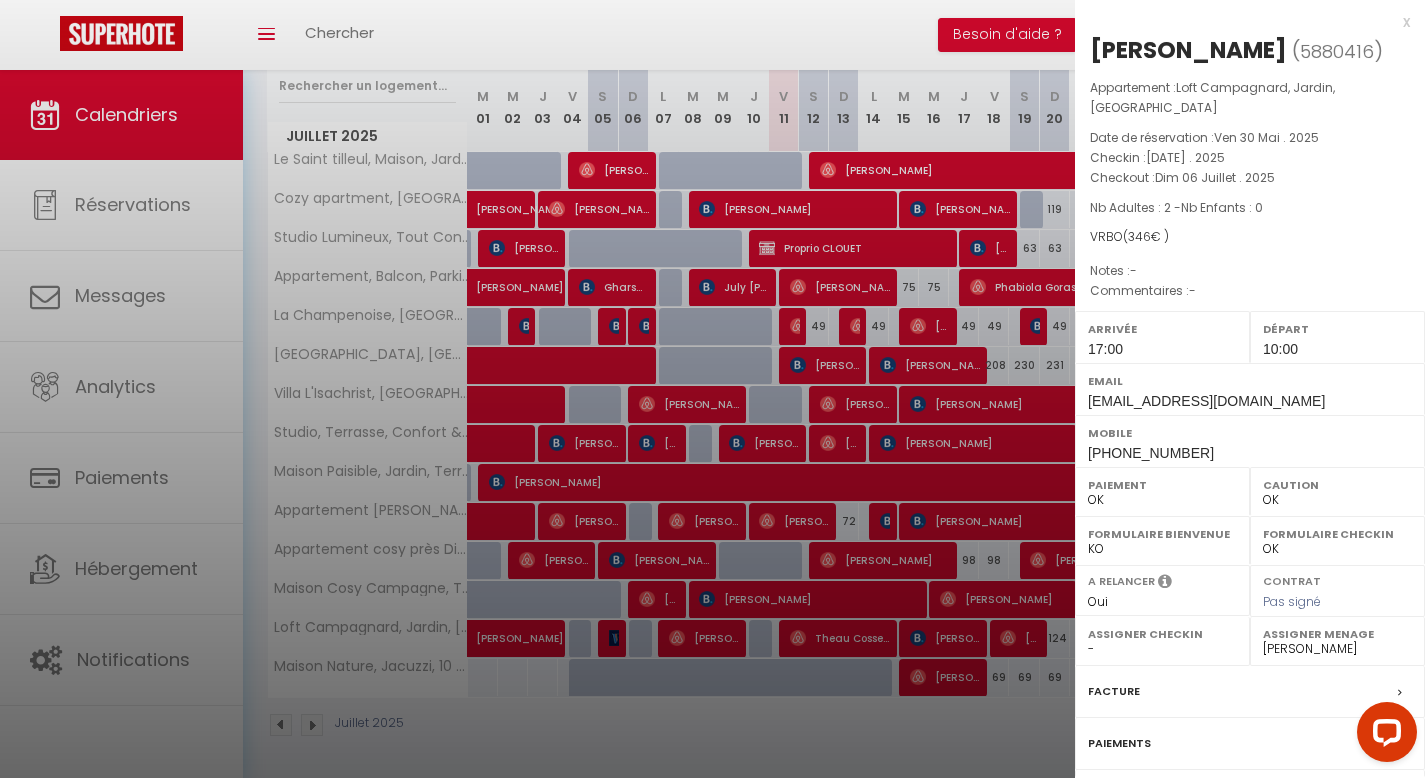 click at bounding box center (712, 389) 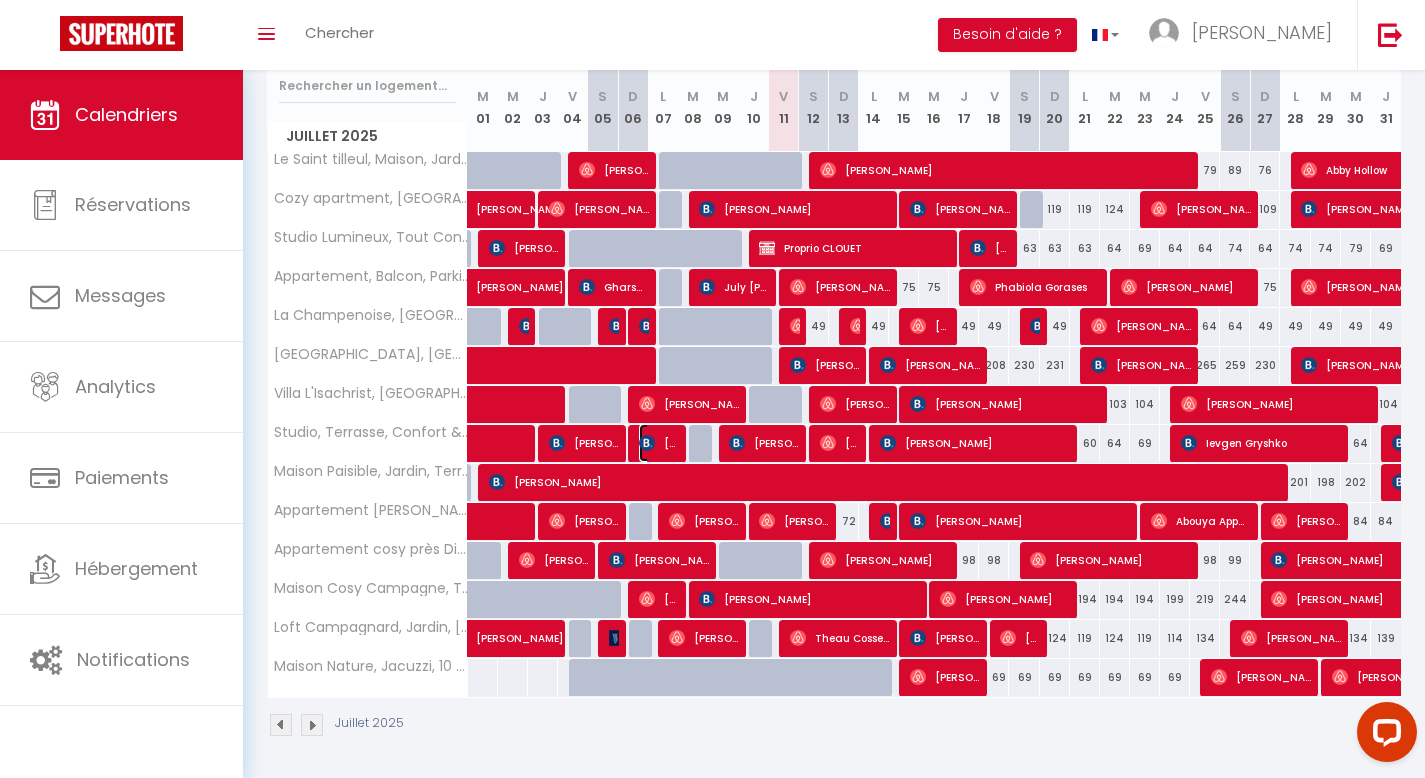 click at bounding box center [647, 443] 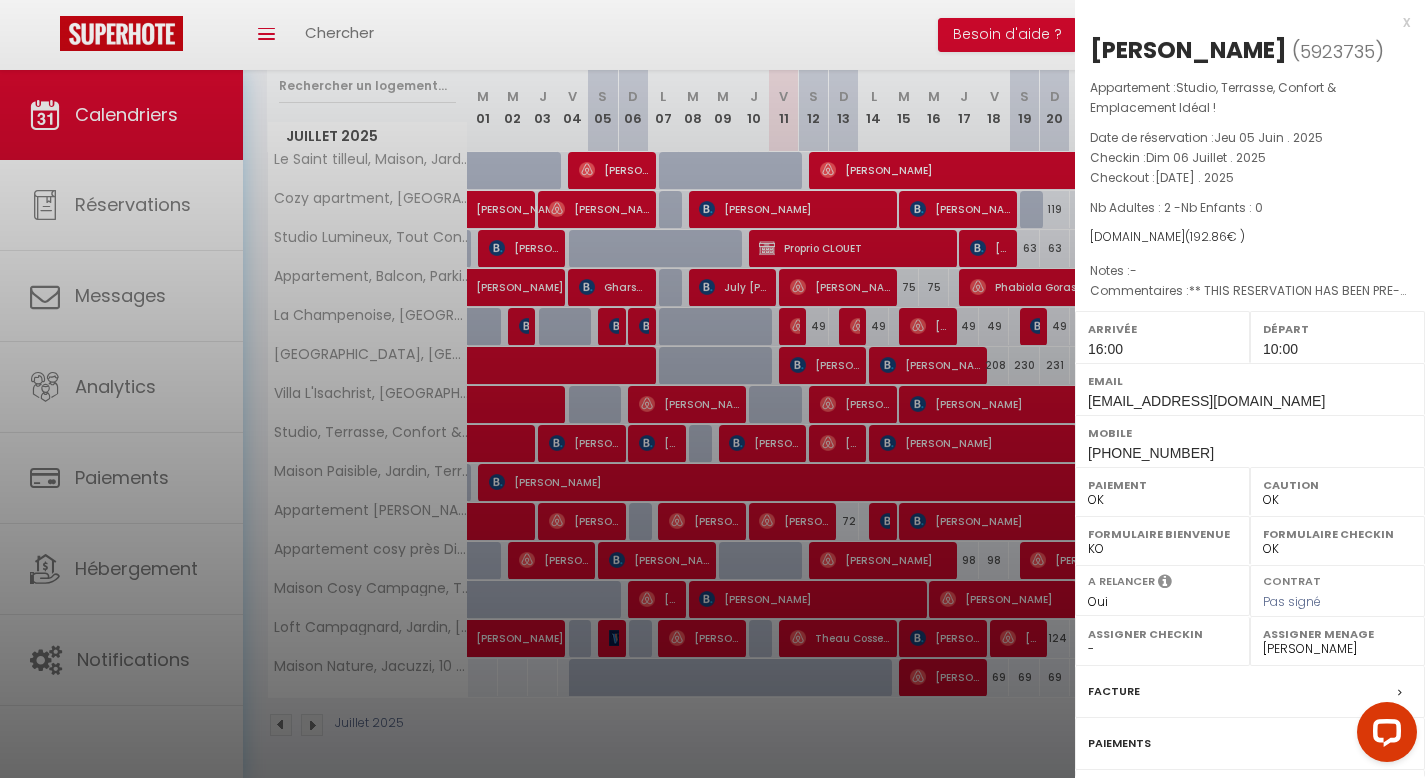 click on "x" at bounding box center [1242, 22] 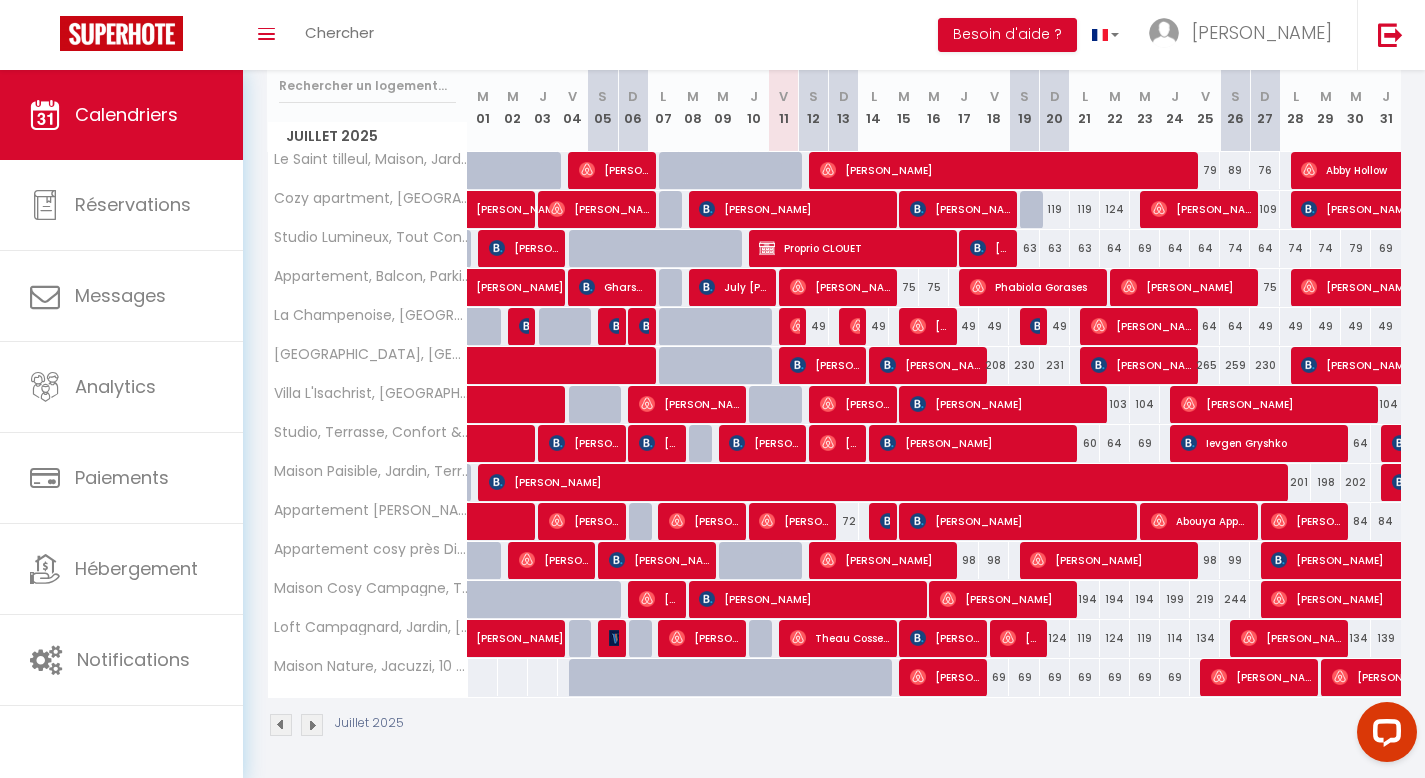 scroll, scrollTop: 267, scrollLeft: 0, axis: vertical 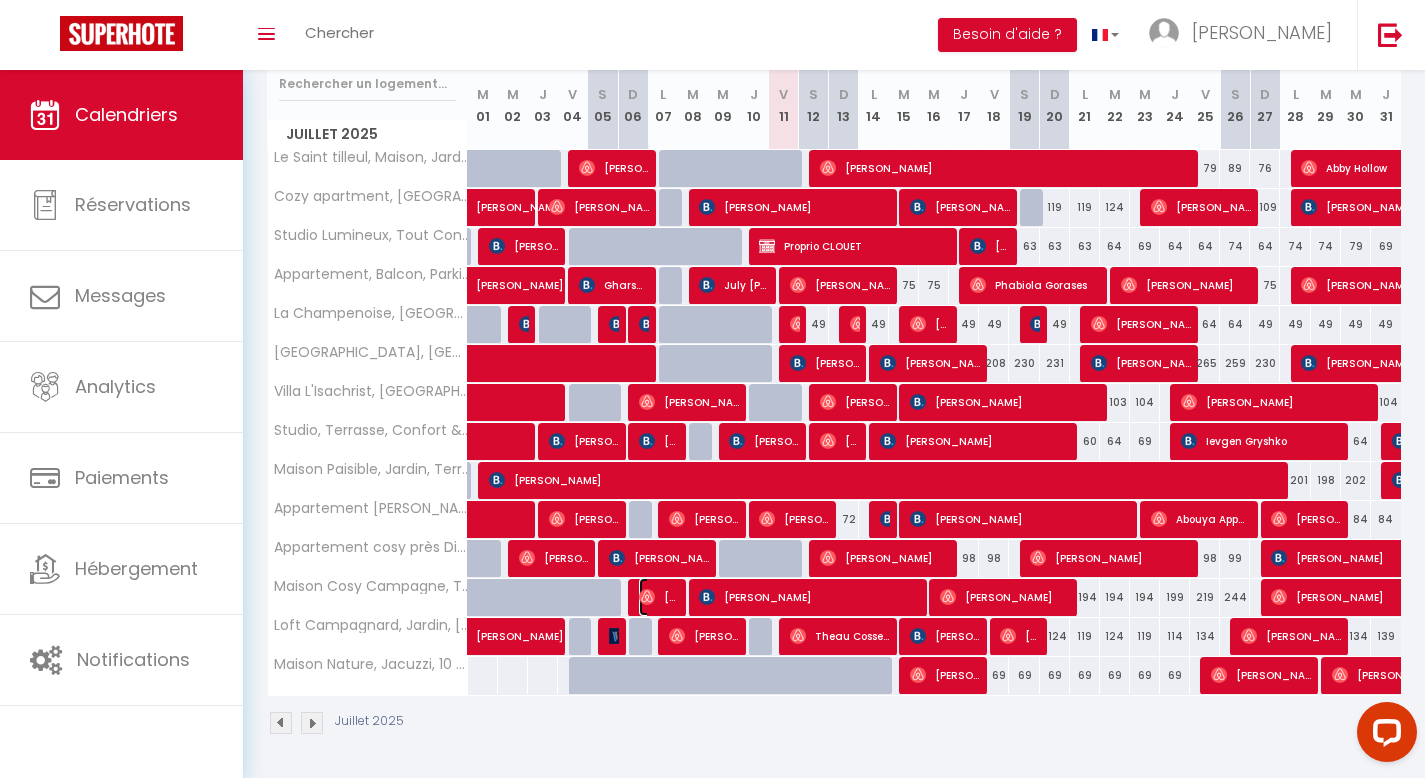 click on "Anthony Ravier" at bounding box center [659, 597] 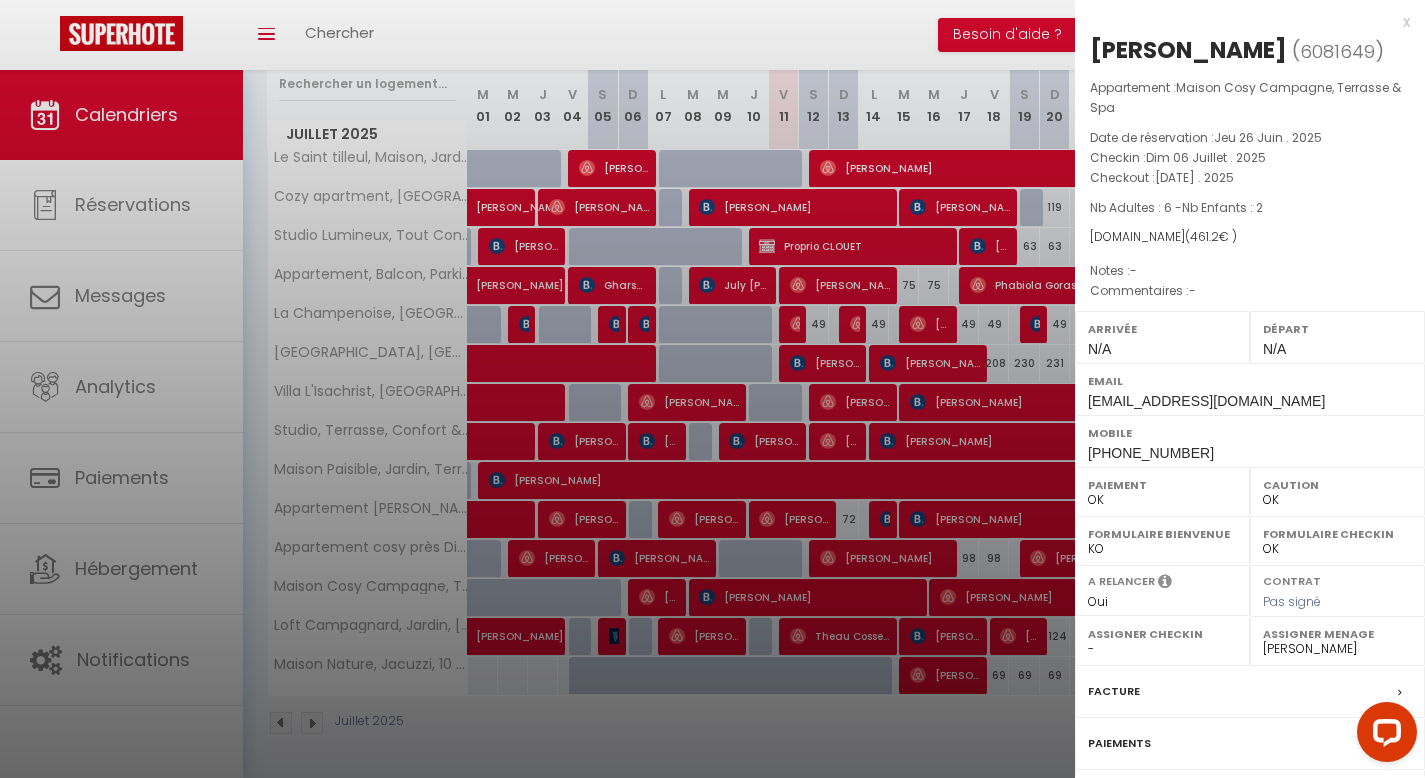 click on "x" at bounding box center [1242, 22] 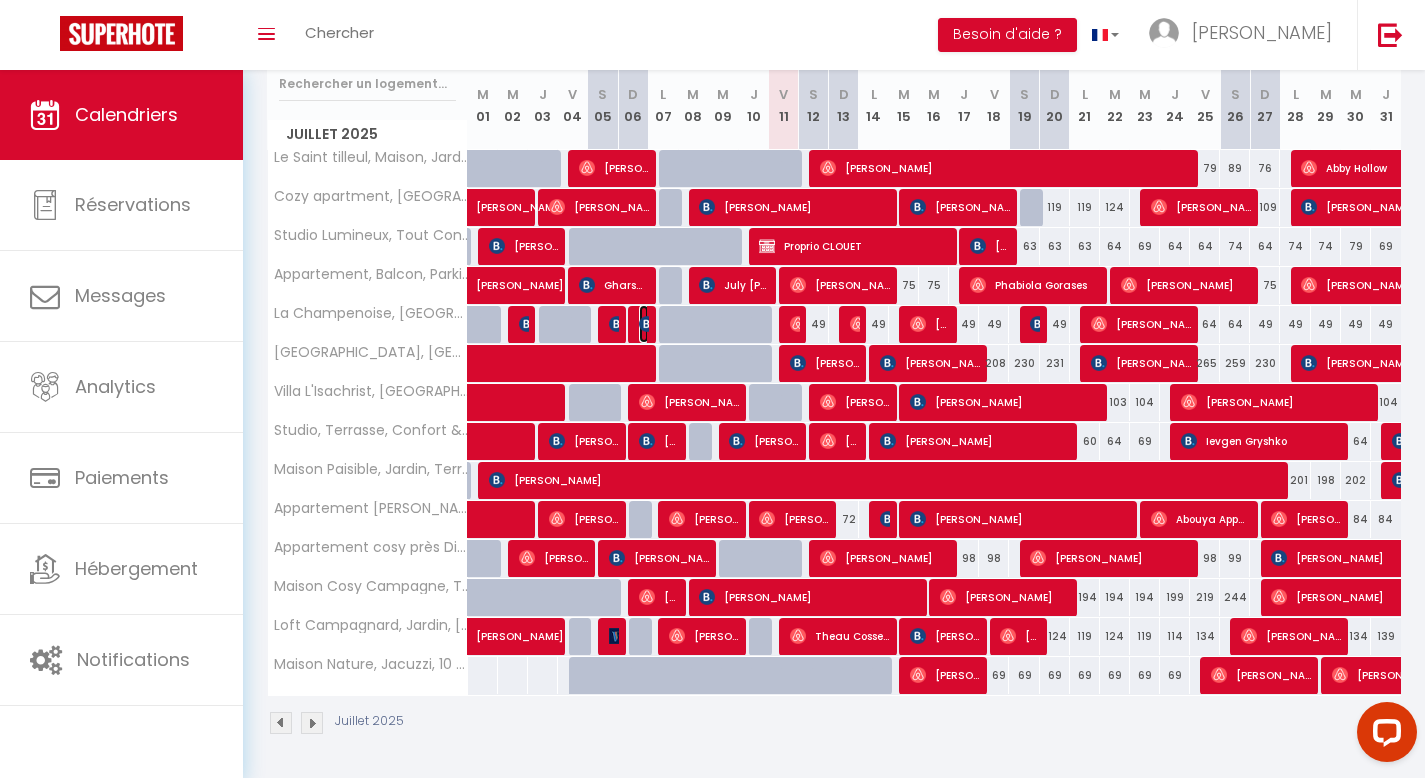 click at bounding box center (647, 324) 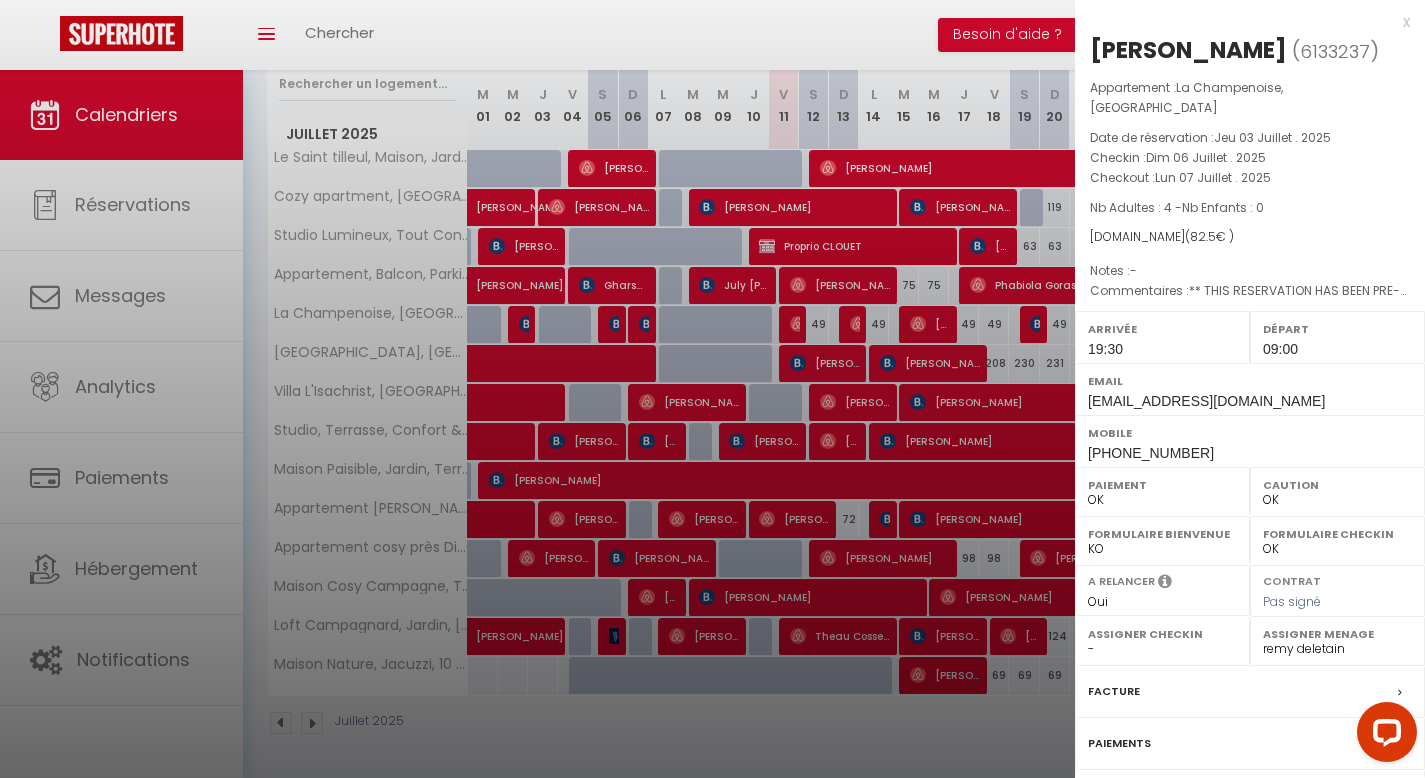 click at bounding box center (712, 389) 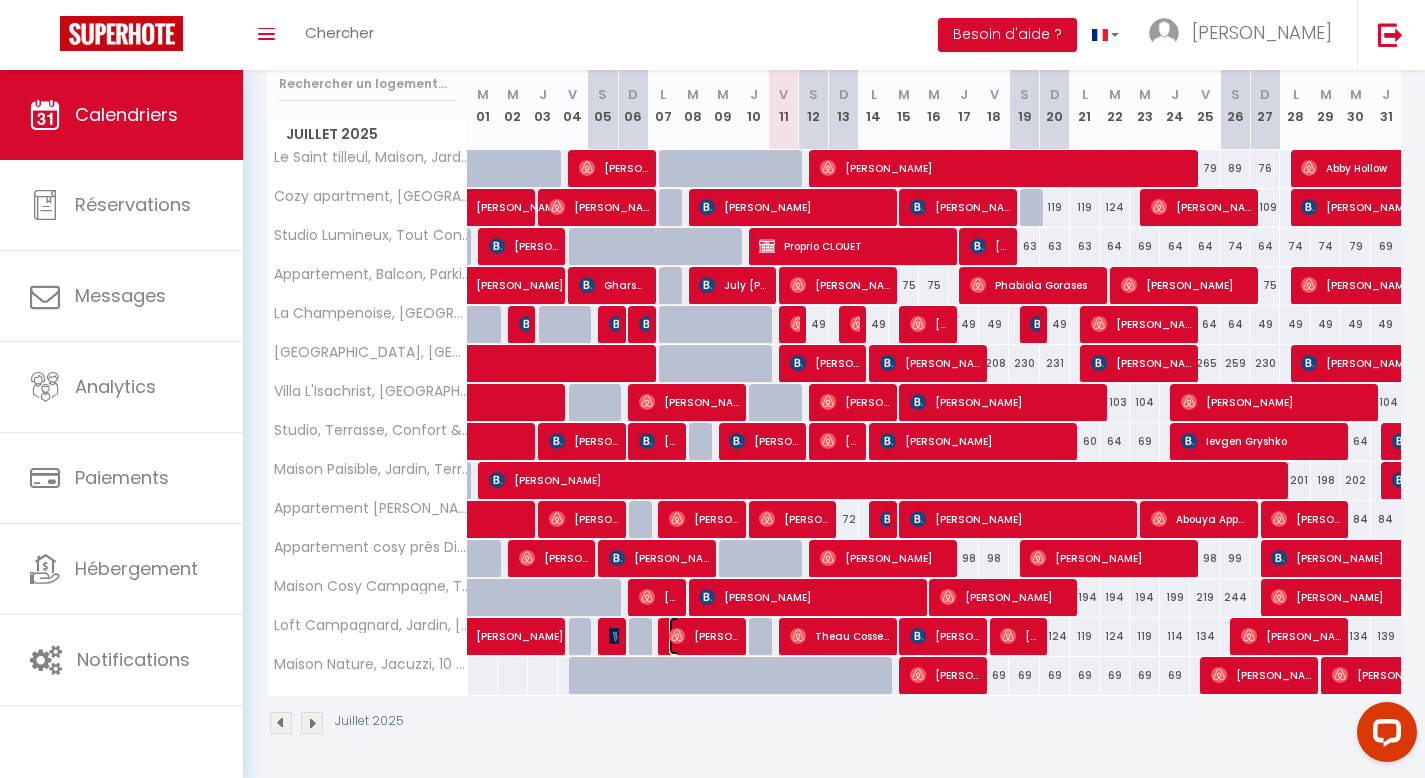 click on "Sylvain Lenoir" at bounding box center [704, 636] 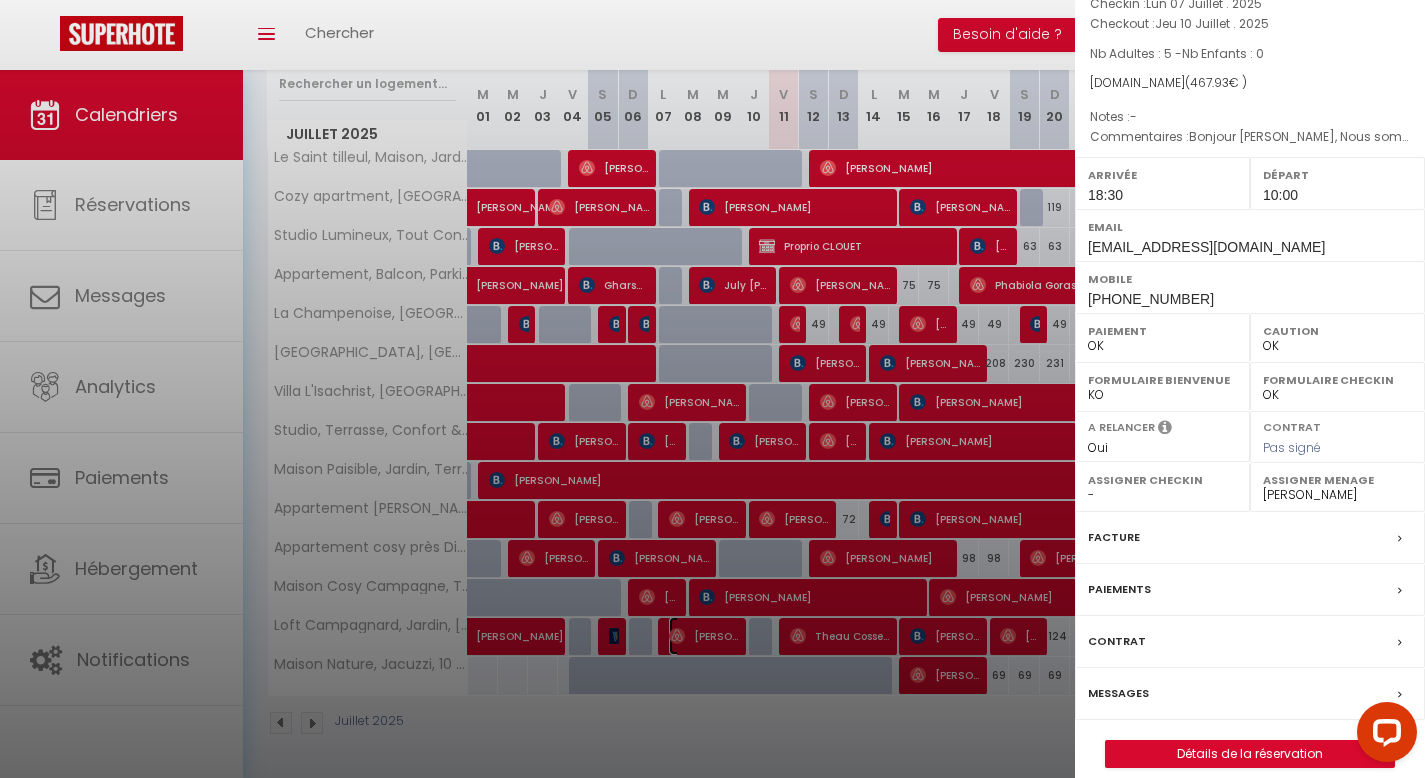 scroll, scrollTop: 0, scrollLeft: 0, axis: both 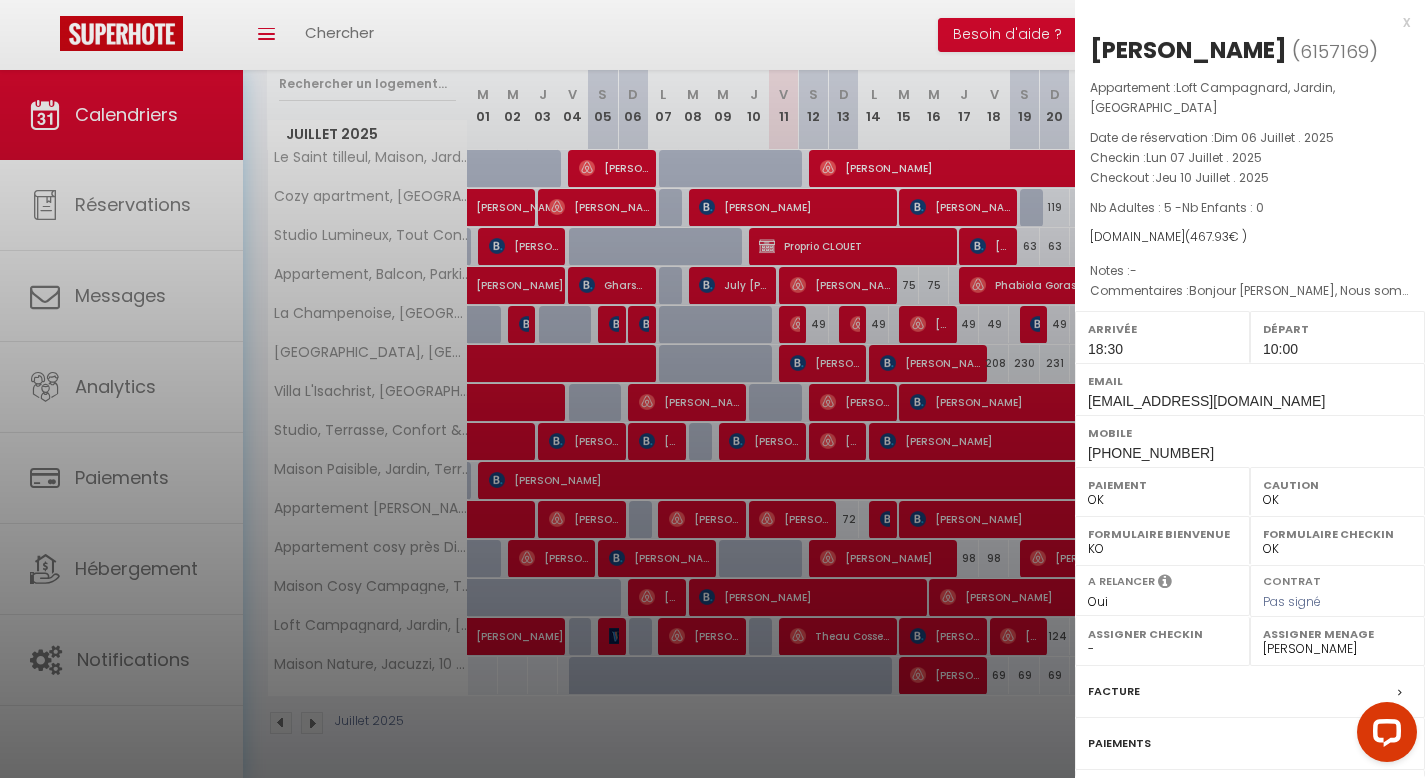 click on "x" at bounding box center (1242, 22) 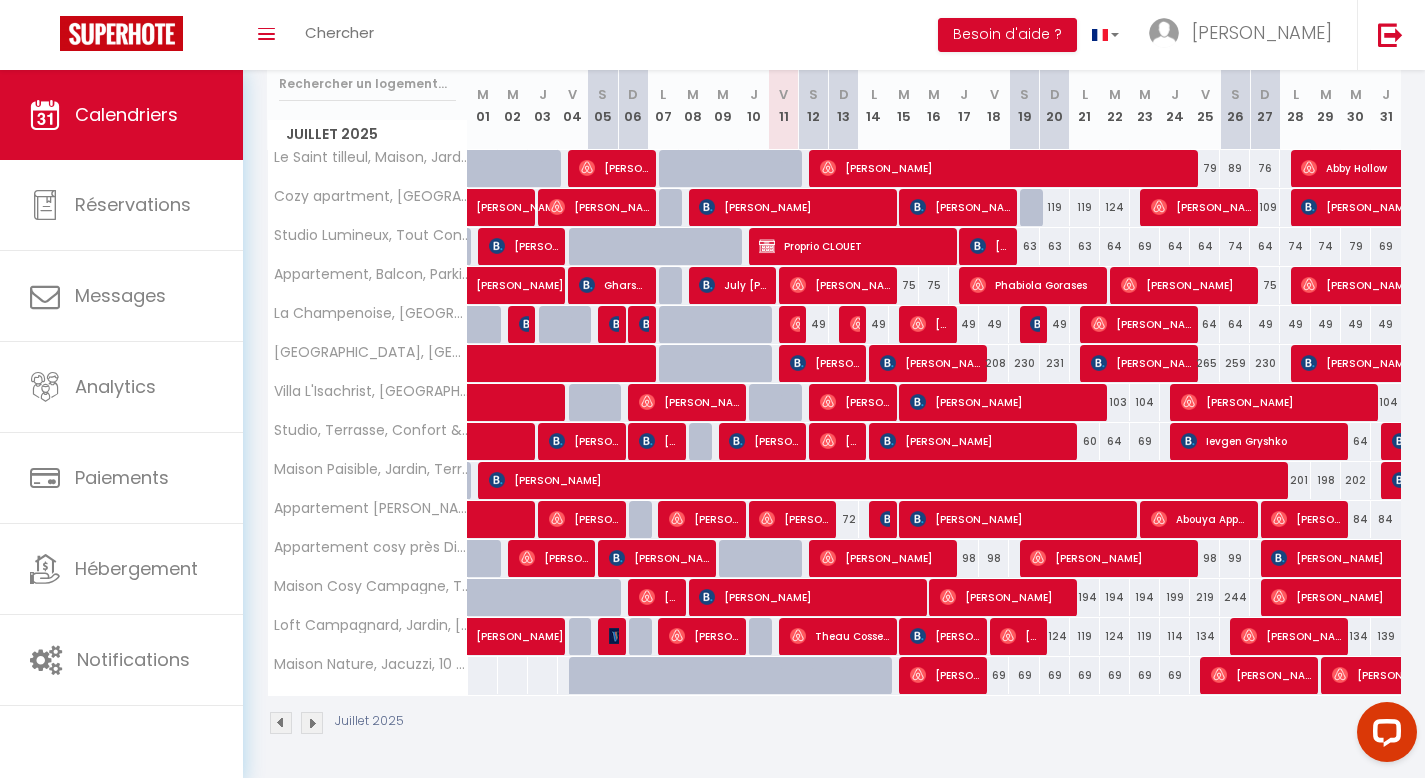 click on "Toggle menubar     Chercher   BUTTON
Besoin d'aide ?
[PERSON_NAME]        Équipe" at bounding box center [777, 35] 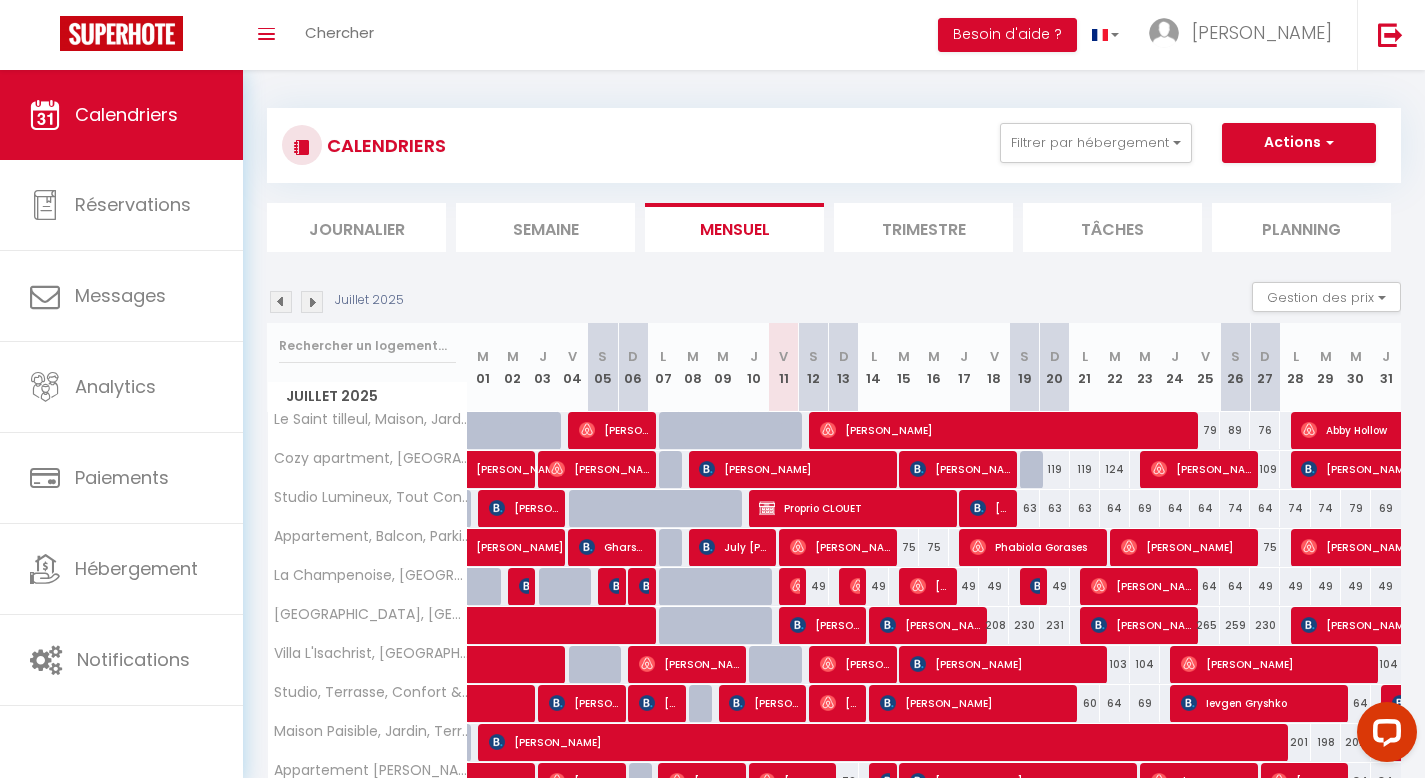 scroll, scrollTop: 0, scrollLeft: 0, axis: both 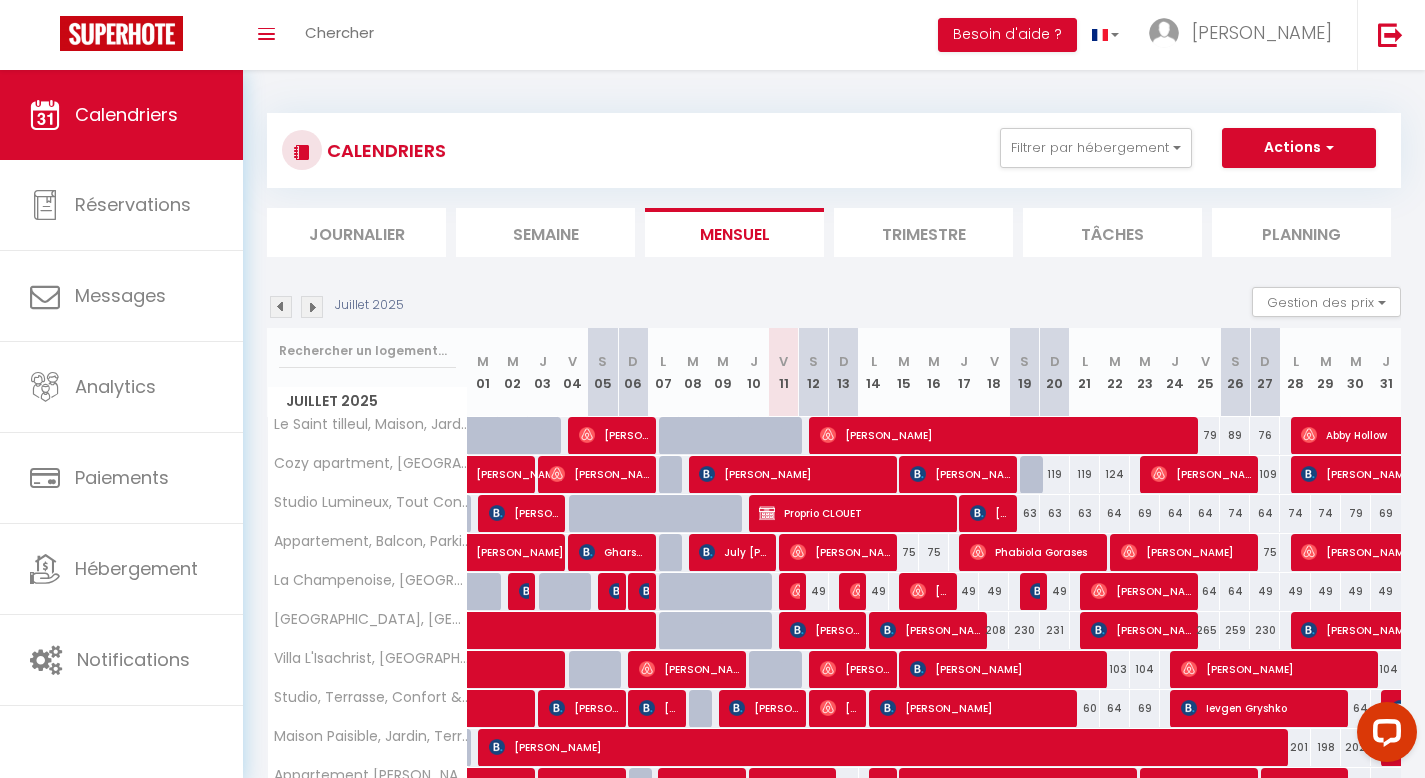 click on "Toggle menubar     Chercher   BUTTON
Besoin d'aide ?
[PERSON_NAME]        Équipe" at bounding box center (777, 35) 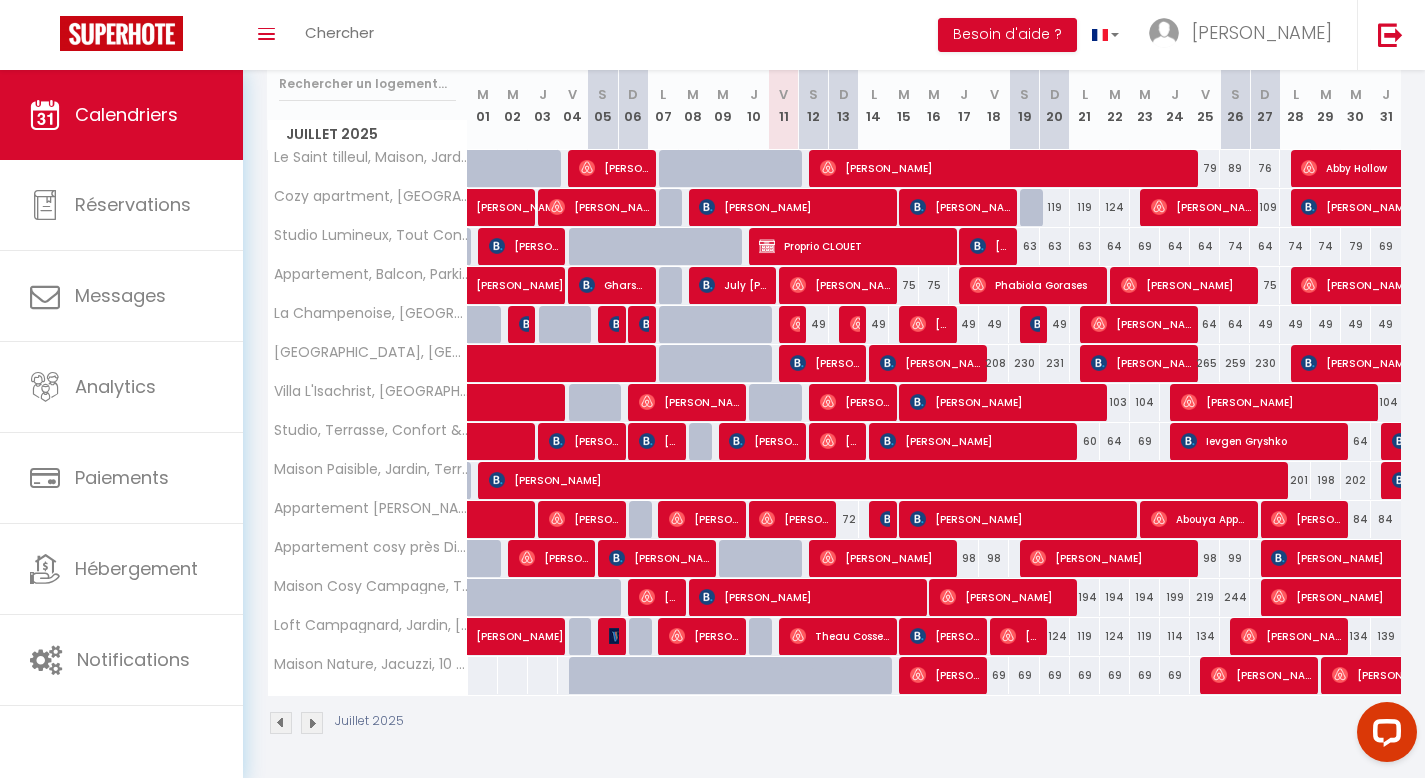 scroll, scrollTop: 0, scrollLeft: 0, axis: both 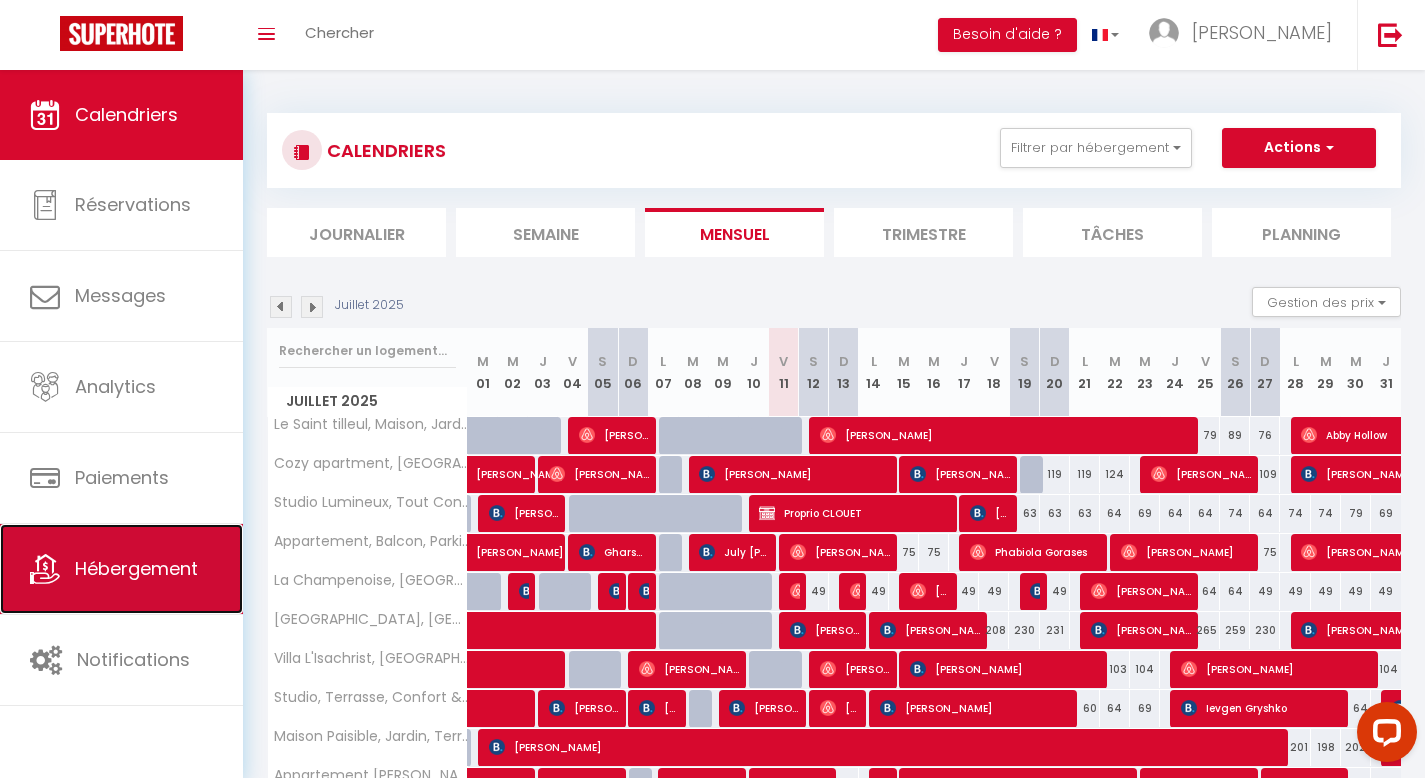 click on "Hébergement" at bounding box center [136, 568] 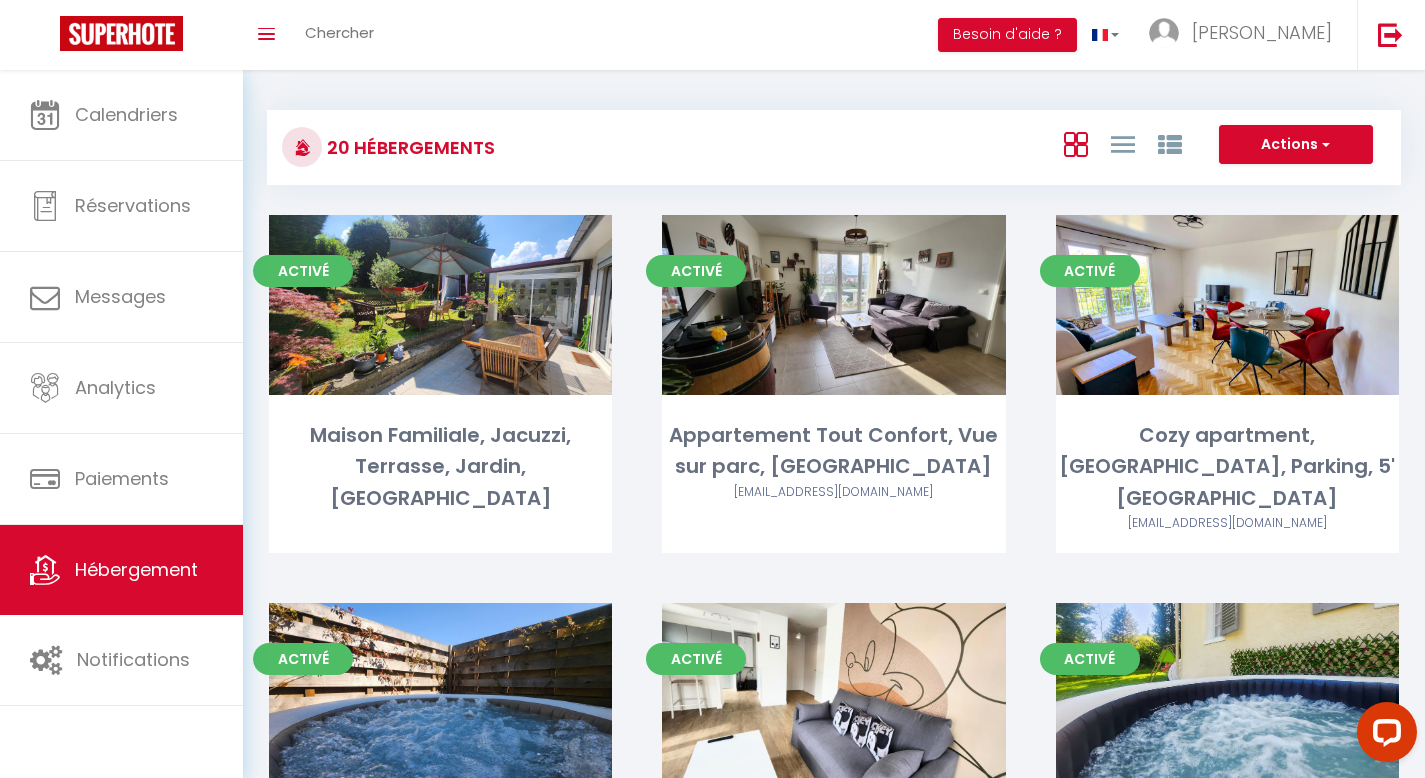 scroll, scrollTop: 0, scrollLeft: 0, axis: both 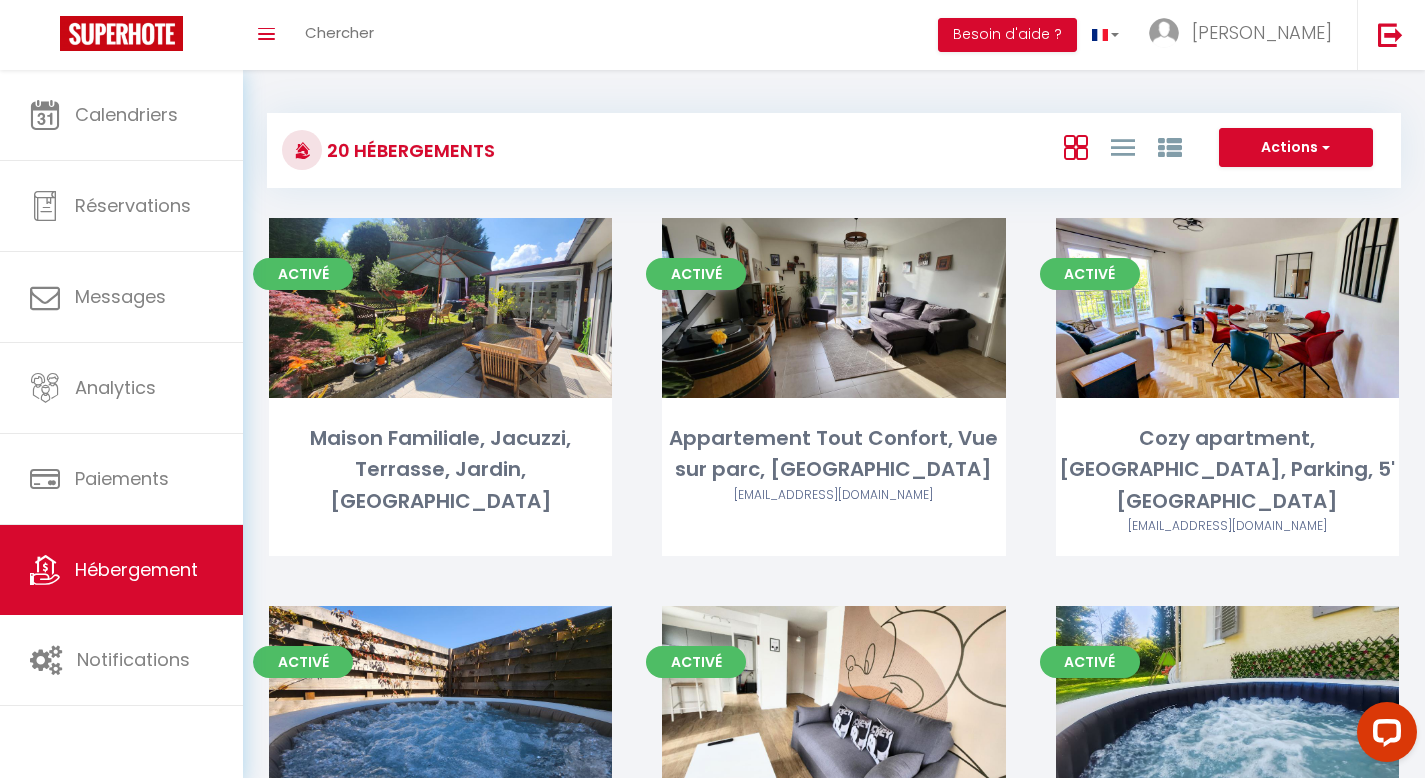 click on "Actions
Créer un Hébergement
Nouveau groupe" at bounding box center (1023, 150) 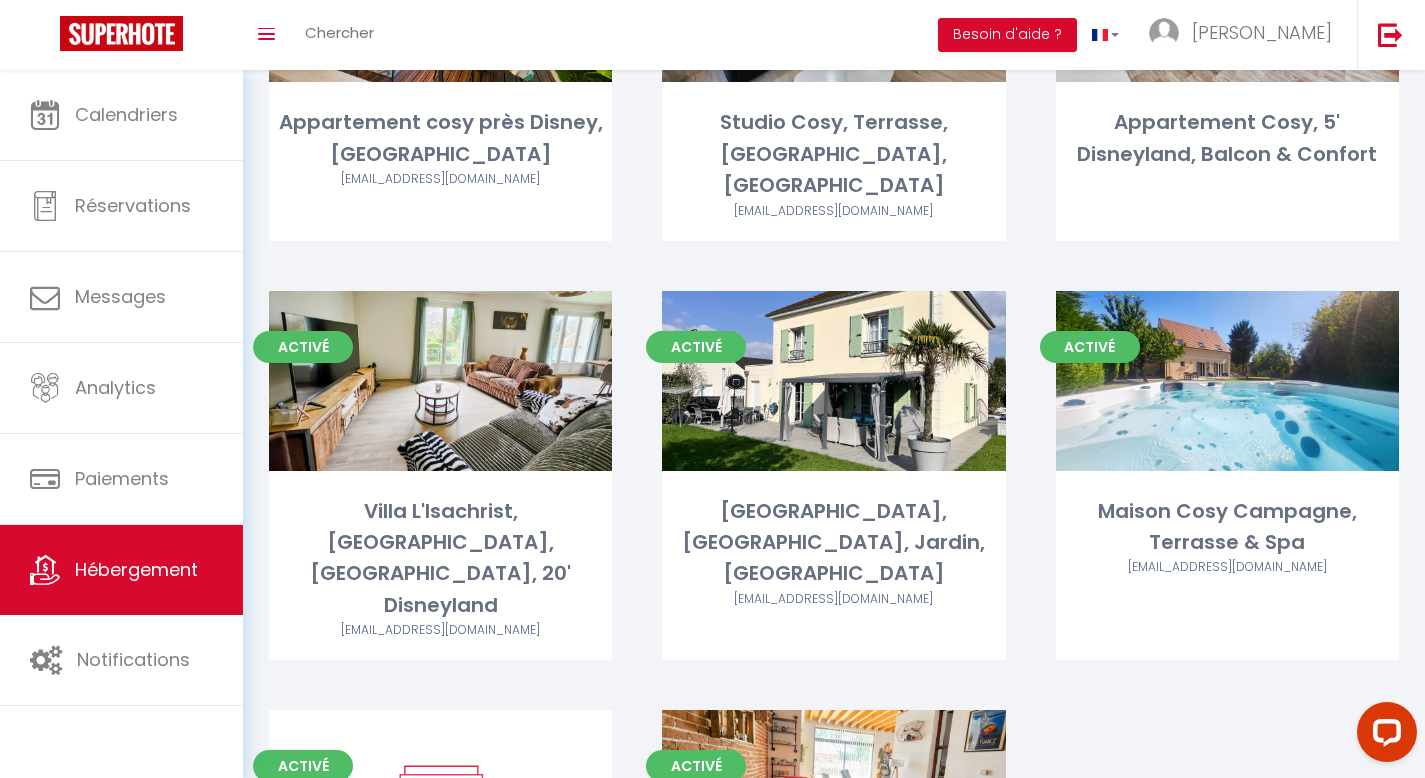 scroll, scrollTop: 1960, scrollLeft: 0, axis: vertical 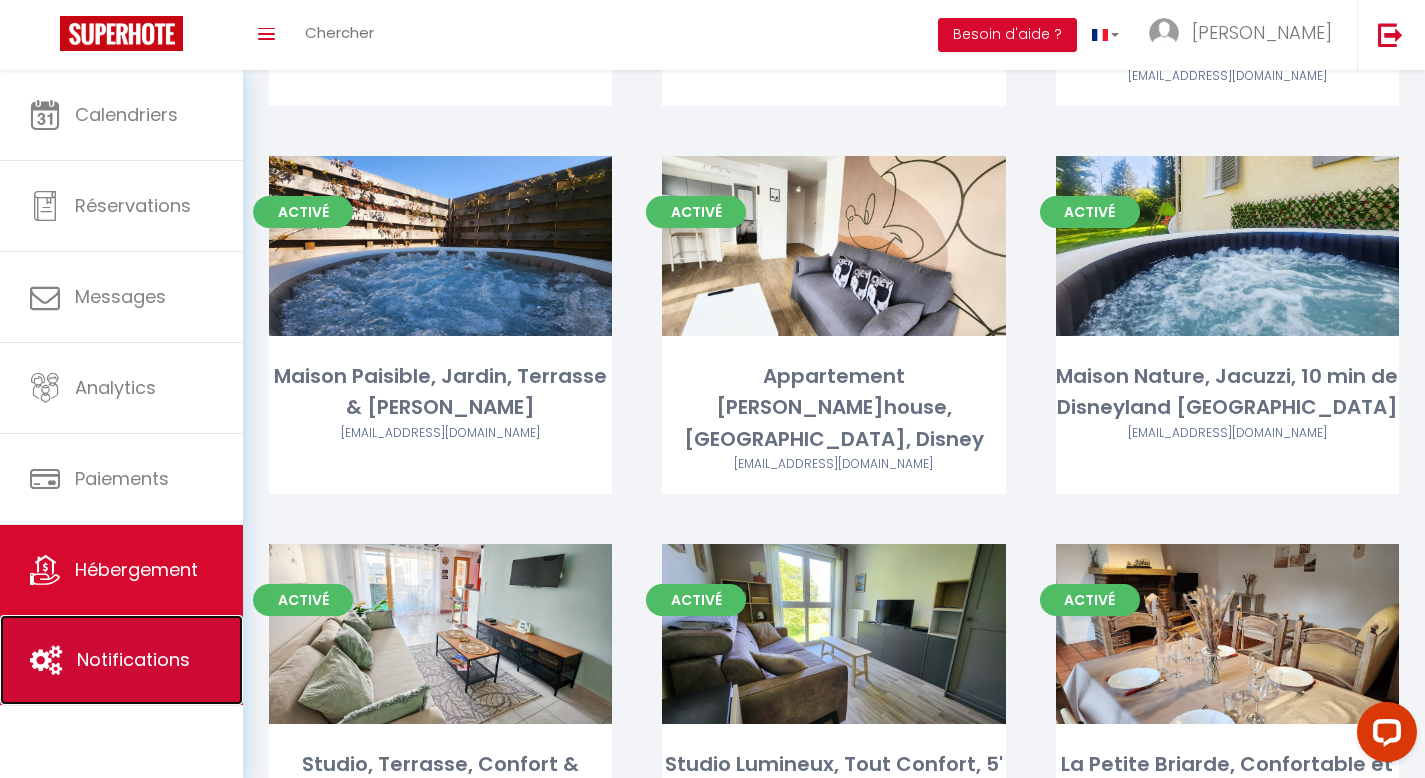 click on "Notifications" at bounding box center (133, 659) 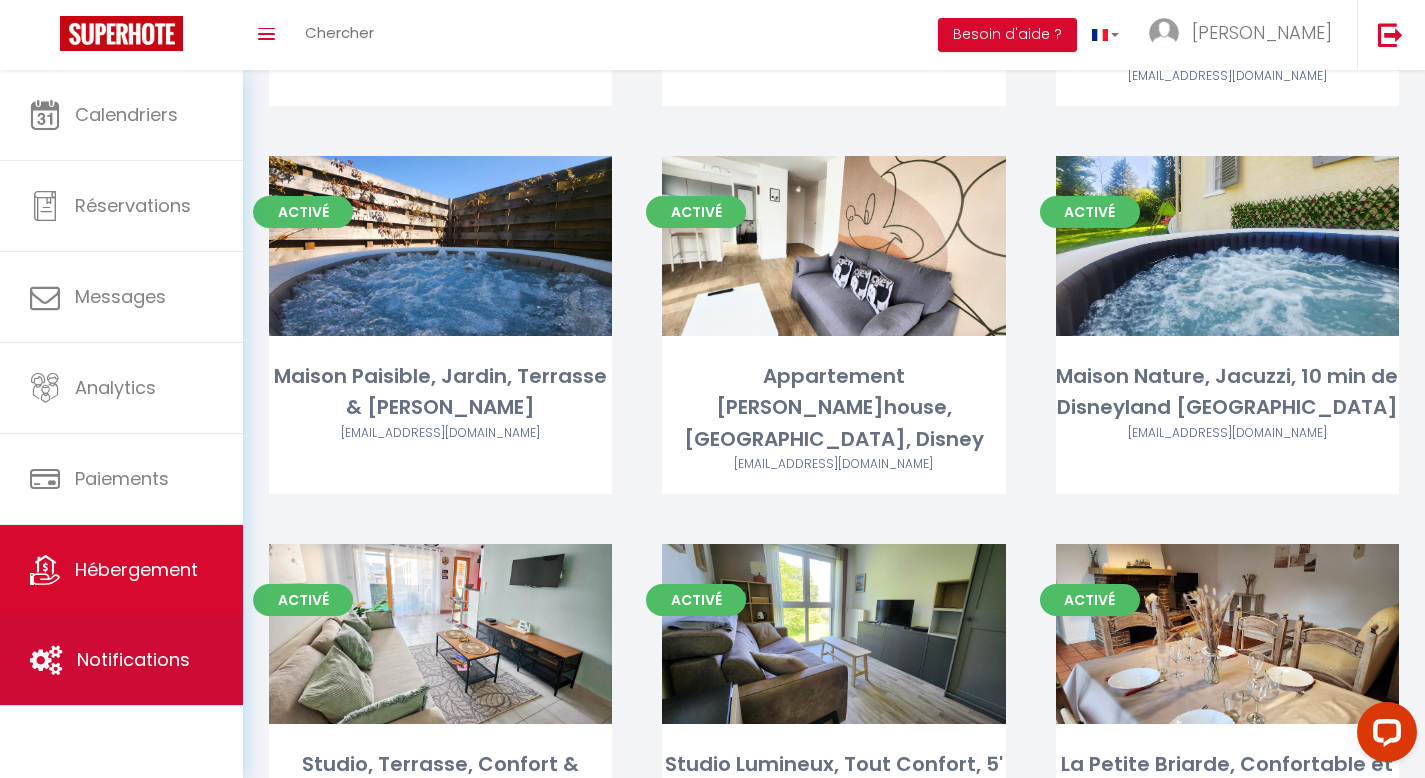 scroll, scrollTop: 0, scrollLeft: 0, axis: both 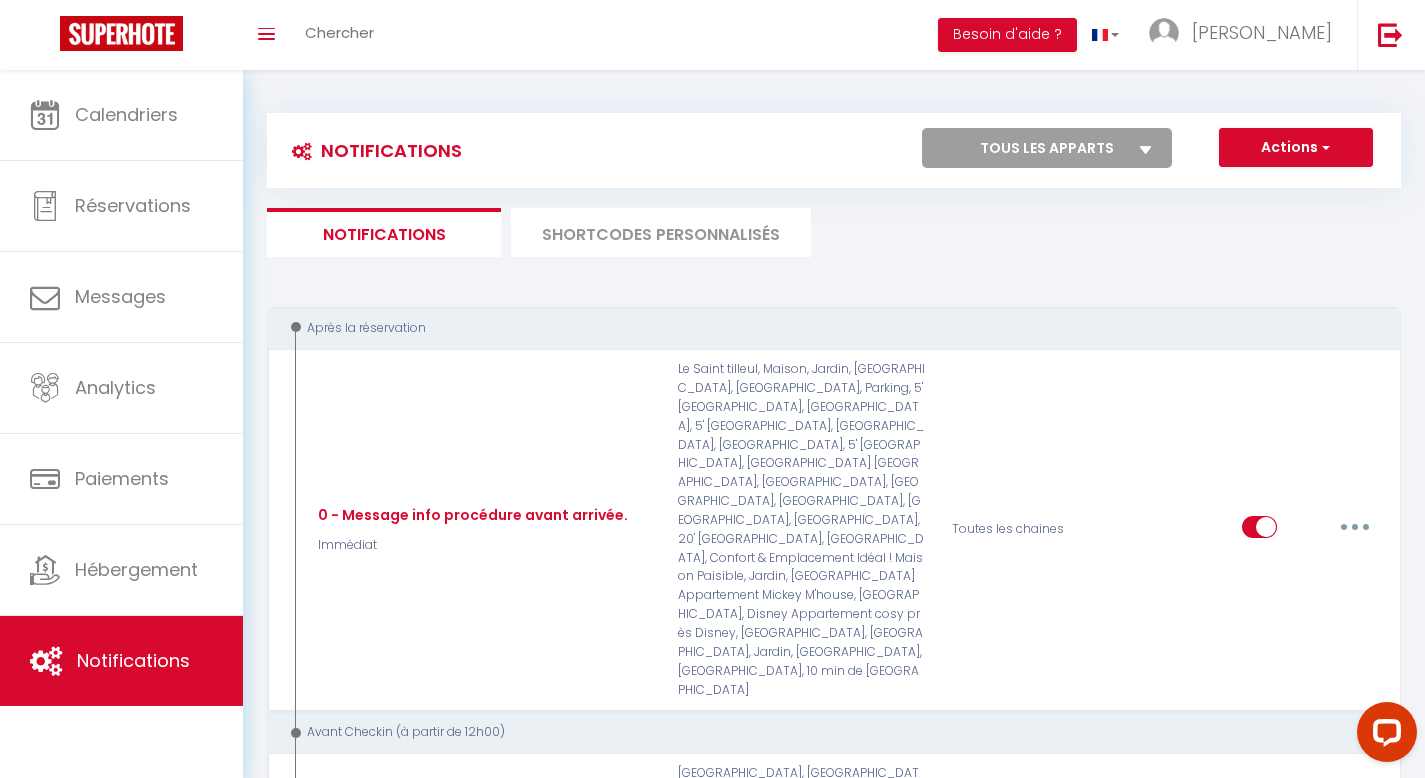 click on "SHORTCODES PERSONNALISÉS" at bounding box center [661, 232] 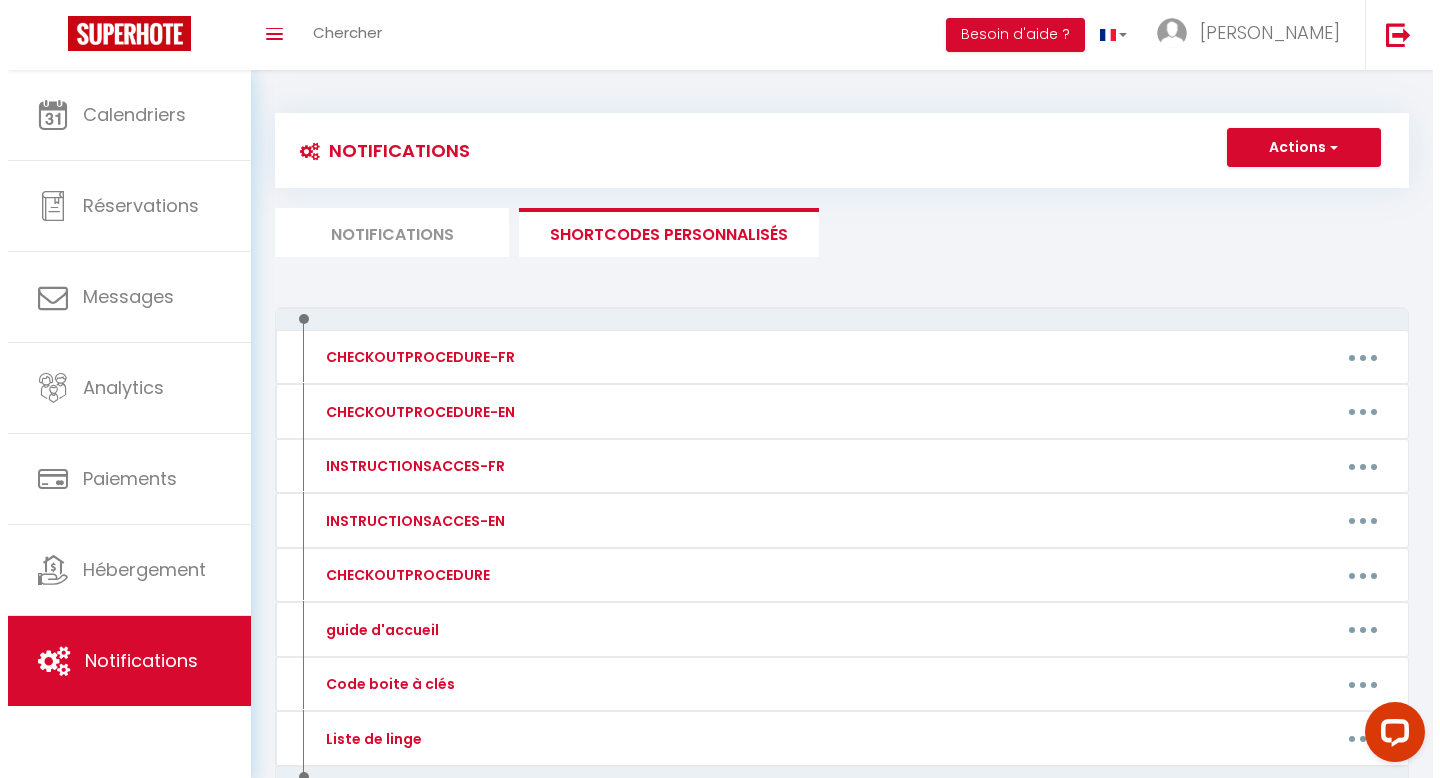scroll, scrollTop: 119, scrollLeft: 0, axis: vertical 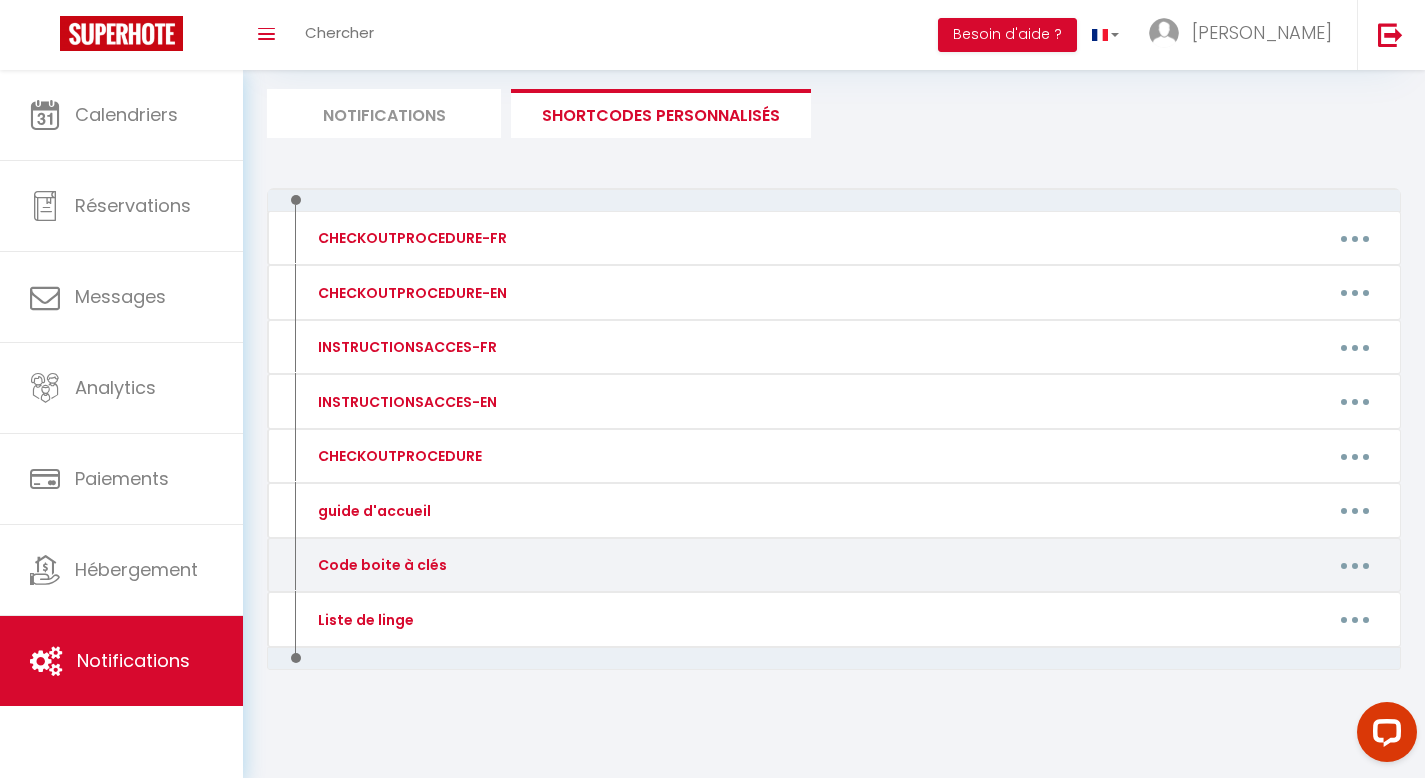 click at bounding box center (1355, 565) 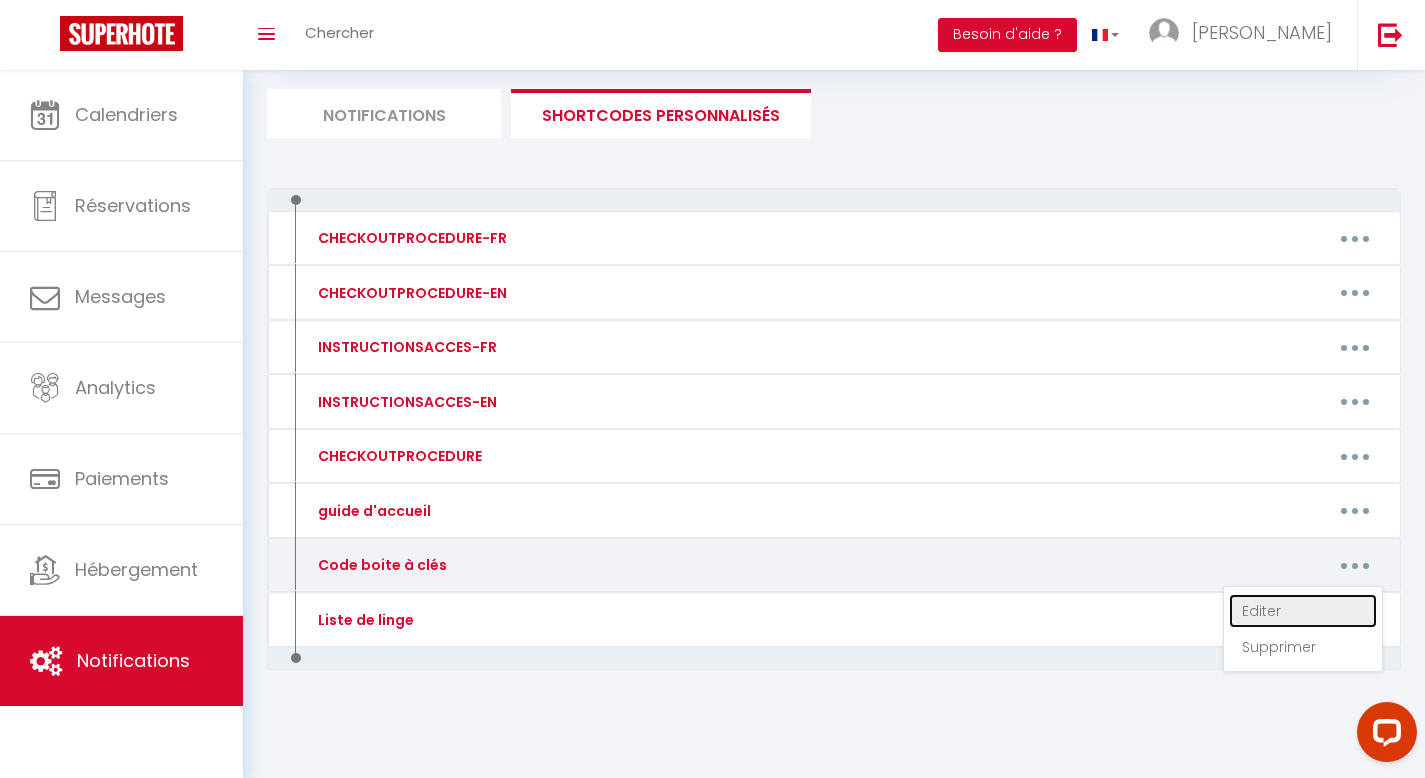 click on "Editer" at bounding box center [1303, 611] 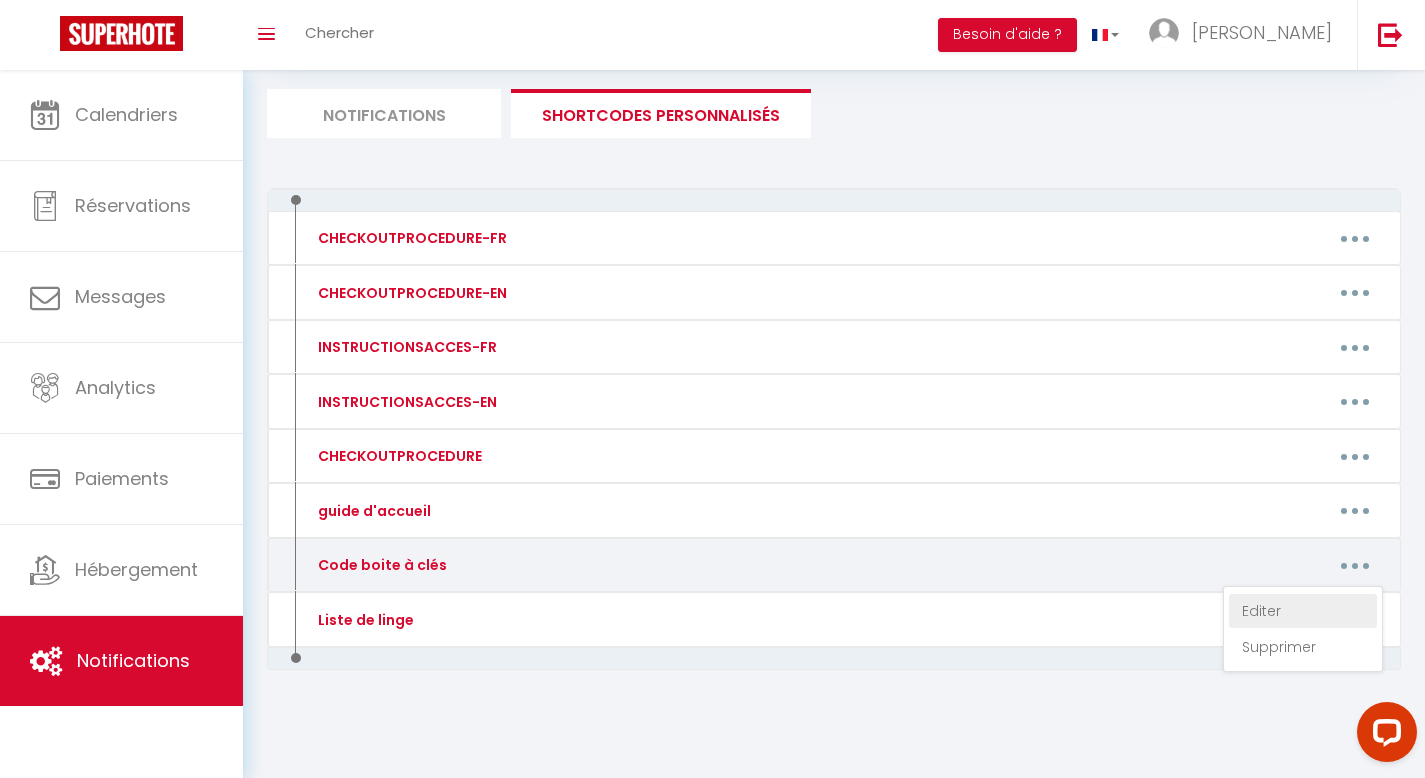 type on "Code boite à clés" 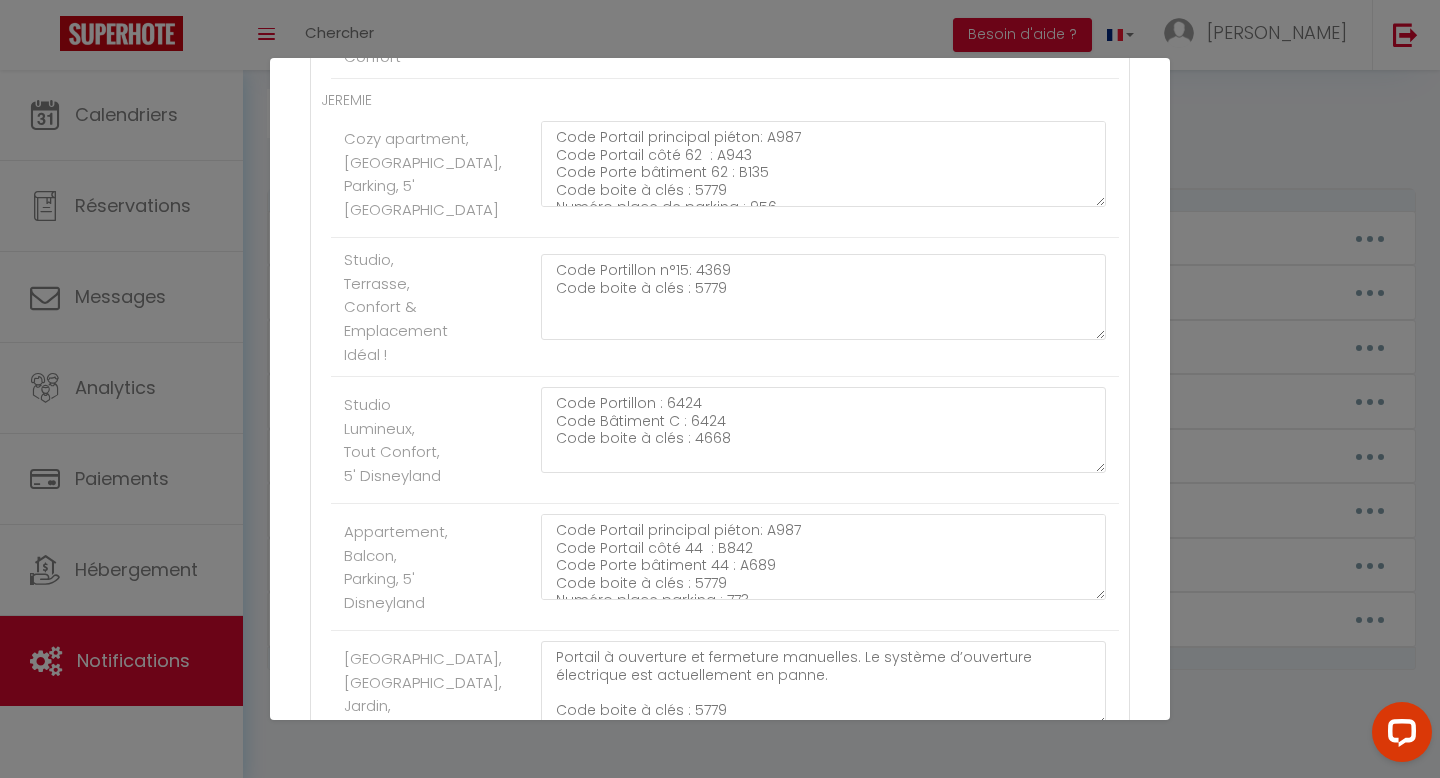 scroll, scrollTop: 1123, scrollLeft: 0, axis: vertical 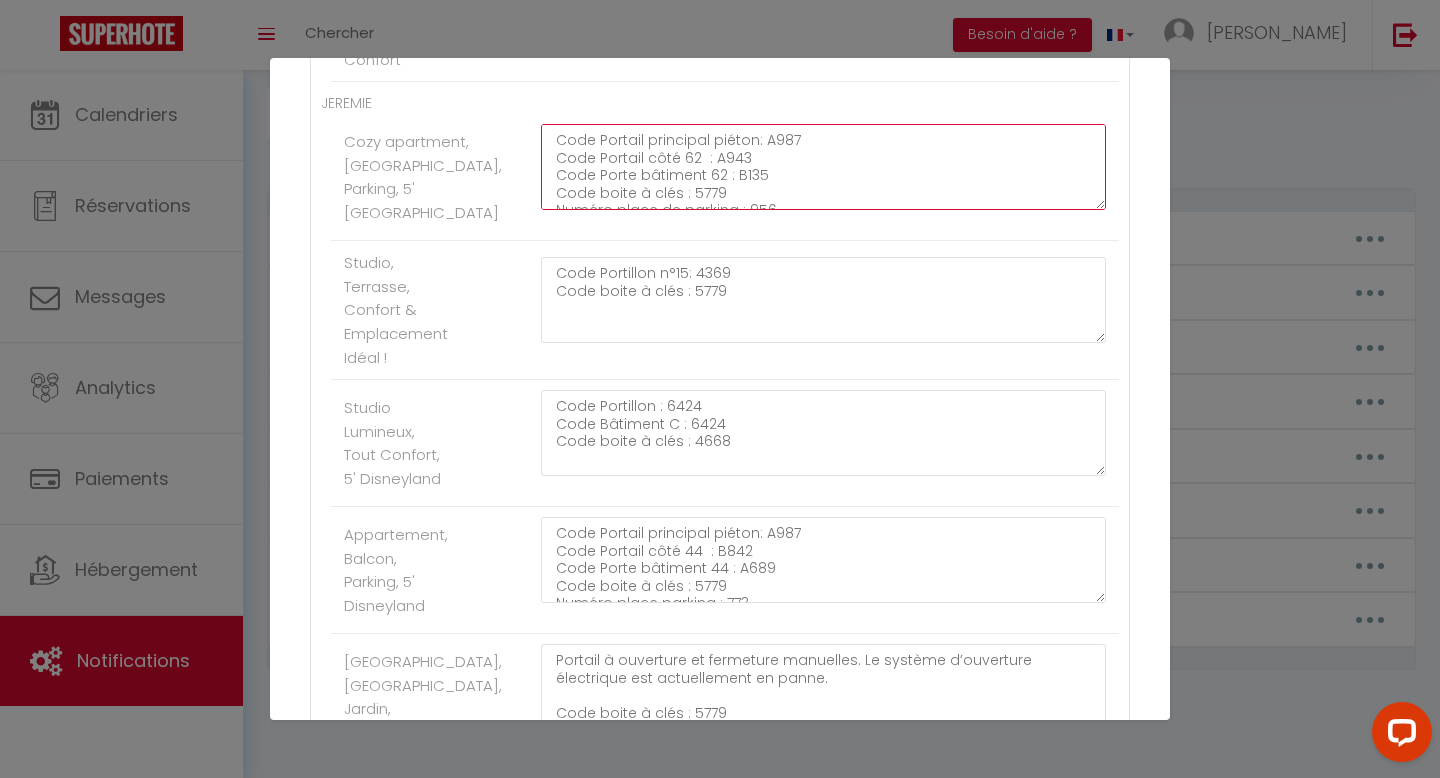 click on "Code Portail principal piéton: A987
Code Portail côté 62  : A943
Code Porte bâtiment 62 : B135
Code boite à clés : 5779
Numéro place de parking : 956
Lien avec les instructions détaillées:  https://urlr.me/sBj9N" at bounding box center [823, -541] 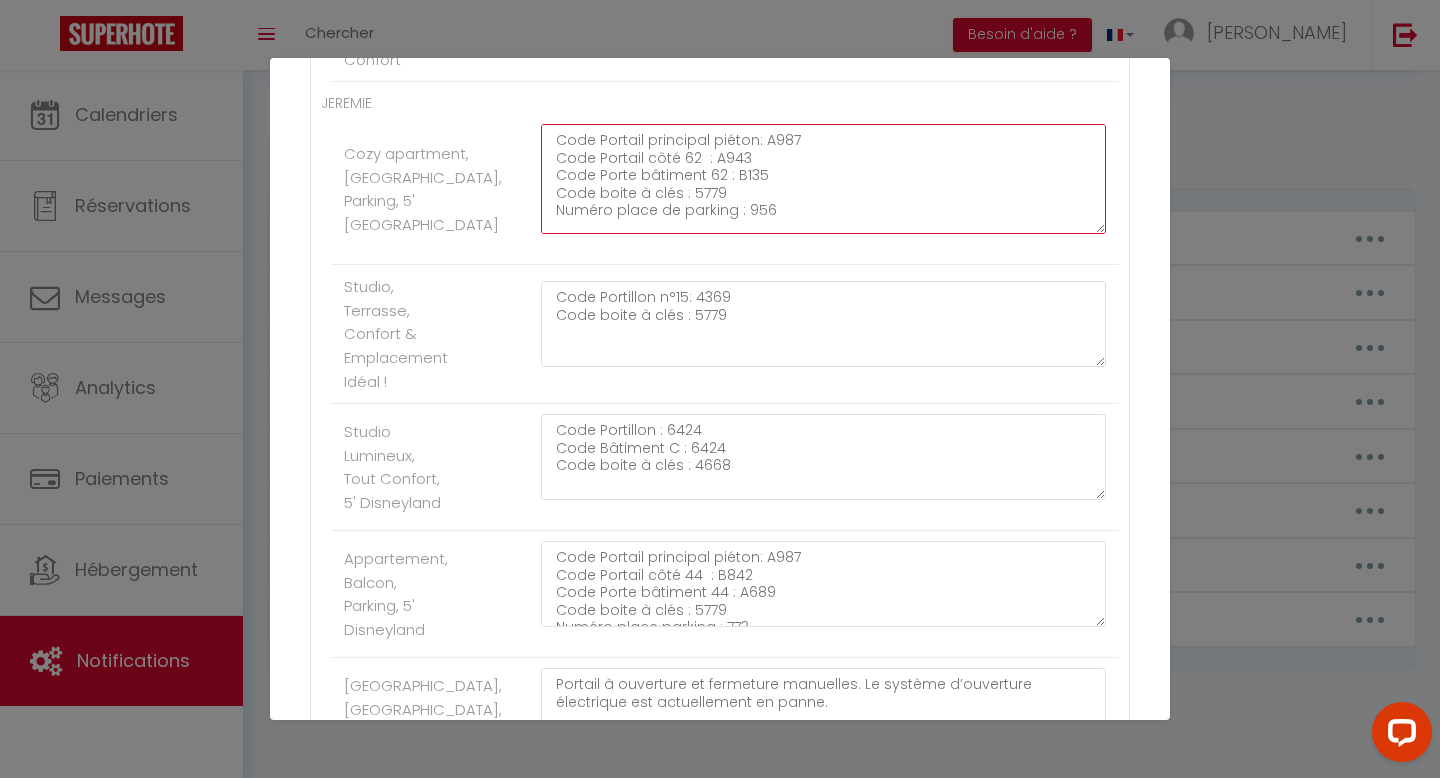 drag, startPoint x: 1082, startPoint y: 246, endPoint x: 1087, endPoint y: 270, distance: 24.5153 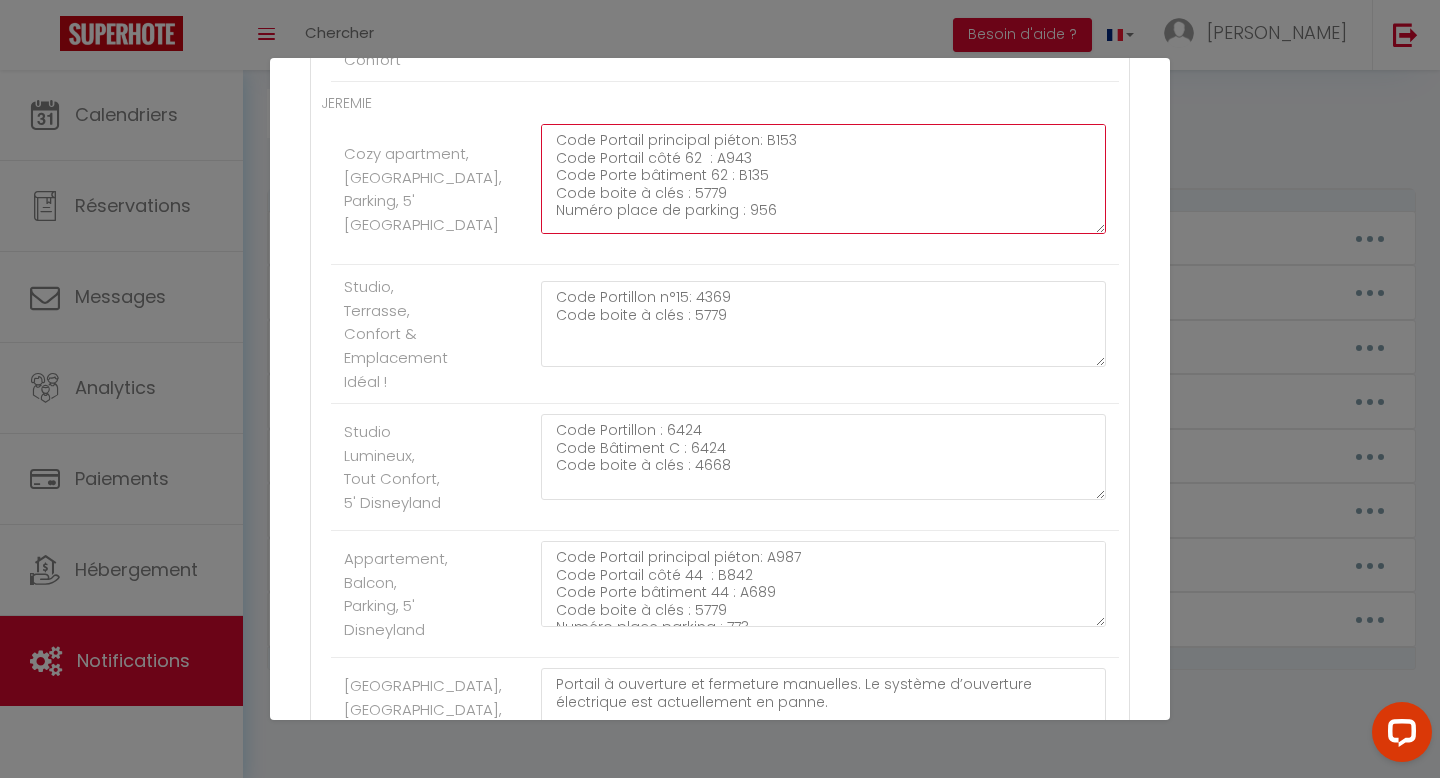 click on "Code Portail principal piéton: B153
Code Portail côté 62  : A943
Code Porte bâtiment 62 : B135
Code boite à clés : 5779
Numéro place de parking : 956
Lien avec les instructions détaillées:  https://urlr.me/sBj9N" at bounding box center [823, -541] 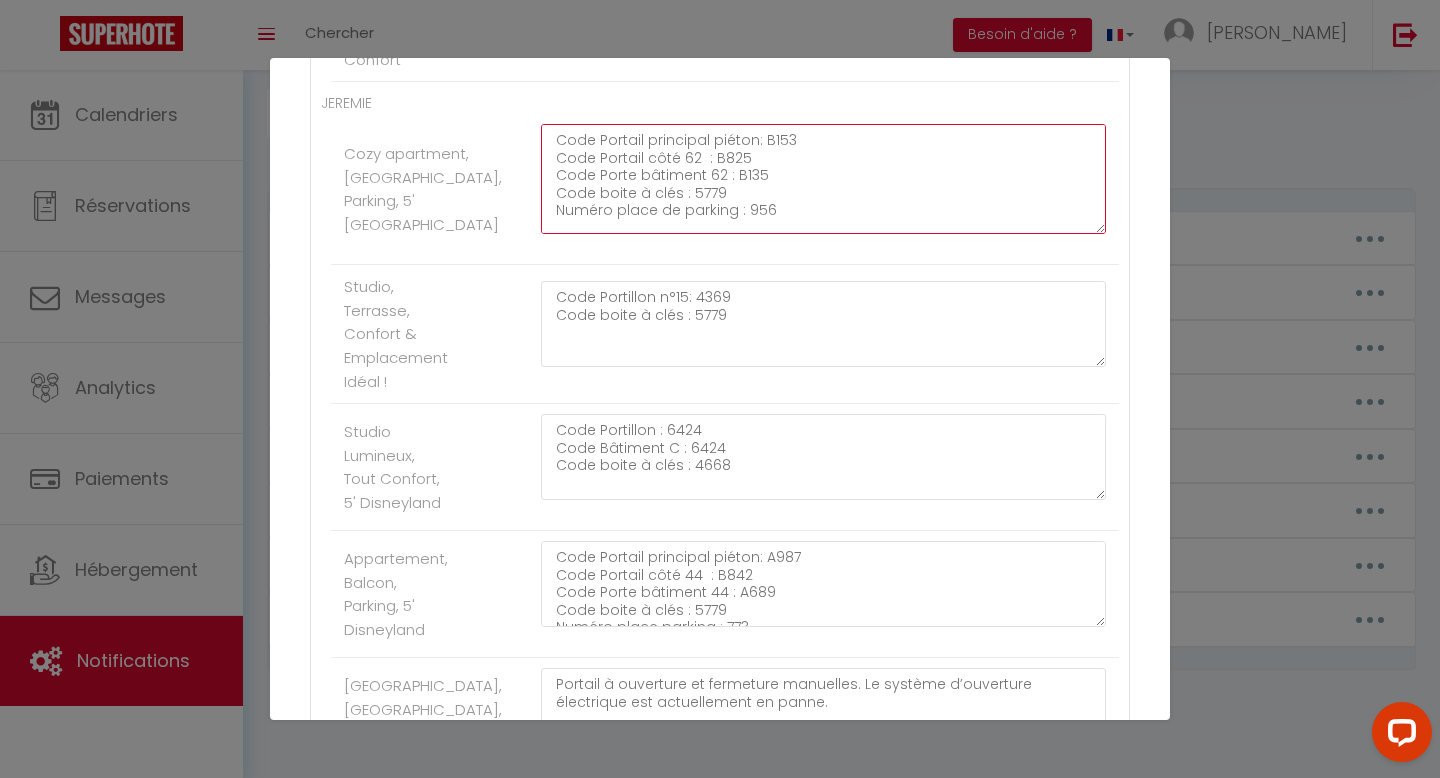 click on "Code Portail principal piéton: B153
Code Portail côté 62  : B825
Code Porte bâtiment 62 : B135
Code boite à clés : 5779
Numéro place de parking : 956
Lien avec les instructions détaillées:  https://urlr.me/sBj9N" at bounding box center (823, -541) 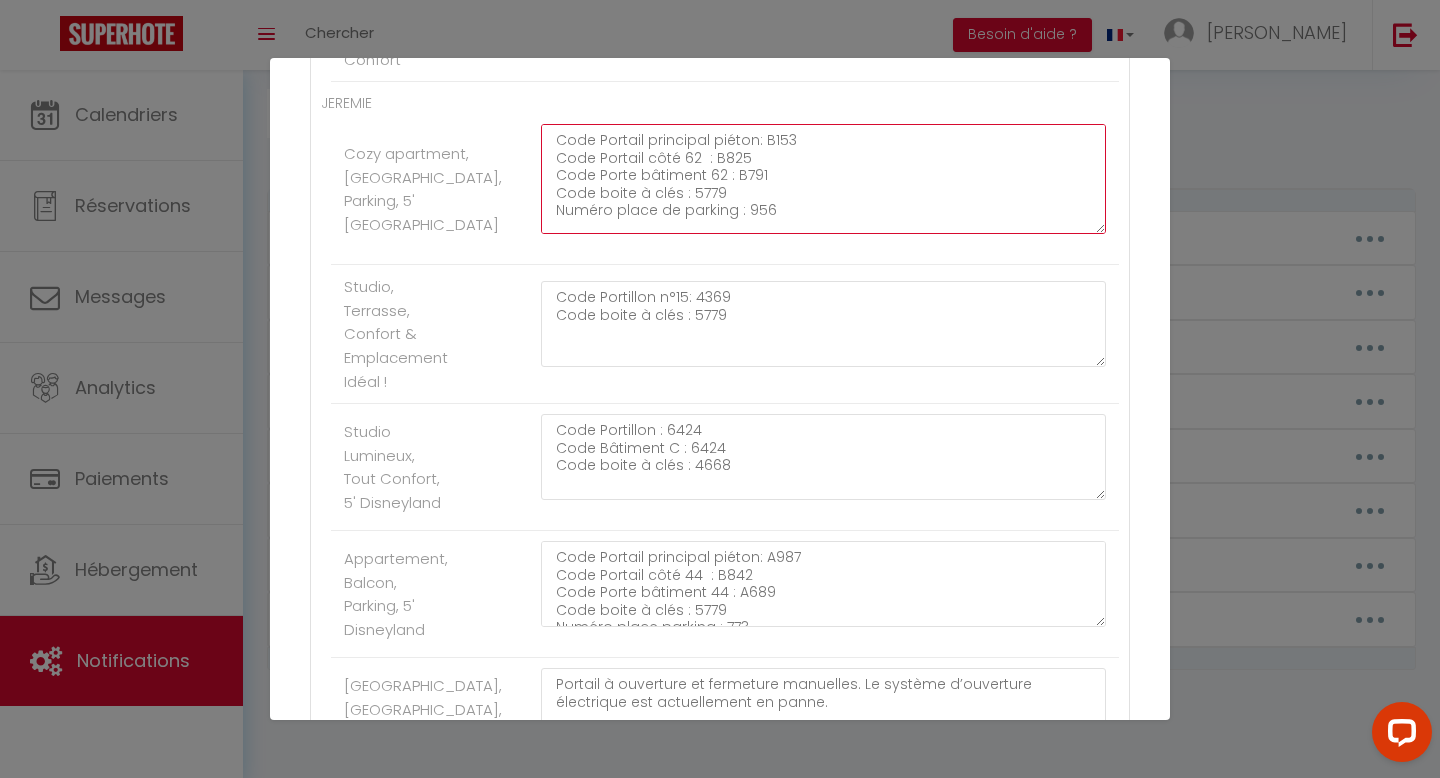 type on "Code Portail principal piéton: B153
Code Portail côté 62  : B825
Code Porte bâtiment 62 : B791
Code boite à clés : 5779
Numéro place de parking : 956
Lien avec les instructions détaillées:  https://urlr.me/sBj9N" 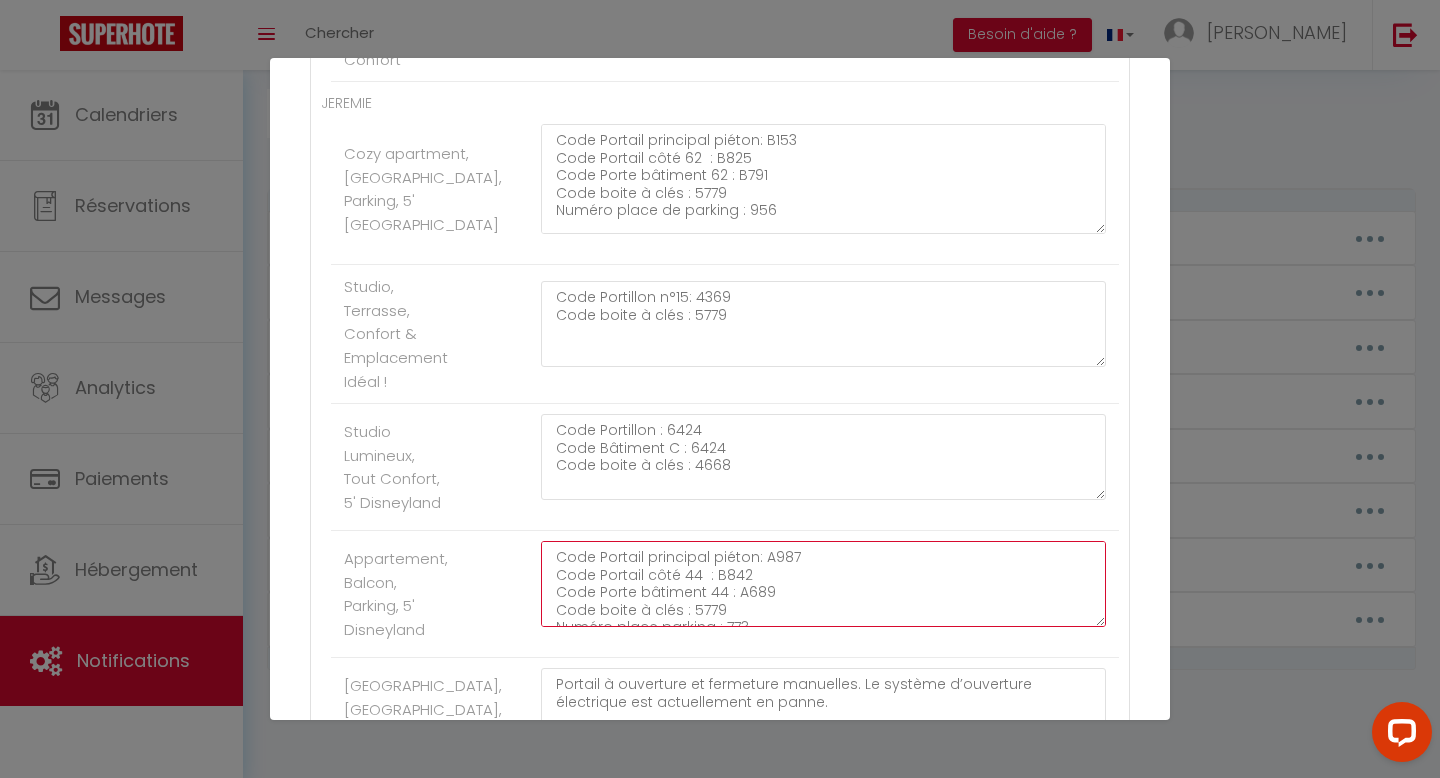 click on "Code Portail principal piéton: A987
Code Portail côté 44  : B842
Code Porte bâtiment 44 : A689
Code boite à clés : 5779
Numéro place parking : 773" at bounding box center (823, -131) 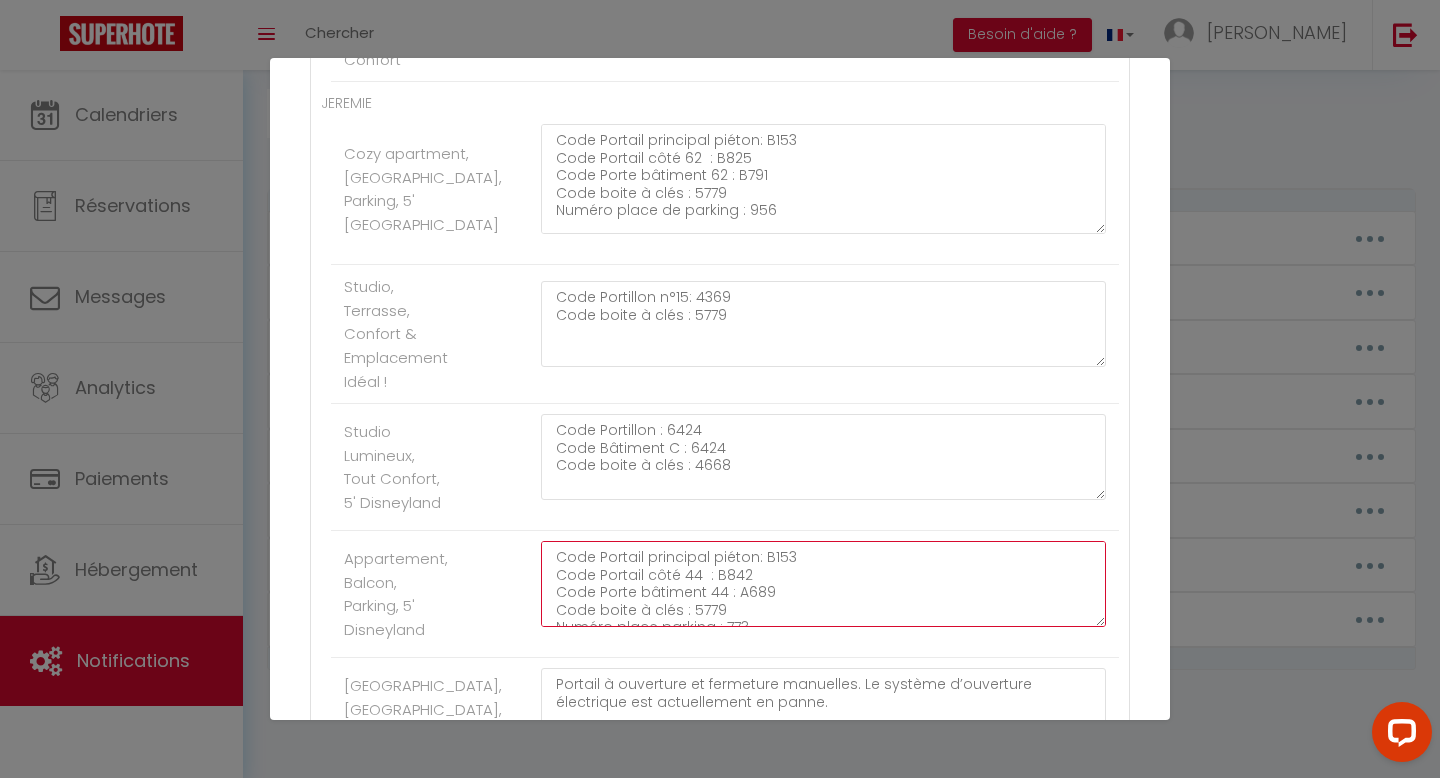 type on "Code Portail principal piéton: B153
Code Portail côté 44  : B842
Code Porte bâtiment 44 : A689
Code boite à clés : 5779
Numéro place parking : 773" 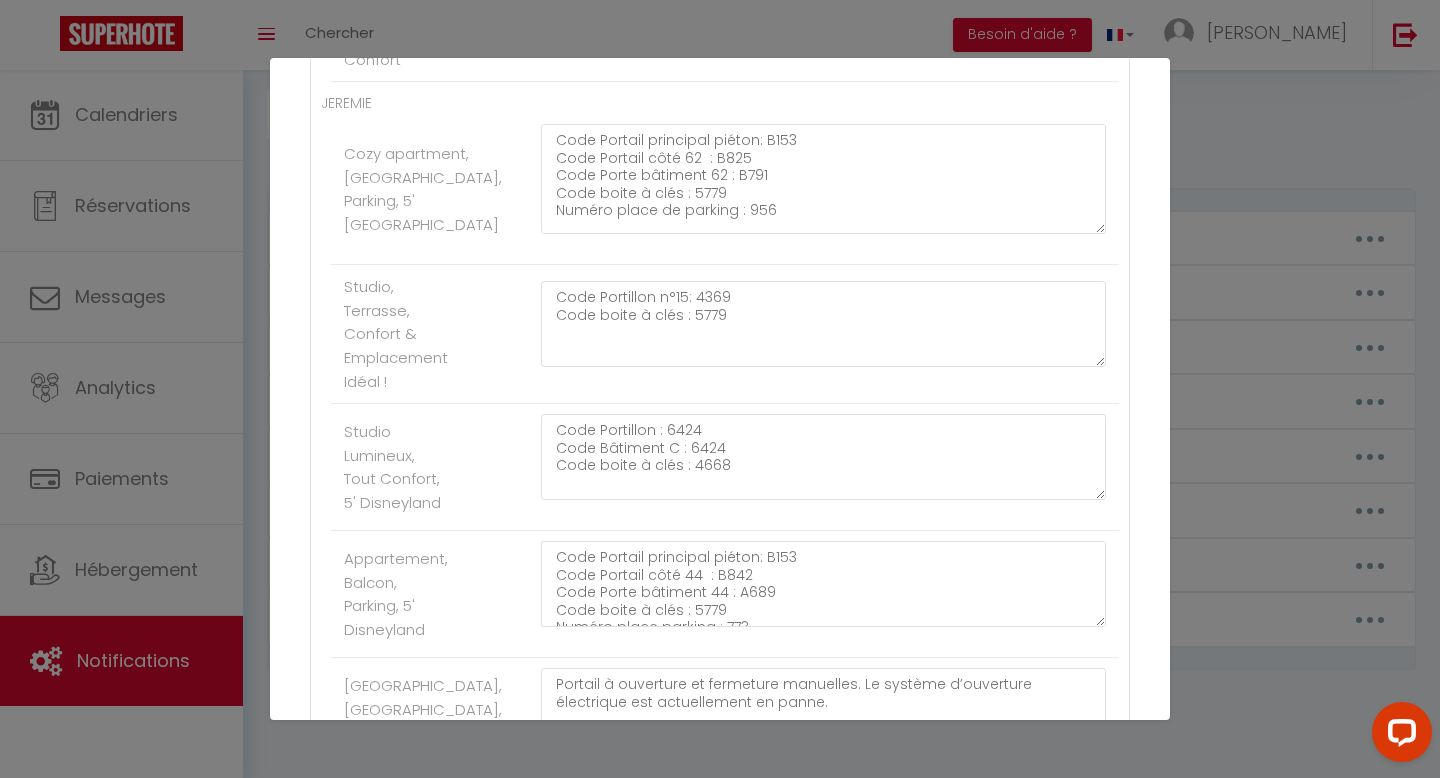 click on "Nom   *     Code boite à clés   Contenu   *     Voici le/les codes d'accès au logement :   Pour cet hébergement     Afficher les shortcodes   Logements désactivés   La Petite Briarde, Confortable et Authentique, 25' Disneyland     Maison Familiale,  Jacuzzi, Terrasse, Jardin, 10' Disneyland     Appartement Tout Confort, Vue sur parc, 5' Disneyland     Studio Cosy, Terrasse, Hyper Centre, 5 'Disneyland     Appartement Cosy, 5' Disneyland, Balcon & Confort     Code Portail principal piéton: 9182
Code Porte bâtiment 2/4 : 106 (+ cloche)
Code boite à clés : 0224
Porte d'entrée : n°202 (2ème étage) JEREMIE   Cozy apartment, Balcon, Parking, 5' Disneyland     Code Portail principal piéton: B153
Code Portail côté 62  : B825
Code Porte bâtiment 62 : B791
Code boite à clés : 5779
Numéro place de parking : 956
Lien avec les instructions détaillées:  https://urlr.me/sBj9N Studio, Terrasse, Confort & Emplacement Idéal !     Code Portillon n°15: 4369
Code boite à clés : 5779" at bounding box center [720, 594] 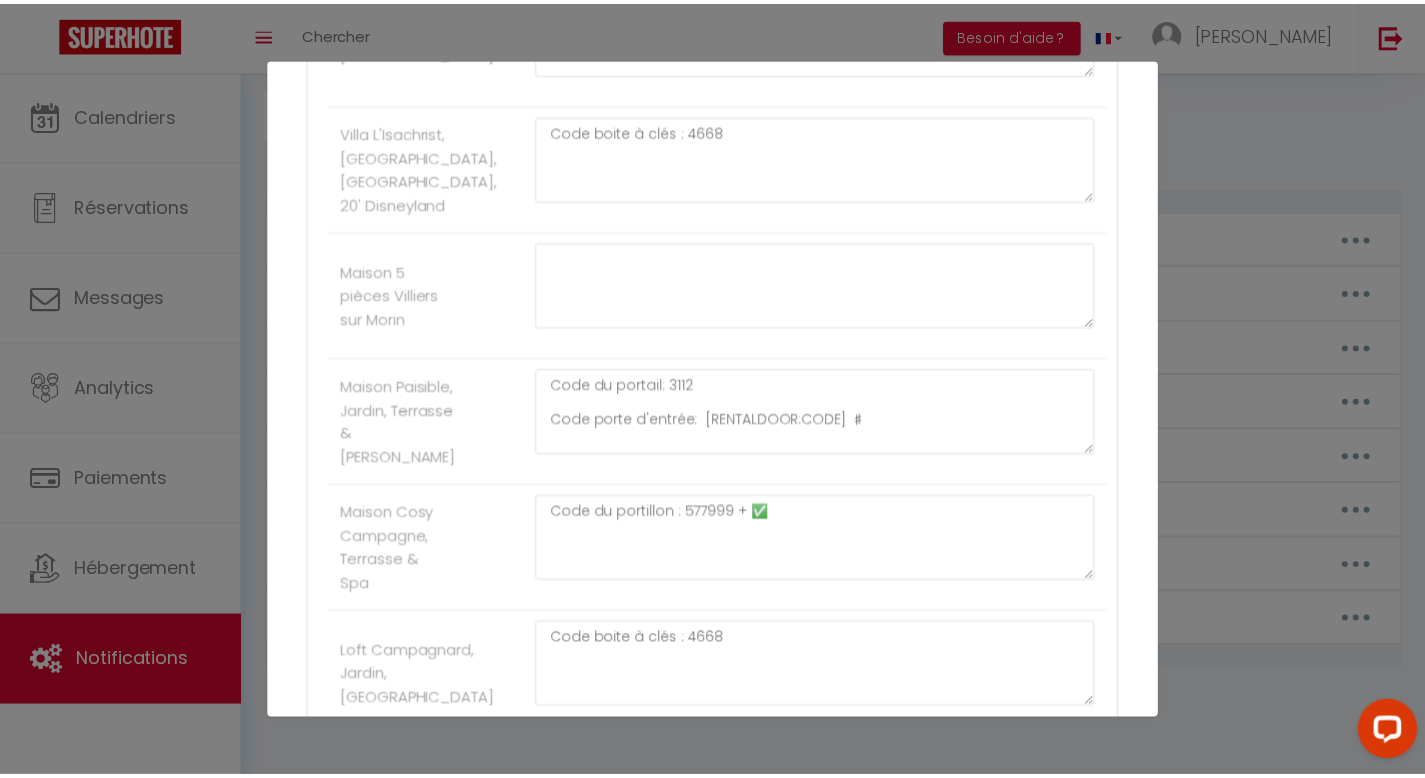 scroll, scrollTop: 2773, scrollLeft: 0, axis: vertical 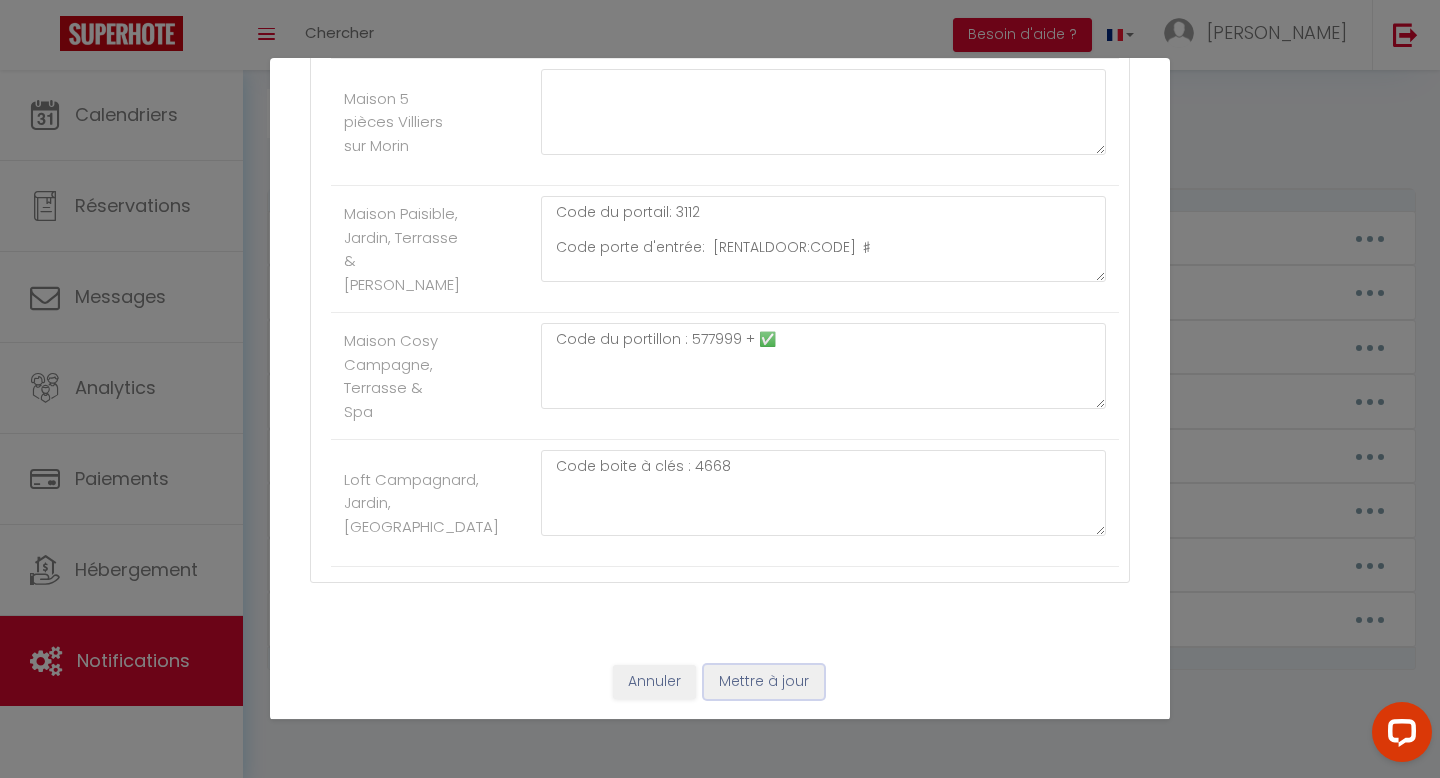 click on "Mettre à jour" at bounding box center (764, 682) 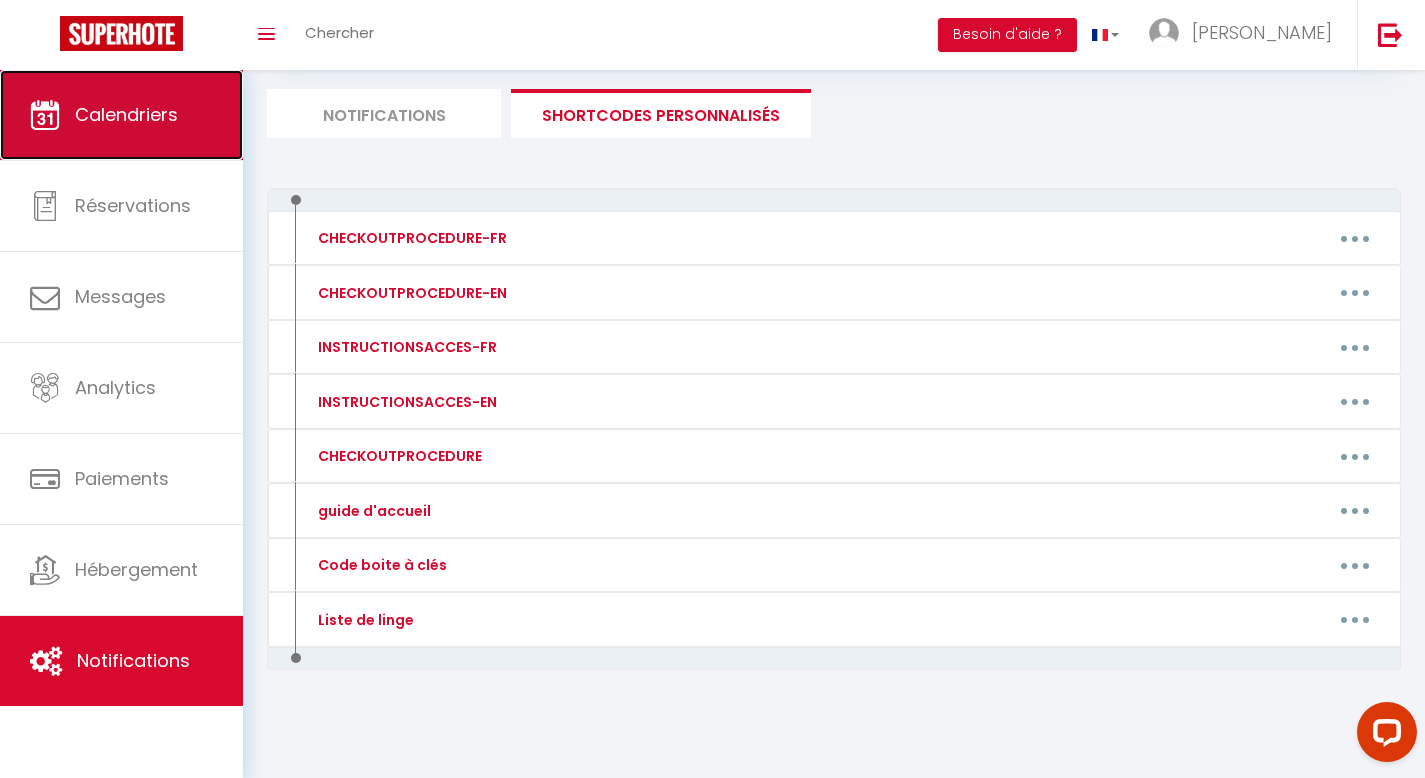 click on "Calendriers" at bounding box center [126, 114] 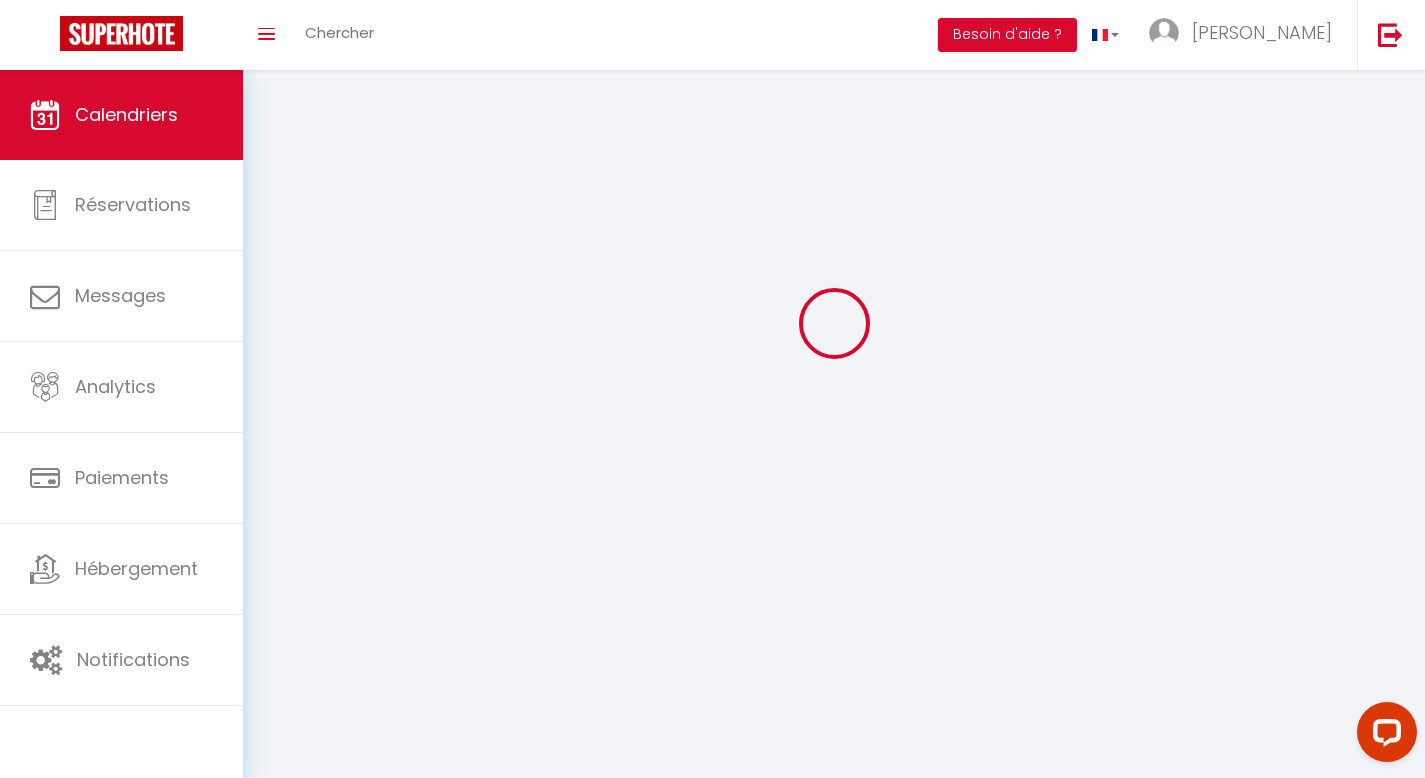 scroll, scrollTop: 0, scrollLeft: 0, axis: both 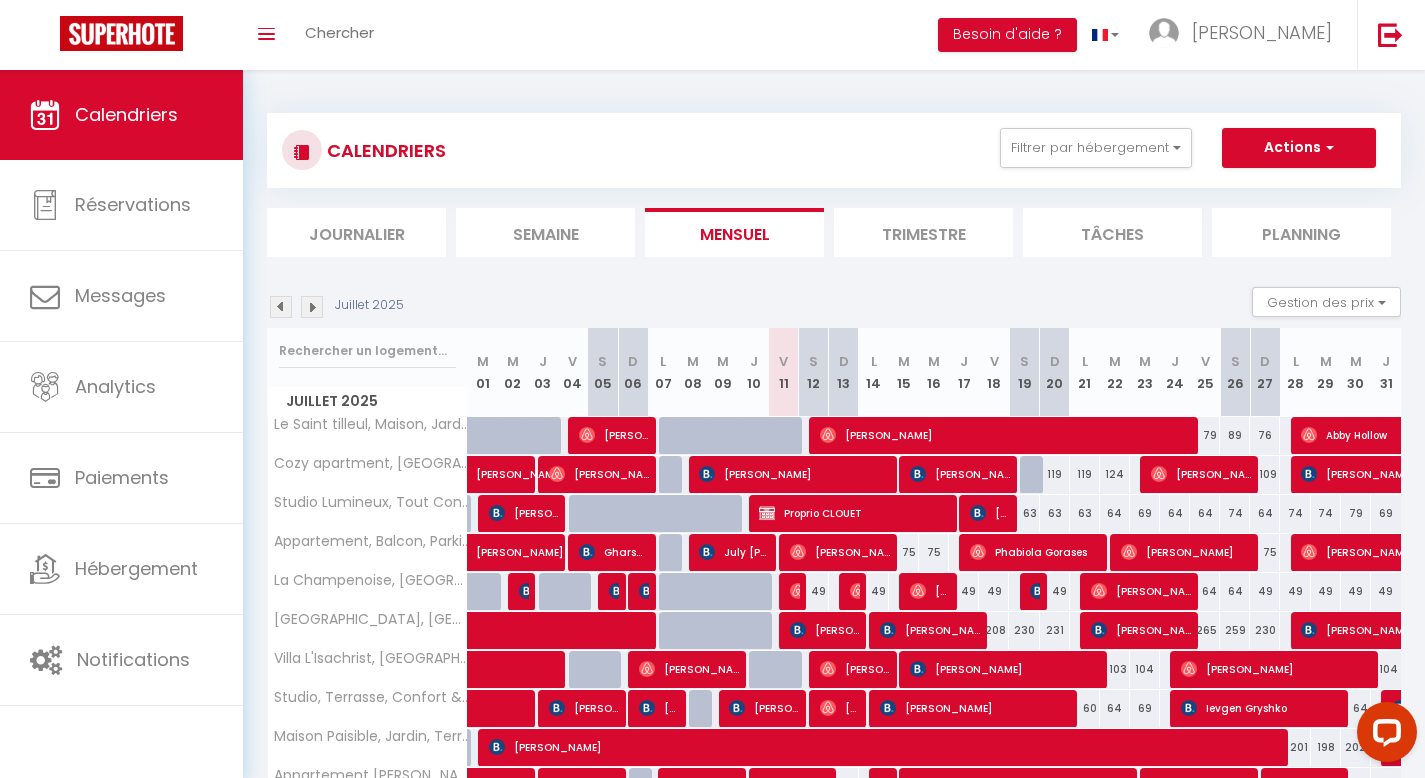click at bounding box center (674, 436) 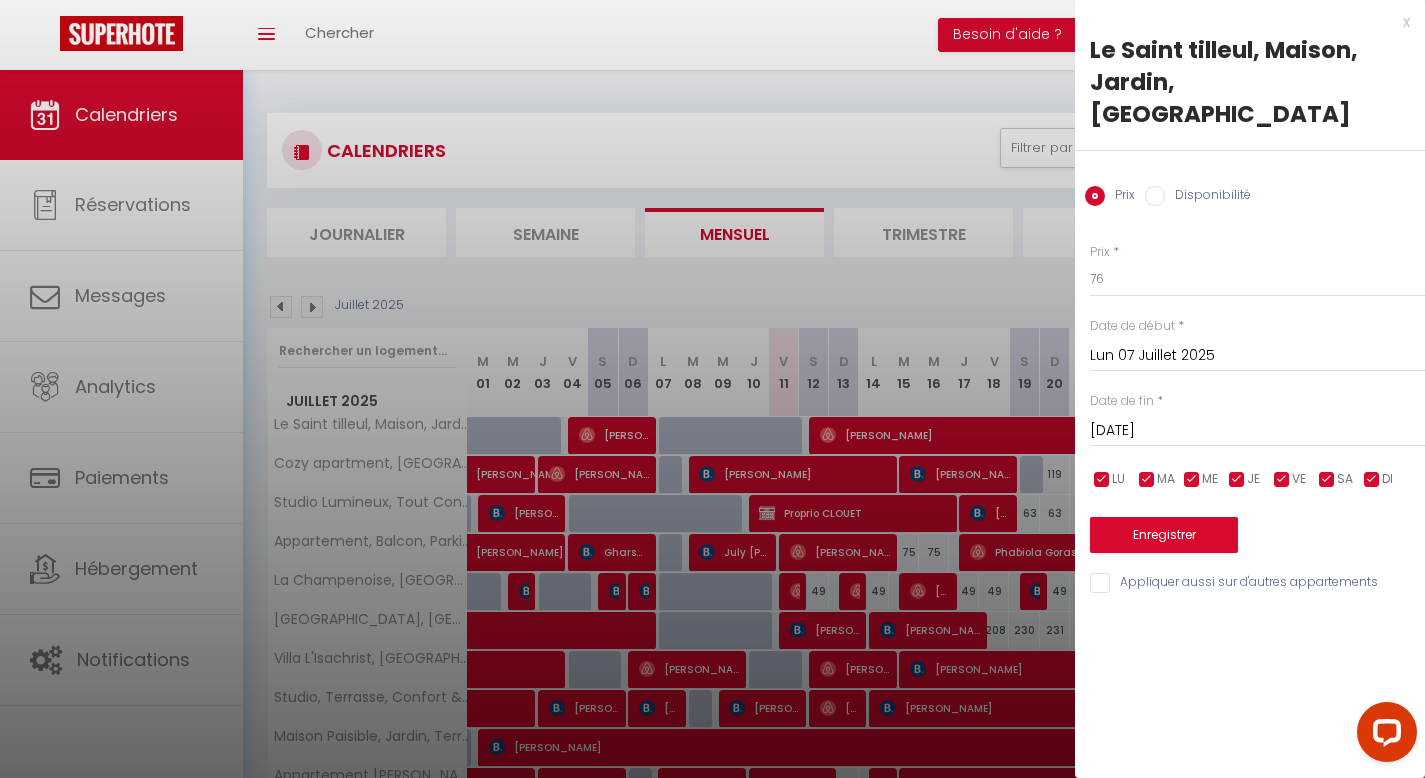 click on "x" at bounding box center (1242, 22) 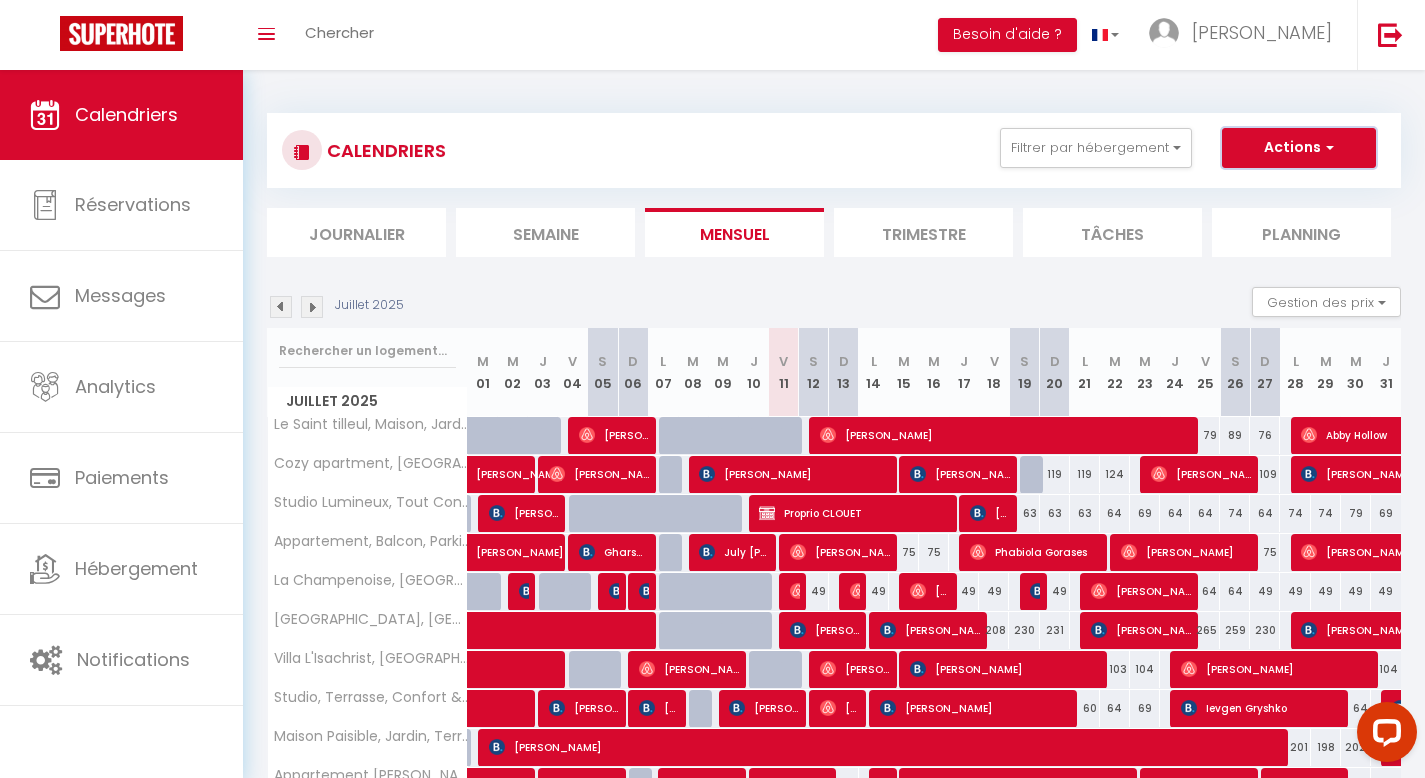 click on "Actions" at bounding box center (1299, 148) 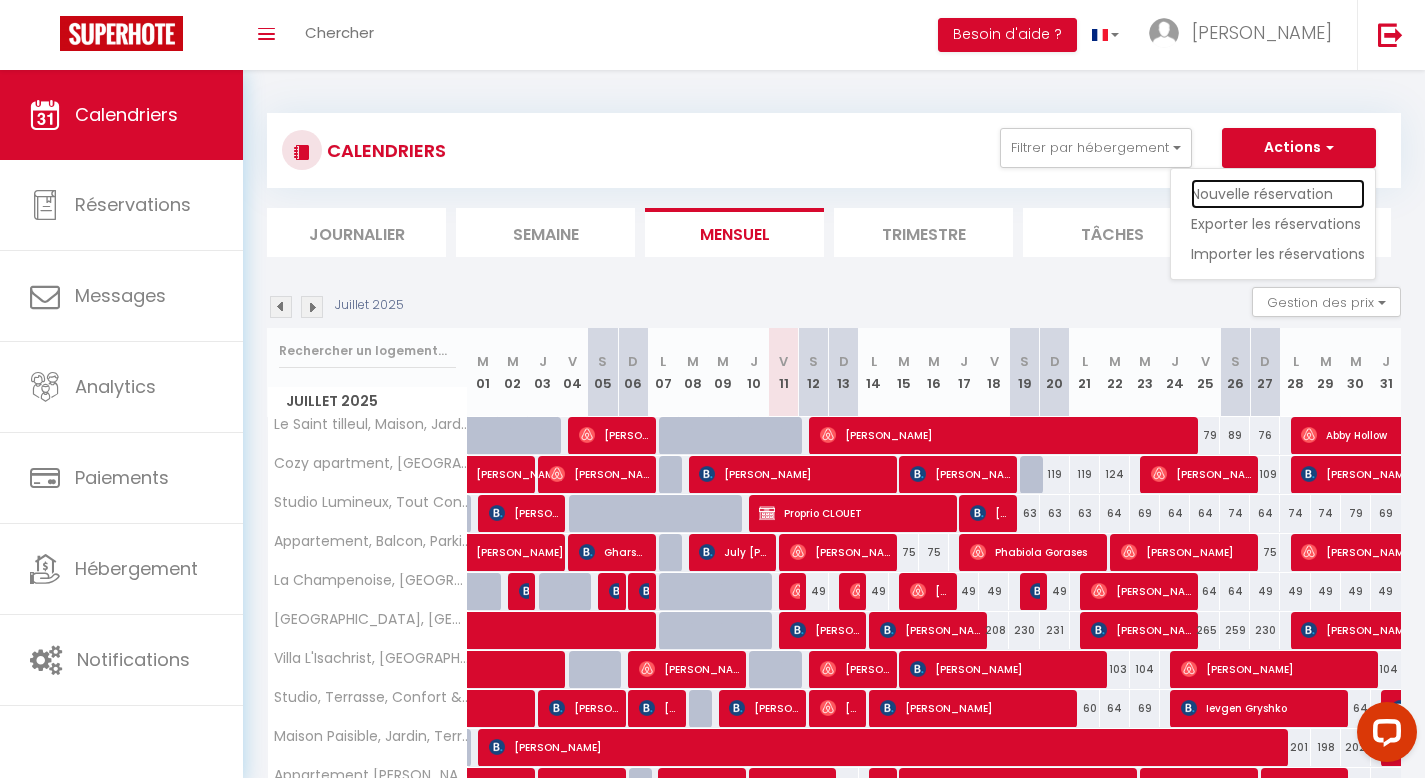 click on "Nouvelle réservation" at bounding box center [1278, 194] 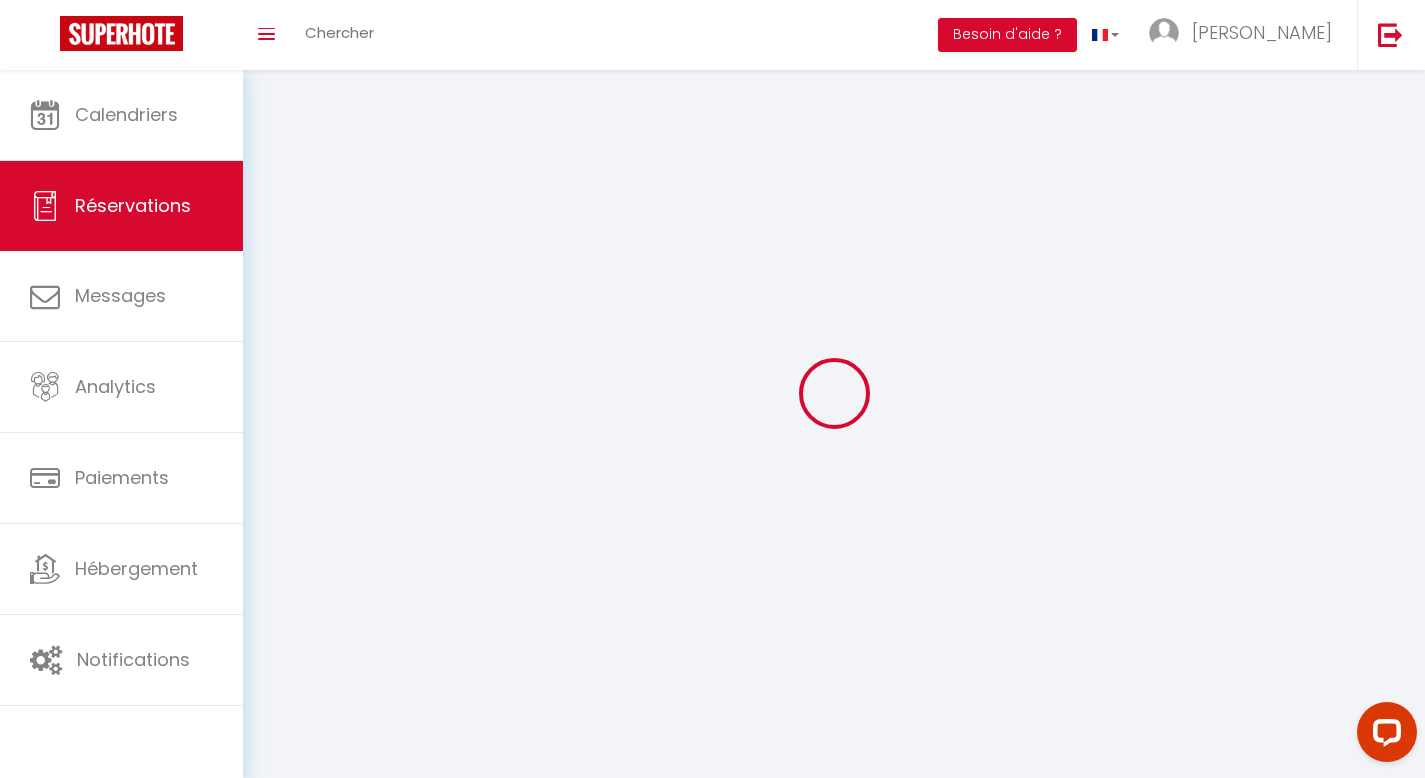 select 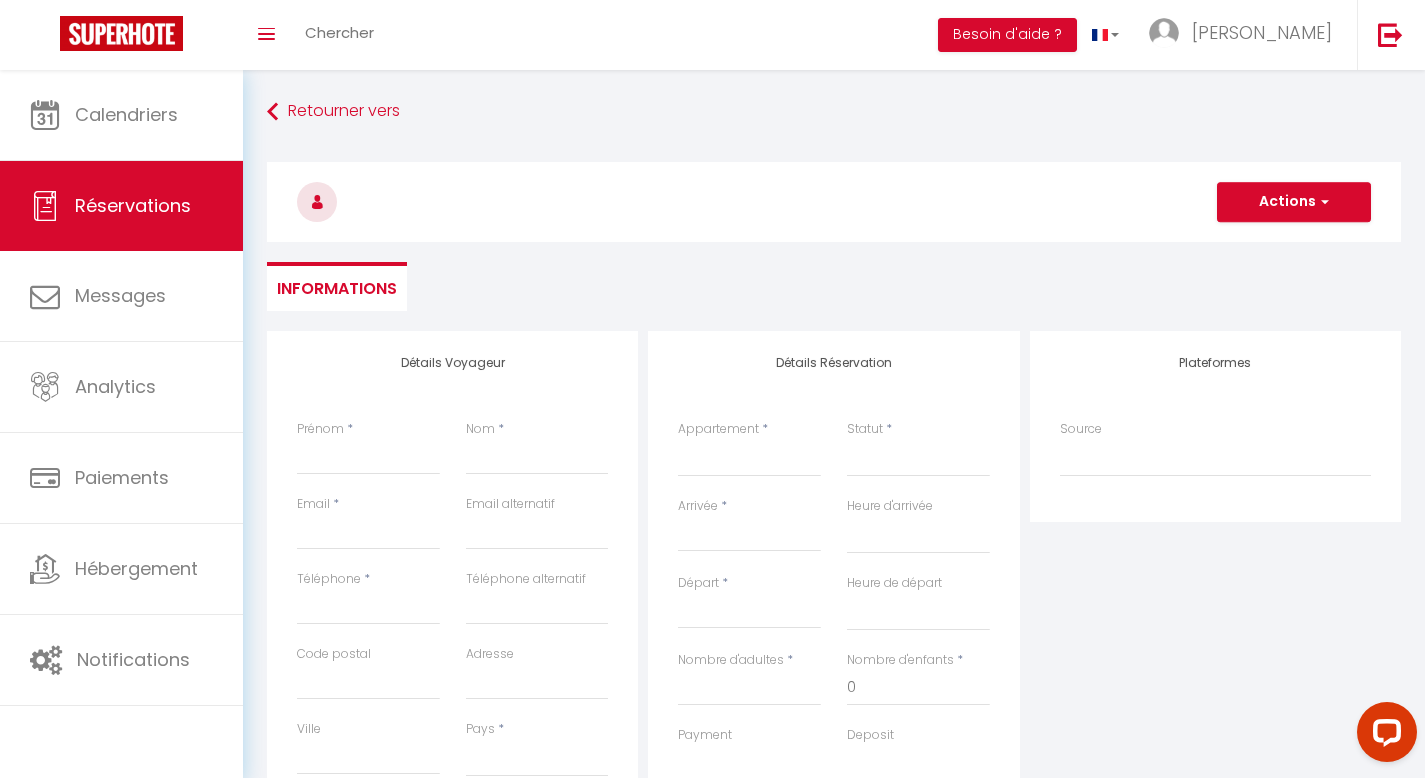 select 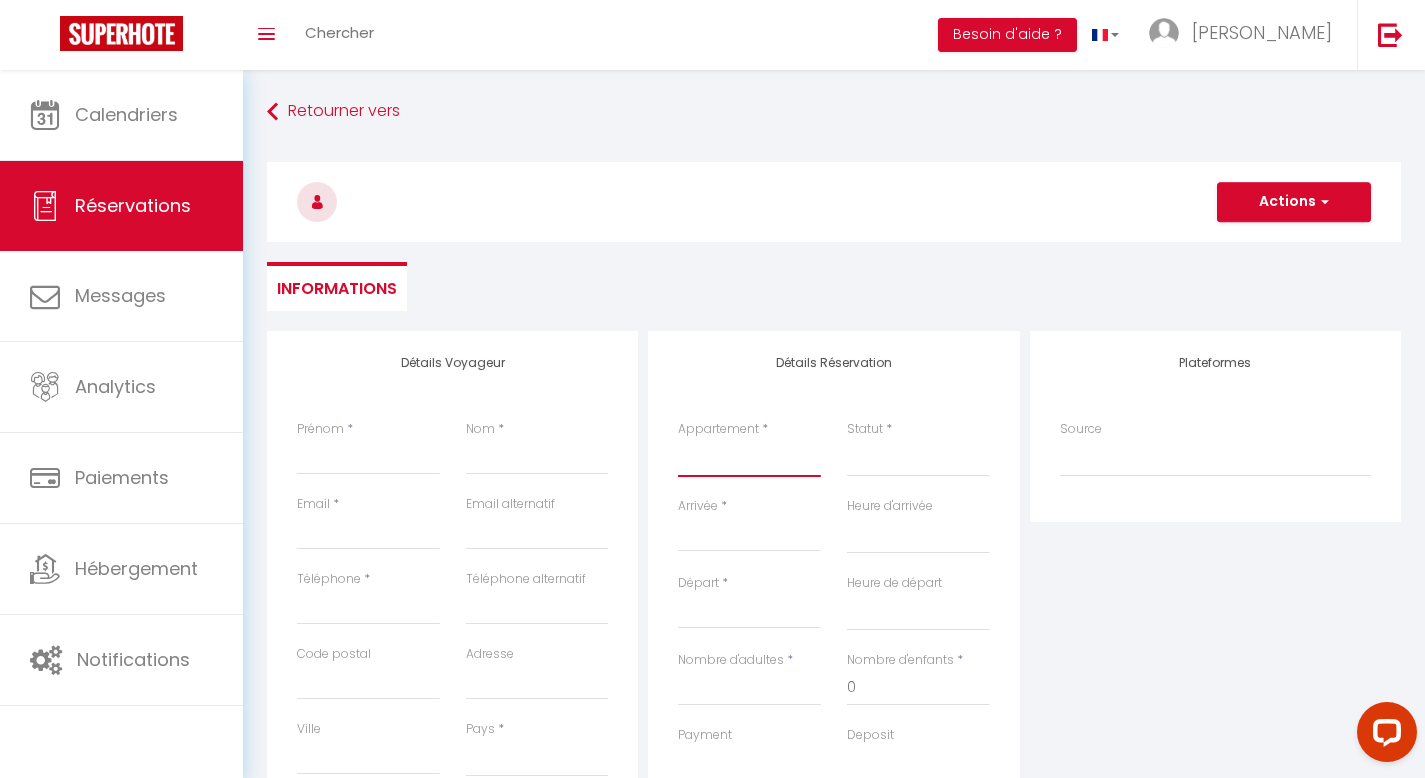 click on "Maison Familiale,  Jacuzzi, Terrasse, Jardin, 10' Disneyland Appartement Tout Confort, Vue sur parc, 5' Disneyland Cozy apartment, Balcon, Parking, 5' Disneyland Maison Paisible, Jardin, Terrasse & Jacuzzi Appartement Mickey M'house, Centre ville, Disney Maison Nature, Jacuzzi, 10 min de Disneyland Paris Studio, Terrasse, Confort & Emplacement Idéal ! Studio Lumineux, Tout Confort, 5' Disneyland La Petite Briarde, Confortable et Authentique, 25' Disneyland Le Saint tilleul, Maison, Jardin, 10' Disneyland Appartement, Balcon, Parking, 5' Disneyland La Champenoise, Maison Proche Centre Ville Appartement cosy près Disney, jardin & terrasse Studio Cosy, Terrasse, Hyper Centre, 5 'Disneyland Appartement Cosy, 5' Disneyland, Balcon & Confort Villa L'Isachrist, Calme, Confort, 20' Disneyland Villa Spacieuse, Terrasse, Jardin, 5' Disneyland Maison Cosy Campagne, Terrasse & Spa Maison 5 pièces Villiers sur Morin Loft Campagnard, Jardin, Terrasse" at bounding box center (749, 458) 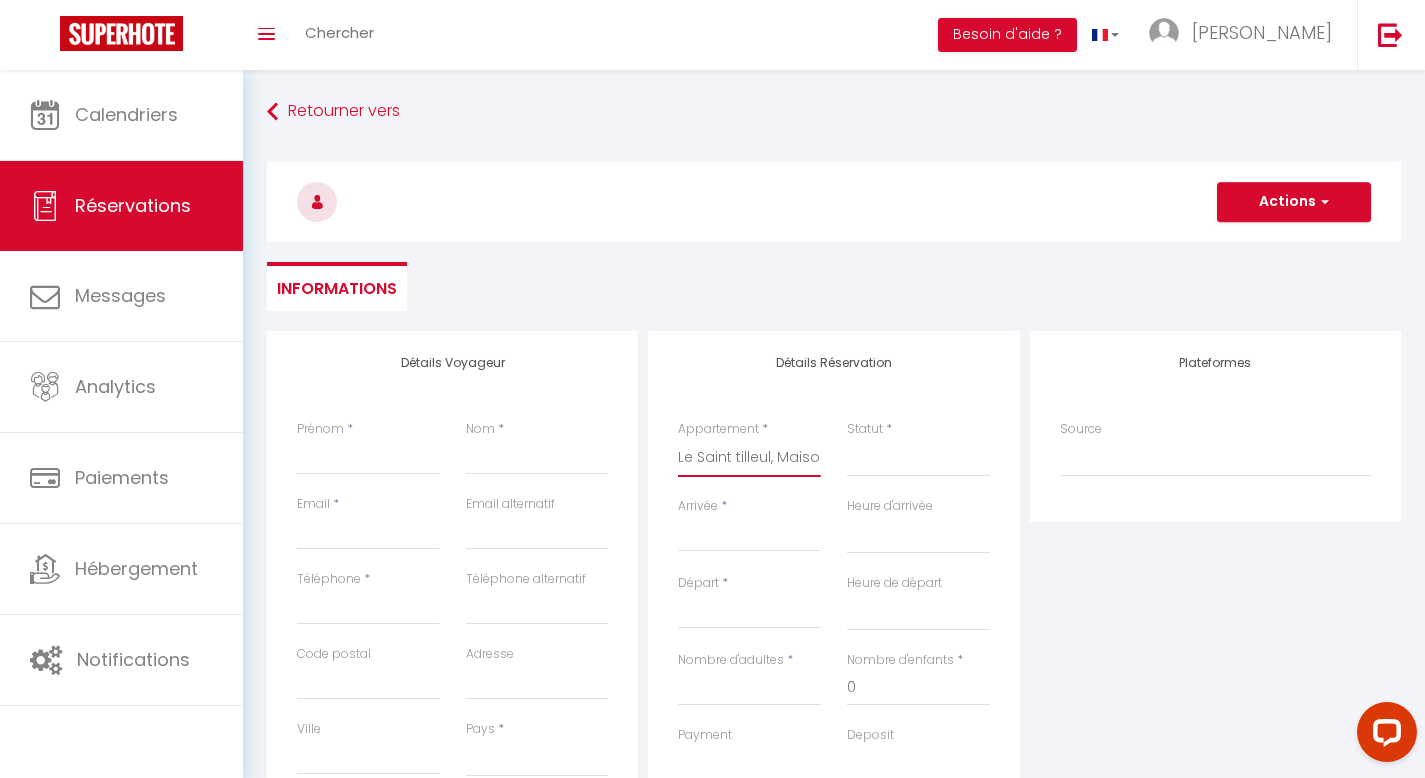 click on "Maison Familiale,  Jacuzzi, Terrasse, Jardin, 10' Disneyland Appartement Tout Confort, Vue sur parc, 5' Disneyland Cozy apartment, Balcon, Parking, 5' Disneyland Maison Paisible, Jardin, Terrasse & Jacuzzi Appartement Mickey M'house, Centre ville, Disney Maison Nature, Jacuzzi, 10 min de Disneyland Paris Studio, Terrasse, Confort & Emplacement Idéal ! Studio Lumineux, Tout Confort, 5' Disneyland La Petite Briarde, Confortable et Authentique, 25' Disneyland Le Saint tilleul, Maison, Jardin, 10' Disneyland Appartement, Balcon, Parking, 5' Disneyland La Champenoise, Maison Proche Centre Ville Appartement cosy près Disney, jardin & terrasse Studio Cosy, Terrasse, Hyper Centre, 5 'Disneyland Appartement Cosy, 5' Disneyland, Balcon & Confort Villa L'Isachrist, Calme, Confort, 20' Disneyland Villa Spacieuse, Terrasse, Jardin, 5' Disneyland Maison Cosy Campagne, Terrasse & Spa Maison 5 pièces Villiers sur Morin Loft Campagnard, Jardin, Terrasse" at bounding box center [749, 458] 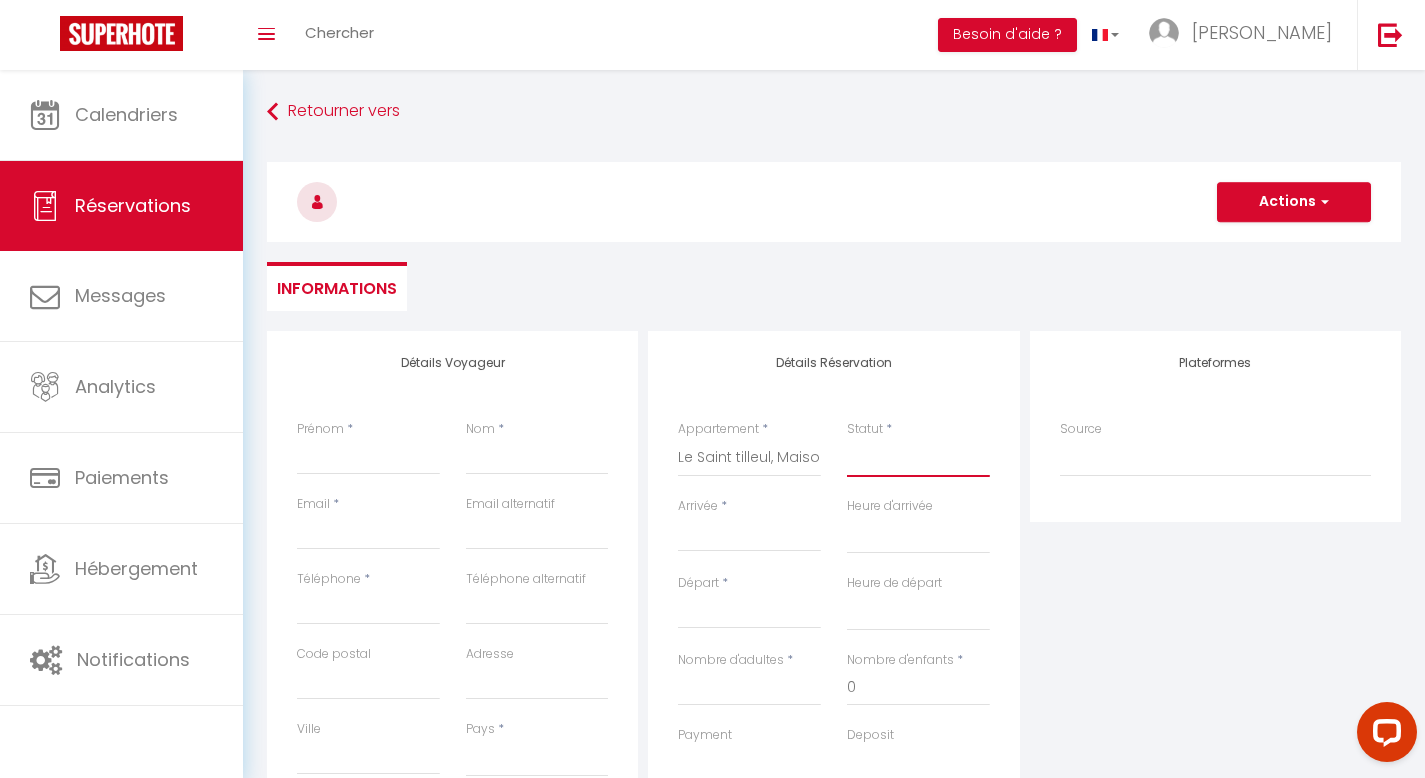 click on "Confirmé Non Confirmé Annulé Annulé par le voyageur No Show Request" at bounding box center [918, 458] 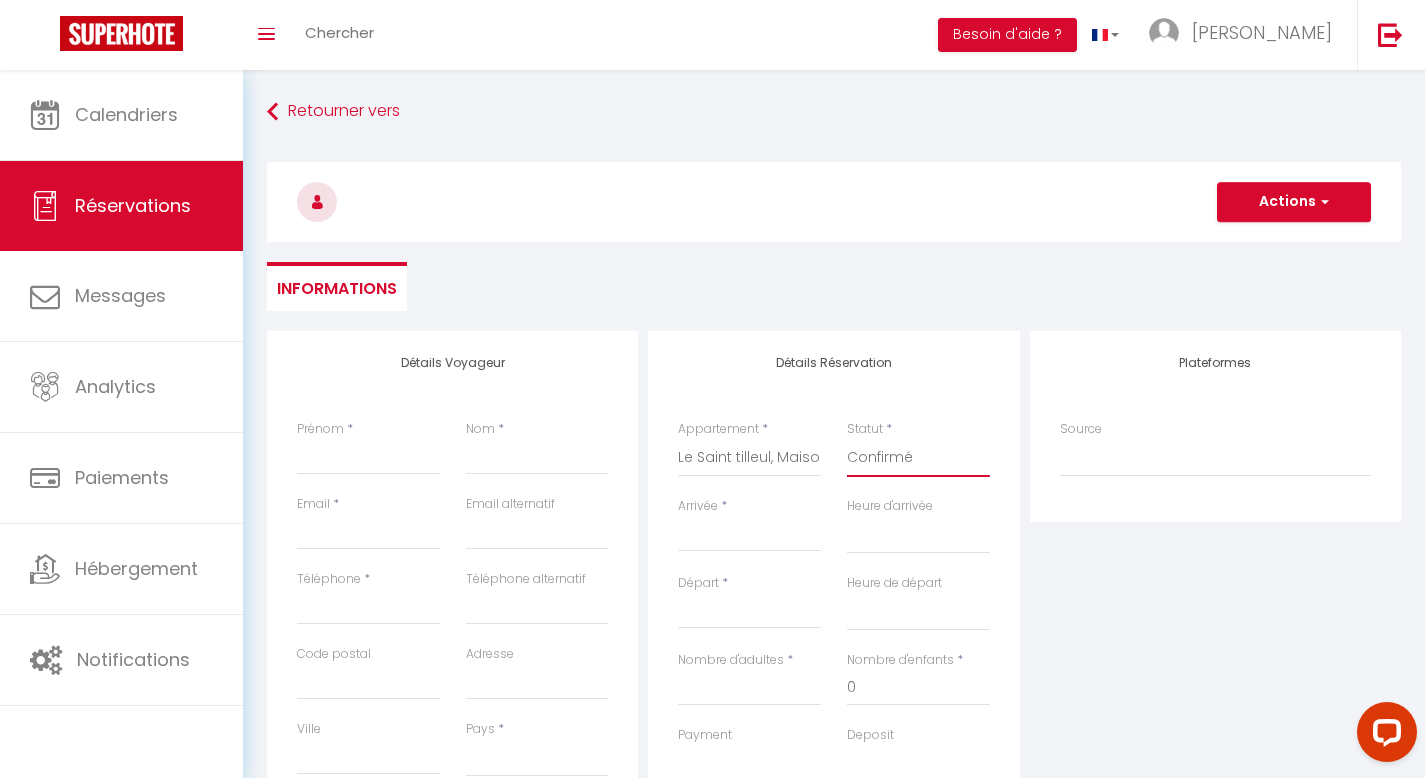 click on "Confirmé Non Confirmé Annulé Annulé par le voyageur No Show Request" at bounding box center [918, 458] 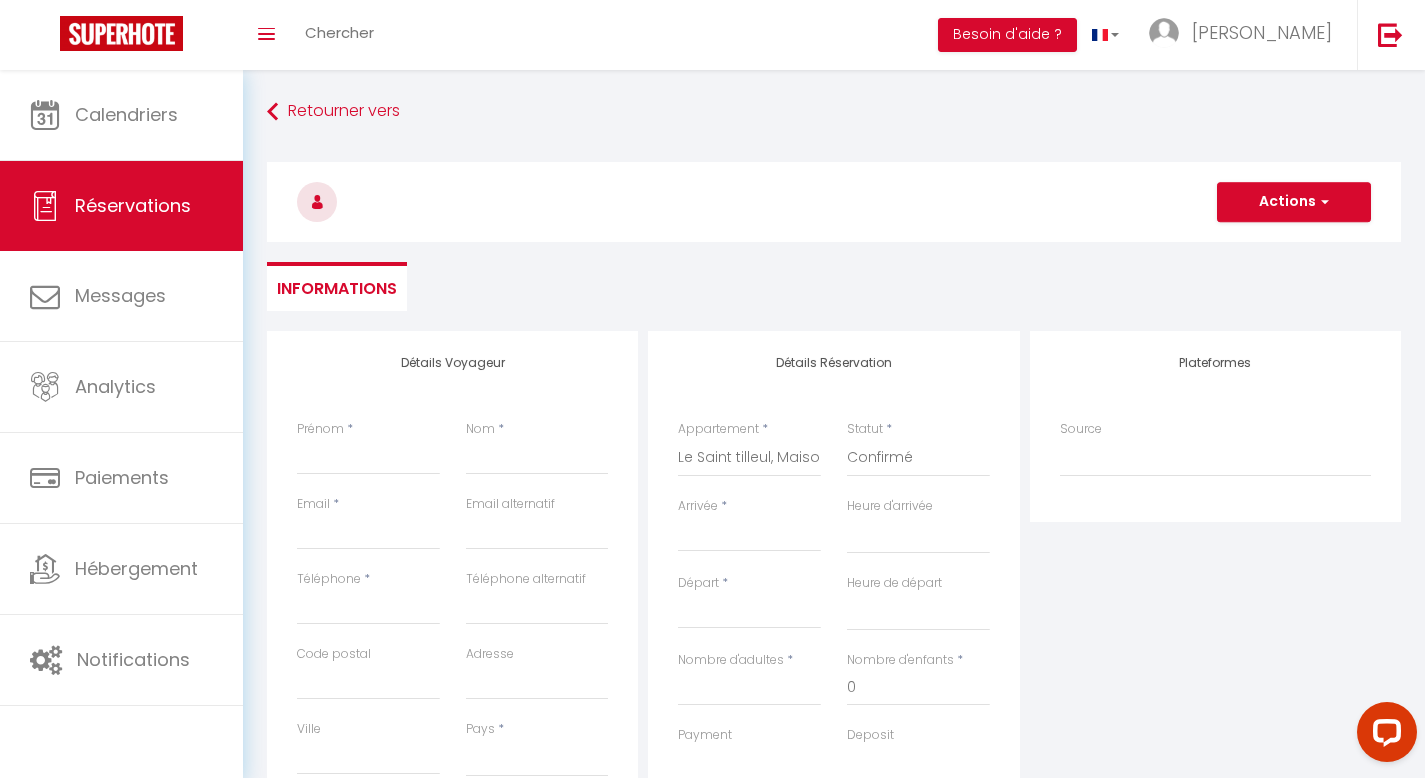 click on "Informations" at bounding box center (834, 286) 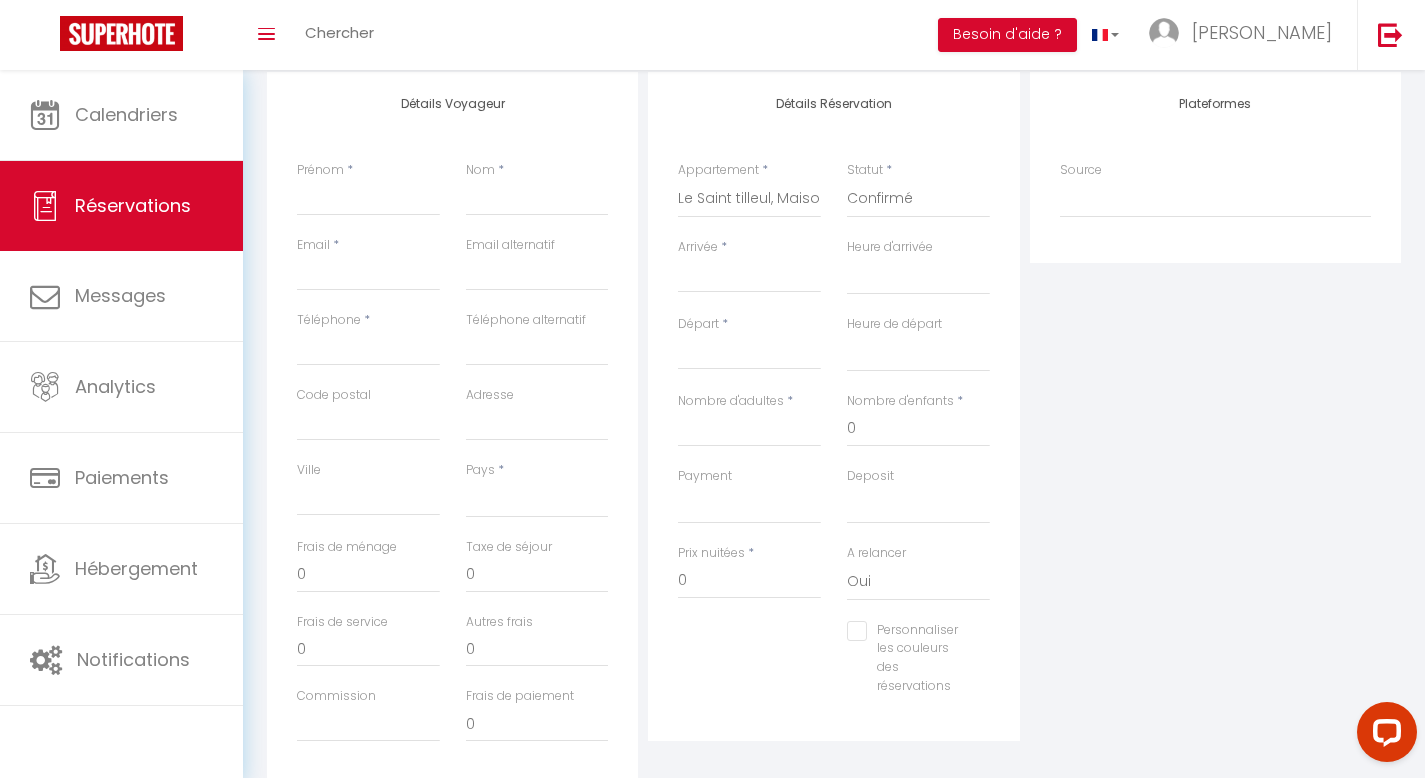 scroll, scrollTop: 277, scrollLeft: 0, axis: vertical 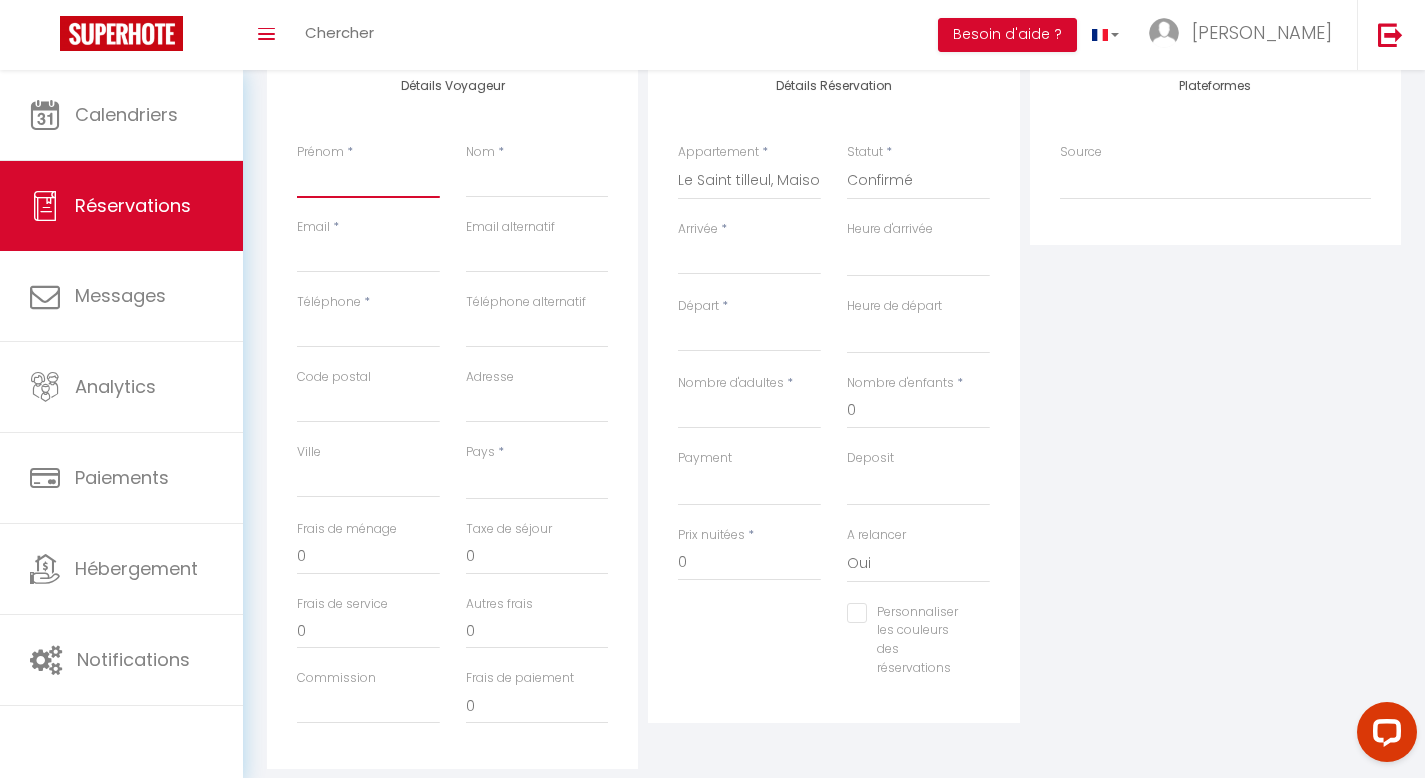 click on "Prénom" at bounding box center (368, 180) 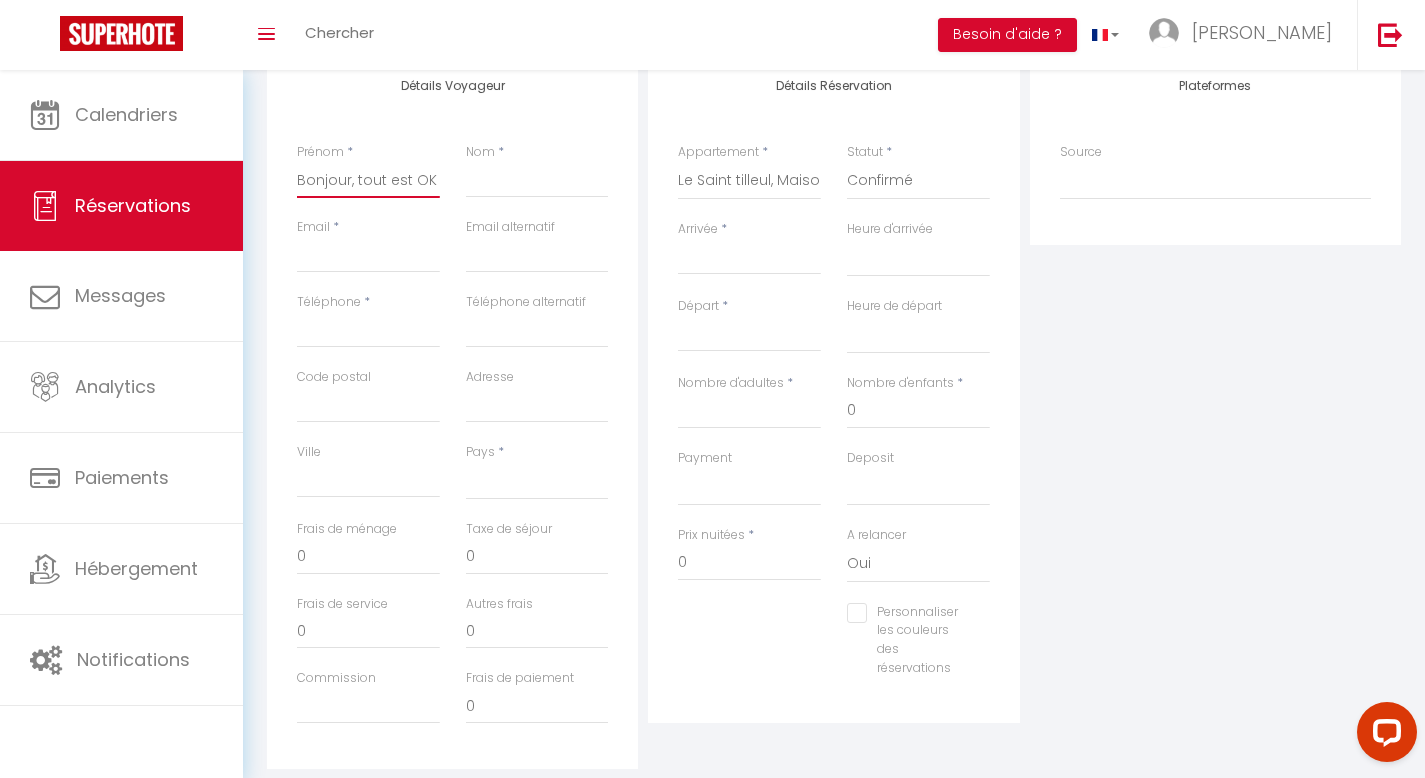 select 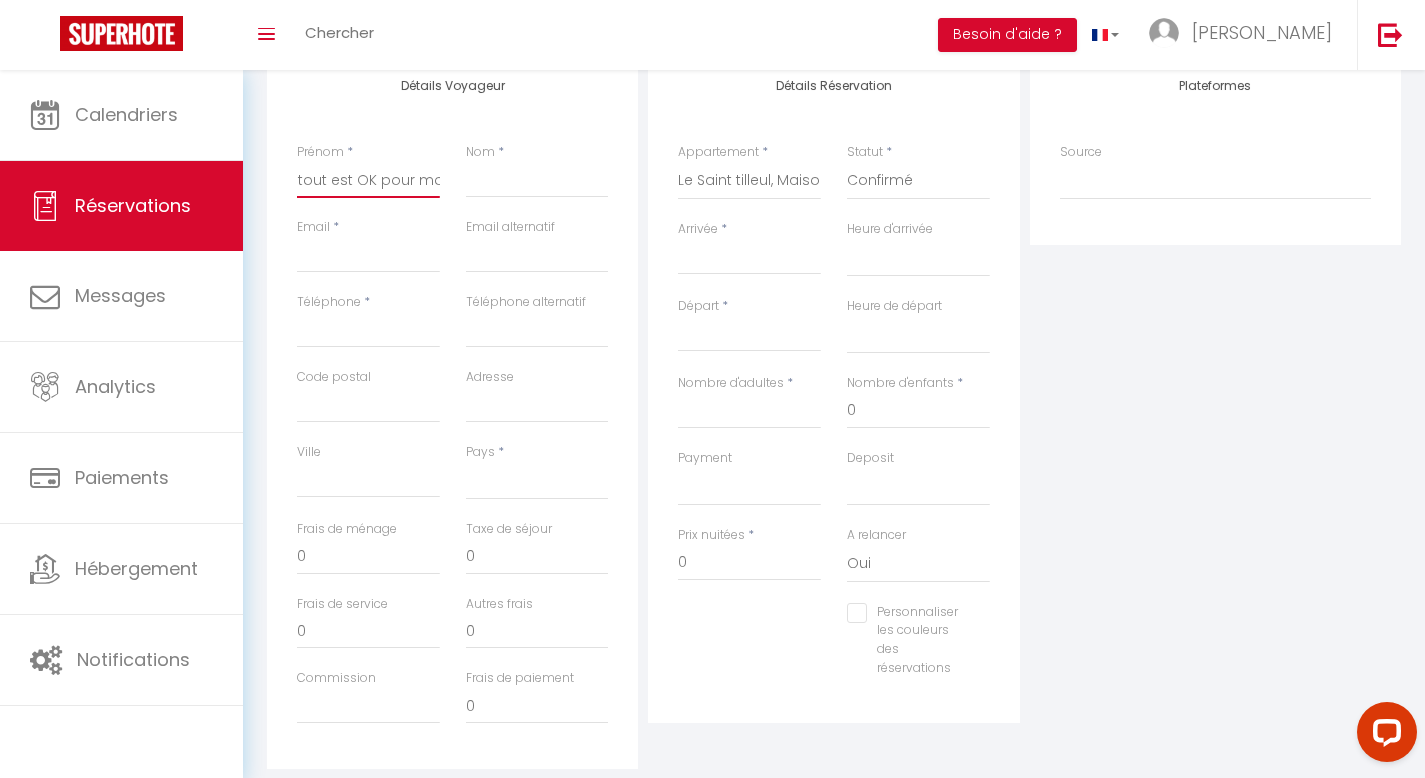 type 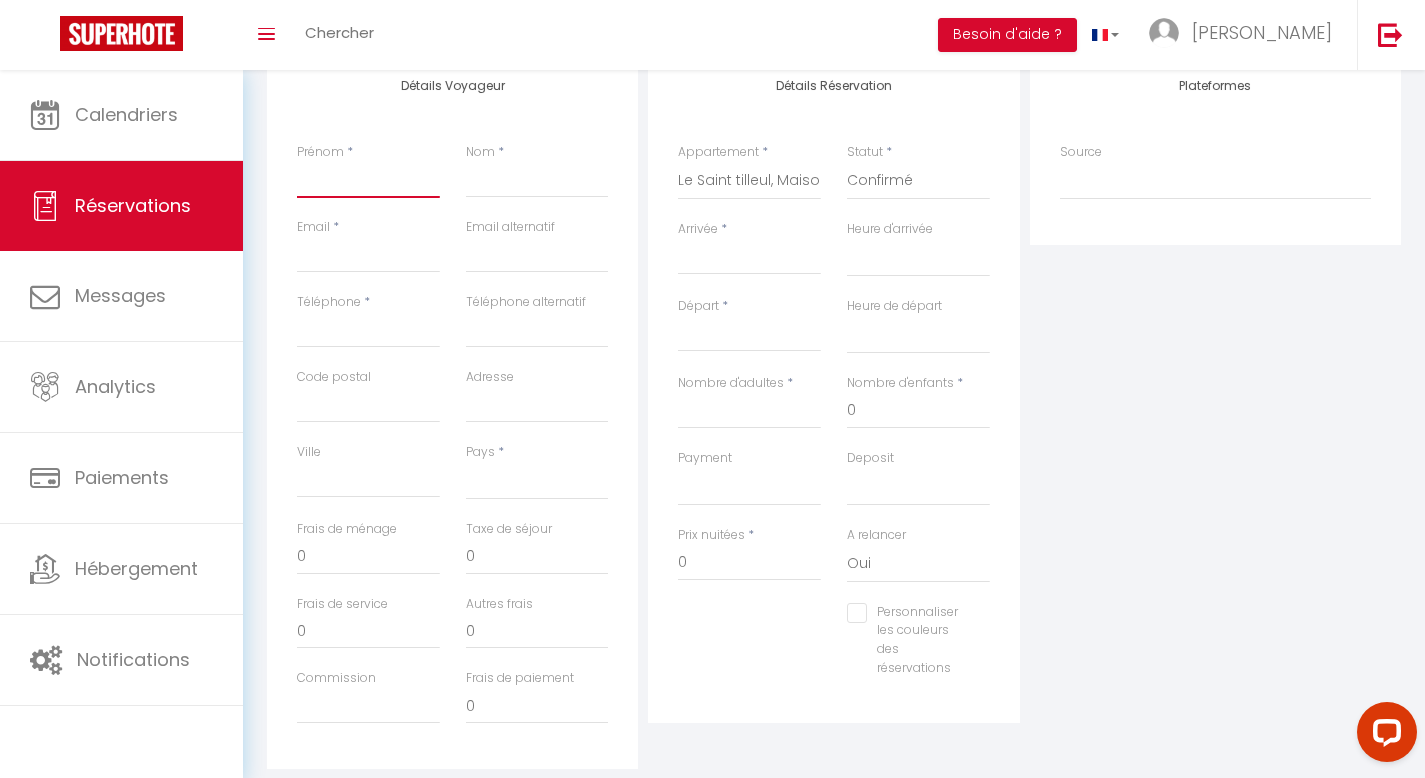 select 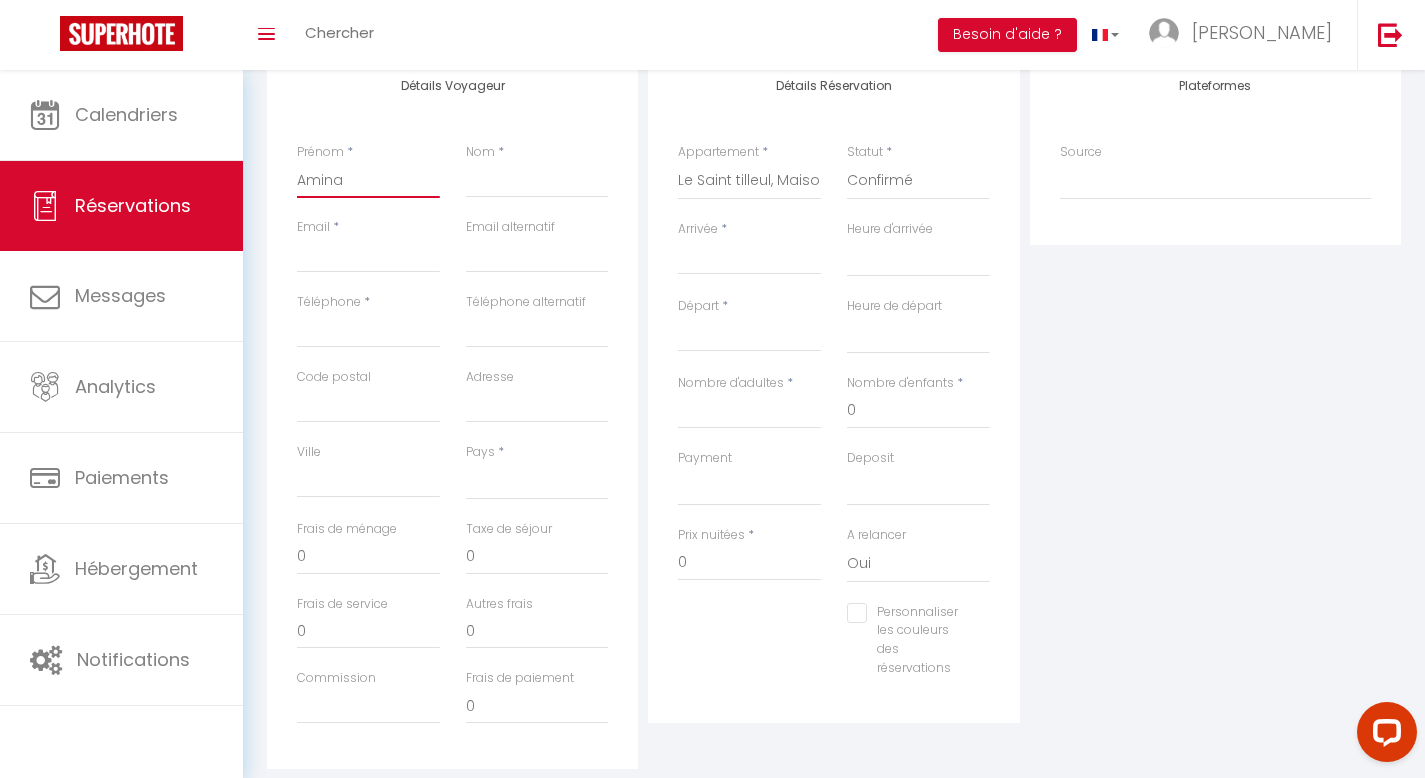 select 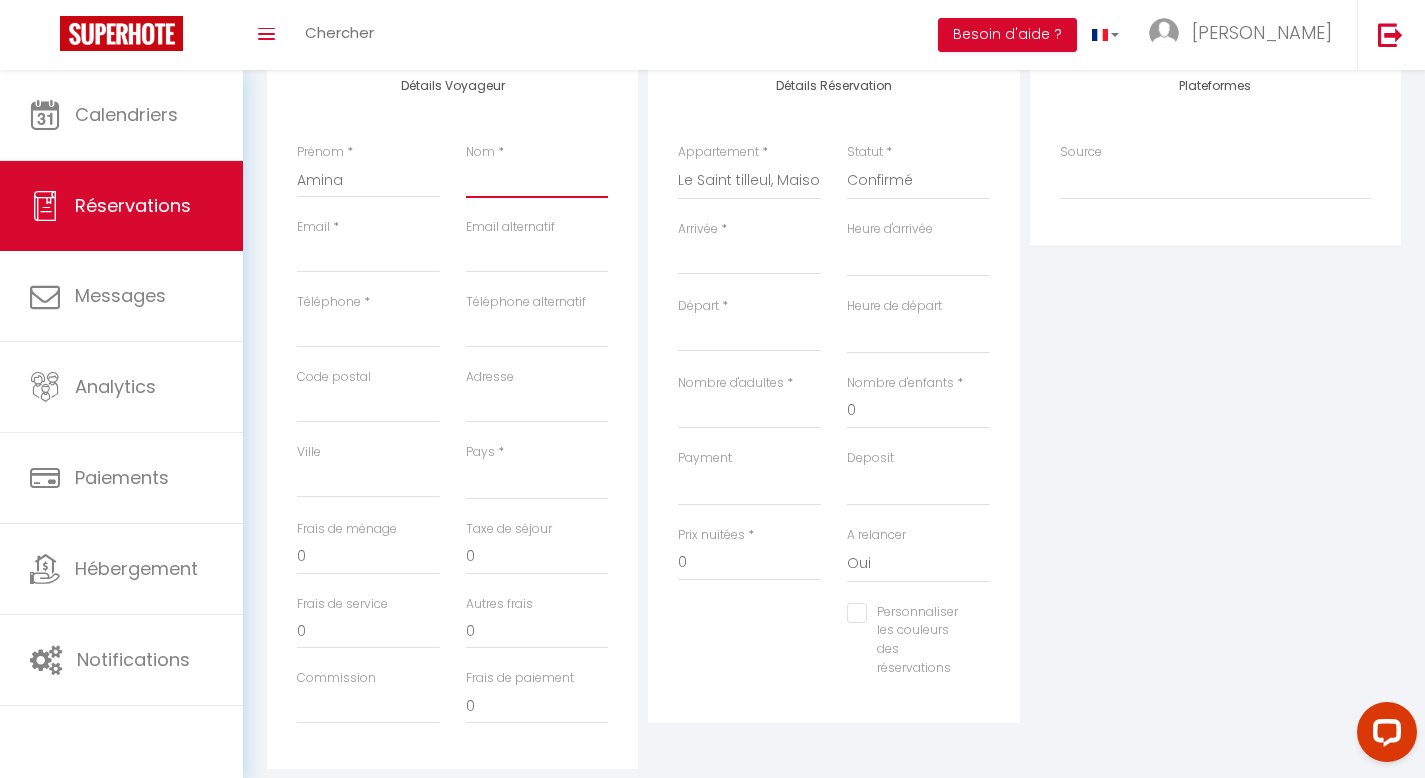 click on "Nom" at bounding box center (537, 180) 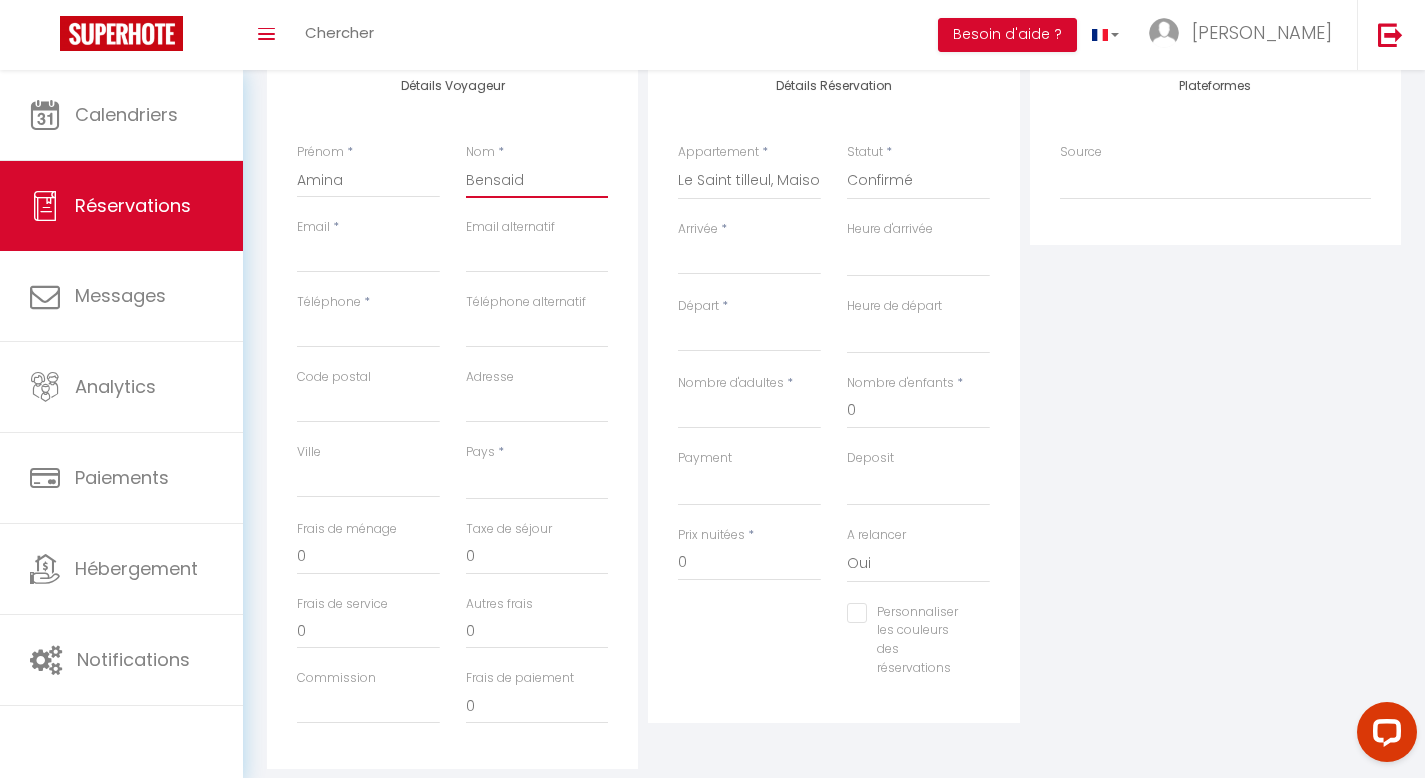 select 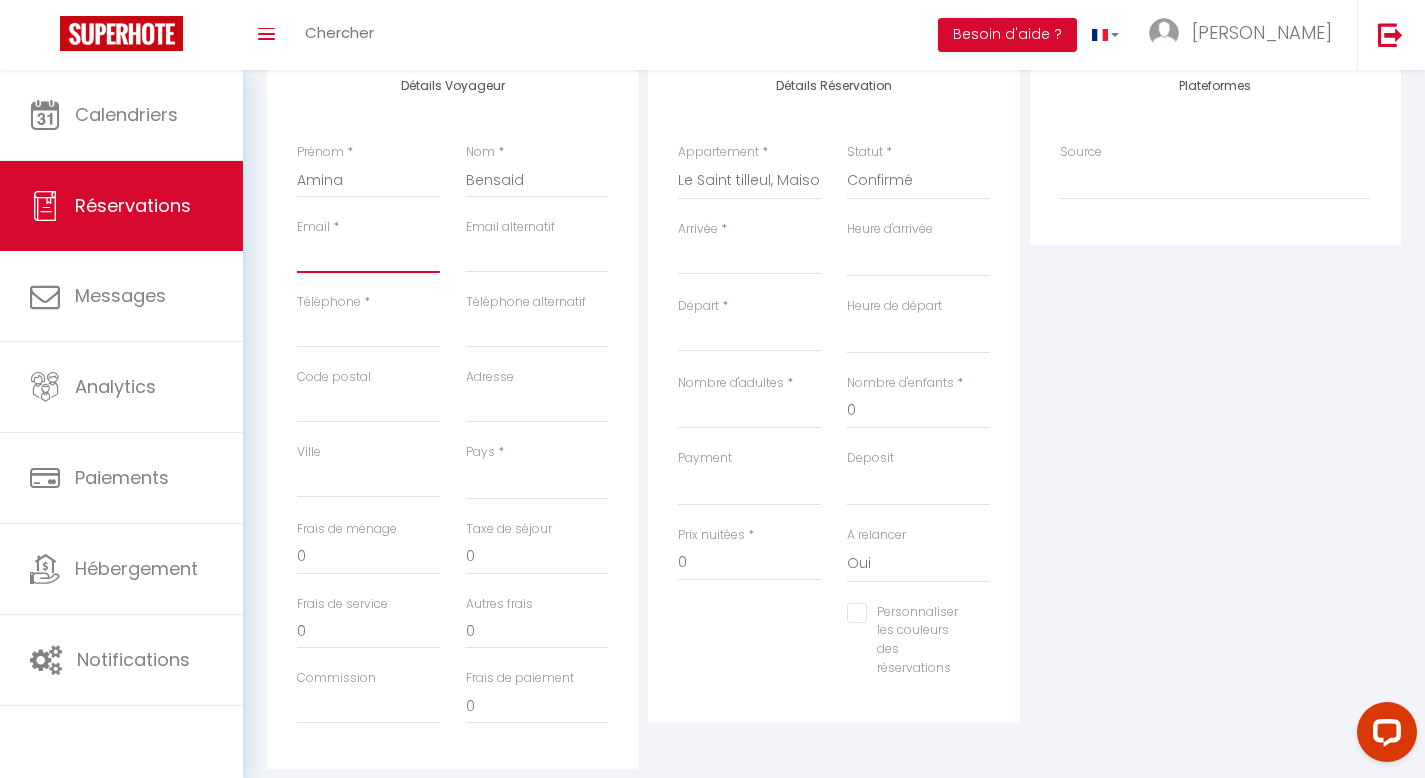 click on "Email client" at bounding box center (368, 255) 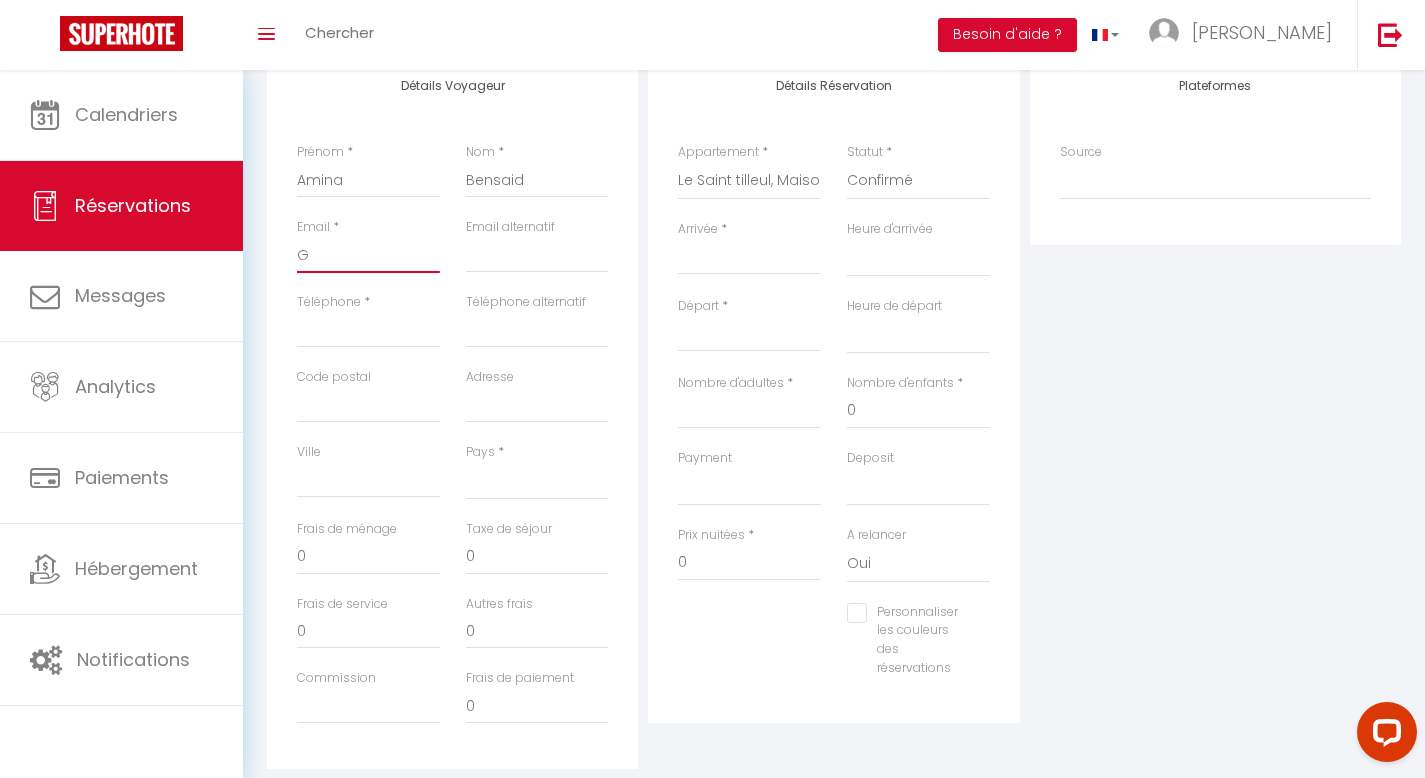 select 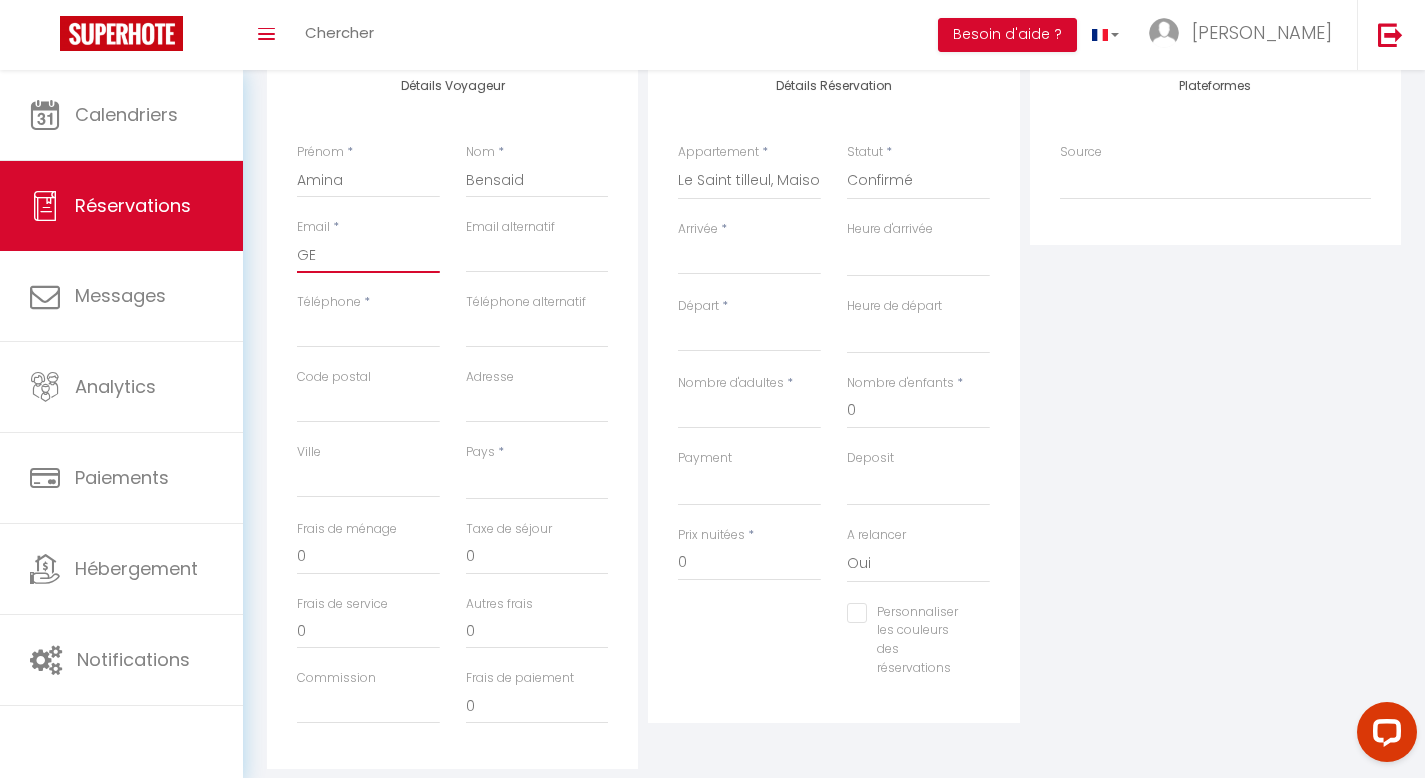select 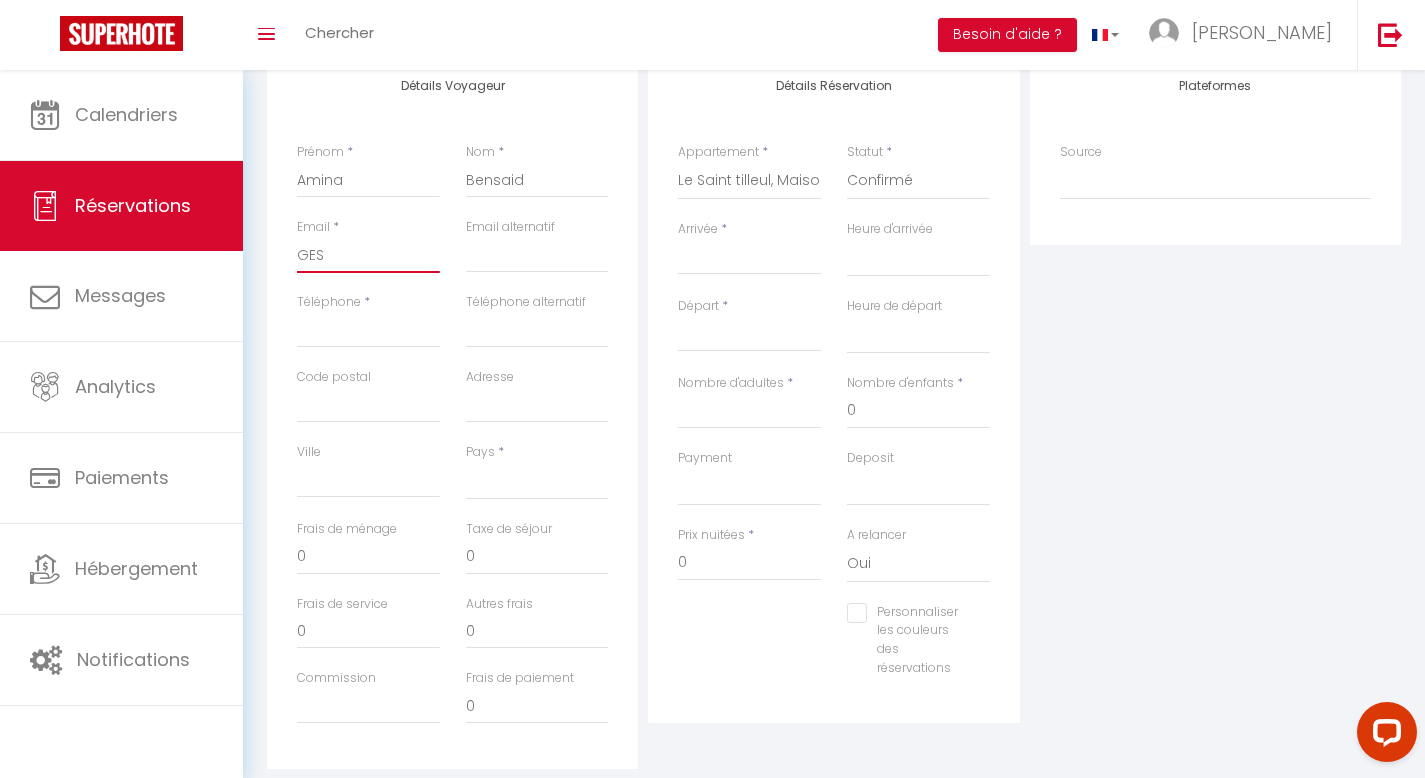 select 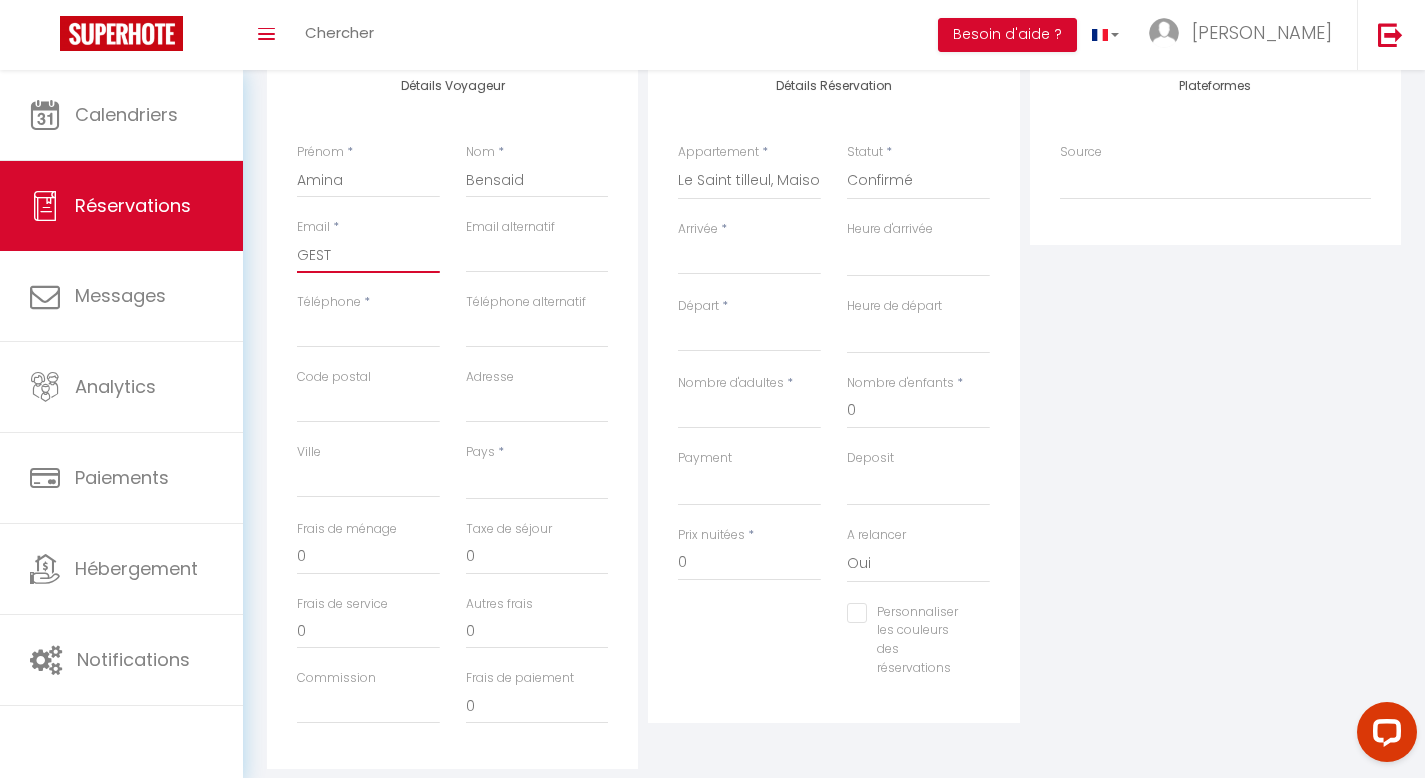 select 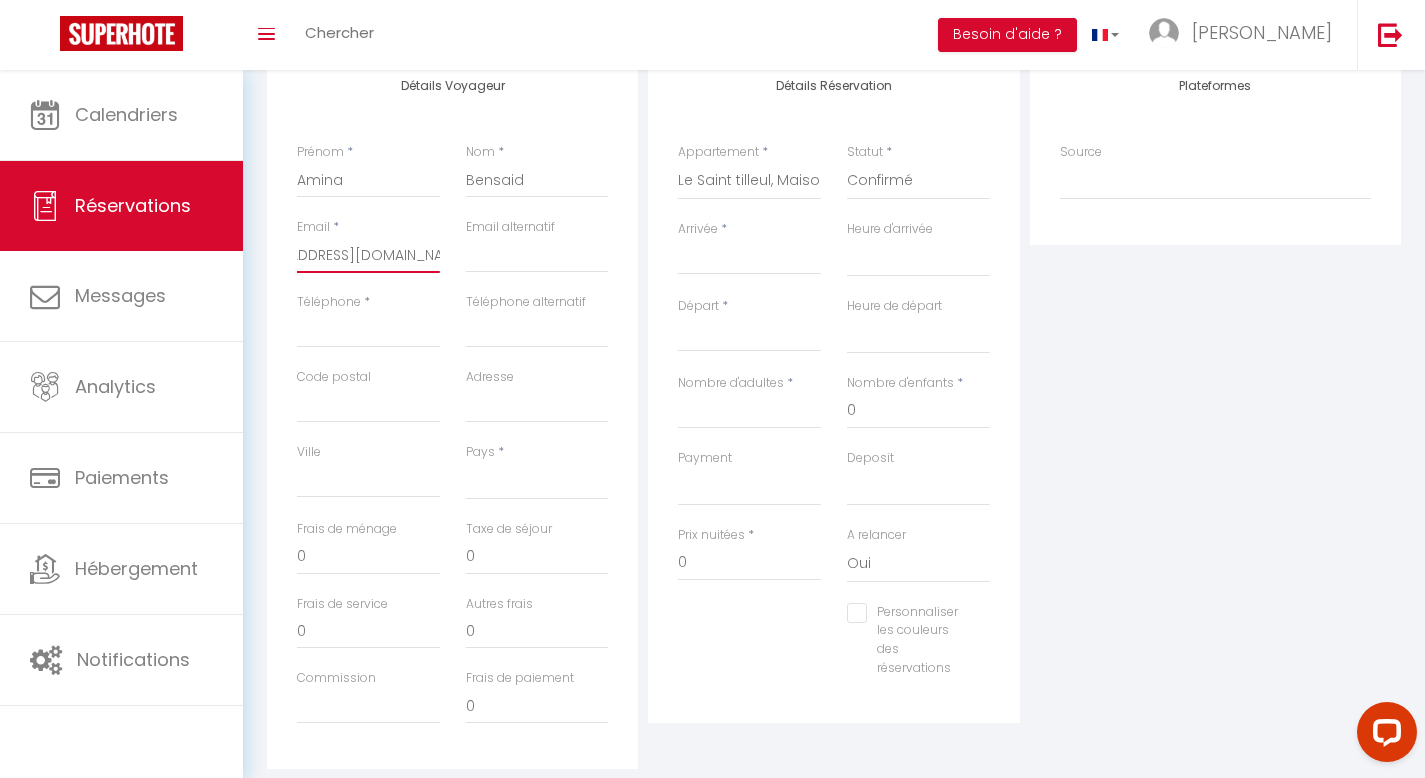 scroll, scrollTop: 0, scrollLeft: 75, axis: horizontal 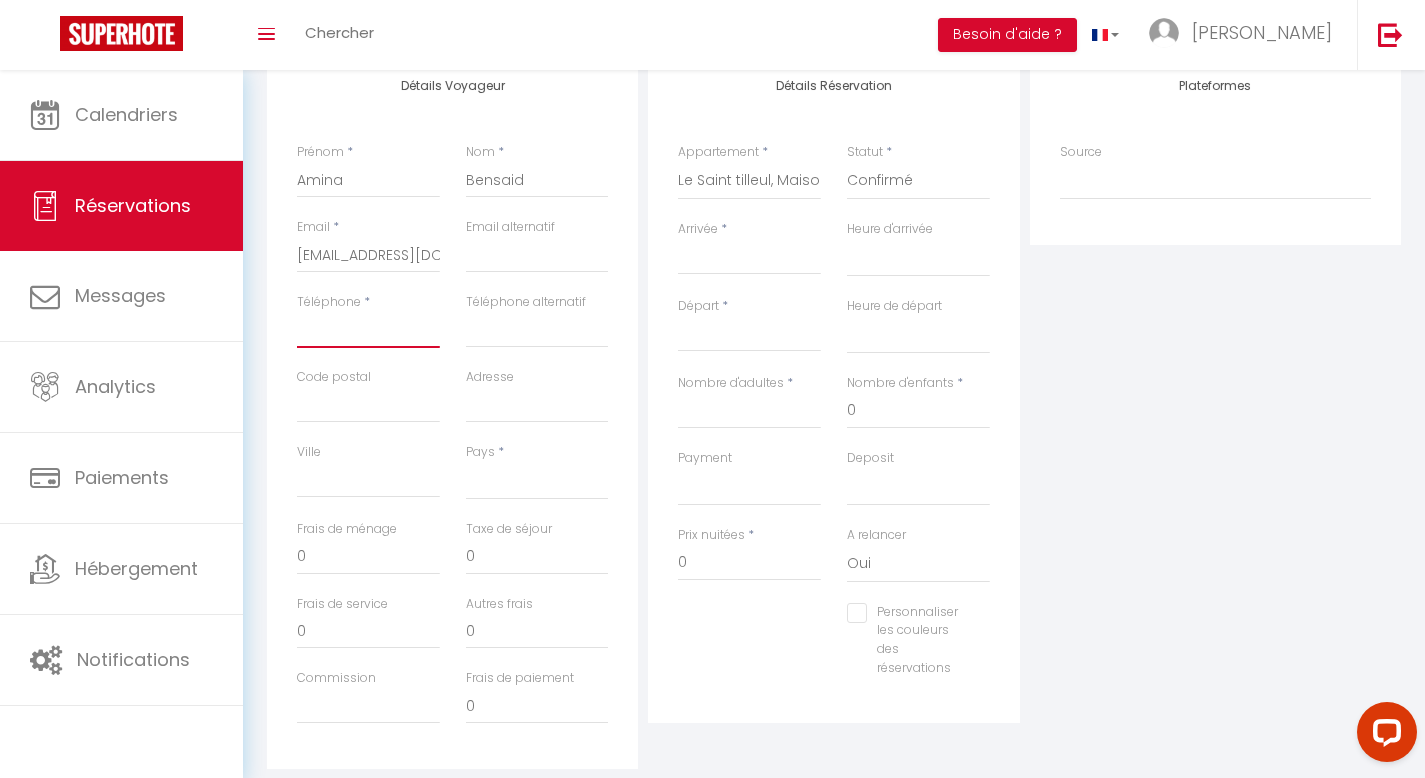 click on "Téléphone" at bounding box center (368, 330) 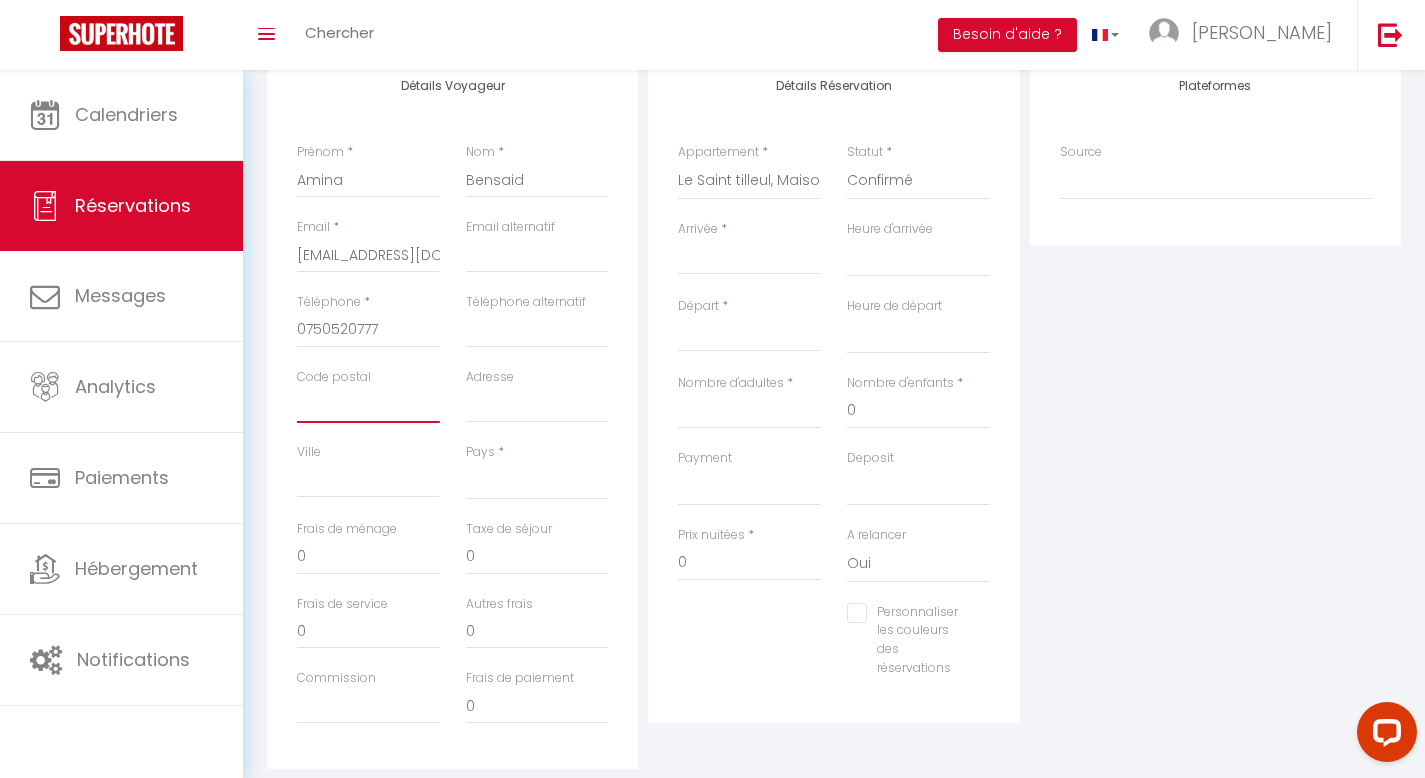 click on "Code postal" at bounding box center [368, 405] 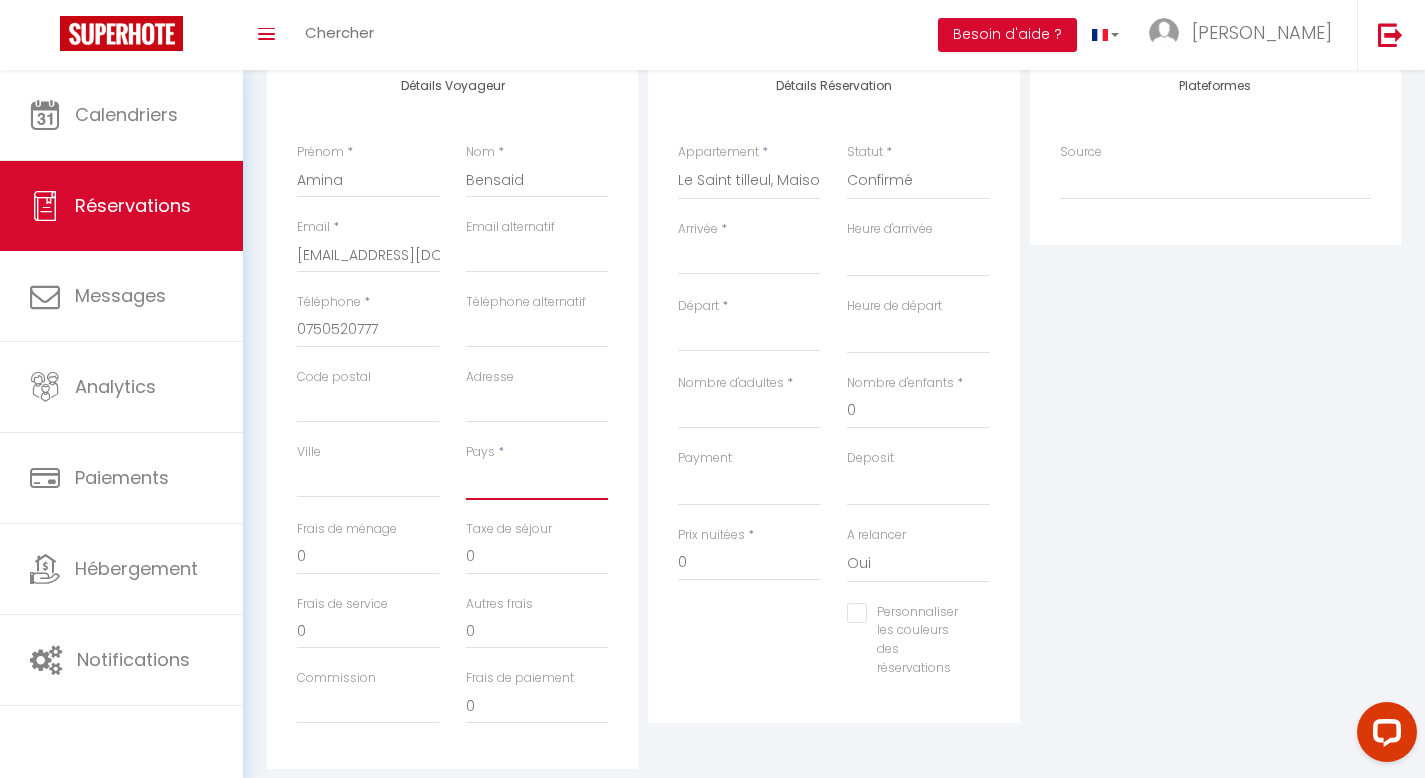 click on "France
Portugal
Afghanistan
Albania
Algeria
American Samoa
Andorra
Angola
Anguilla
Antarctica
Antigua and Barbuda
Argentina
Armenia
Aruba
Australia
Austria
Azerbaijan
Bahamas
Bahrain
Bangladesh
Barbados
Belarus
Belgium
Belize" at bounding box center [537, 481] 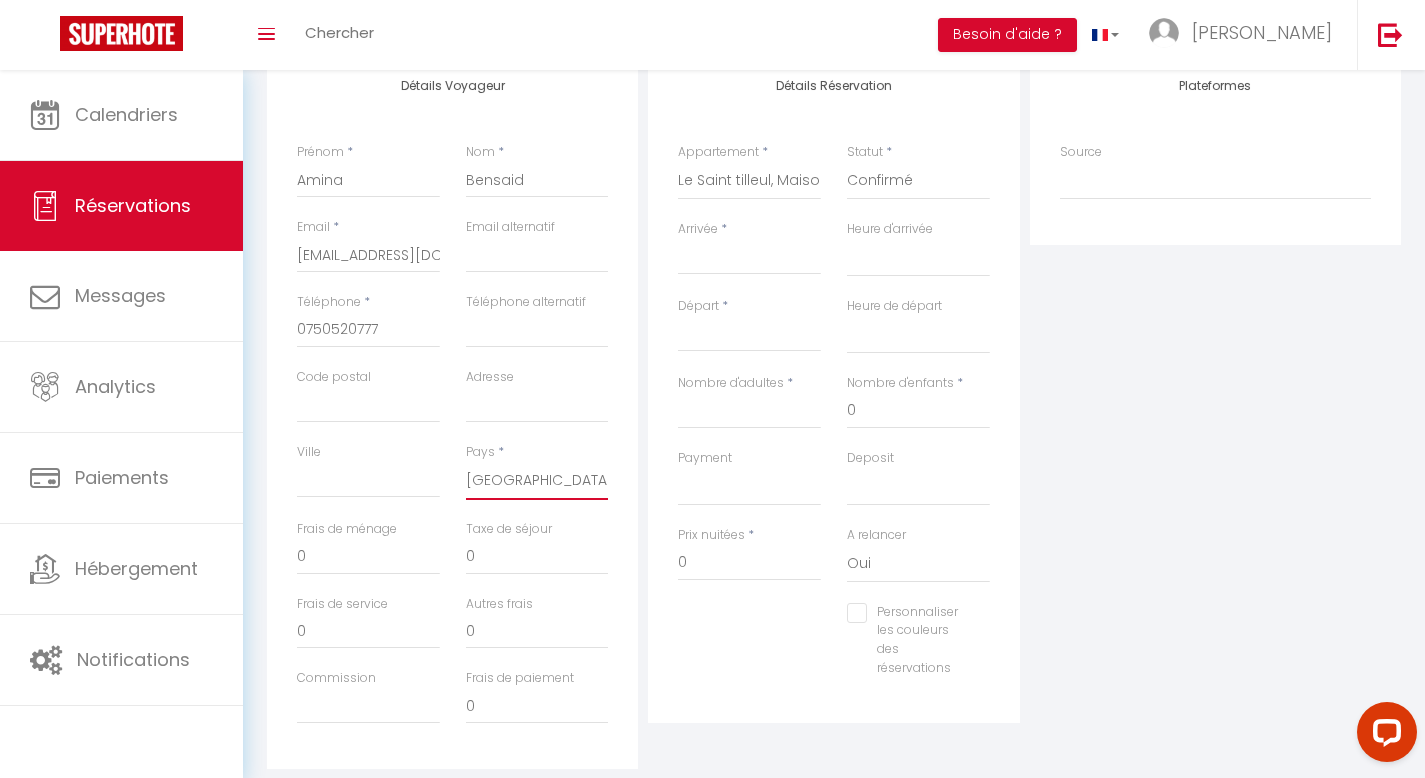 click on "France
Portugal
Afghanistan
Albania
Algeria
American Samoa
Andorra
Angola
Anguilla
Antarctica
Antigua and Barbuda
Argentina
Armenia
Aruba
Australia
Austria
Azerbaijan
Bahamas
Bahrain
Bangladesh
Barbados
Belarus
Belgium
Belize" at bounding box center [537, 481] 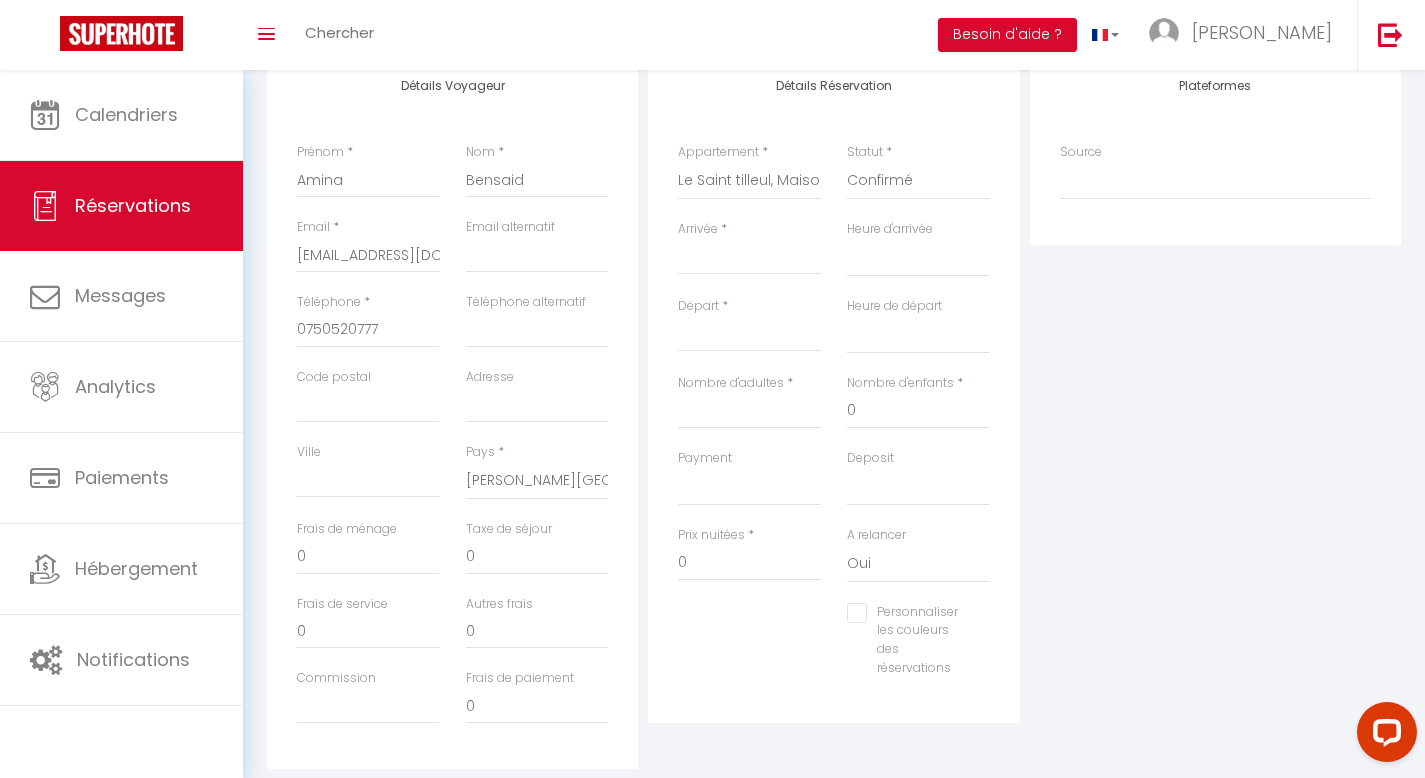 click on "Plateformes    Source
Direct
Airbnb.com
Booking.com
Chalet montagne
Expedia
Gite de France
Homeaway
Homeaway iCal
Homeaway.com
Hotels.com
Housetrip.com
Ical" at bounding box center (1215, 411) 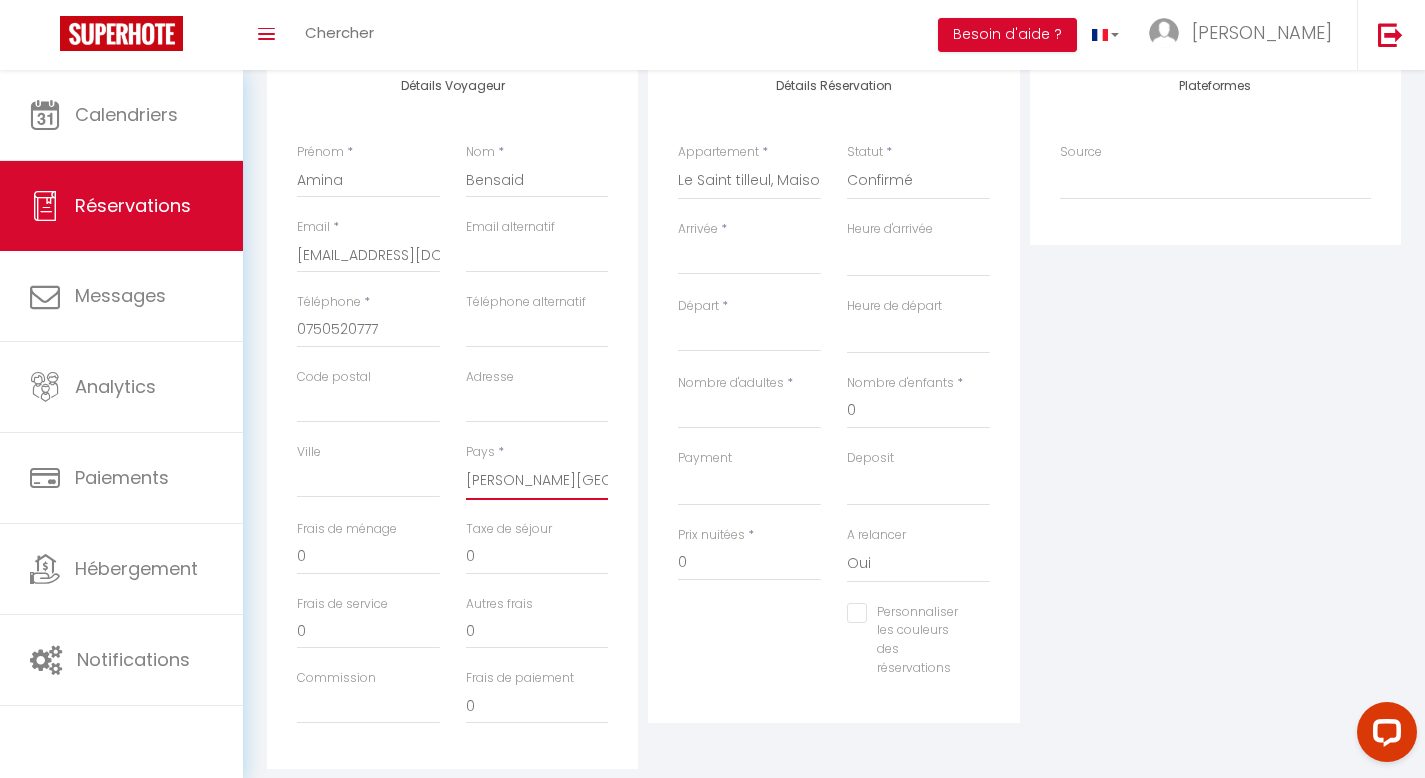 click on "France
Portugal
Afghanistan
Albania
Algeria
American Samoa
Andorra
Angola
Anguilla
Antarctica
Antigua and Barbuda
Argentina
Armenia
Aruba
Australia
Austria
Azerbaijan
Bahamas
Bahrain
Bangladesh
Barbados
Belarus
Belgium
Belize" at bounding box center (537, 481) 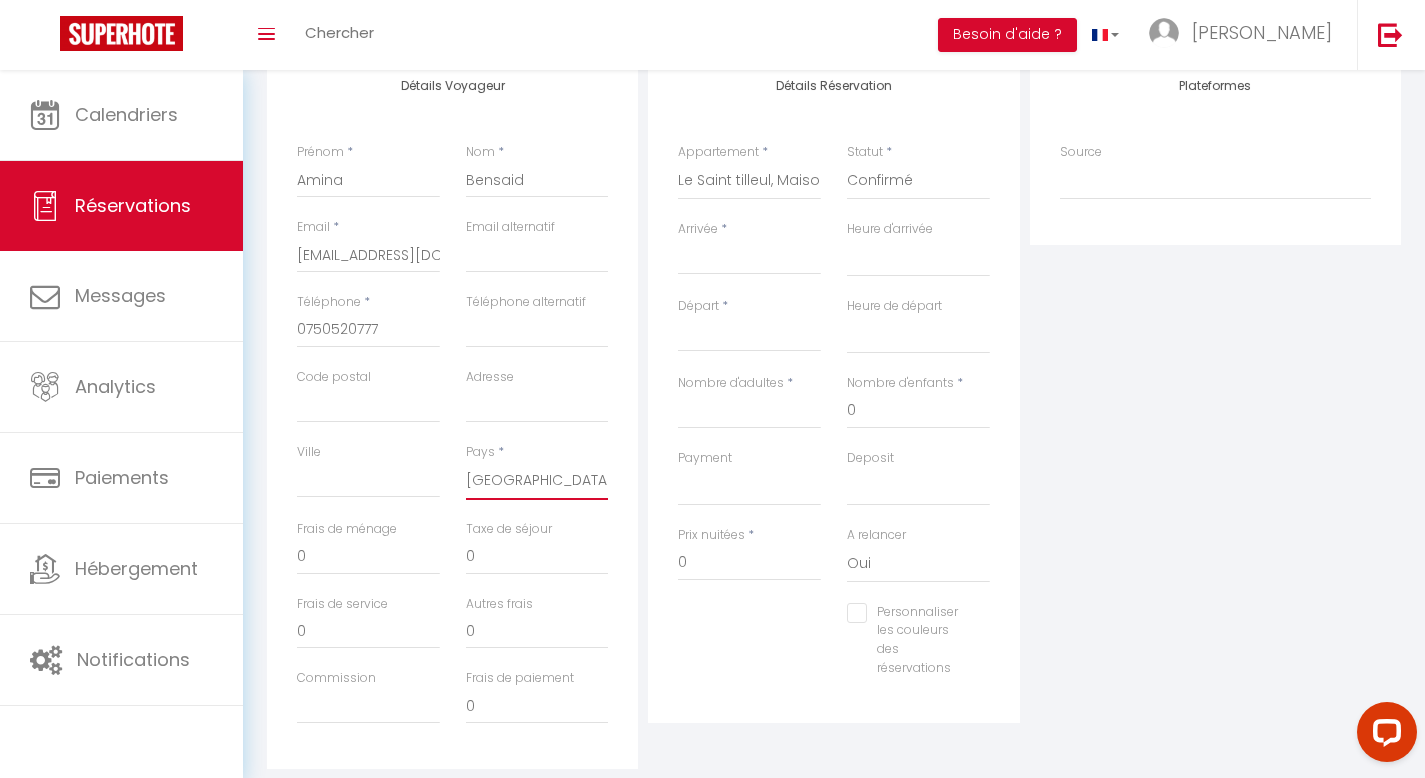 click on "France
Portugal
Afghanistan
Albania
Algeria
American Samoa
Andorra
Angola
Anguilla
Antarctica
Antigua and Barbuda
Argentina
Armenia
Aruba
Australia
Austria
Azerbaijan
Bahamas
Bahrain
Bangladesh
Barbados
Belarus
Belgium
Belize" at bounding box center (537, 481) 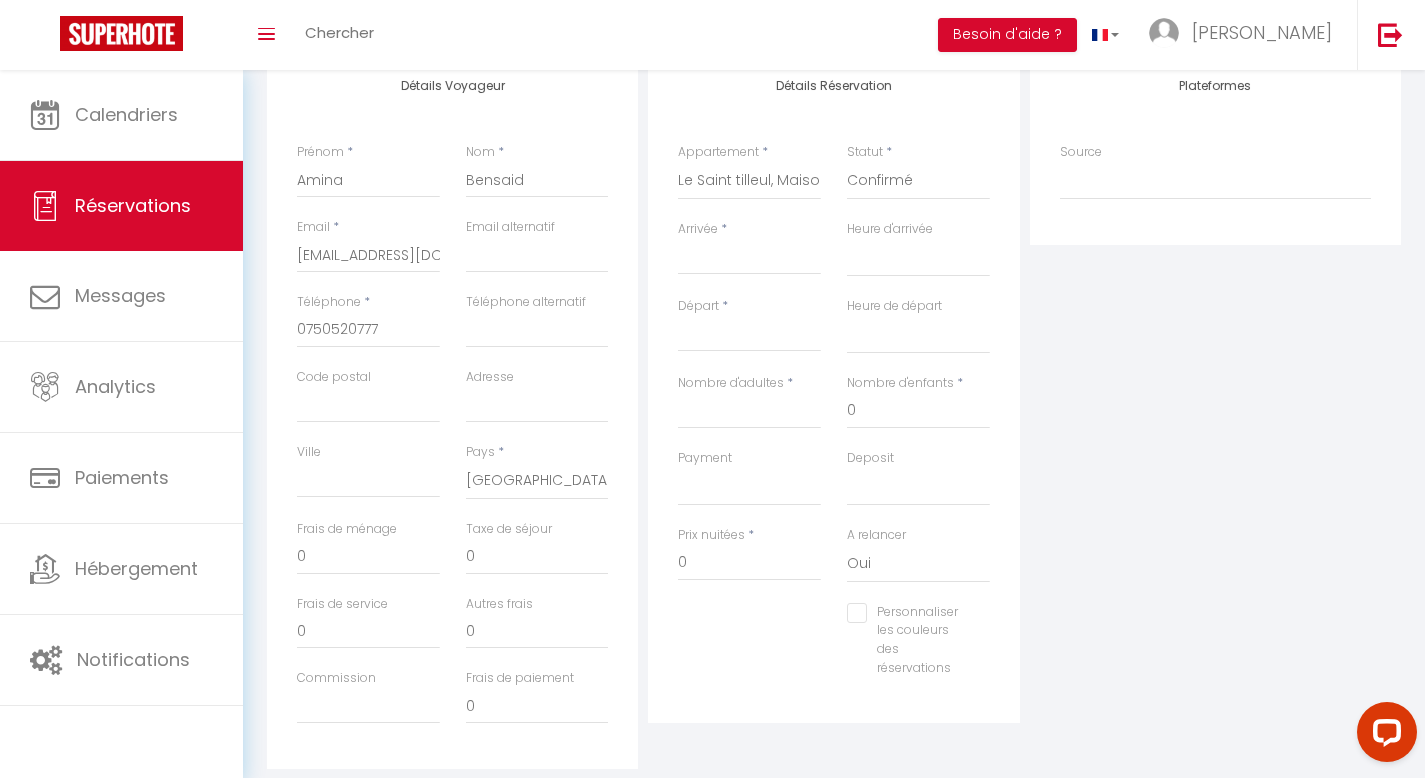 click on "Plateformes    Source
Direct
Airbnb.com
Booking.com
Chalet montagne
Expedia
Gite de France
Homeaway
Homeaway iCal
Homeaway.com
Hotels.com
Housetrip.com
Ical" at bounding box center (1215, 411) 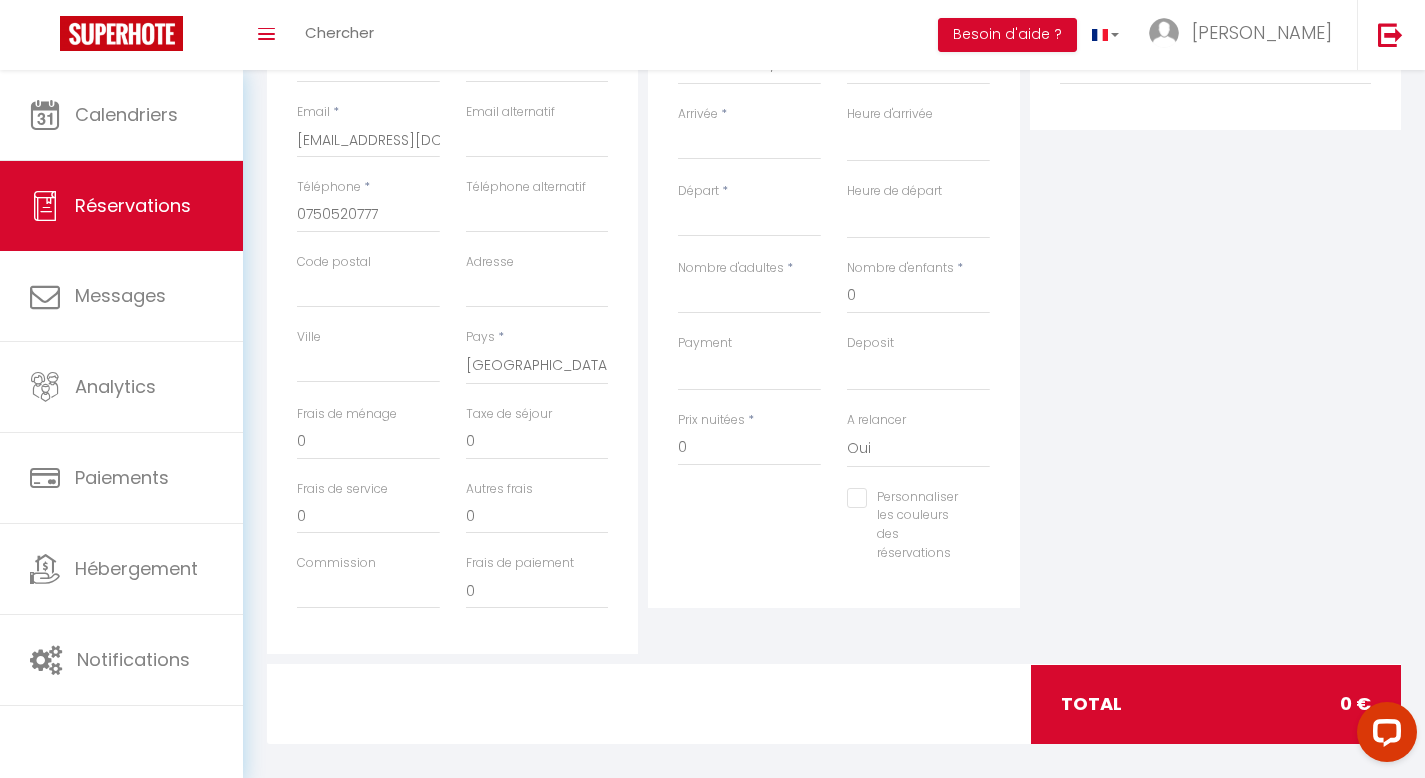 scroll, scrollTop: 391, scrollLeft: 0, axis: vertical 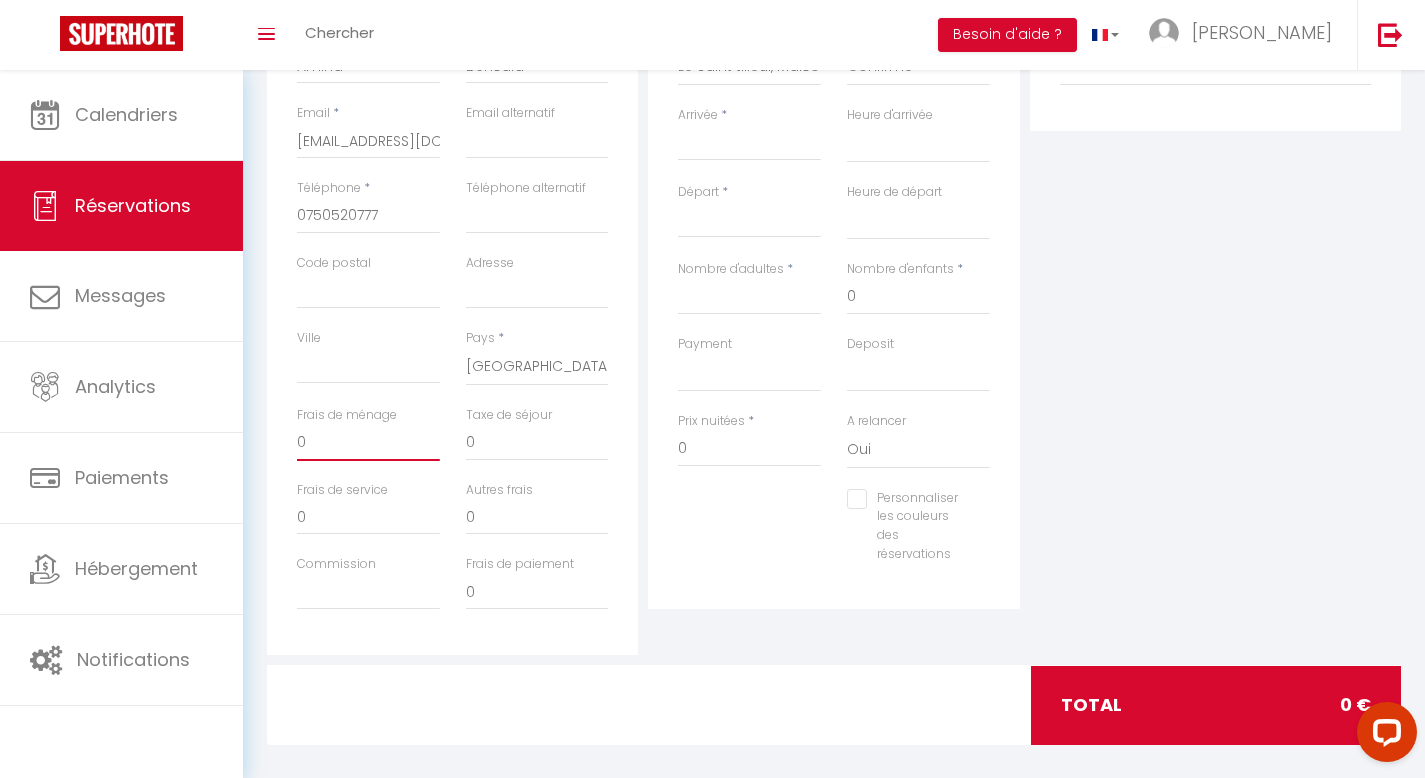 click on "0" at bounding box center (368, 443) 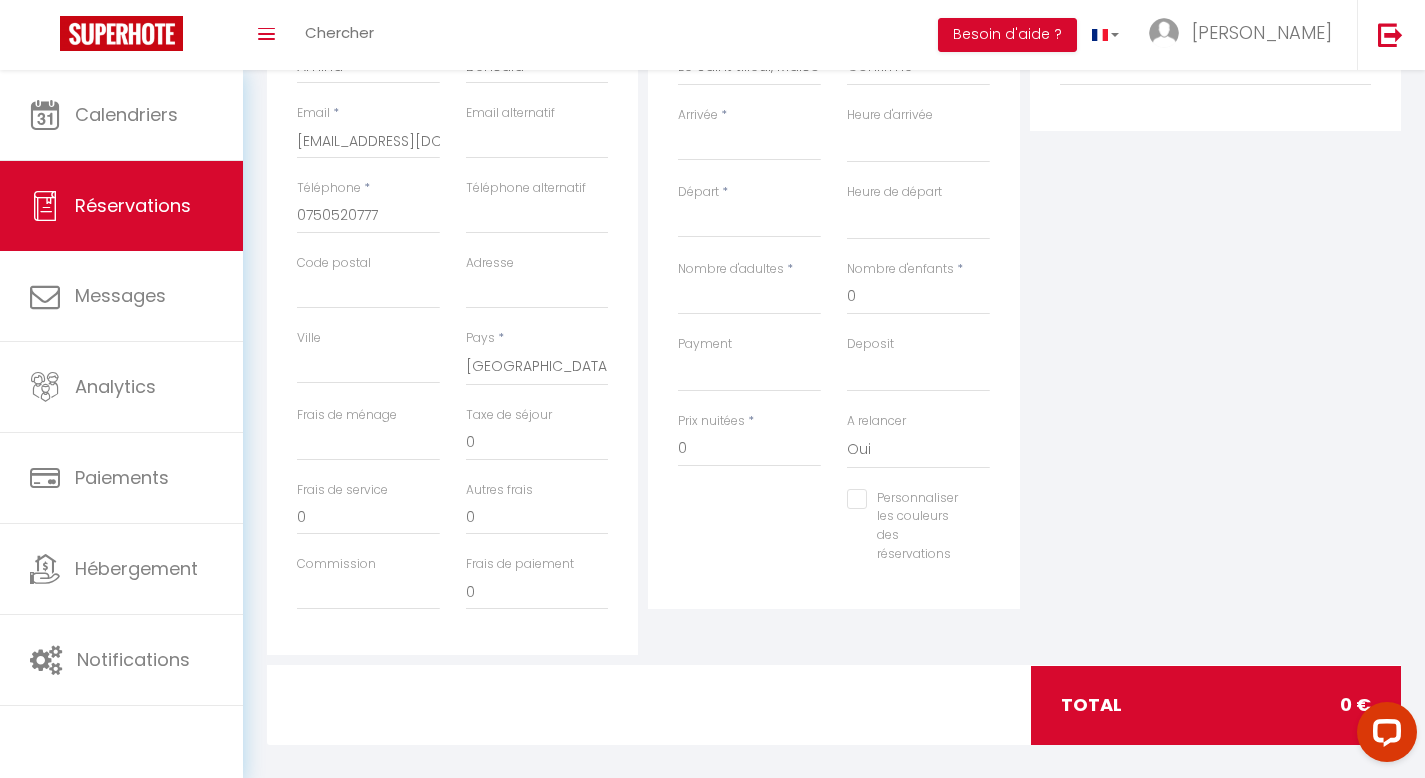 click on "Plateformes    Source
Direct
Airbnb.com
Booking.com
Chalet montagne
Expedia
Gite de France
Homeaway
Homeaway iCal
Homeaway.com
Hotels.com
Housetrip.com
Ical" at bounding box center (1215, 297) 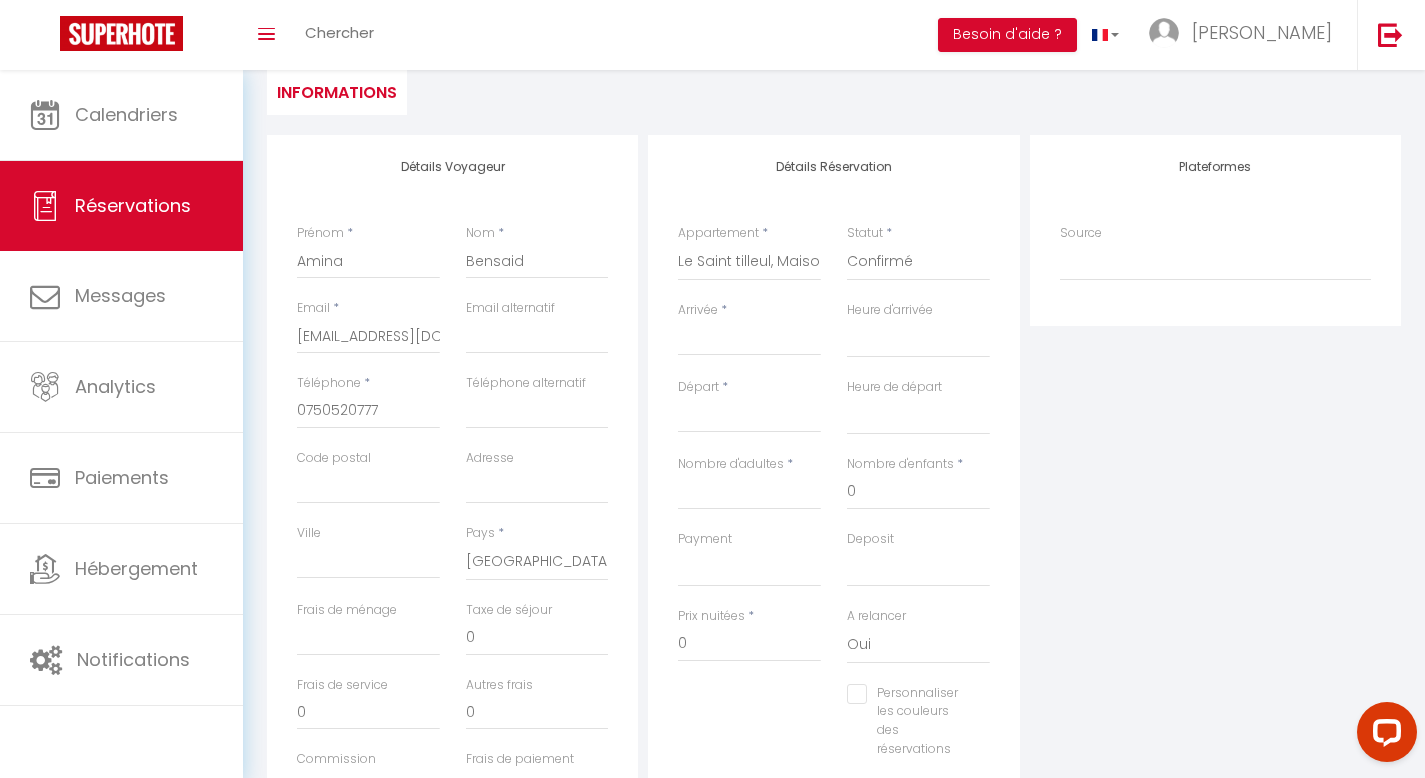 scroll, scrollTop: 214, scrollLeft: 0, axis: vertical 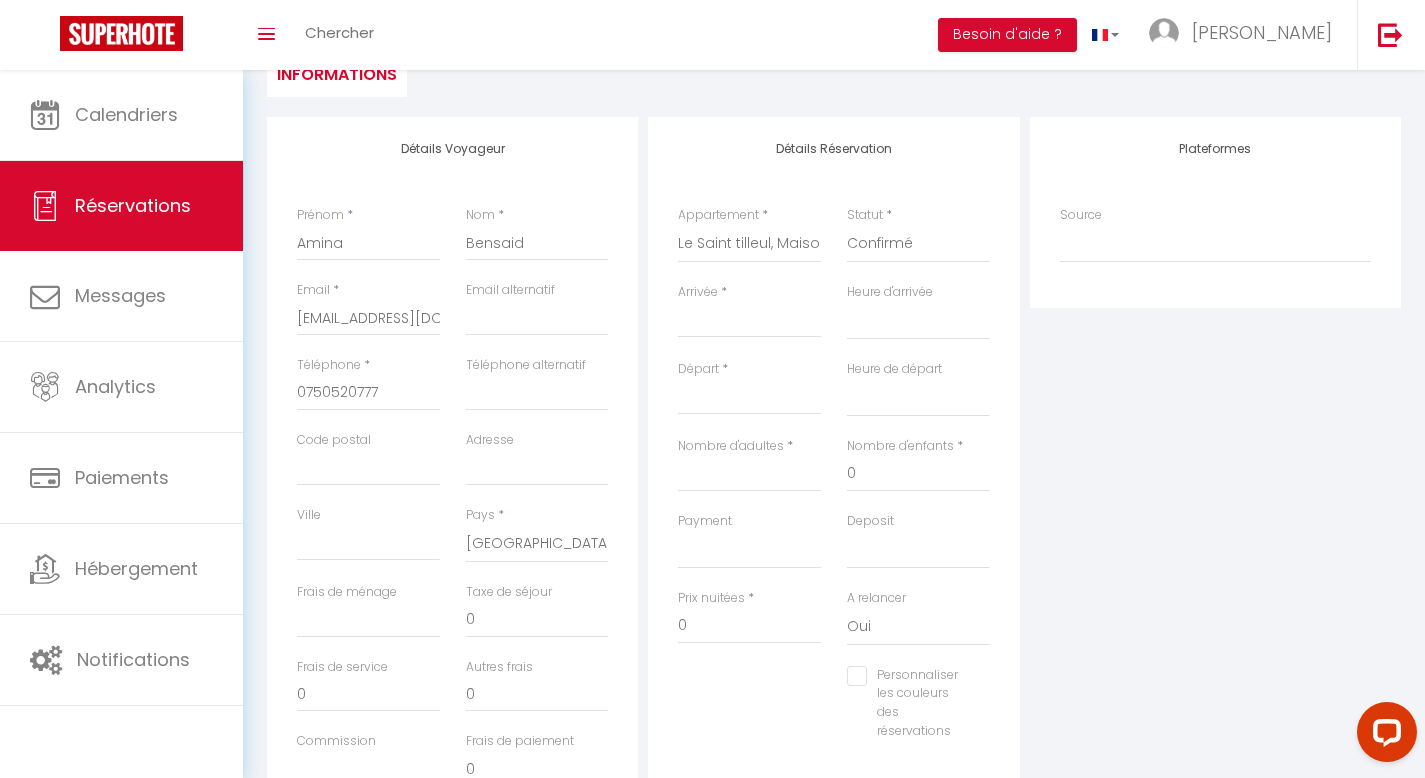 click on "Arrivée" at bounding box center [749, 322] 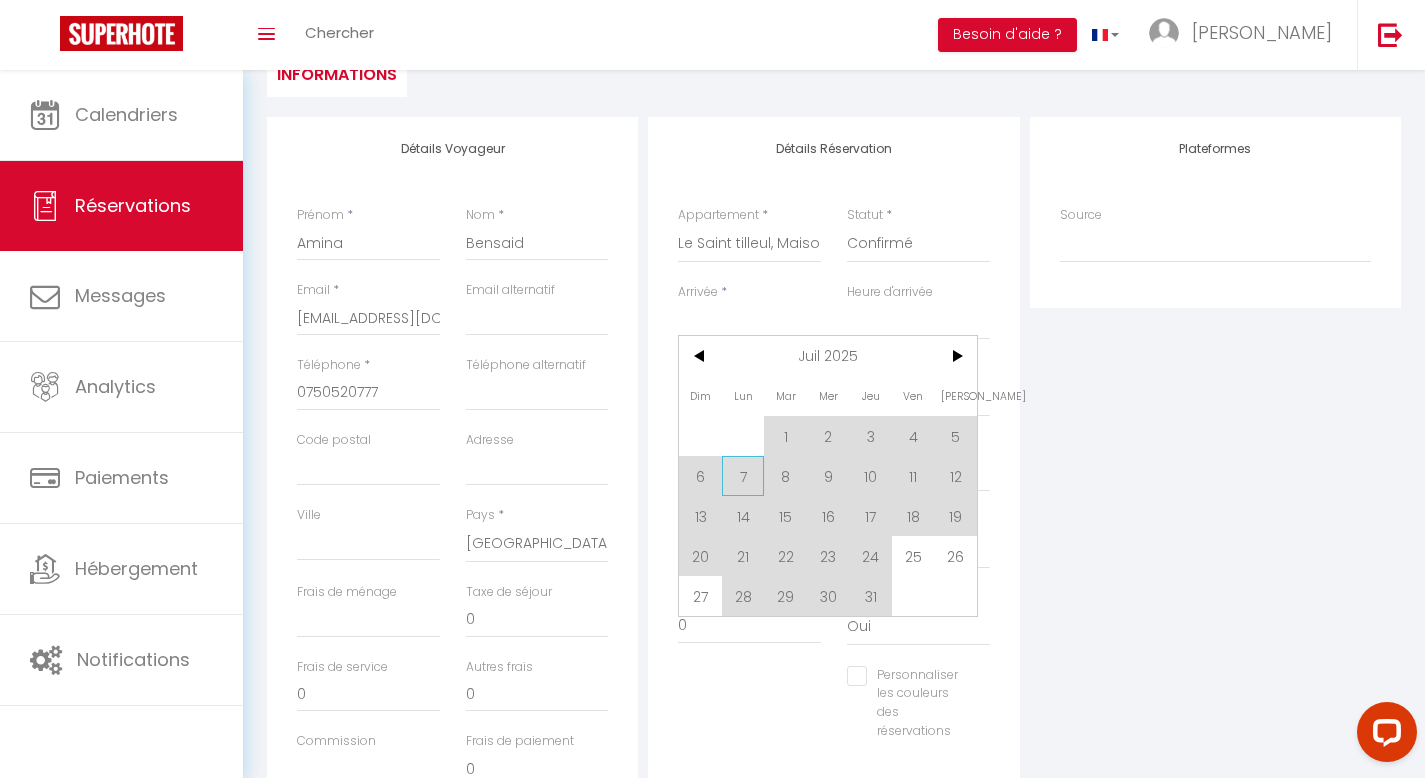 click on "7" at bounding box center (743, 476) 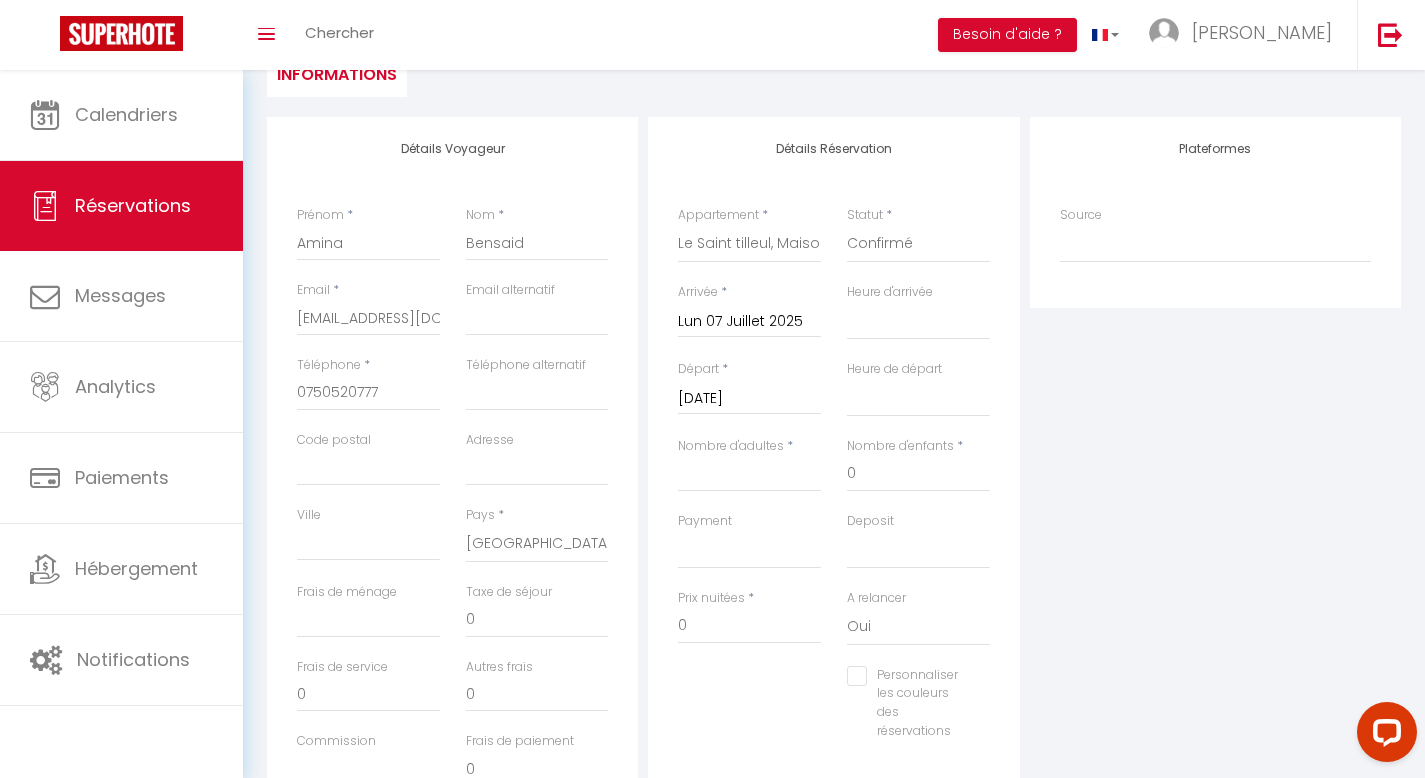 click on "Mar 08 Juillet 2025" at bounding box center (749, 399) 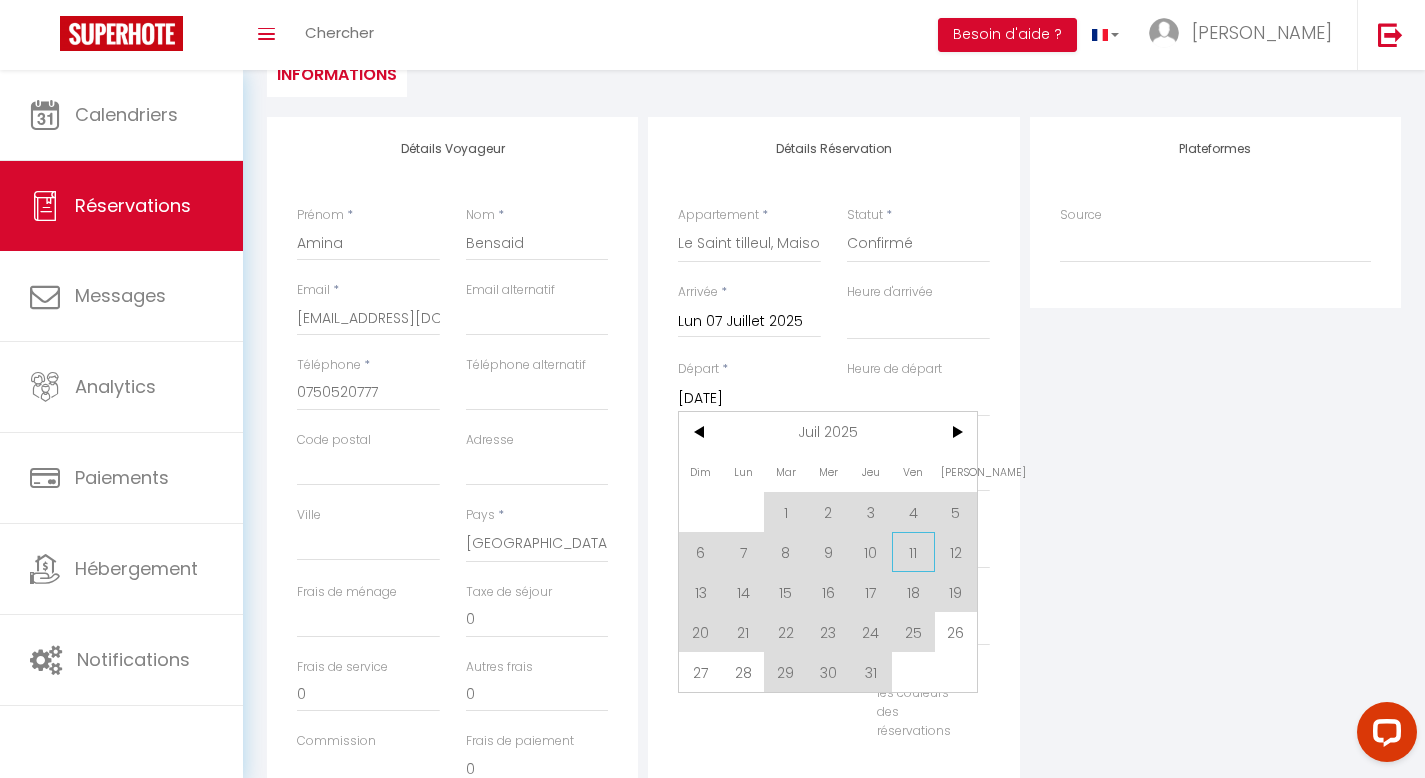 click on "11" at bounding box center [913, 552] 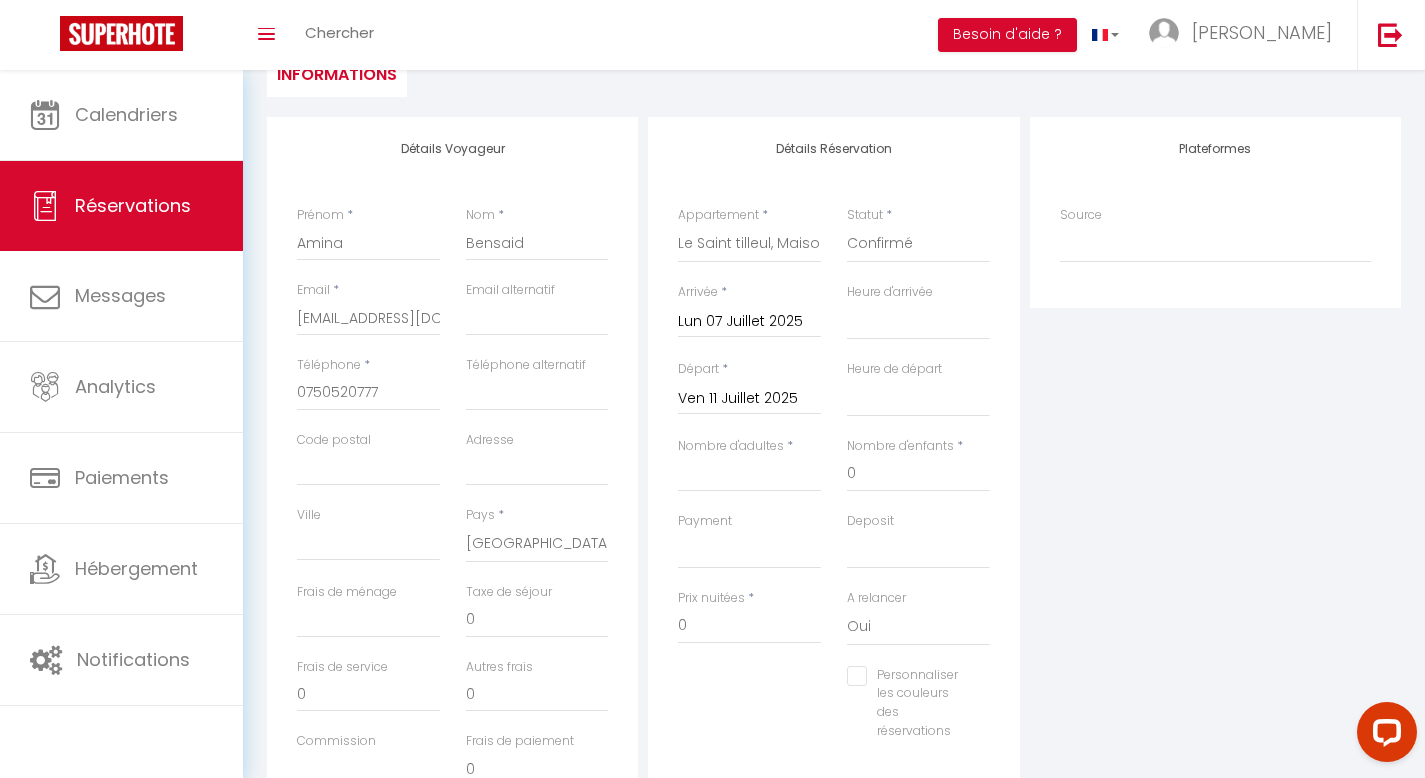 click on "Plateformes    Source
Direct
Airbnb.com
Booking.com
Chalet montagne
Expedia
Gite de France
Homeaway
Homeaway iCal
Homeaway.com
Hotels.com
Housetrip.com
Ical" at bounding box center [1215, 474] 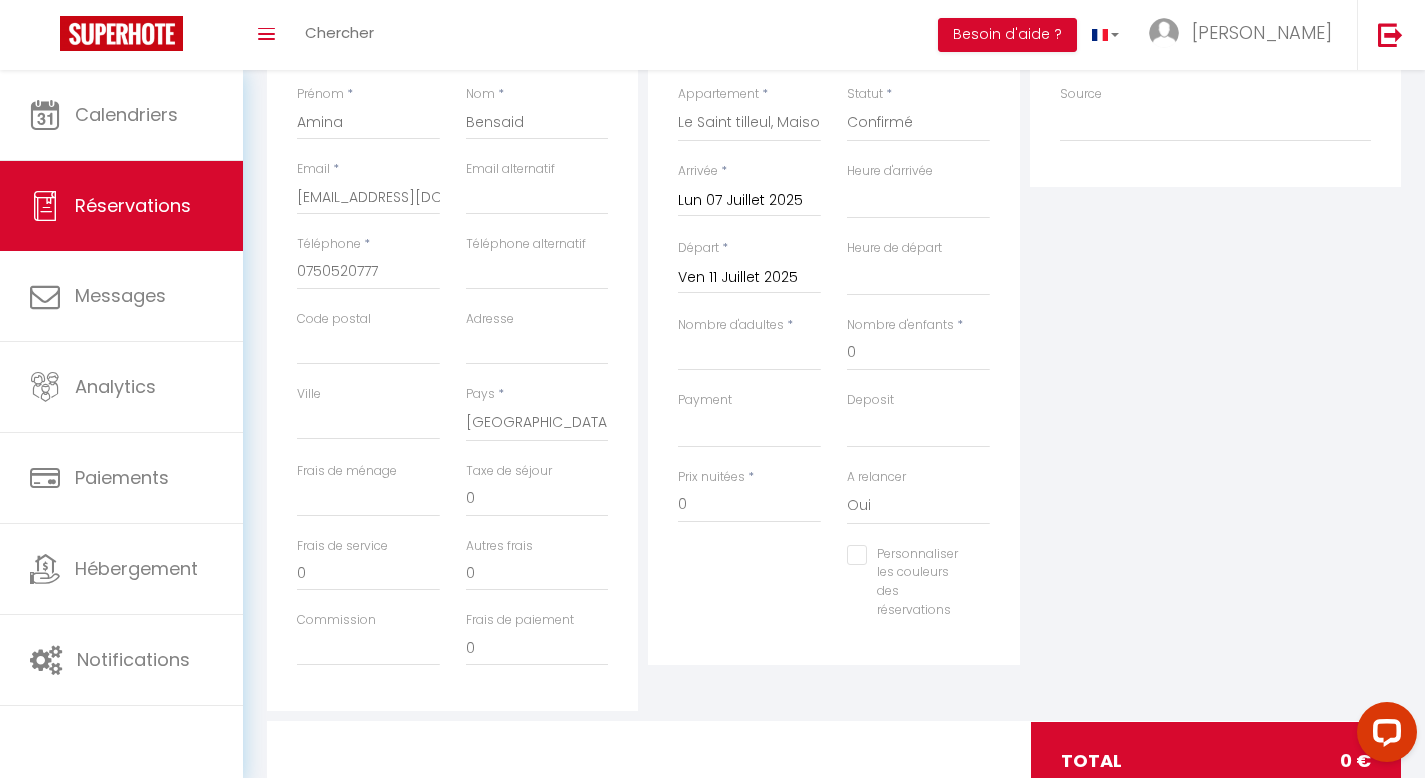 scroll, scrollTop: 338, scrollLeft: 0, axis: vertical 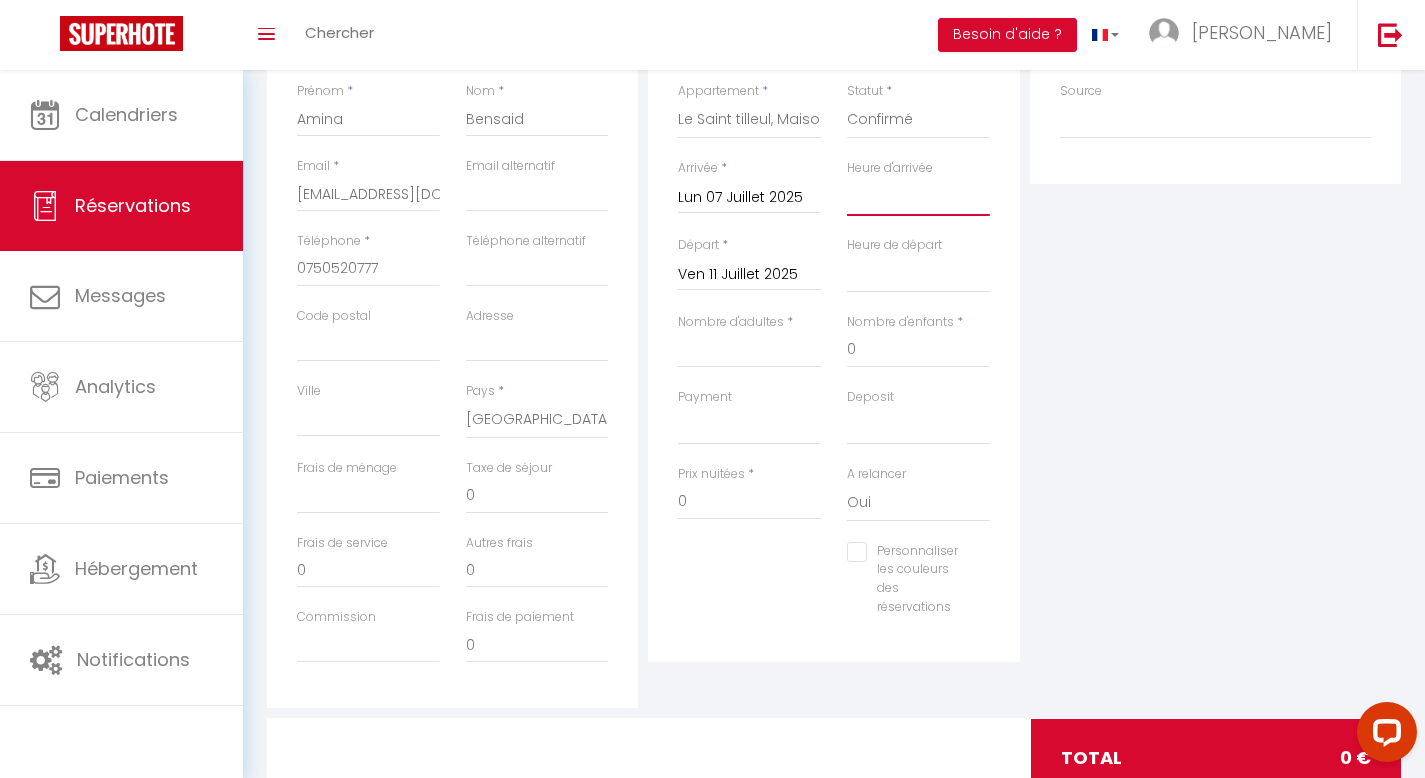 click on "00:00 00:30 01:00 01:30 02:00 02:30 03:00 03:30 04:00 04:30 05:00 05:30 06:00 06:30 07:00 07:30 08:00 08:30 09:00 09:30 10:00 10:30 11:00 11:30 12:00 12:30 13:00 13:30 14:00 14:30 15:00 15:30 16:00 16:30 17:00 17:30 18:00 18:30 19:00 19:30 20:00 20:30 21:00 21:30 22:00 22:30 23:00 23:30" at bounding box center [918, 197] 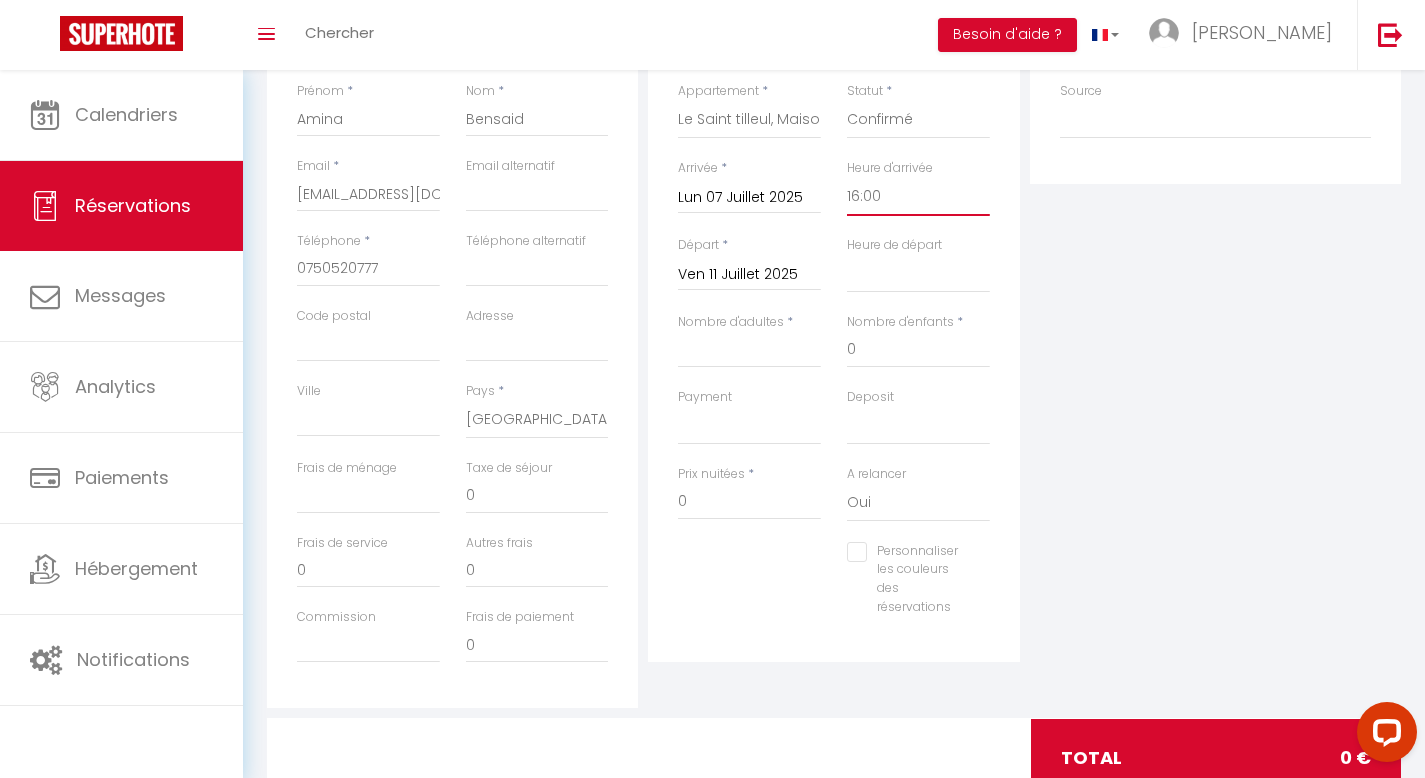 click on "00:00 00:30 01:00 01:30 02:00 02:30 03:00 03:30 04:00 04:30 05:00 05:30 06:00 06:30 07:00 07:30 08:00 08:30 09:00 09:30 10:00 10:30 11:00 11:30 12:00 12:30 13:00 13:30 14:00 14:30 15:00 15:30 16:00 16:30 17:00 17:30 18:00 18:30 19:00 19:30 20:00 20:30 21:00 21:30 22:00 22:30 23:00 23:30" at bounding box center [918, 197] 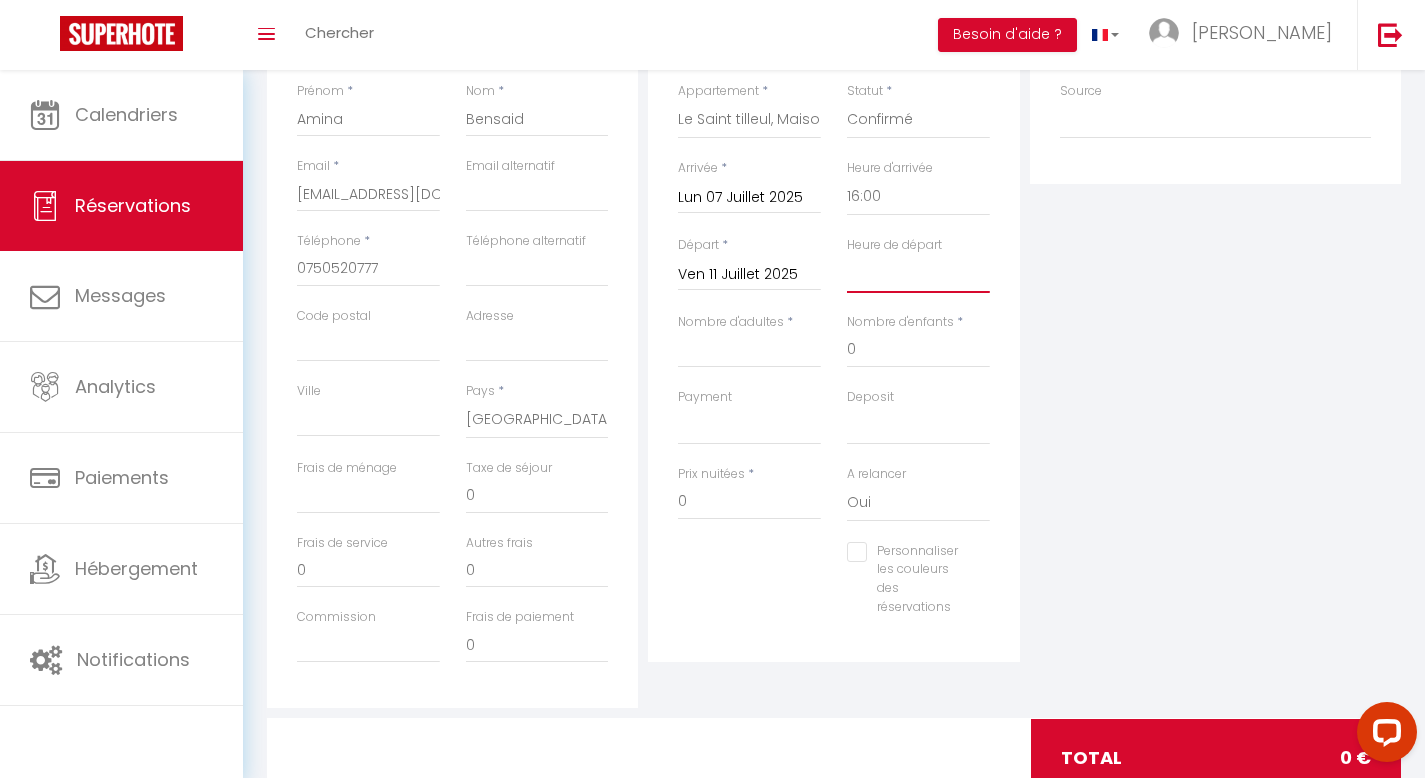 click on "00:00 00:30 01:00 01:30 02:00 02:30 03:00 03:30 04:00 04:30 05:00 05:30 06:00 06:30 07:00 07:30 08:00 08:30 09:00 09:30 10:00 10:30 11:00 11:30 12:00 12:30 13:00 13:30 14:00 14:30 15:00 15:30 16:00 16:30 17:00 17:30 18:00 18:30 19:00 19:30 20:00 20:30 21:00 21:30 22:00 22:30 23:00 23:30" at bounding box center (918, 274) 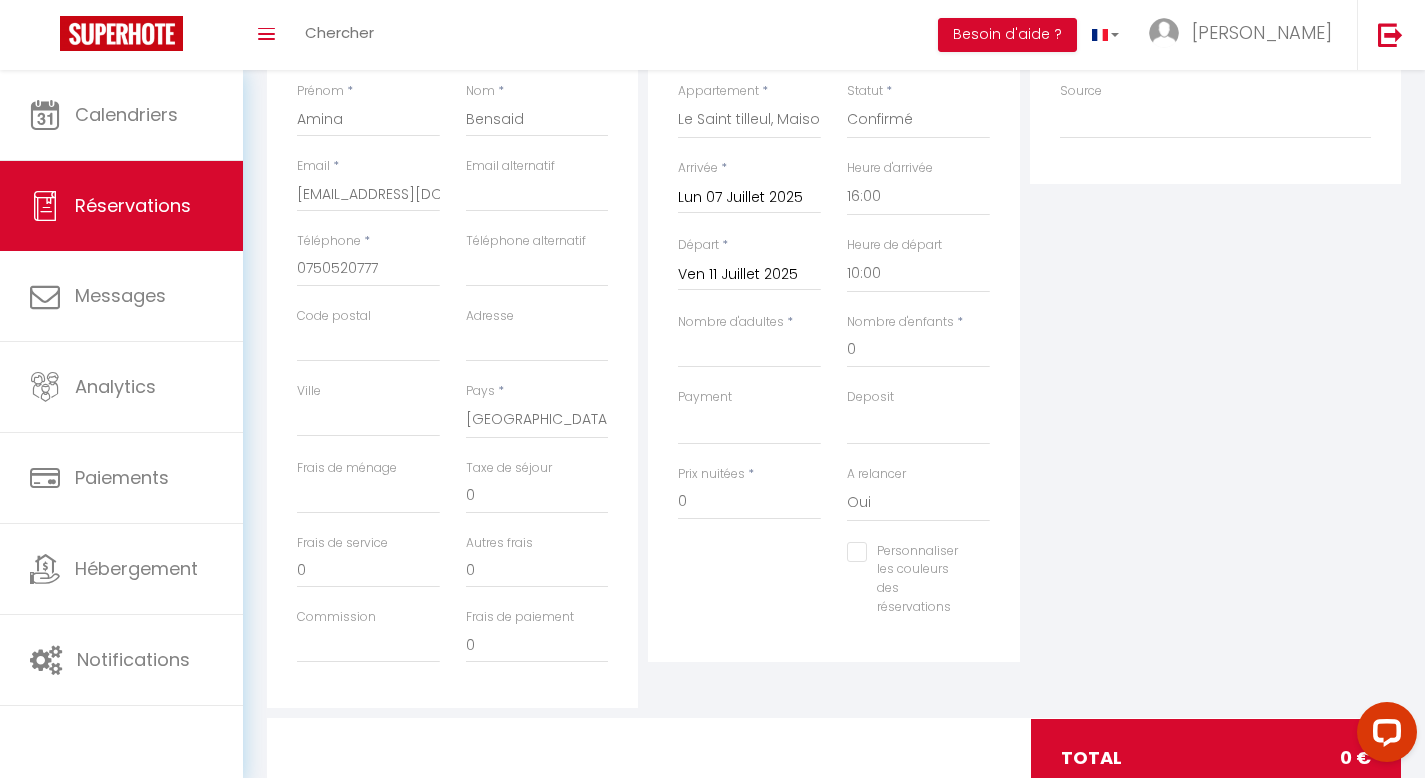 click on "Plateformes    Source
Direct
Airbnb.com
Booking.com
Chalet montagne
Expedia
Gite de France
Homeaway
Homeaway iCal
Homeaway.com
Hotels.com
Housetrip.com
Ical" at bounding box center (1215, 350) 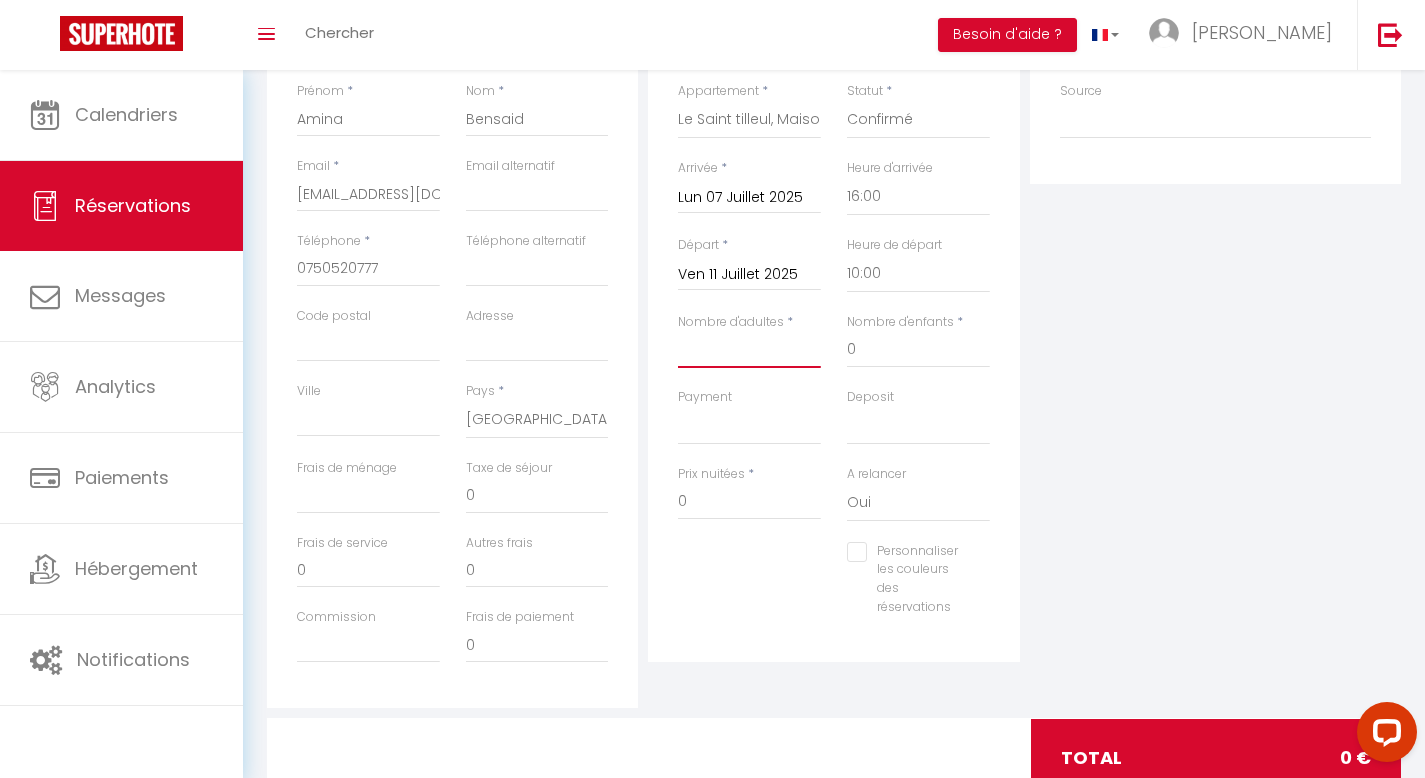 click on "Nombre d'adultes" at bounding box center [749, 350] 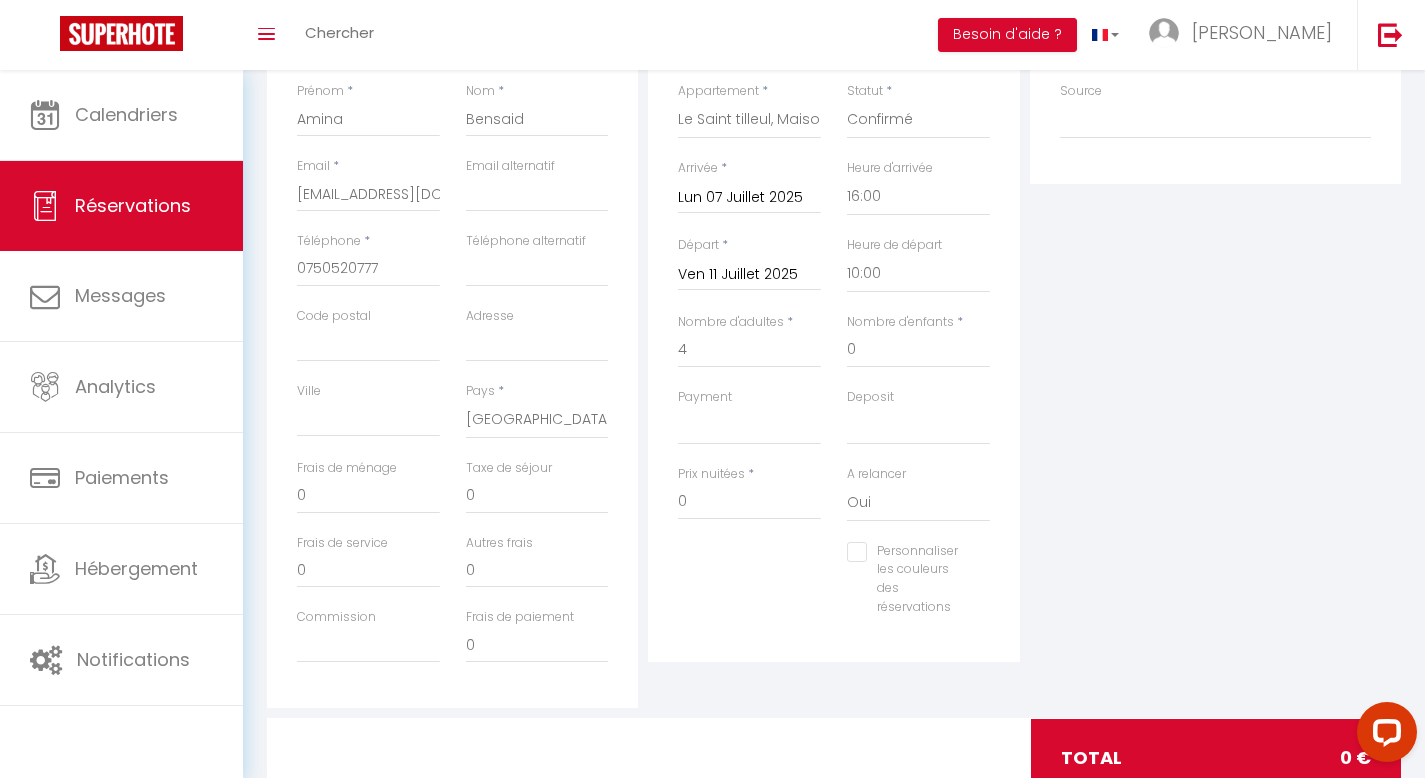 click on "Plateformes    Source
Direct
Airbnb.com
Booking.com
Chalet montagne
Expedia
Gite de France
Homeaway
Homeaway iCal
Homeaway.com
Hotels.com
Housetrip.com
Ical" at bounding box center [1215, 350] 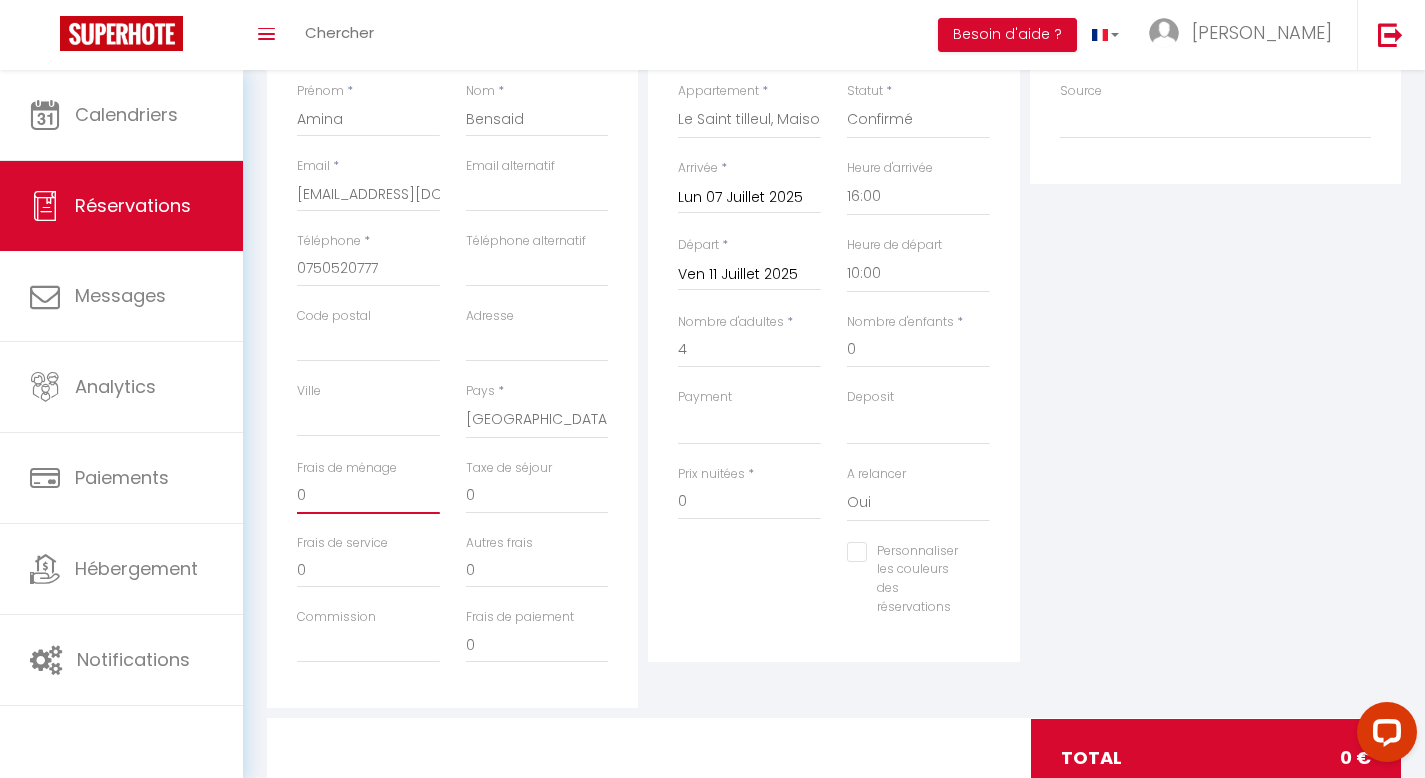 click on "0" at bounding box center [368, 496] 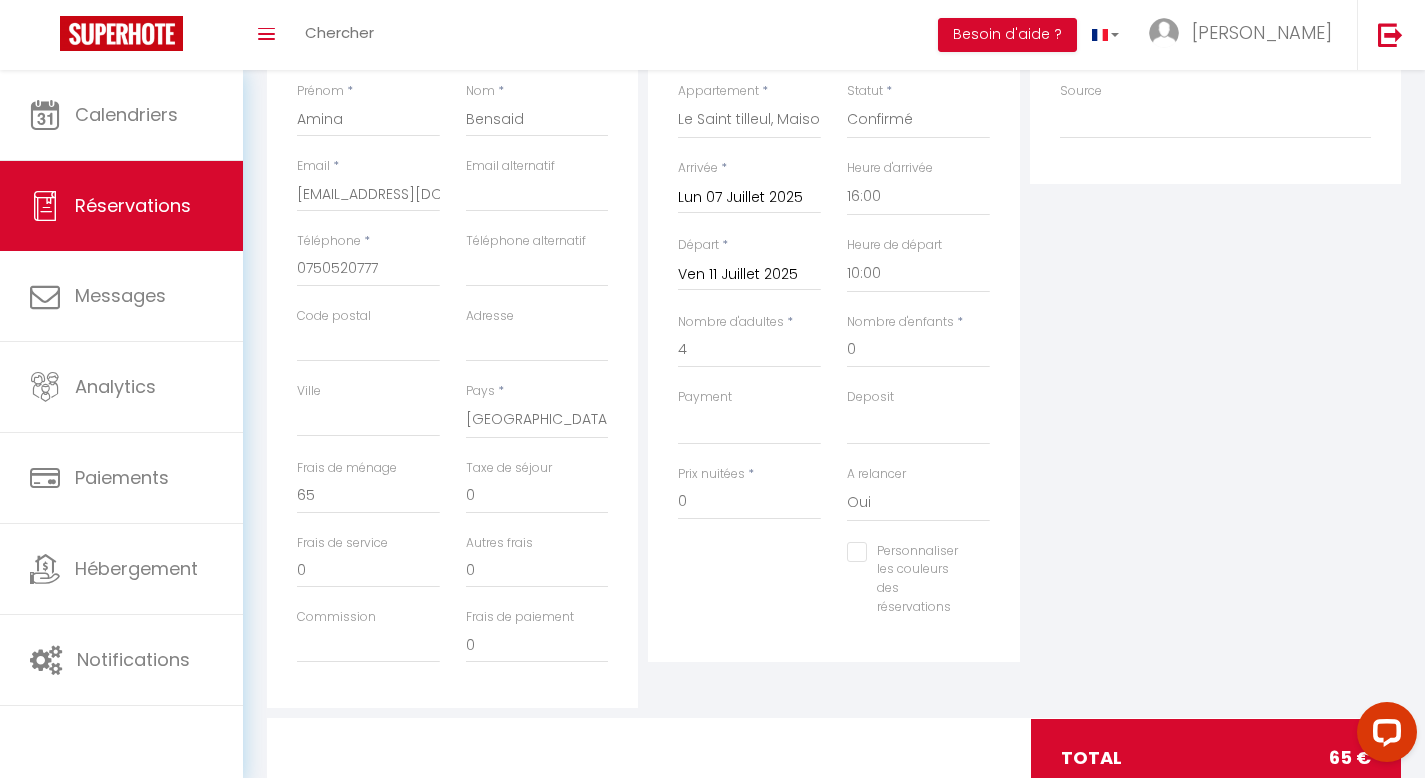 click on "Plateformes    Source
Direct
Airbnb.com
Booking.com
Chalet montagne
Expedia
Gite de France
Homeaway
Homeaway iCal
Homeaway.com
Hotels.com
Housetrip.com
Ical" at bounding box center [1215, 350] 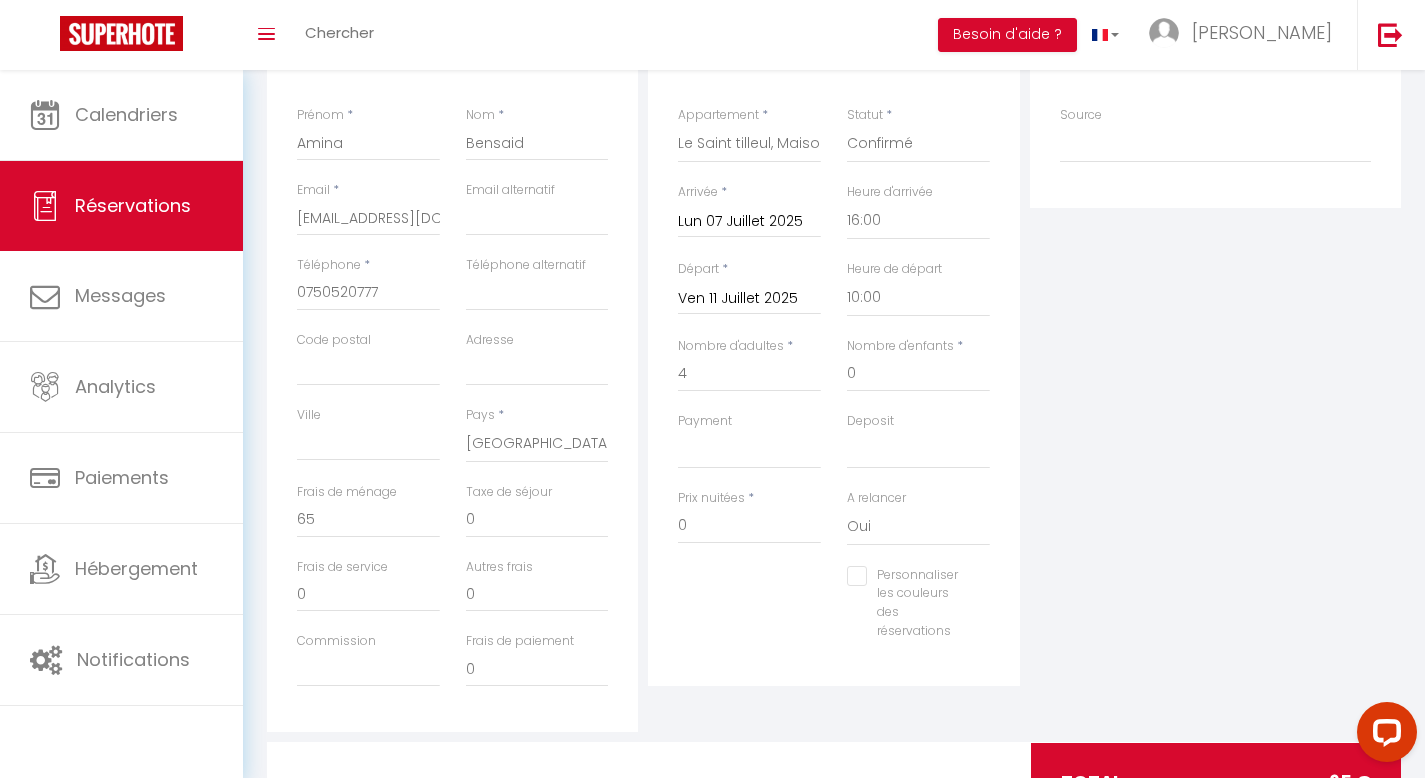 scroll, scrollTop: 296, scrollLeft: 0, axis: vertical 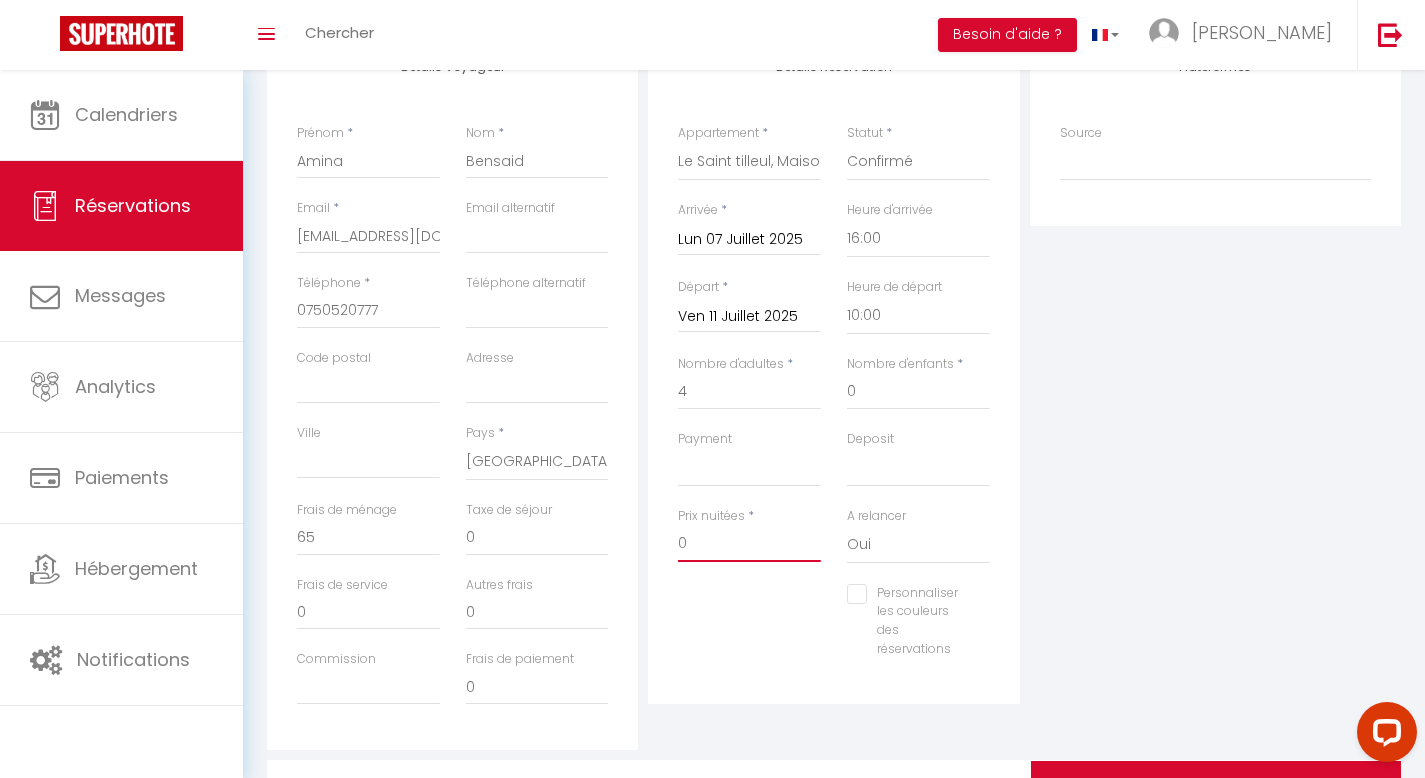 click on "0" at bounding box center [749, 544] 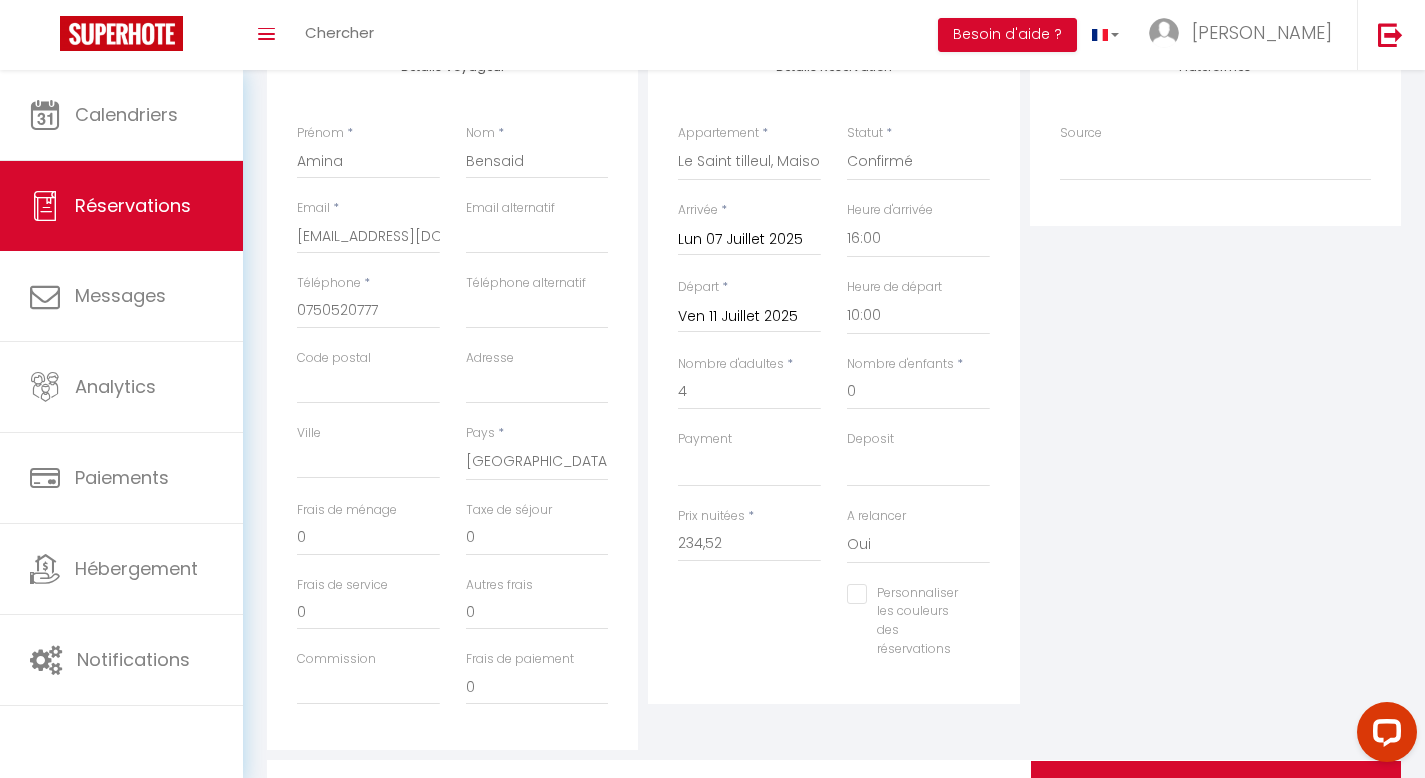 click on "Détails Voyageur   Prénom   *   Amina   Nom   *   Bensaid   Email   *   gestihotepoubelle1@gmail.com   Email alternatif       Téléphone   *   0750520777   Téléphone alternatif     Code postal     Adresse     Ville     Pays   *   France
Portugal
Afghanistan
Albania
Algeria
American Samoa
Andorra
Angola
Anguilla
Antarctica
Antigua and Barbuda
Argentina
Armenia
Aruba
Australia
Austria
Azerbaijan
Bahamas
Frais de ménage" at bounding box center [834, 450] 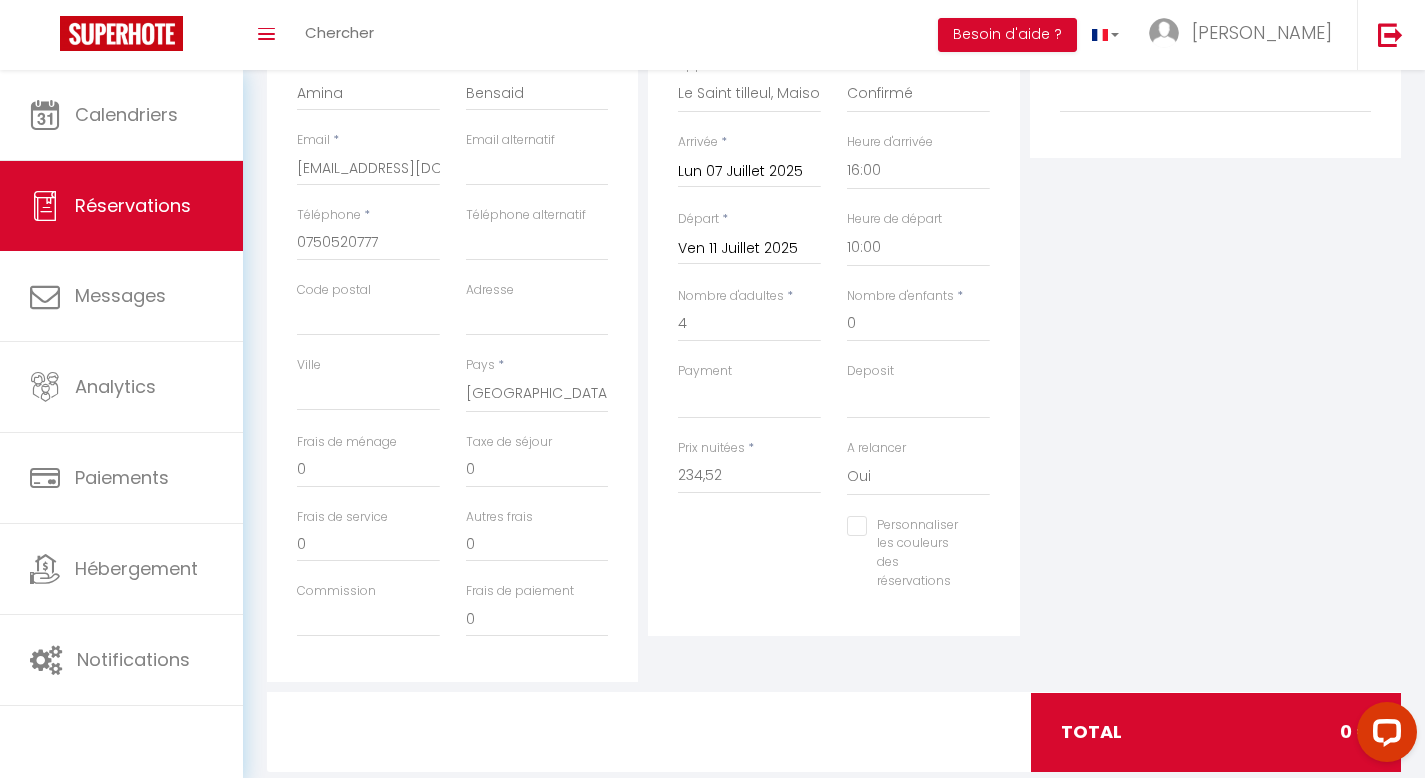 scroll, scrollTop: 408, scrollLeft: 0, axis: vertical 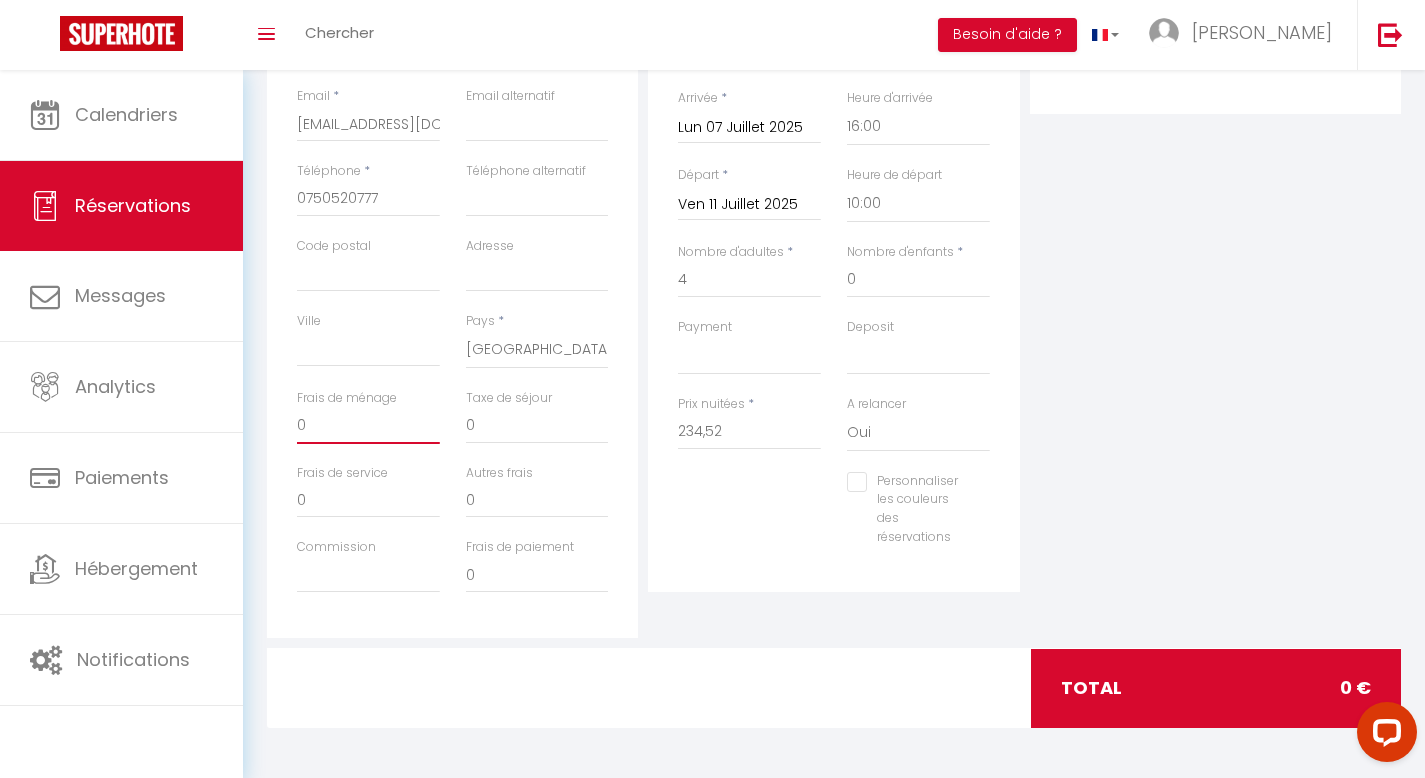 click on "0" at bounding box center (368, 426) 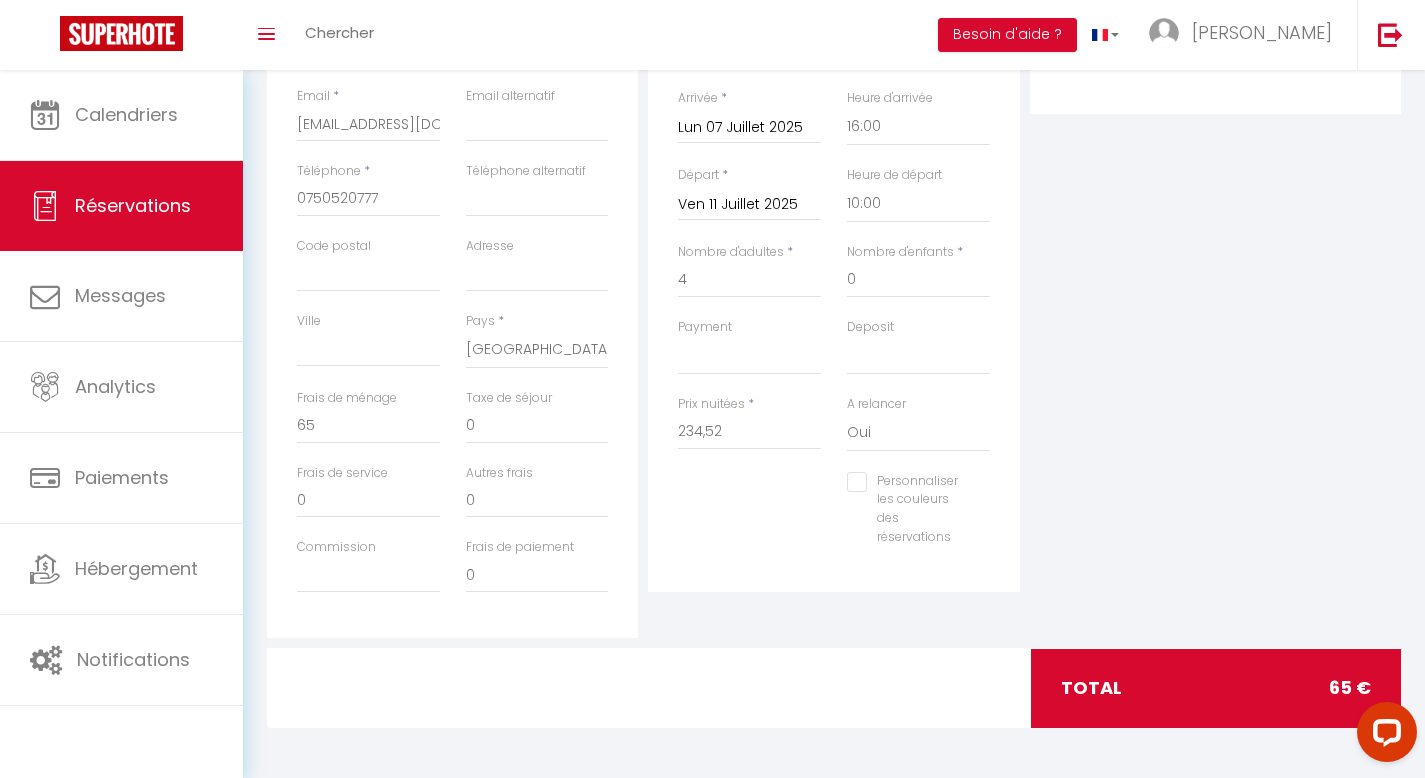 click on "Plateformes    Source
Direct
Airbnb.com
Booking.com
Chalet montagne
Expedia
Gite de France
Homeaway
Homeaway iCal
Homeaway.com
Hotels.com
Housetrip.com
Ical" at bounding box center (1215, 280) 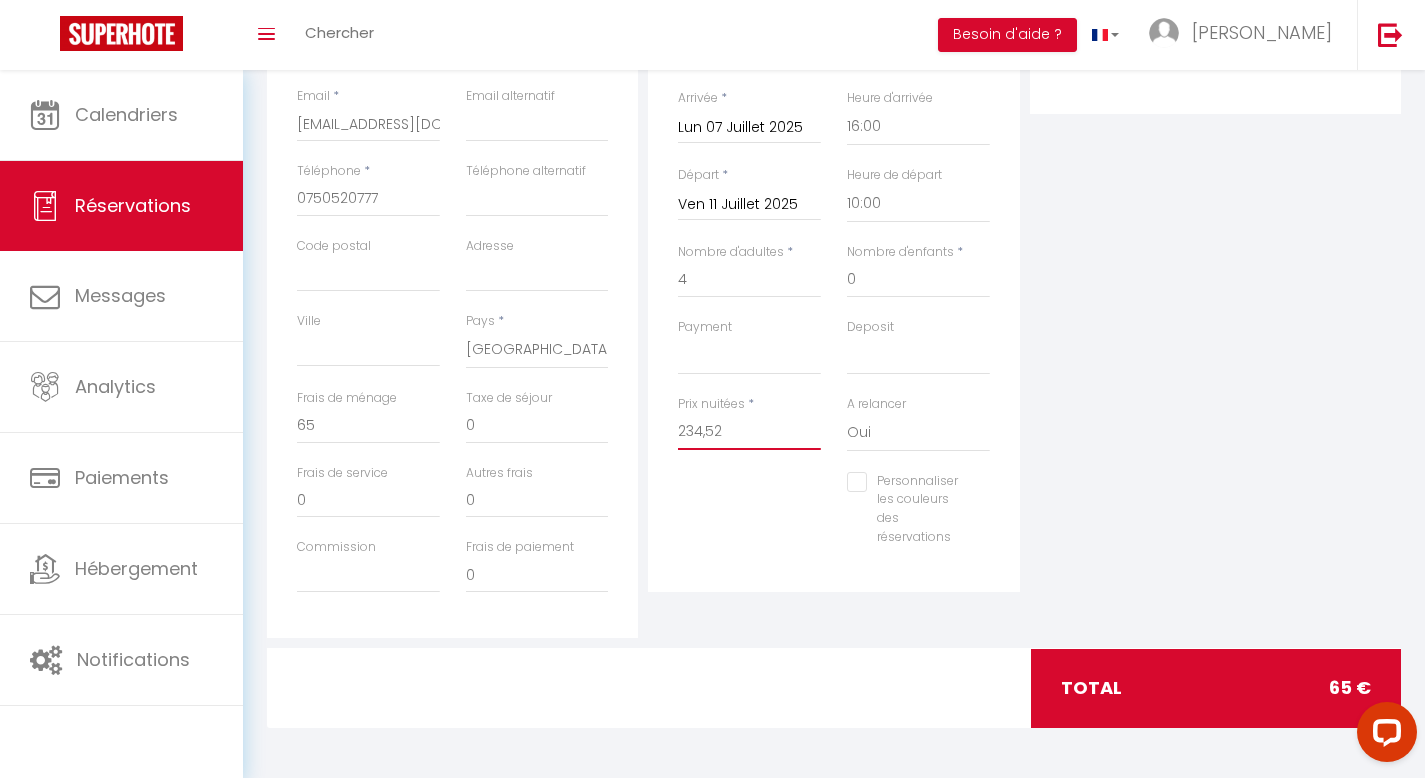 click on "234,52" at bounding box center (749, 432) 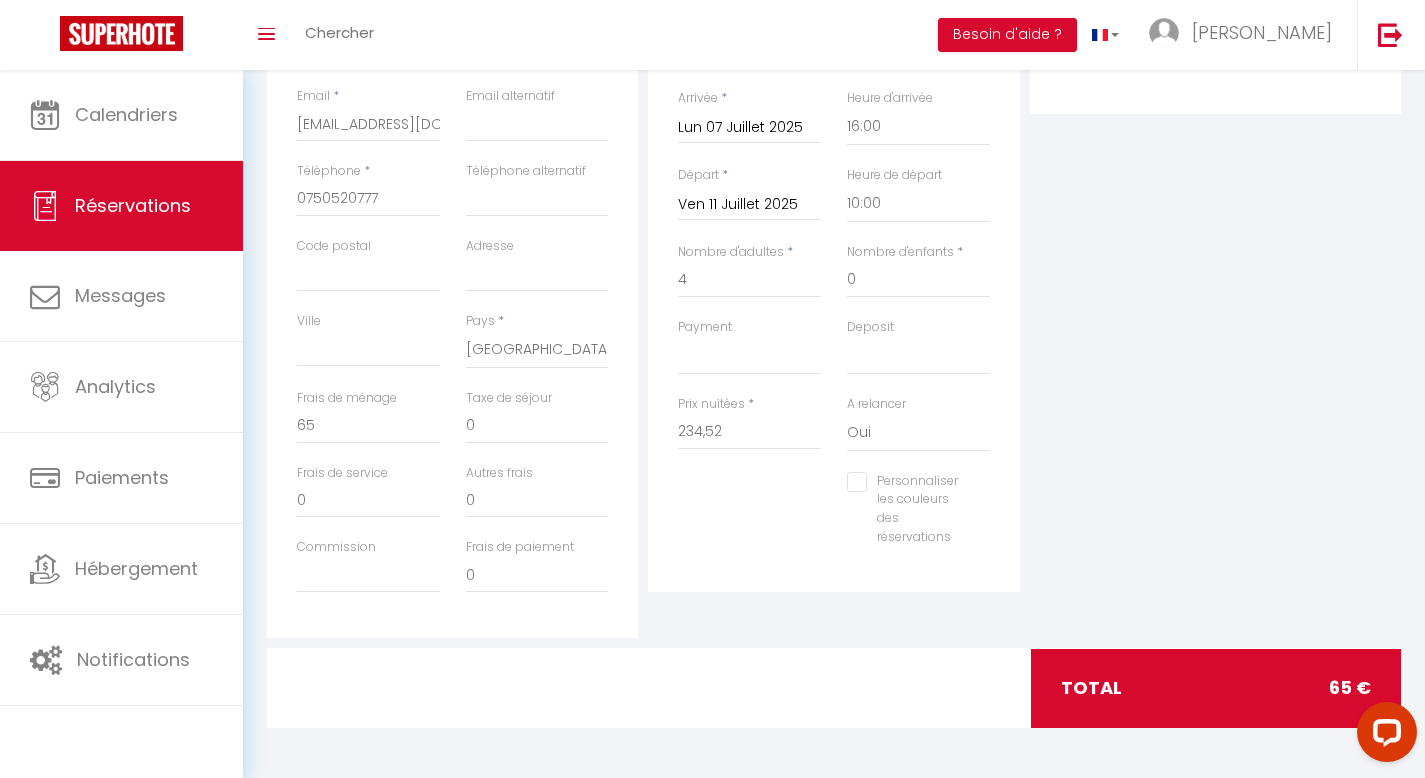 click on "Plateformes    Source
Direct
Airbnb.com
Booking.com
Chalet montagne
Expedia
Gite de France
Homeaway
Homeaway iCal
Homeaway.com
Hotels.com
Housetrip.com
Ical" at bounding box center [1215, 280] 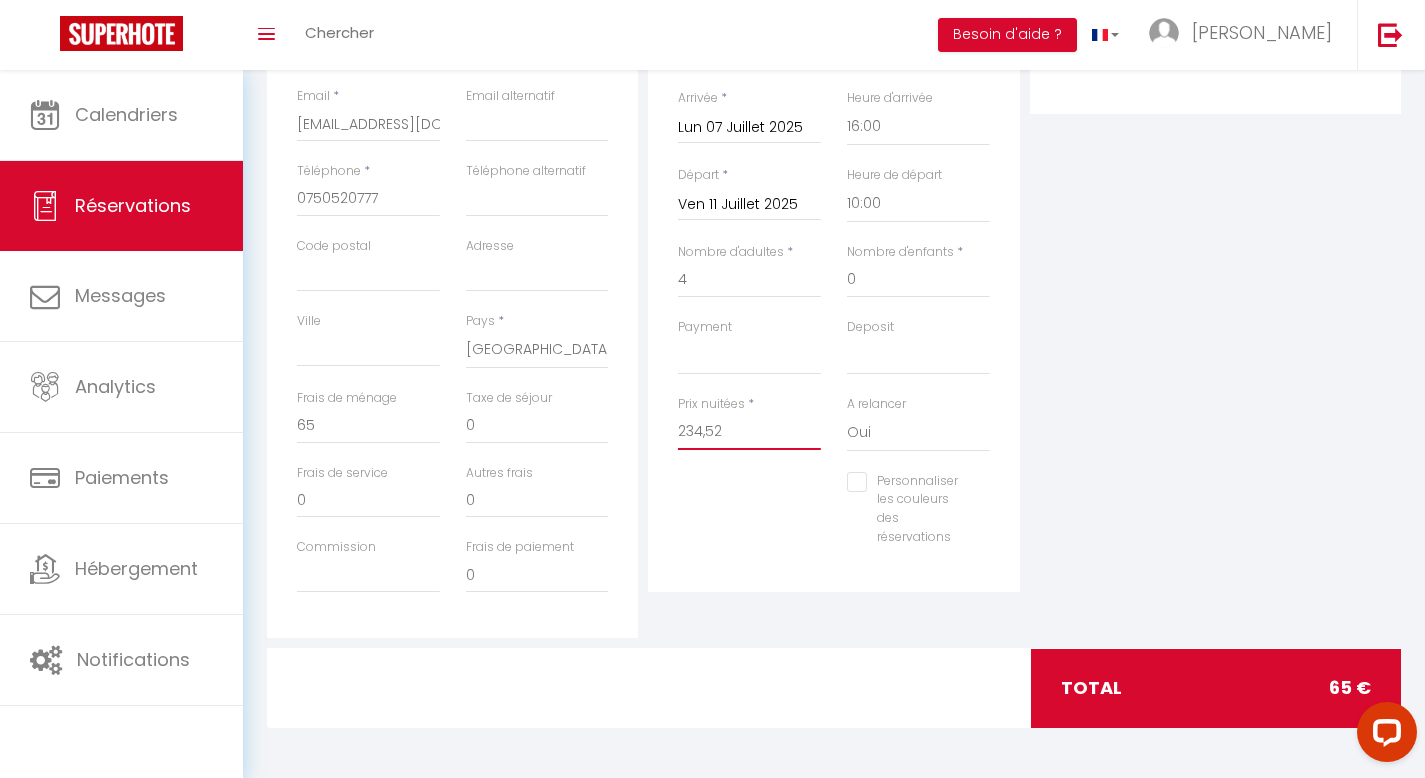 click on "234,52" at bounding box center (749, 432) 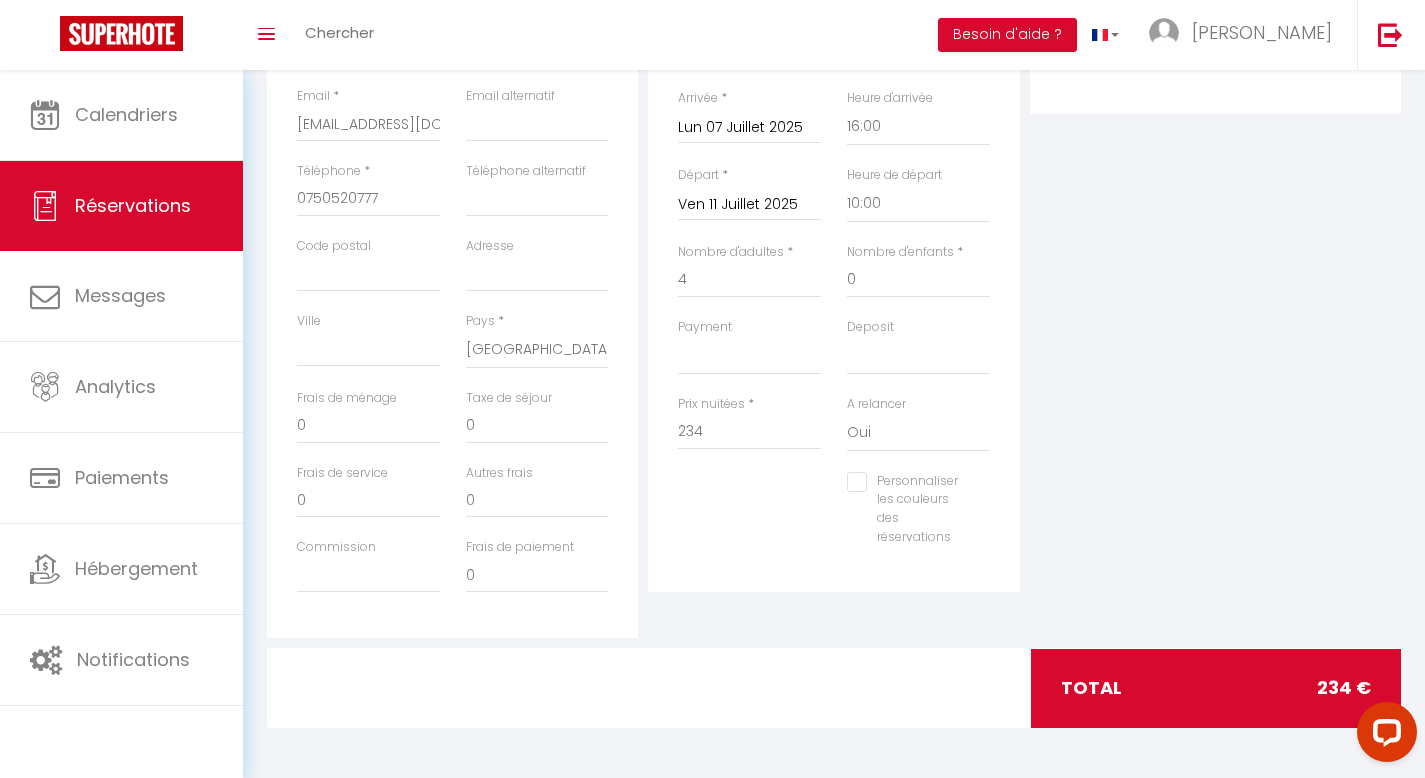 click on "Plateformes    Source
Direct
Airbnb.com
Booking.com
Chalet montagne
Expedia
Gite de France
Homeaway
Homeaway iCal
Homeaway.com
Hotels.com
Housetrip.com
Ical" at bounding box center [1215, 280] 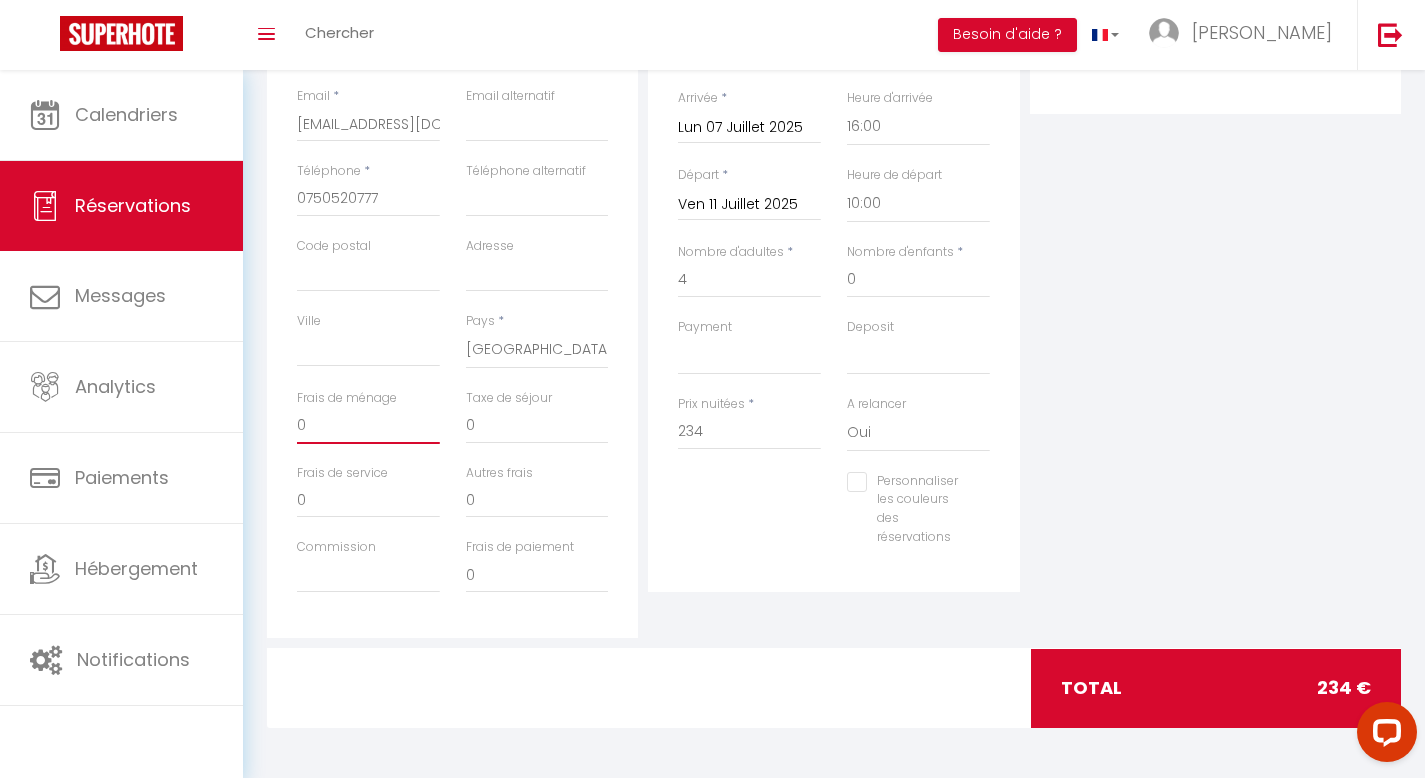 click on "0" at bounding box center [368, 426] 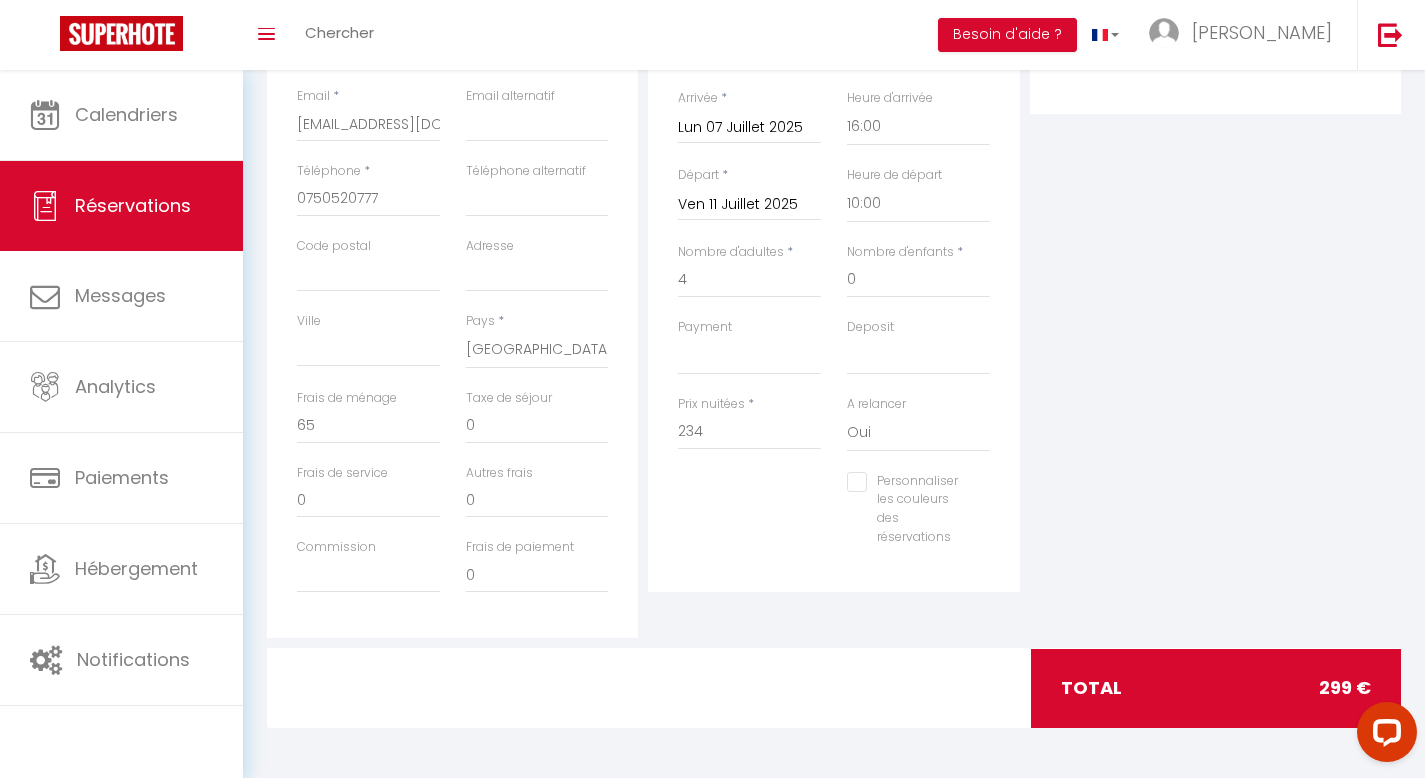 click on "Plateformes    Source
Direct
Airbnb.com
Booking.com
Chalet montagne
Expedia
Gite de France
Homeaway
Homeaway iCal
Homeaway.com
Hotels.com
Housetrip.com
Ical" at bounding box center [1215, 280] 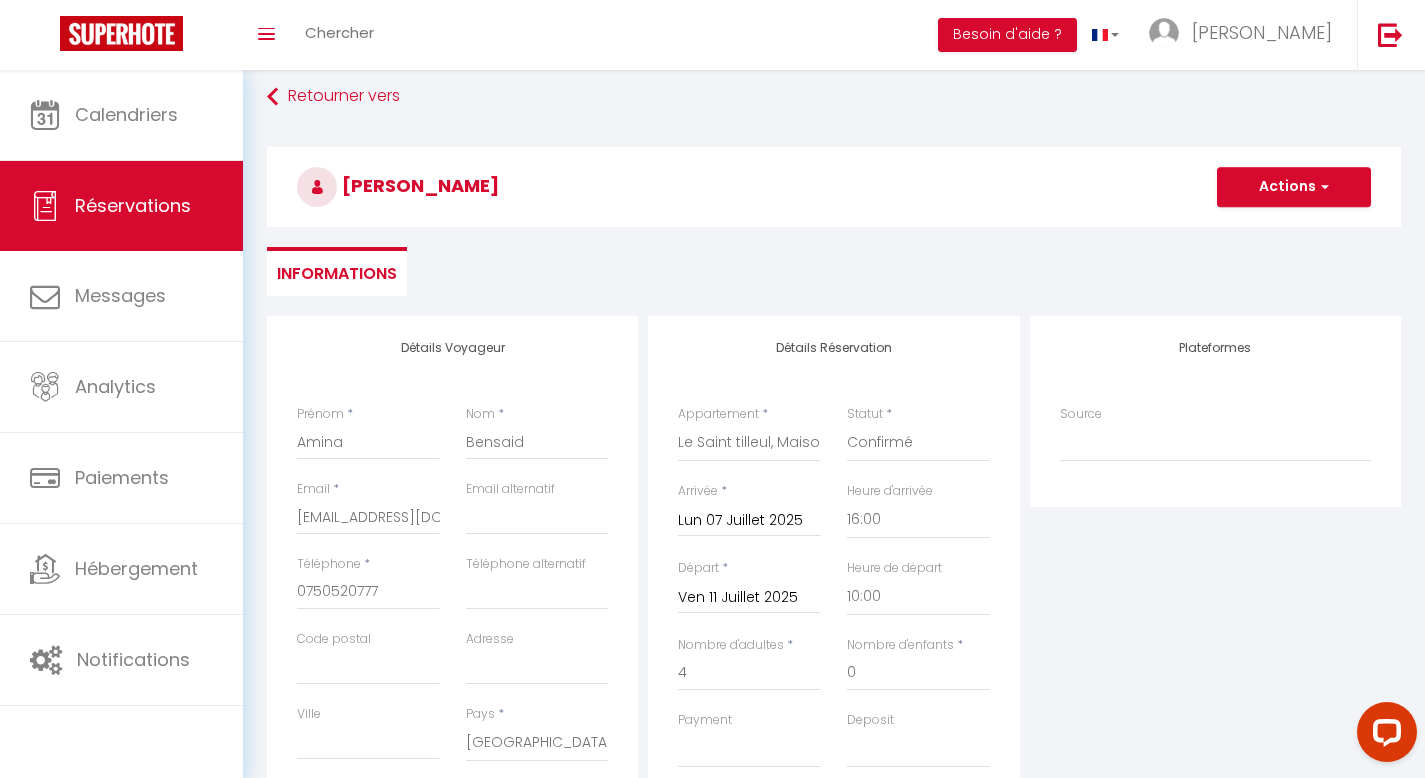scroll, scrollTop: 3, scrollLeft: 0, axis: vertical 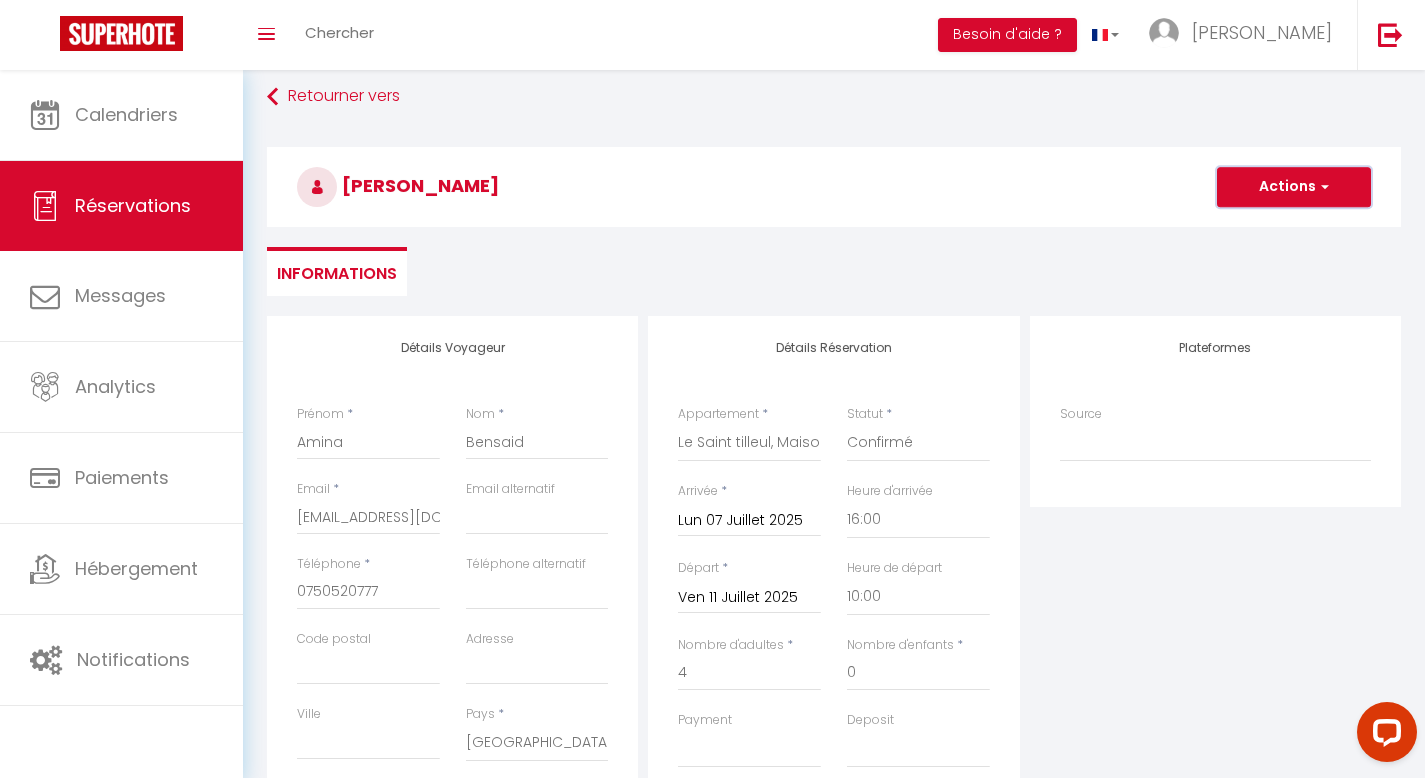 click on "Actions" at bounding box center [1294, 187] 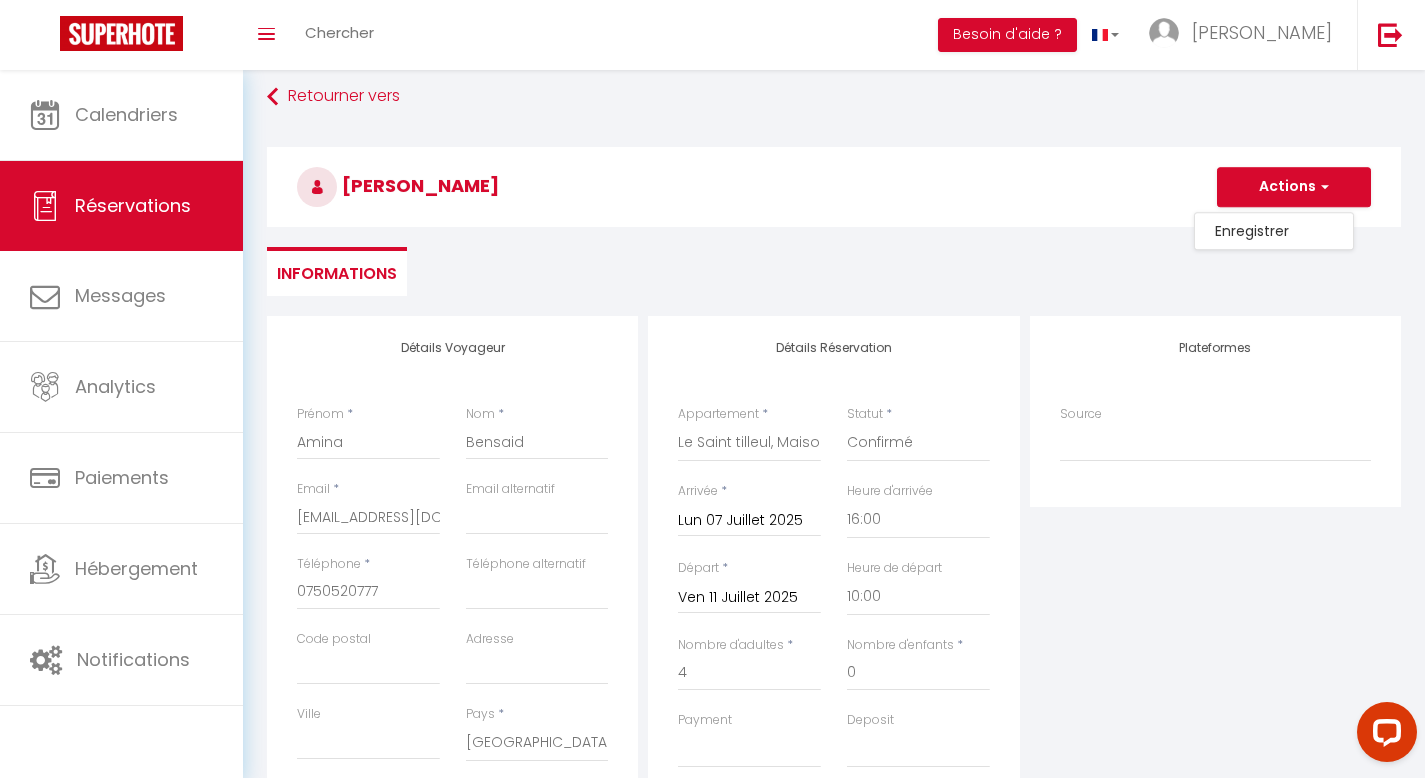 click on "Amina   Bensaid" at bounding box center [834, 187] 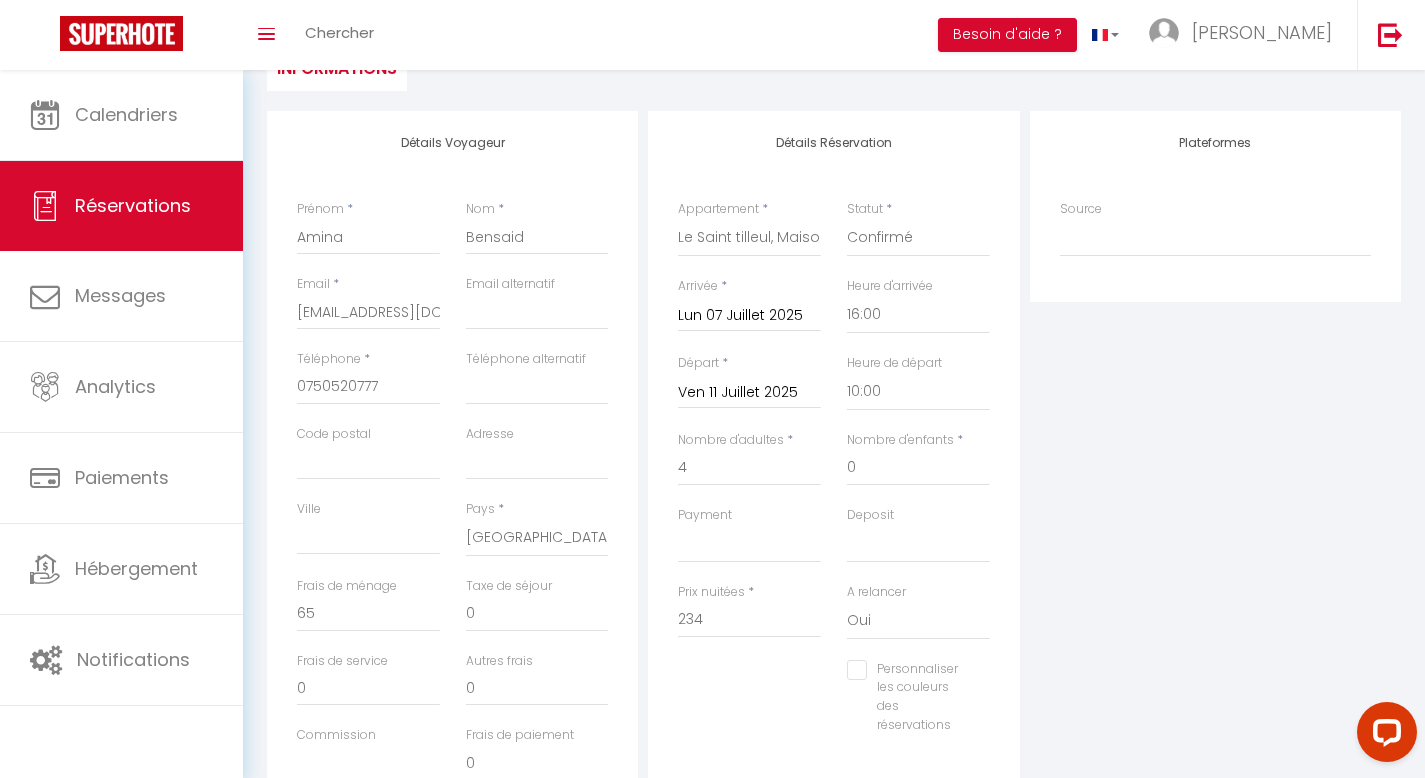scroll, scrollTop: 223, scrollLeft: 0, axis: vertical 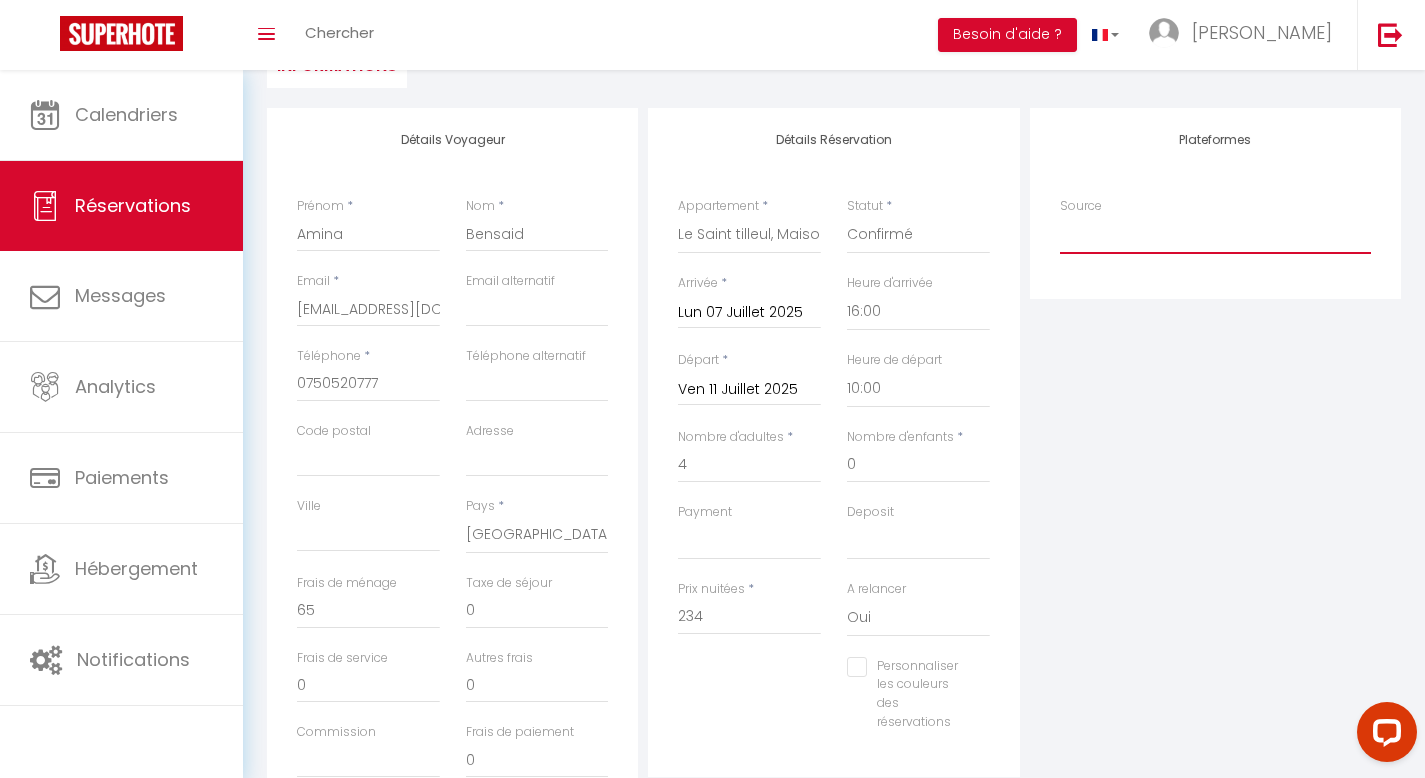 click on "Direct
Airbnb.com
Booking.com
Chalet montagne
Expedia
Gite de France
Homeaway
Homeaway iCal
Homeaway.com
Hotels.com
Housetrip.com
Ical" at bounding box center [1215, 235] 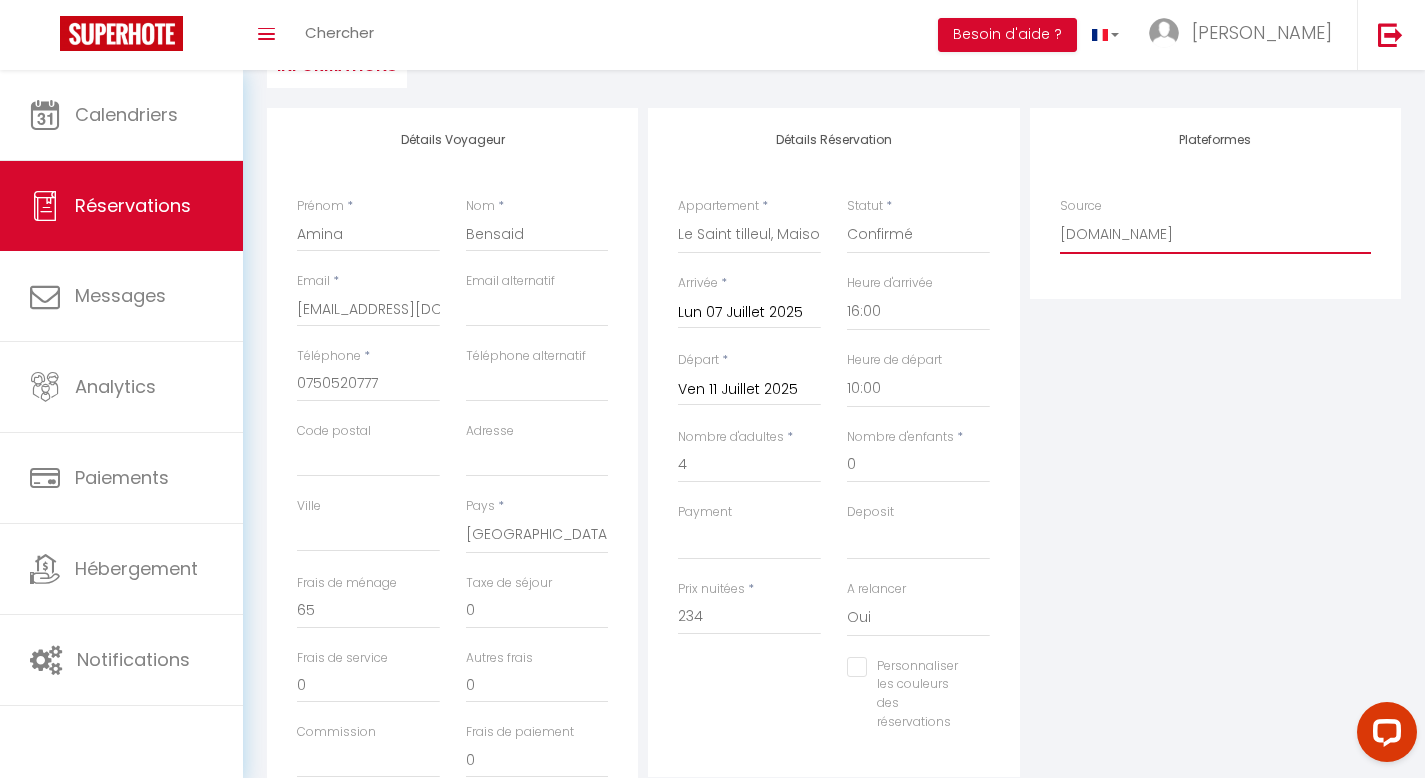 click on "Direct
Airbnb.com
Booking.com
Chalet montagne
Expedia
Gite de France
Homeaway
Homeaway iCal
Homeaway.com
Hotels.com
Housetrip.com
Ical" at bounding box center [1215, 235] 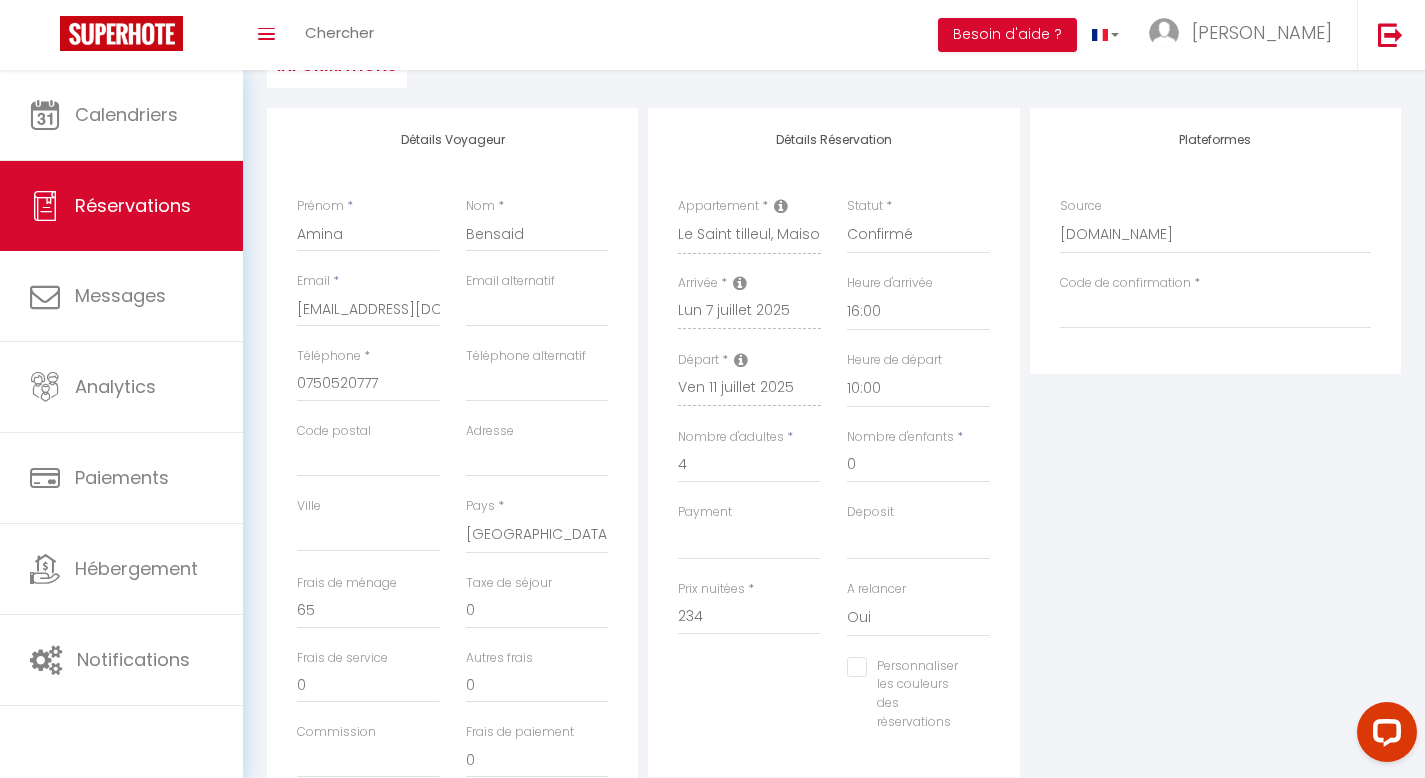 click at bounding box center [781, 206] 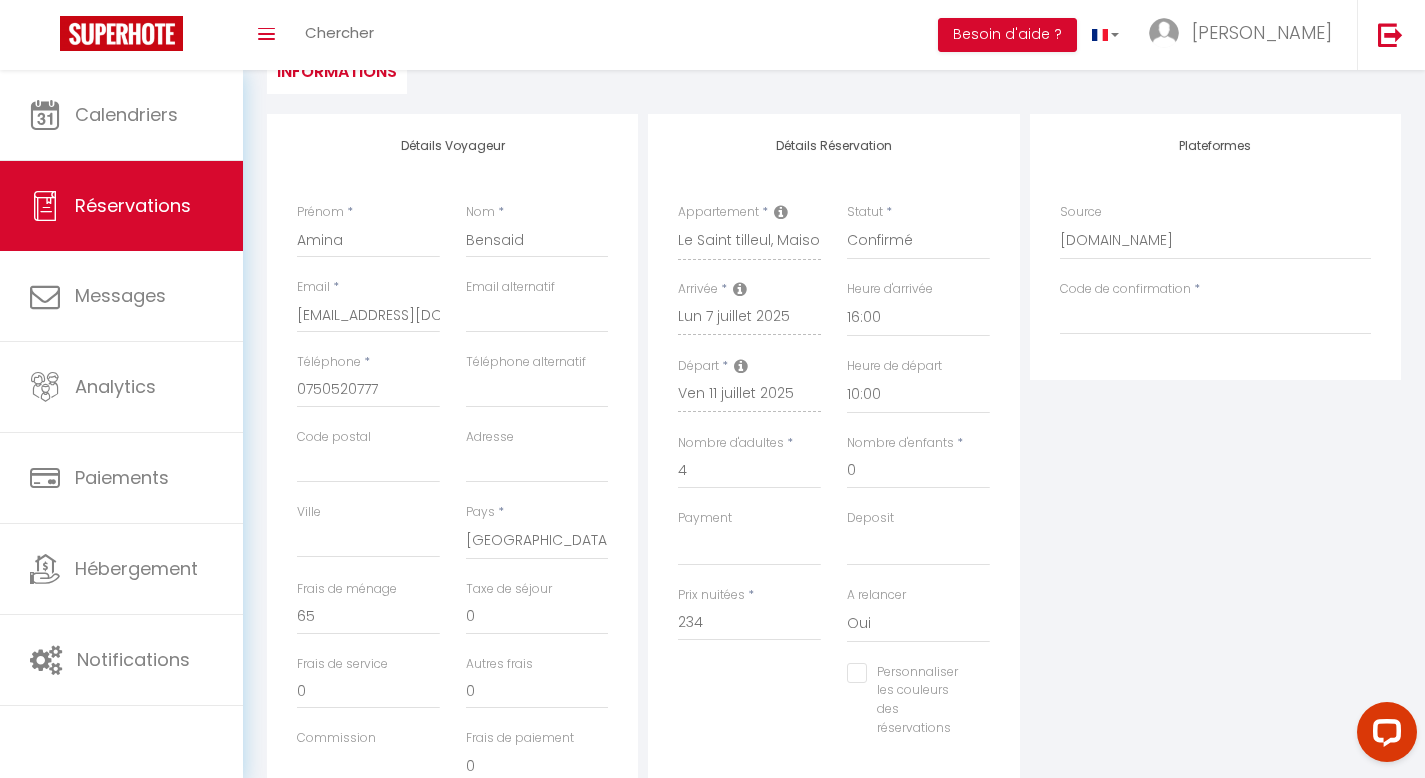 scroll, scrollTop: 216, scrollLeft: 0, axis: vertical 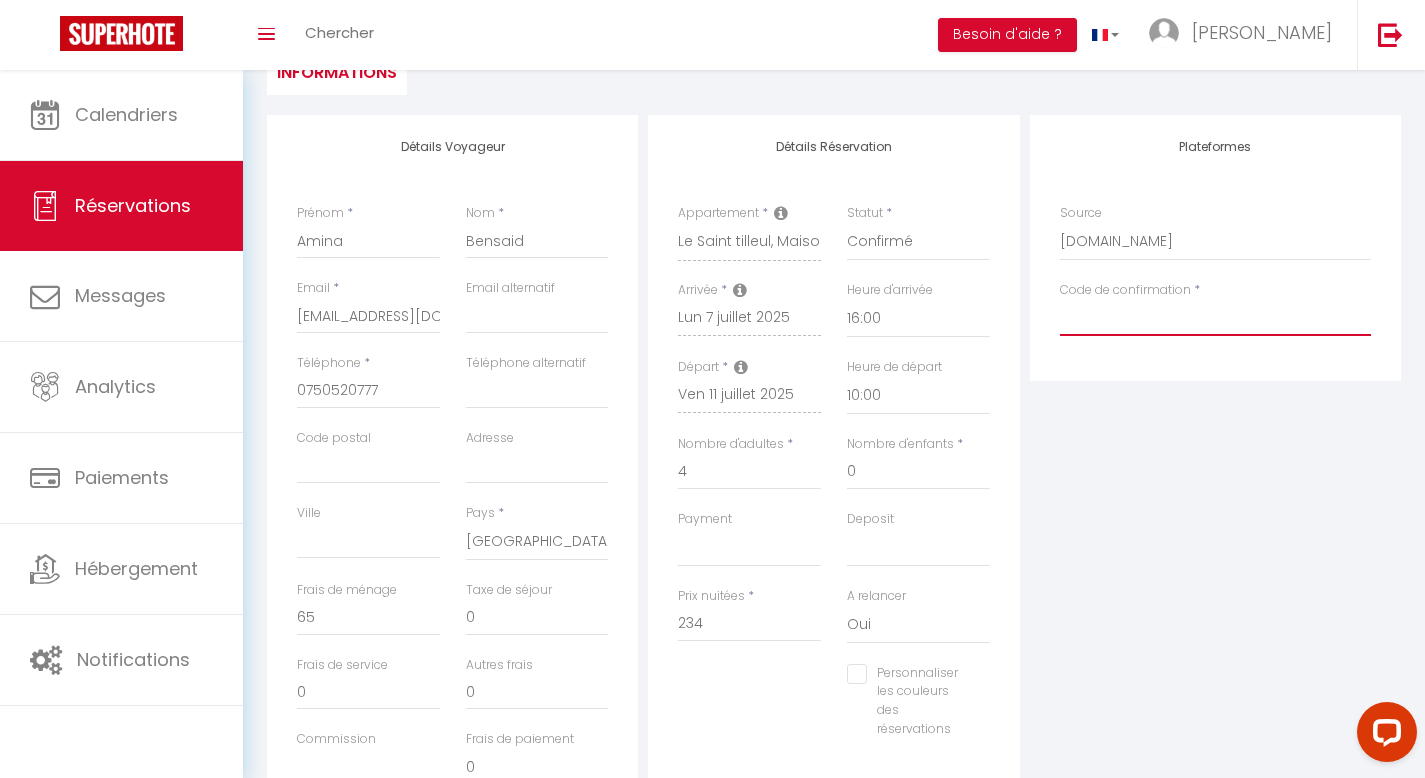 click on "Code de confirmation" at bounding box center [1215, 318] 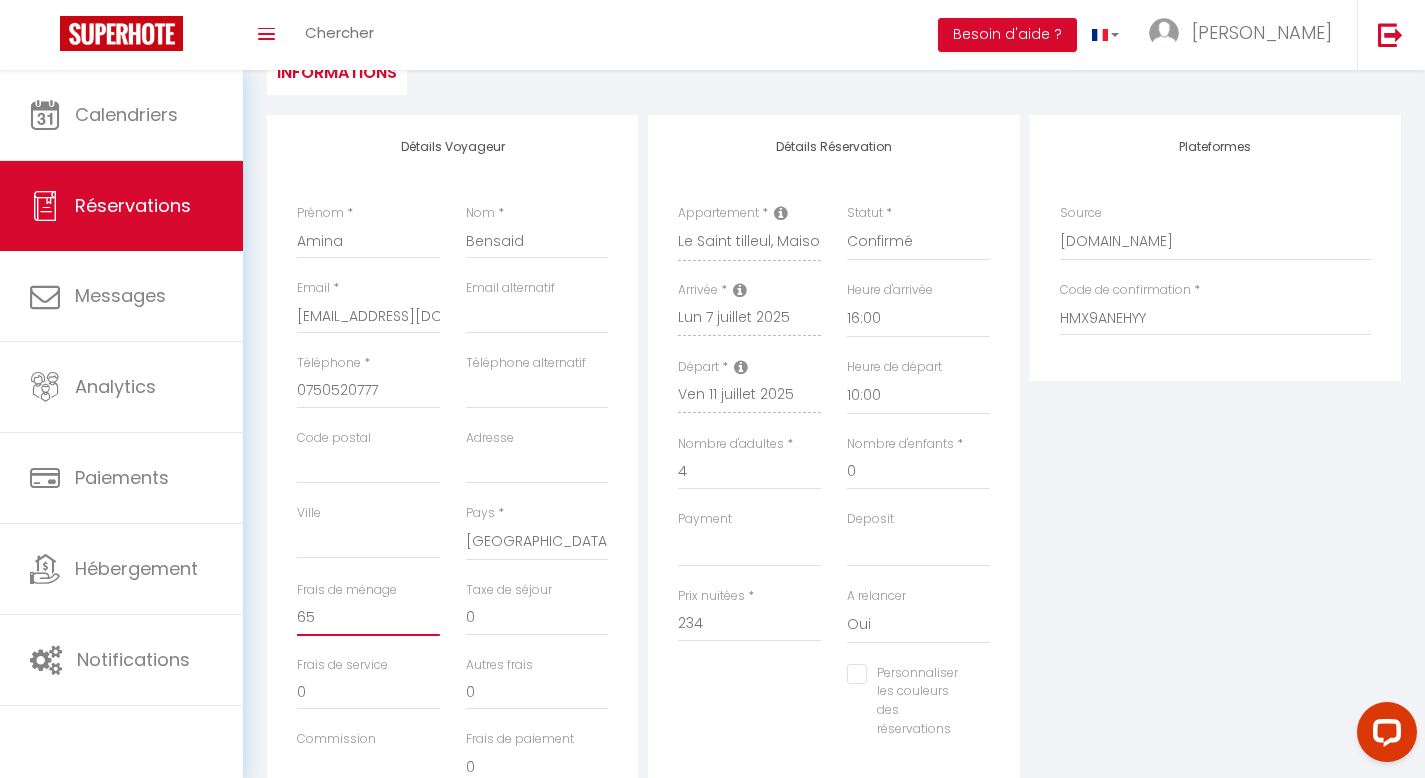 drag, startPoint x: 366, startPoint y: 618, endPoint x: 301, endPoint y: 615, distance: 65.06919 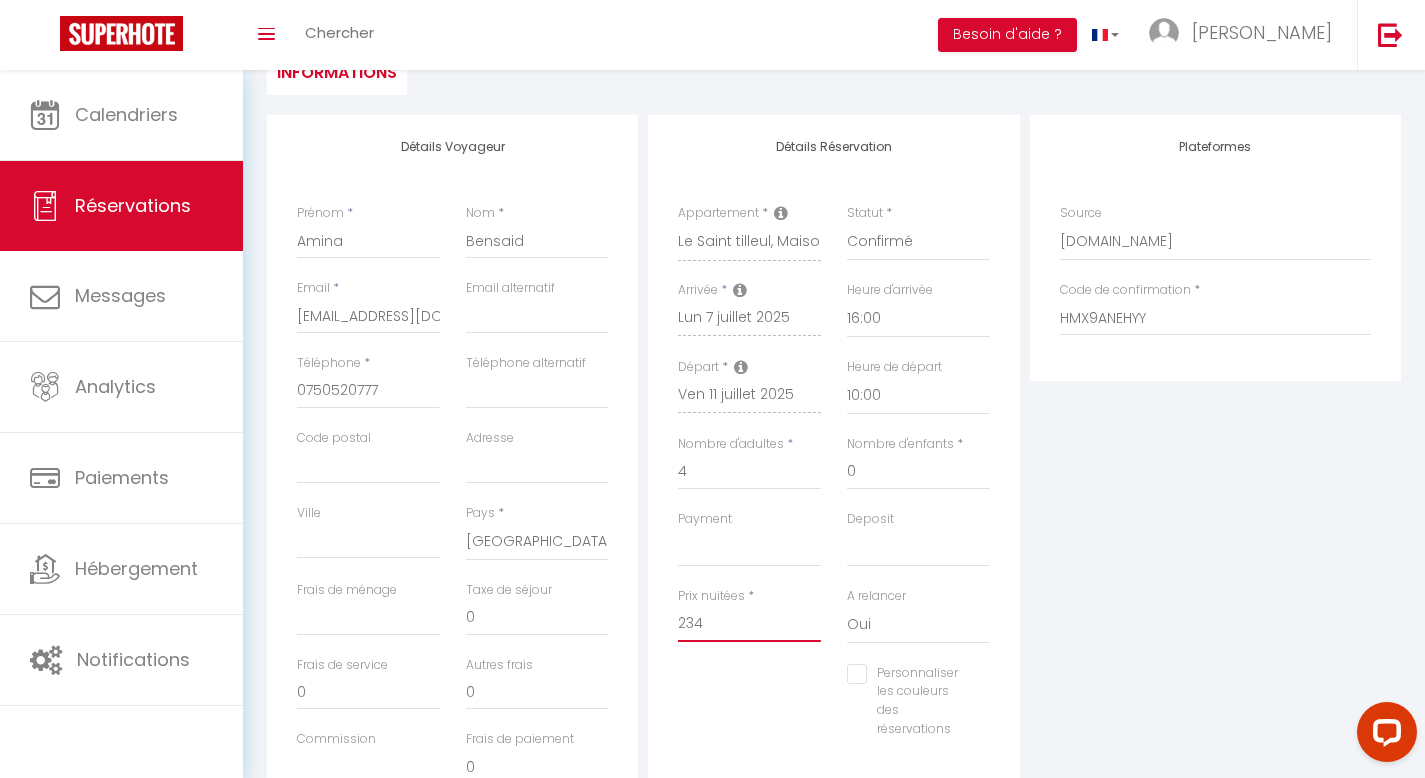 drag, startPoint x: 691, startPoint y: 617, endPoint x: 623, endPoint y: 608, distance: 68.593 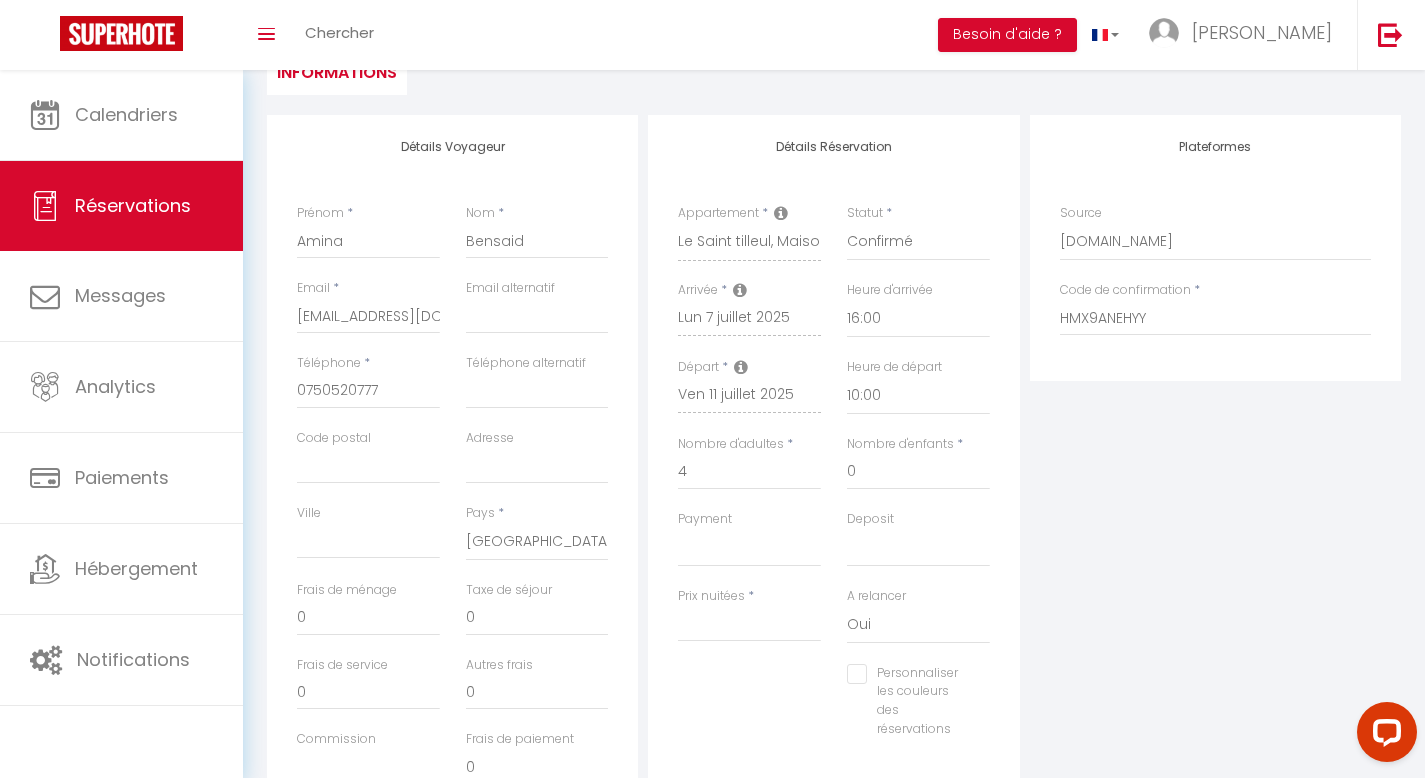 click on "Plateformes    Source
Direct
Airbnb.com
Booking.com
Chalet montagne
Expedia
Gite de France
Homeaway
Homeaway iCal
Homeaway.com
Hotels.com
Housetrip.com
Ical" at bounding box center (1215, 472) 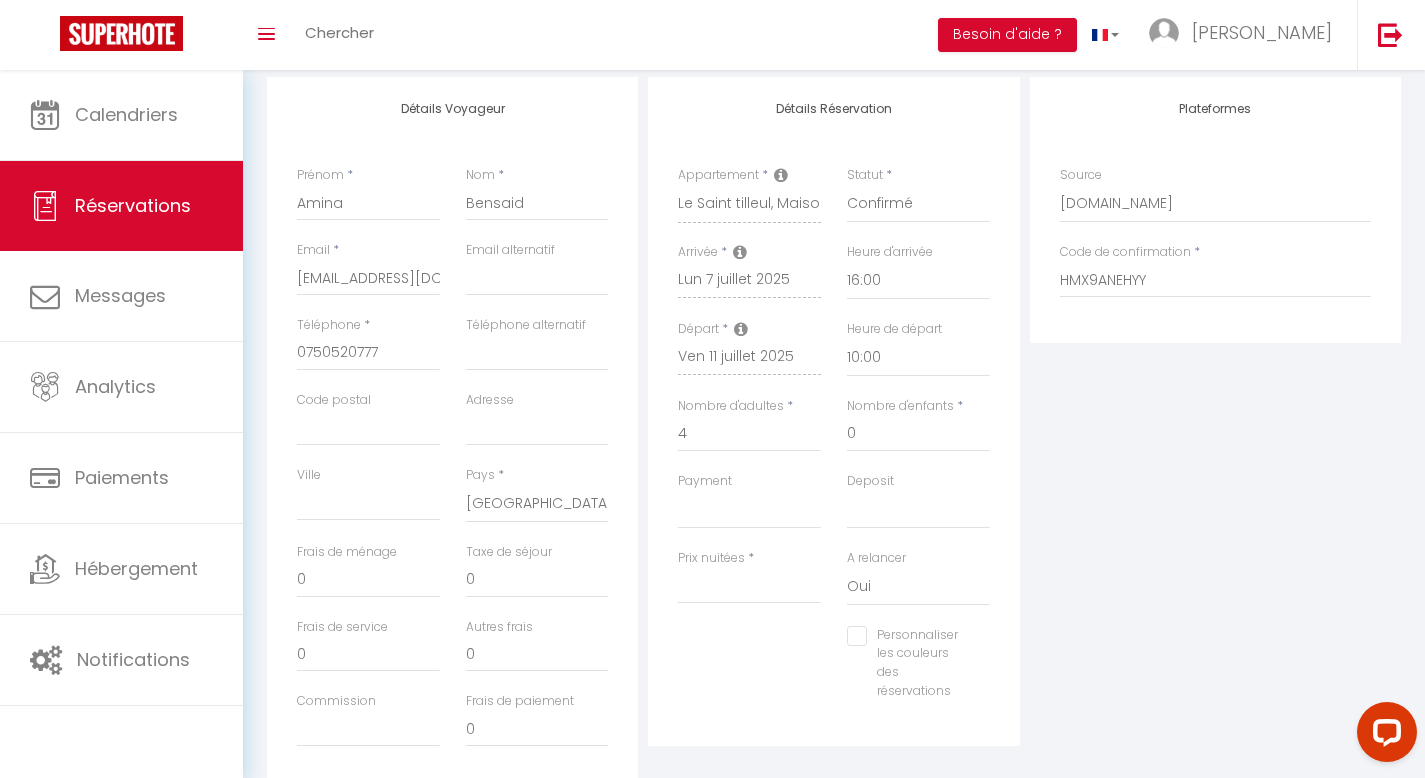 scroll, scrollTop: 255, scrollLeft: 0, axis: vertical 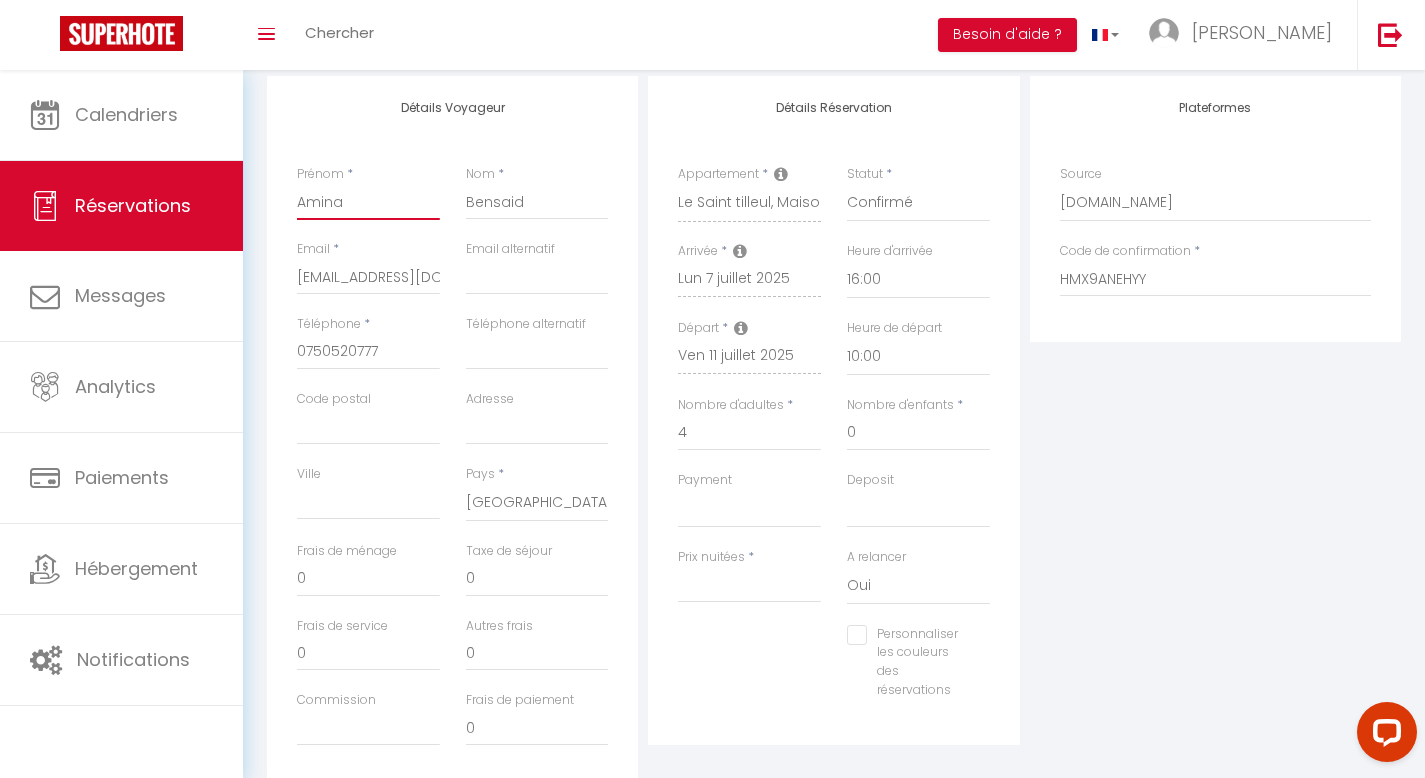 drag, startPoint x: 364, startPoint y: 199, endPoint x: 230, endPoint y: 205, distance: 134.13426 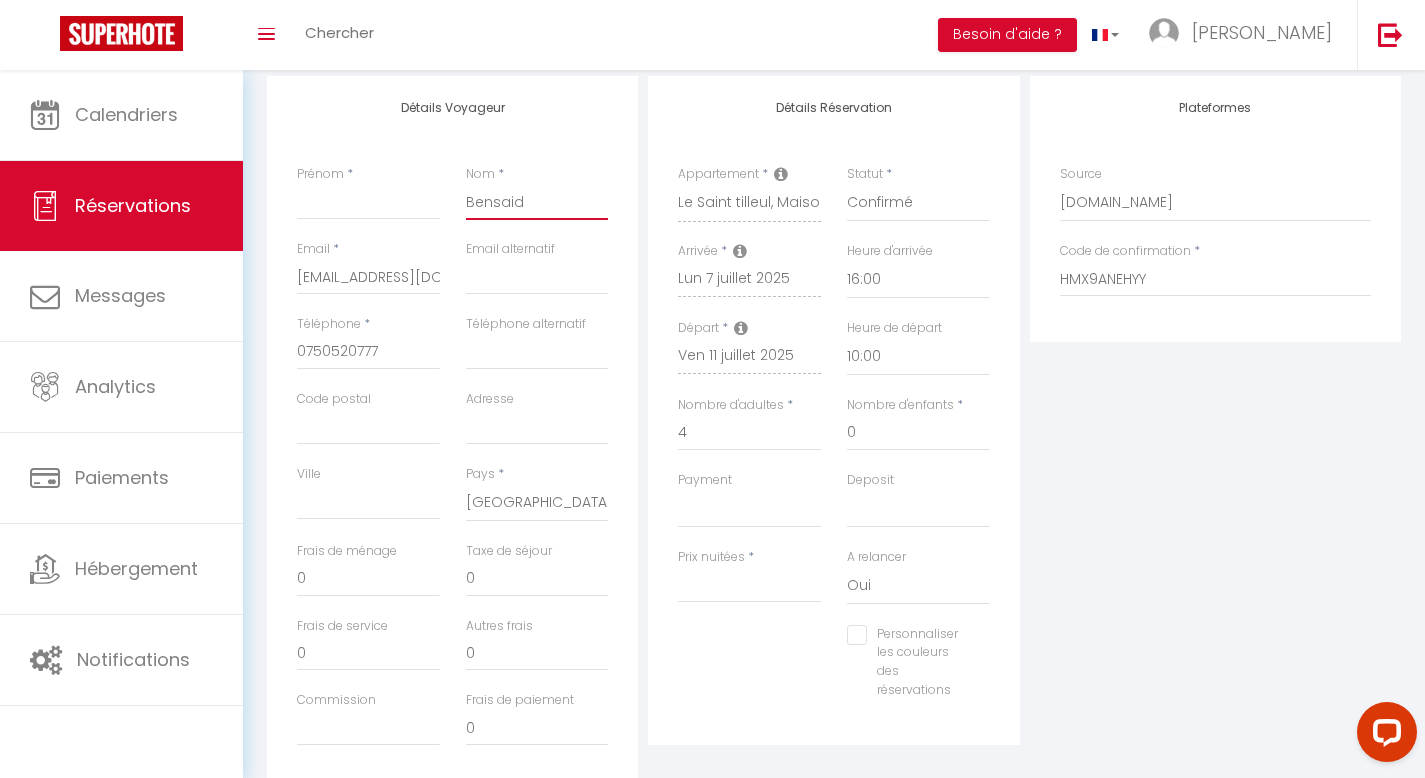 drag, startPoint x: 551, startPoint y: 203, endPoint x: 437, endPoint y: 194, distance: 114.35471 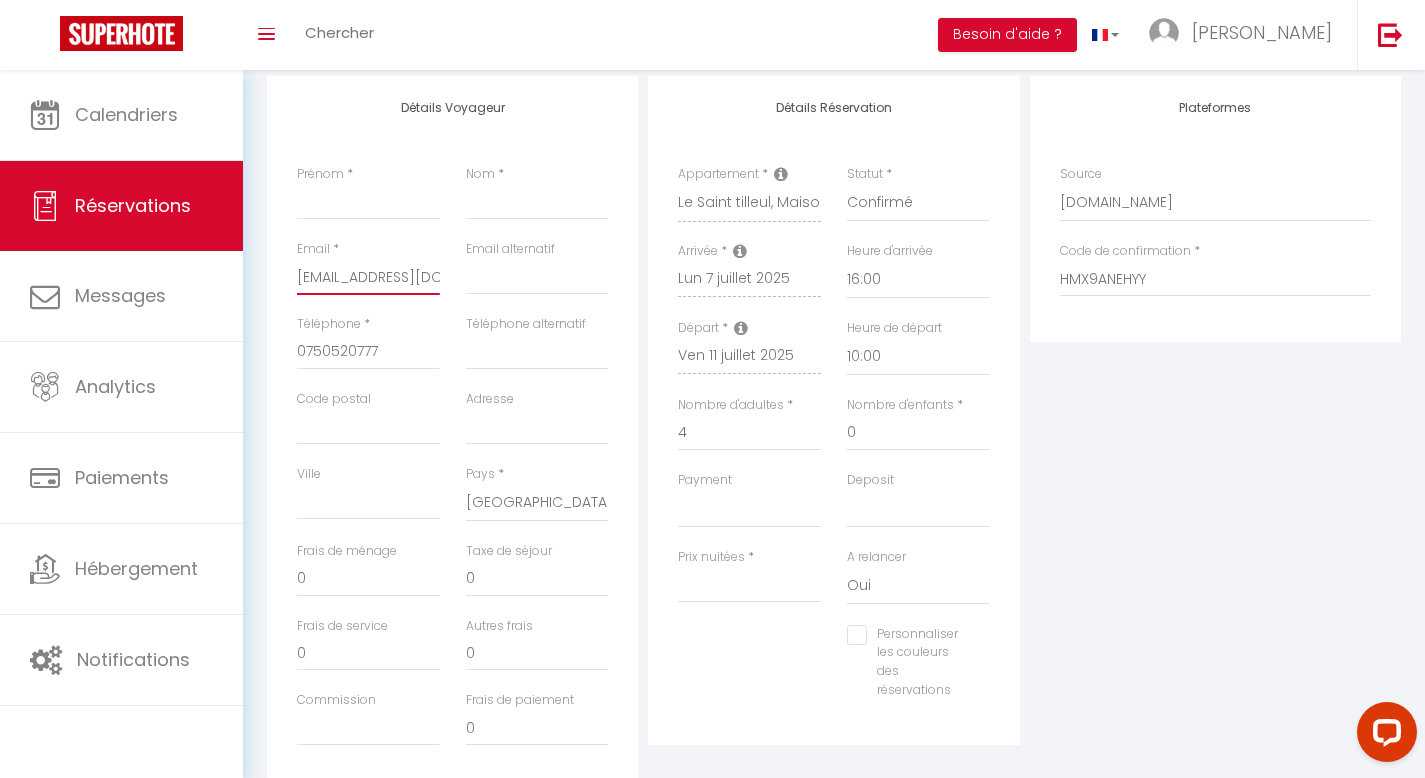 click on "gestihotepoubelle1@gmail.com" at bounding box center (368, 277) 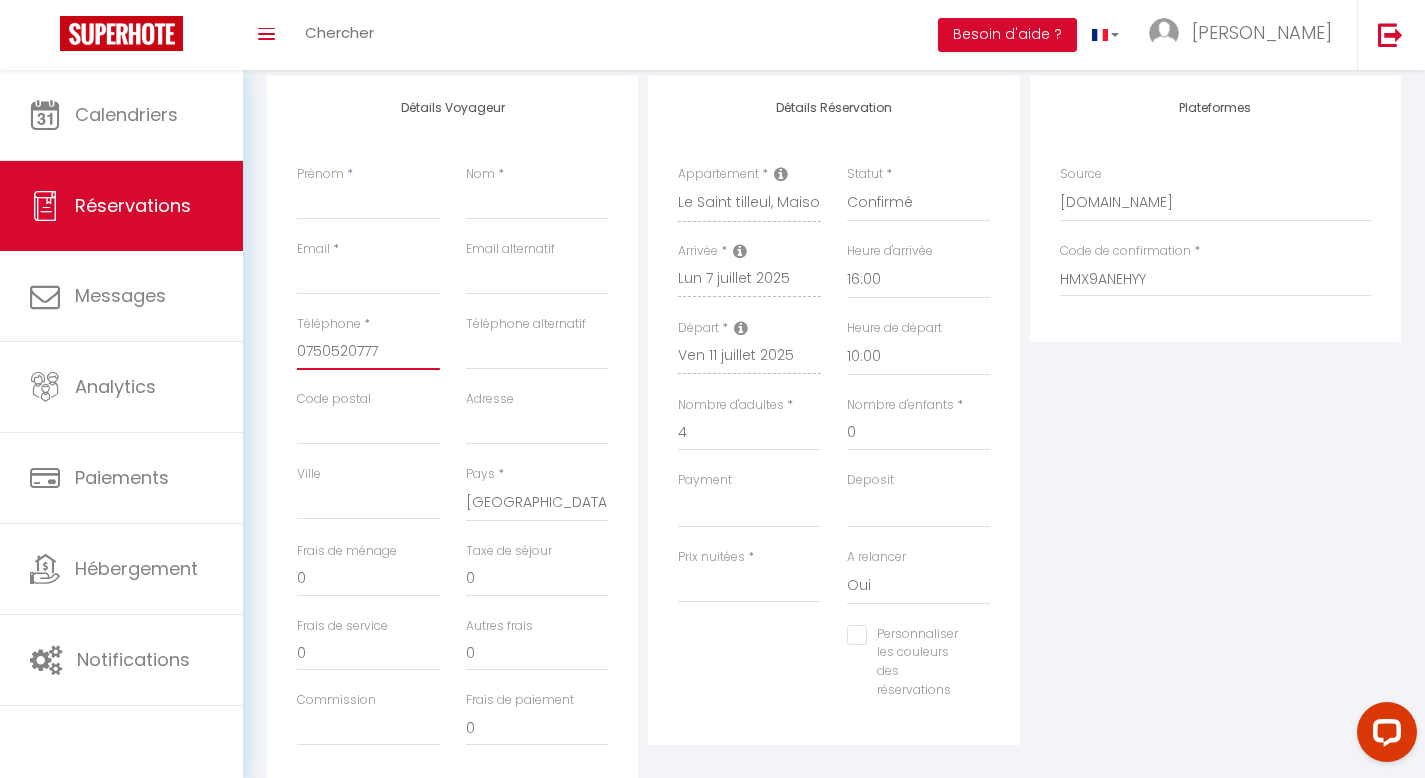 click on "0750520777" at bounding box center (368, 352) 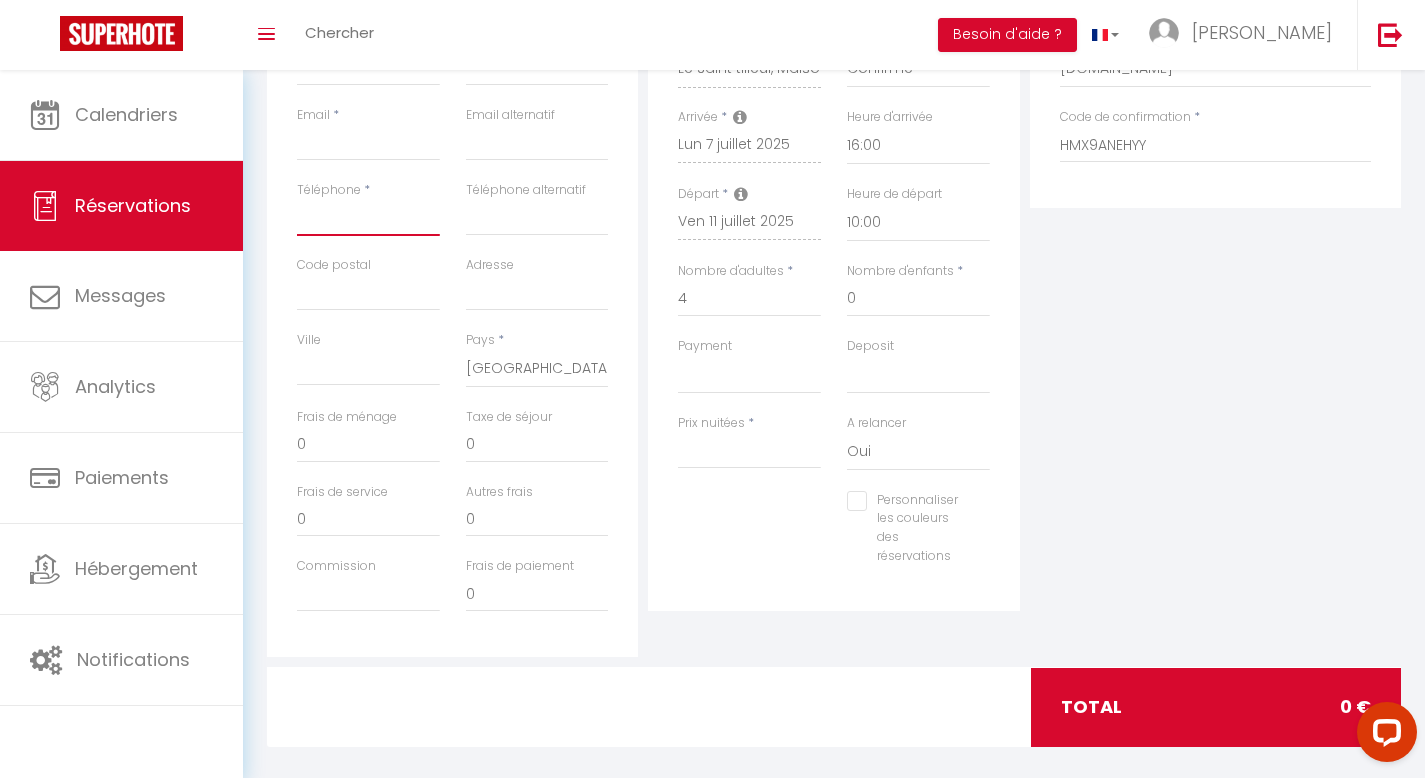 scroll, scrollTop: 408, scrollLeft: 0, axis: vertical 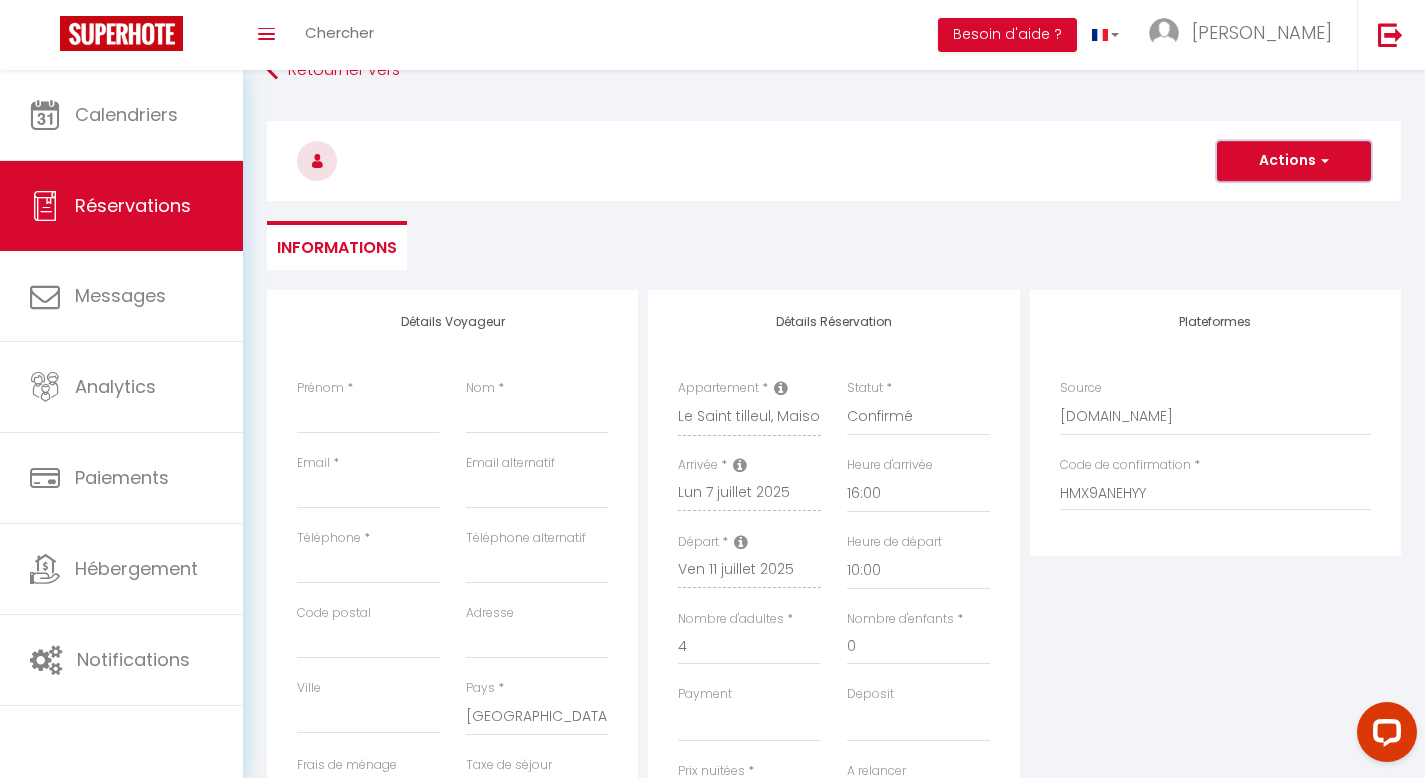 click on "Actions" at bounding box center (1294, 161) 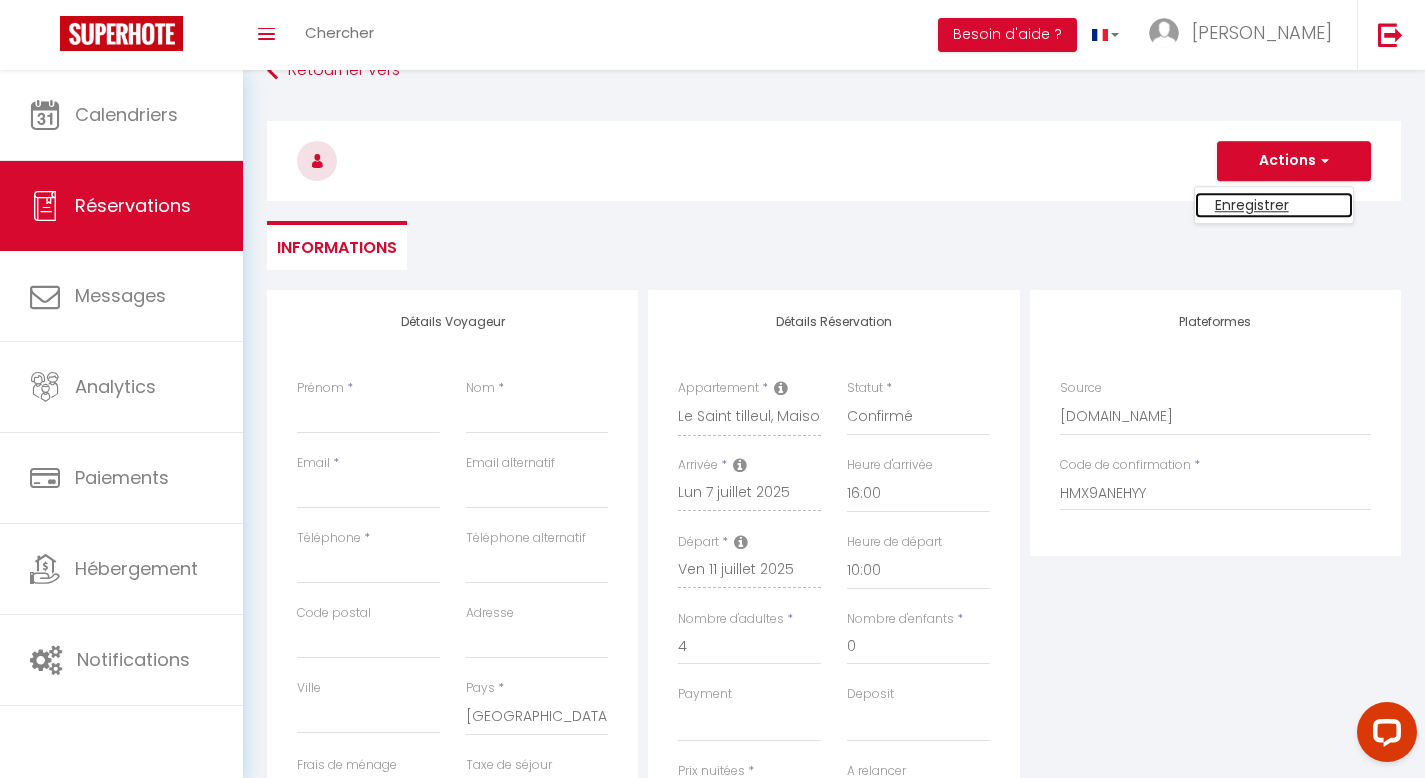 click on "Enregistrer" at bounding box center (1274, 205) 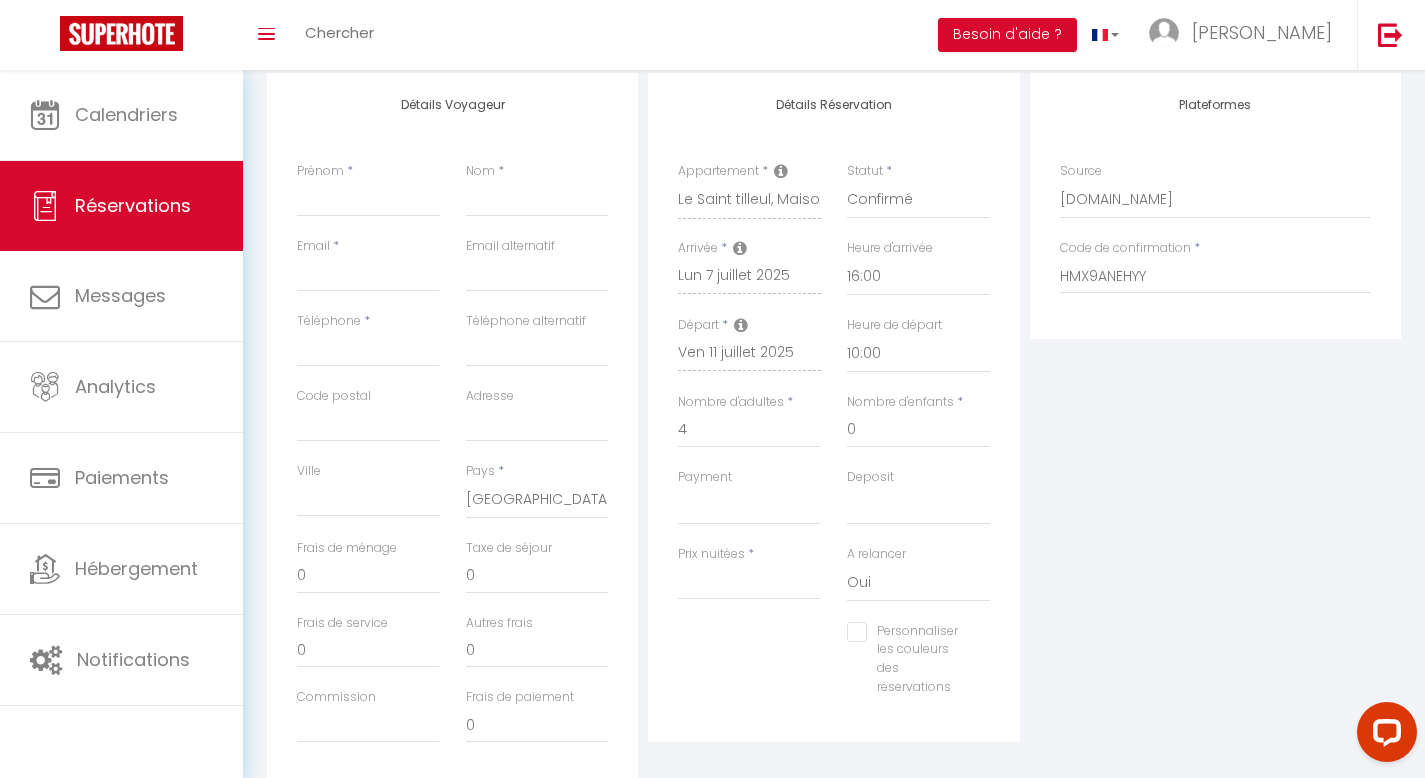 scroll, scrollTop: 259, scrollLeft: 0, axis: vertical 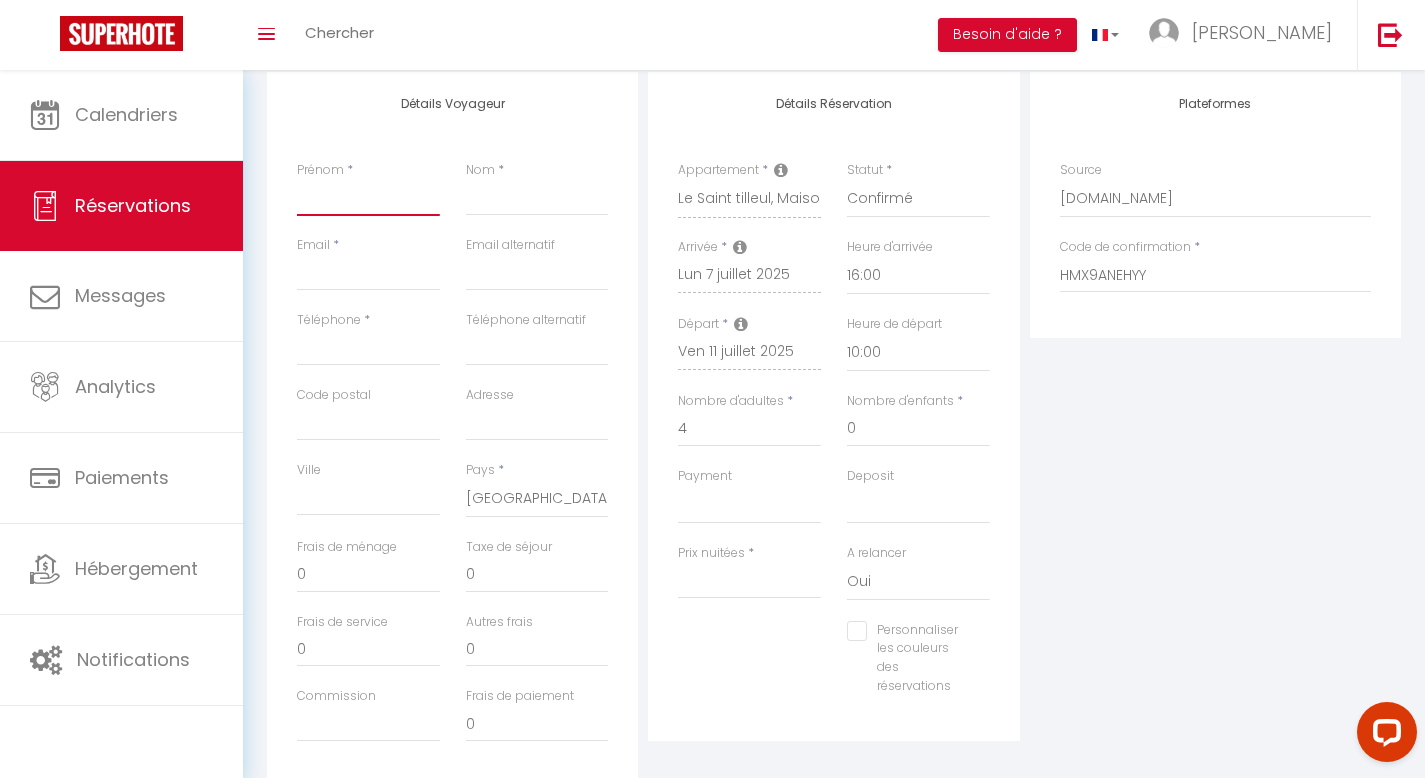 click on "Prénom" at bounding box center [368, 198] 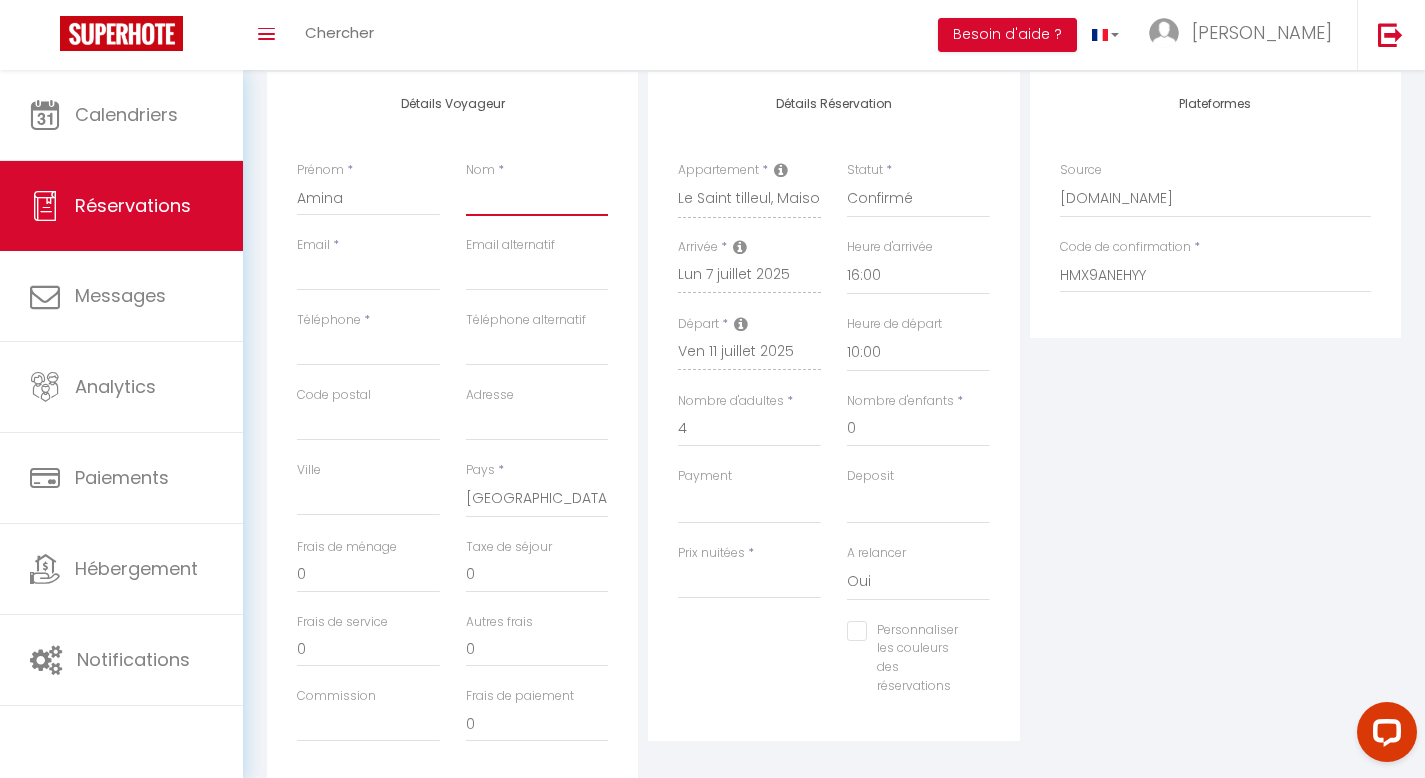 click on "Nom" at bounding box center (537, 198) 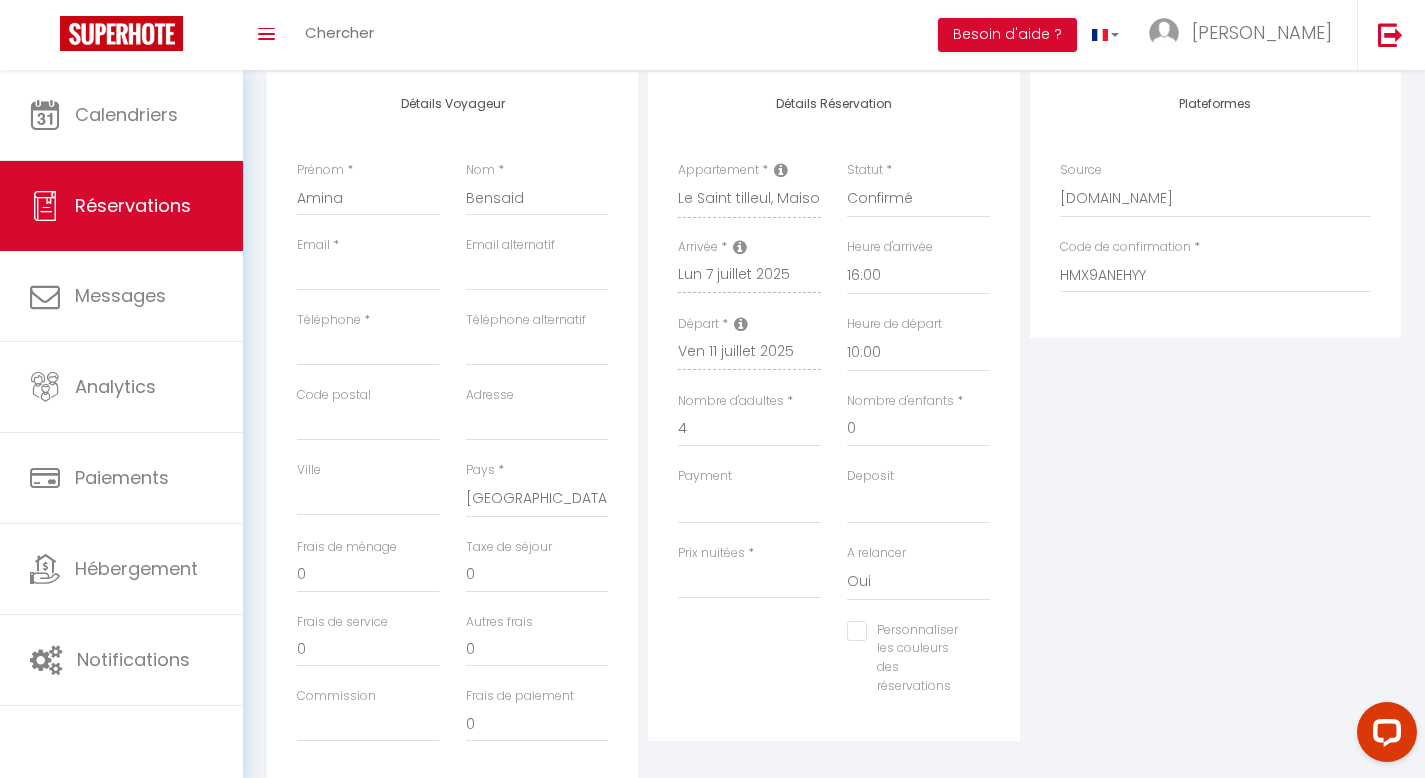 click on "Email   *" at bounding box center (368, 273) 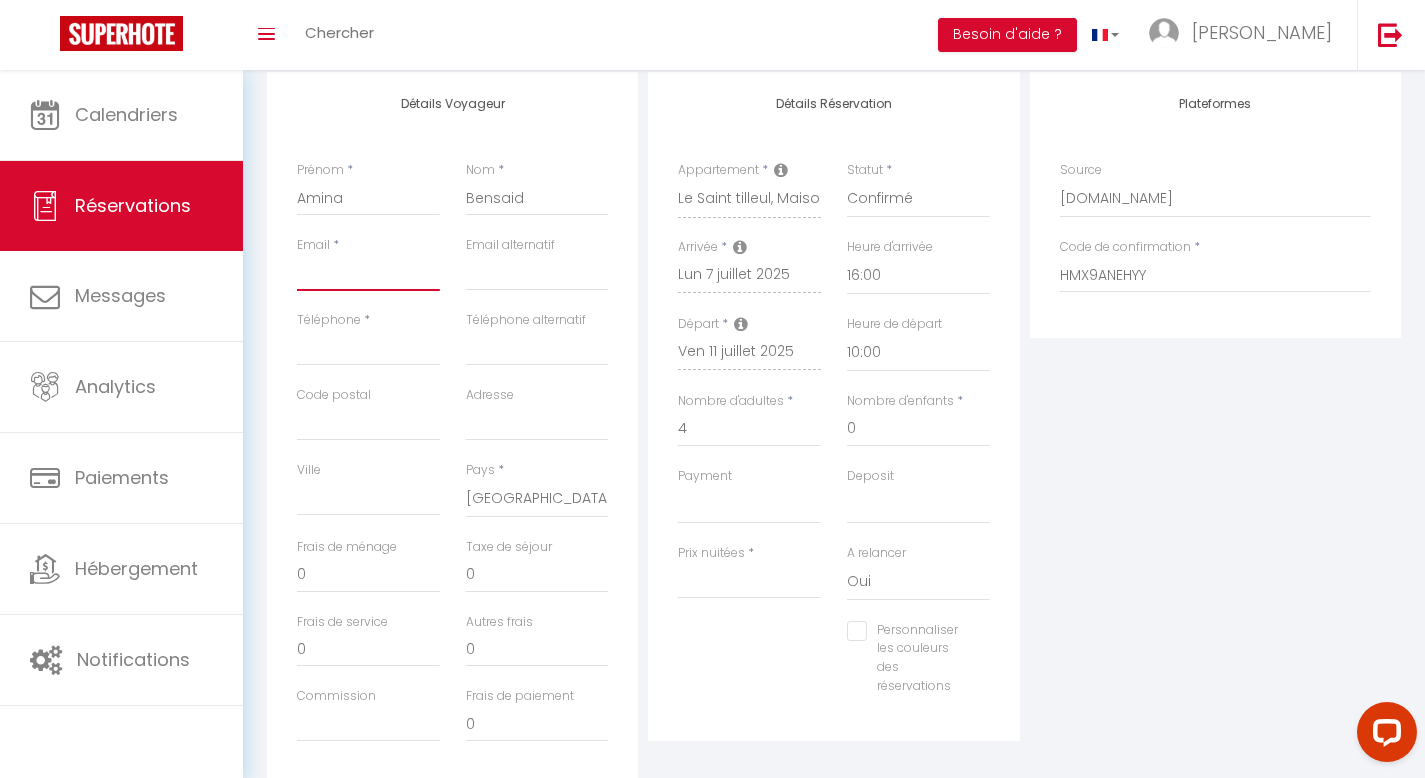 click on "Email client" at bounding box center [368, 273] 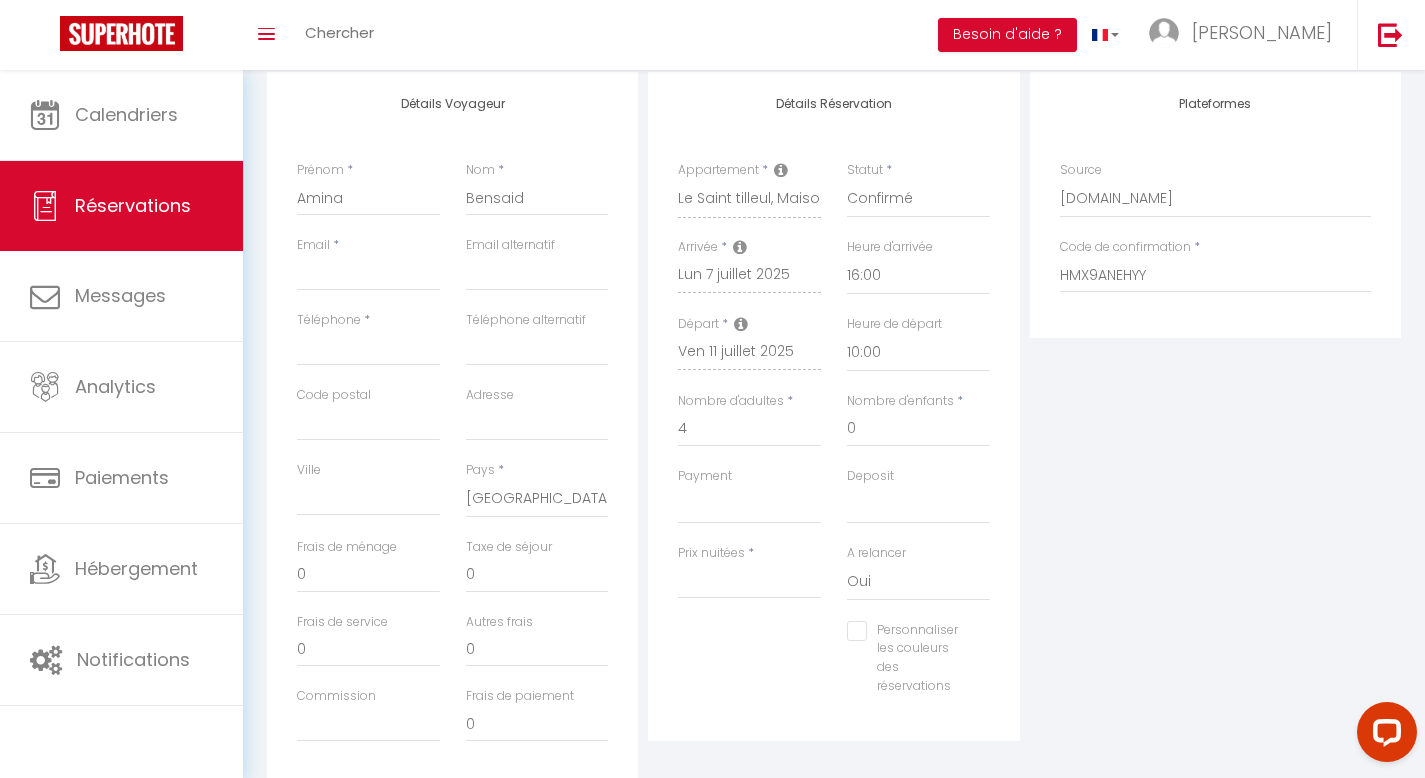 click on "Plateformes    Source
Direct
Airbnb.com
Booking.com
Chalet montagne
Expedia
Gite de France
Homeaway
Homeaway iCal
Homeaway.com
Hotels.com
Housetrip.com
Ical" at bounding box center [1215, 429] 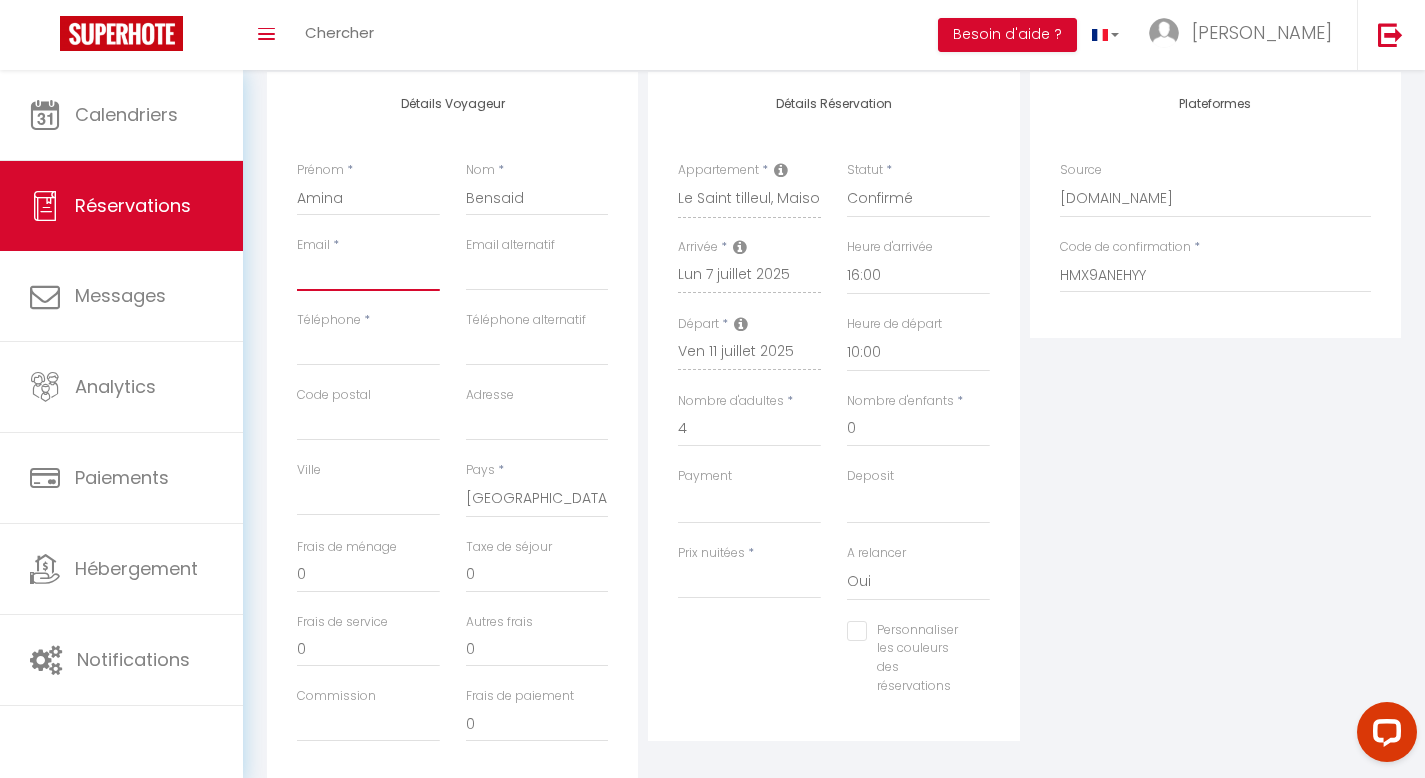 click on "Email client" at bounding box center (368, 273) 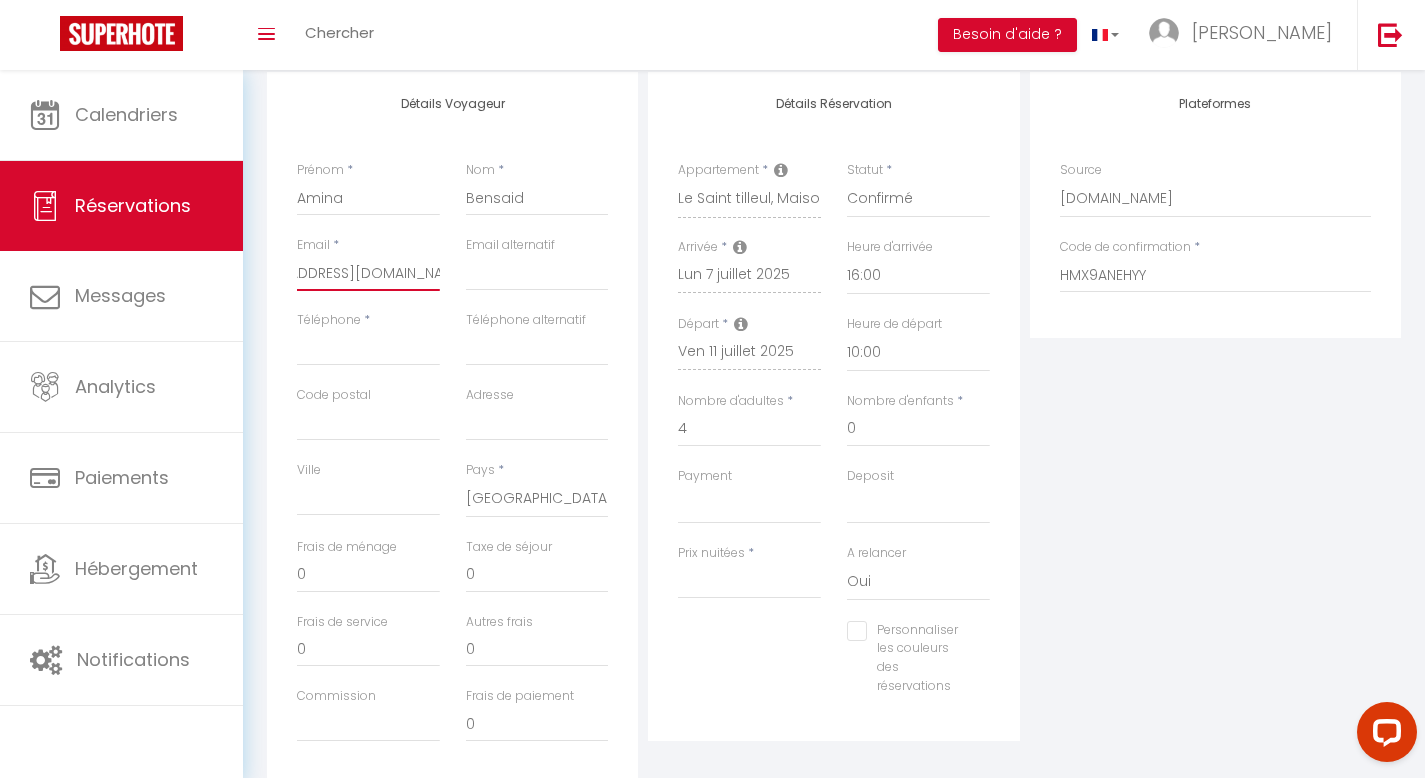 scroll, scrollTop: 0, scrollLeft: 75, axis: horizontal 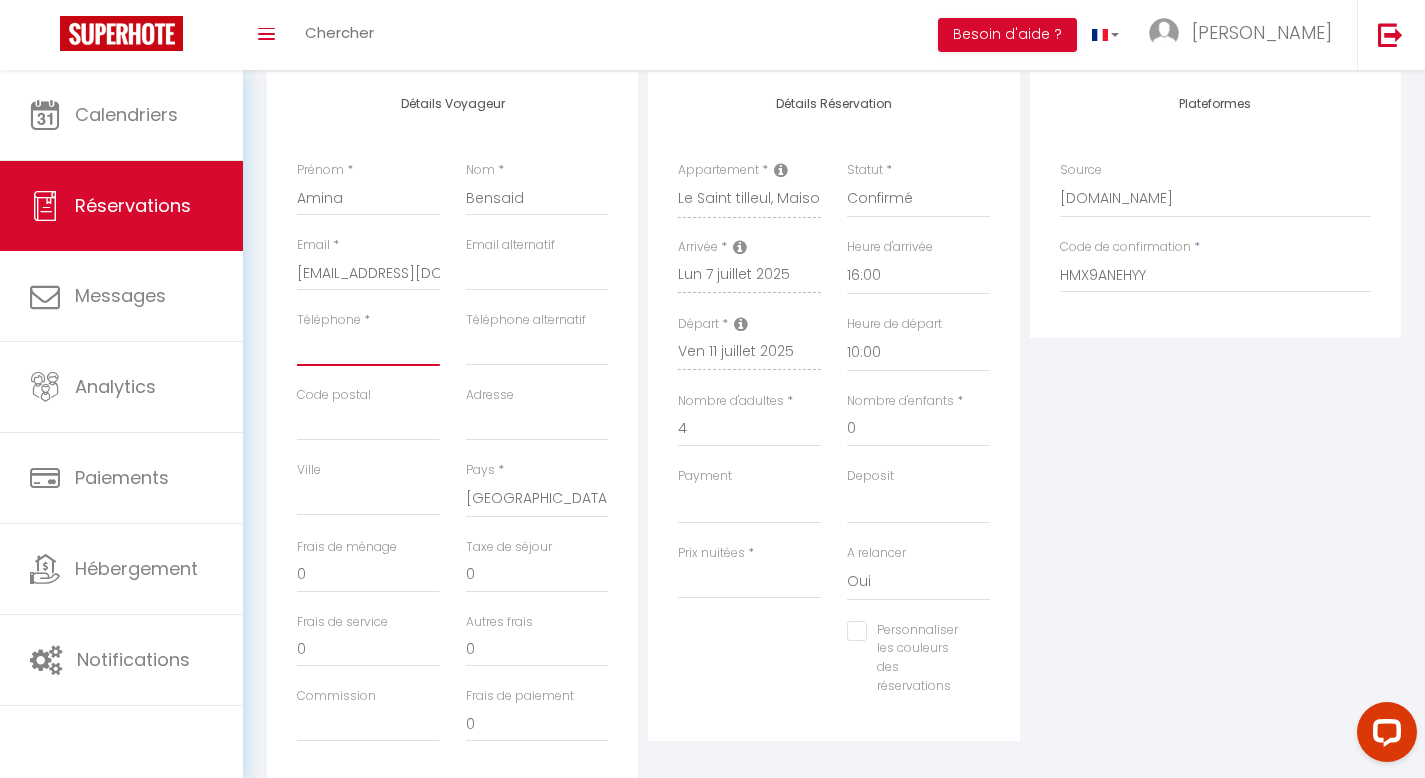 click on "Téléphone" at bounding box center (368, 348) 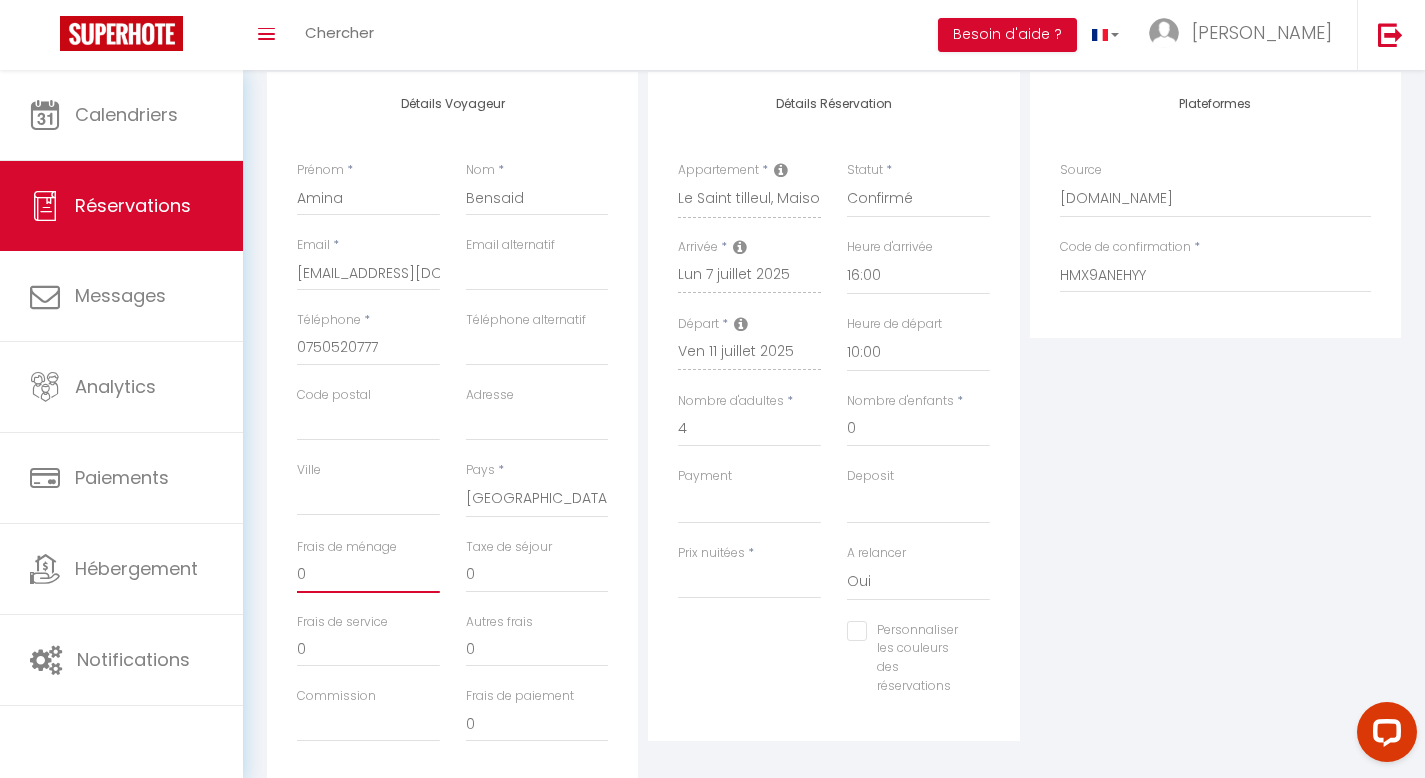 click on "0" at bounding box center [368, 575] 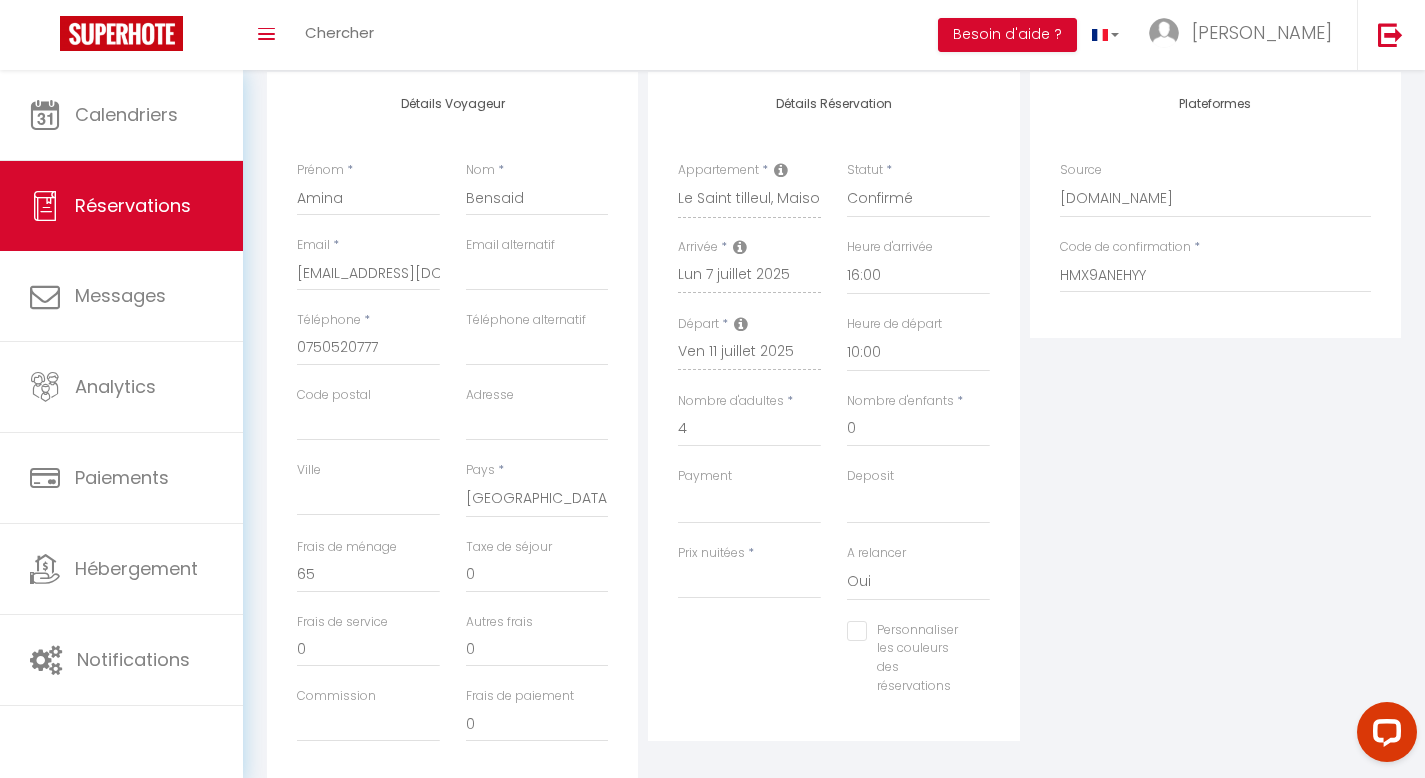click on "Plateformes    Source
Direct
Airbnb.com
Booking.com
Chalet montagne
Expedia
Gite de France
Homeaway
Homeaway iCal
Homeaway.com
Hotels.com
Housetrip.com
Ical" at bounding box center (1215, 429) 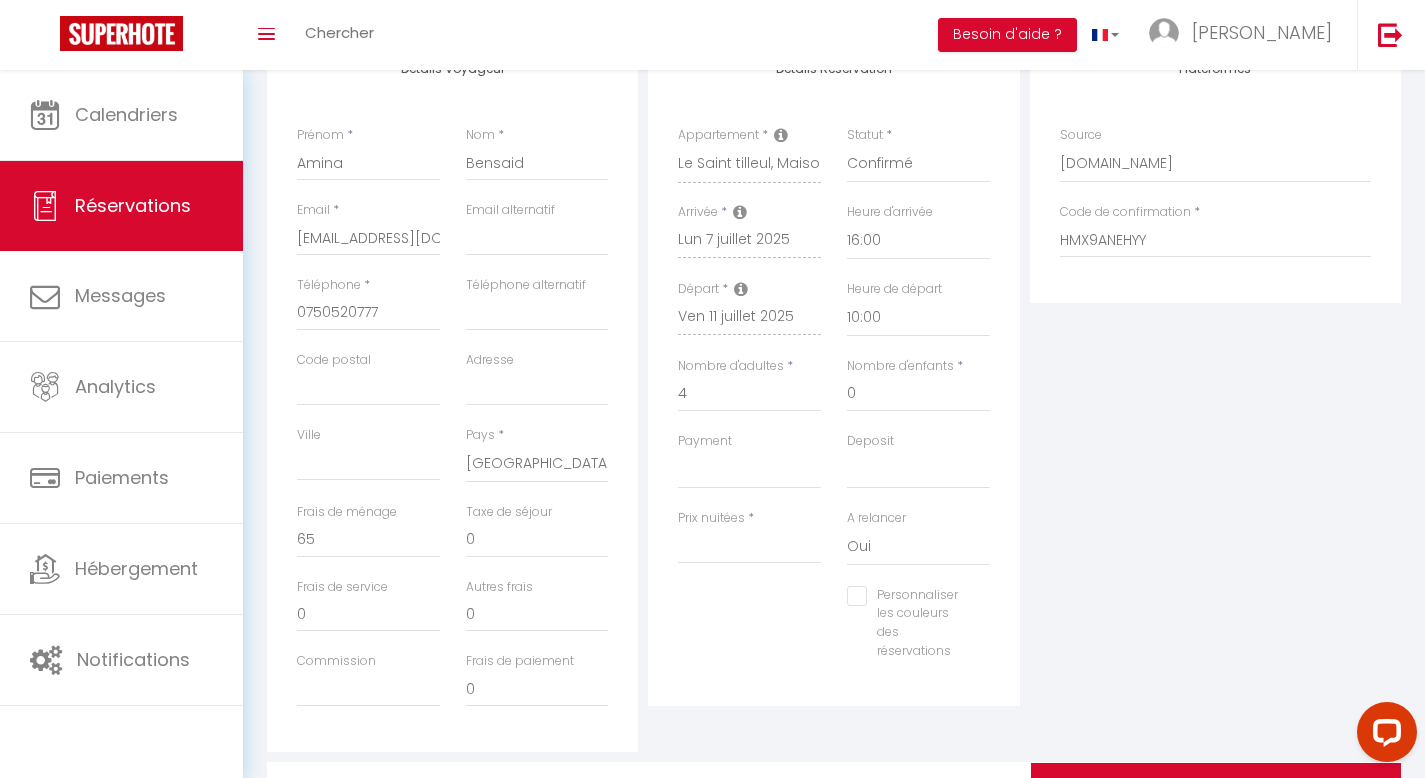 scroll, scrollTop: 295, scrollLeft: 0, axis: vertical 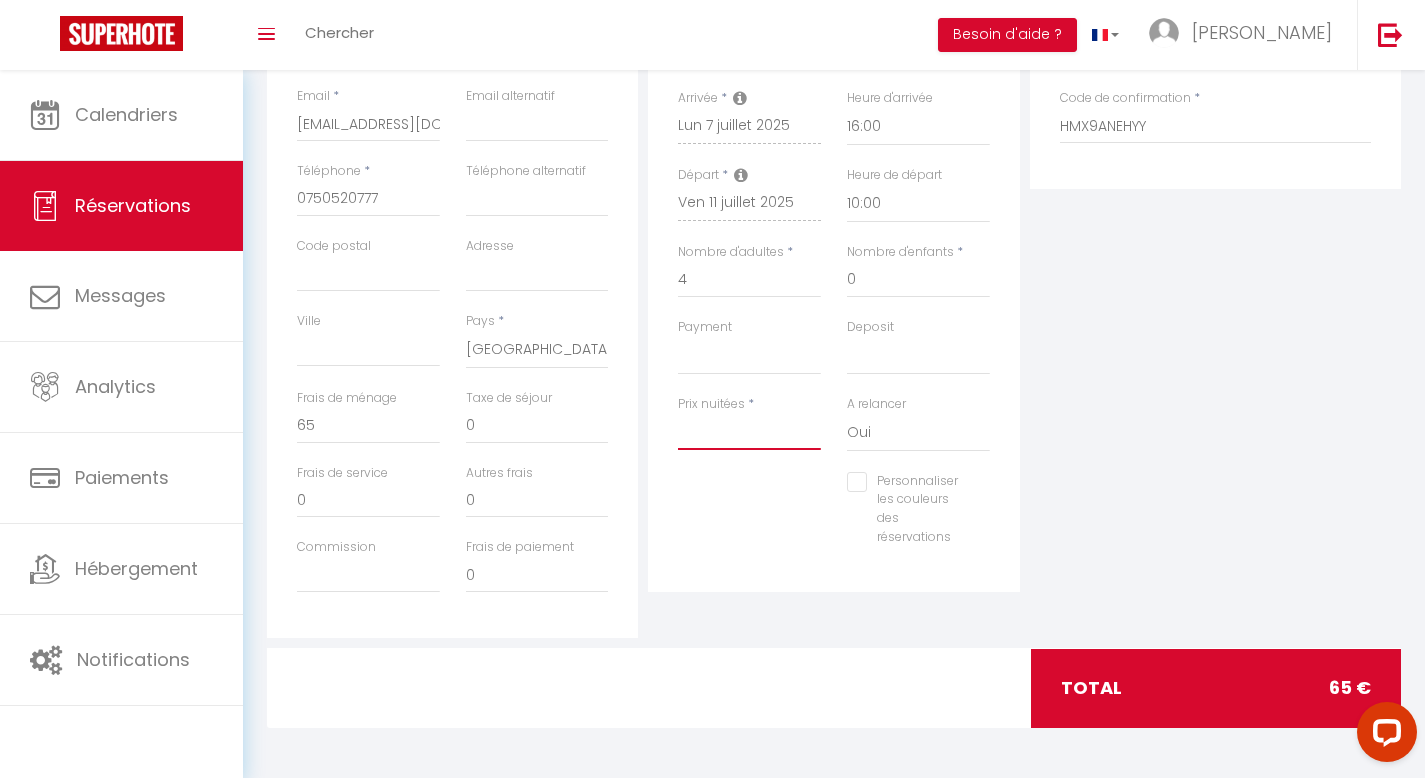 click on "Prix nuitées" at bounding box center [749, 432] 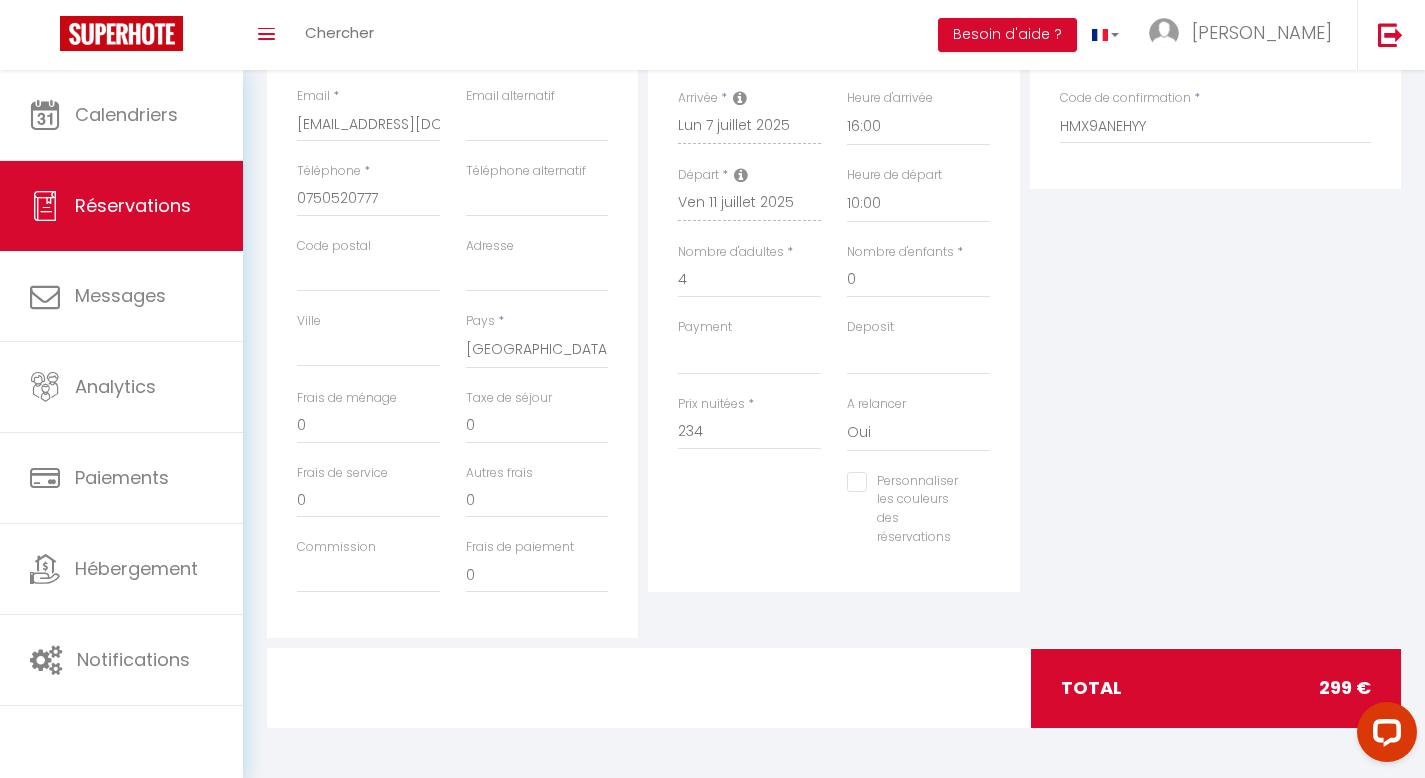 click on "Plateformes    Source
Direct
Airbnb.com
Booking.com
Chalet montagne
Expedia
Gite de France
Homeaway
Homeaway iCal
Homeaway.com
Hotels.com
Housetrip.com
Ical" at bounding box center [1215, 280] 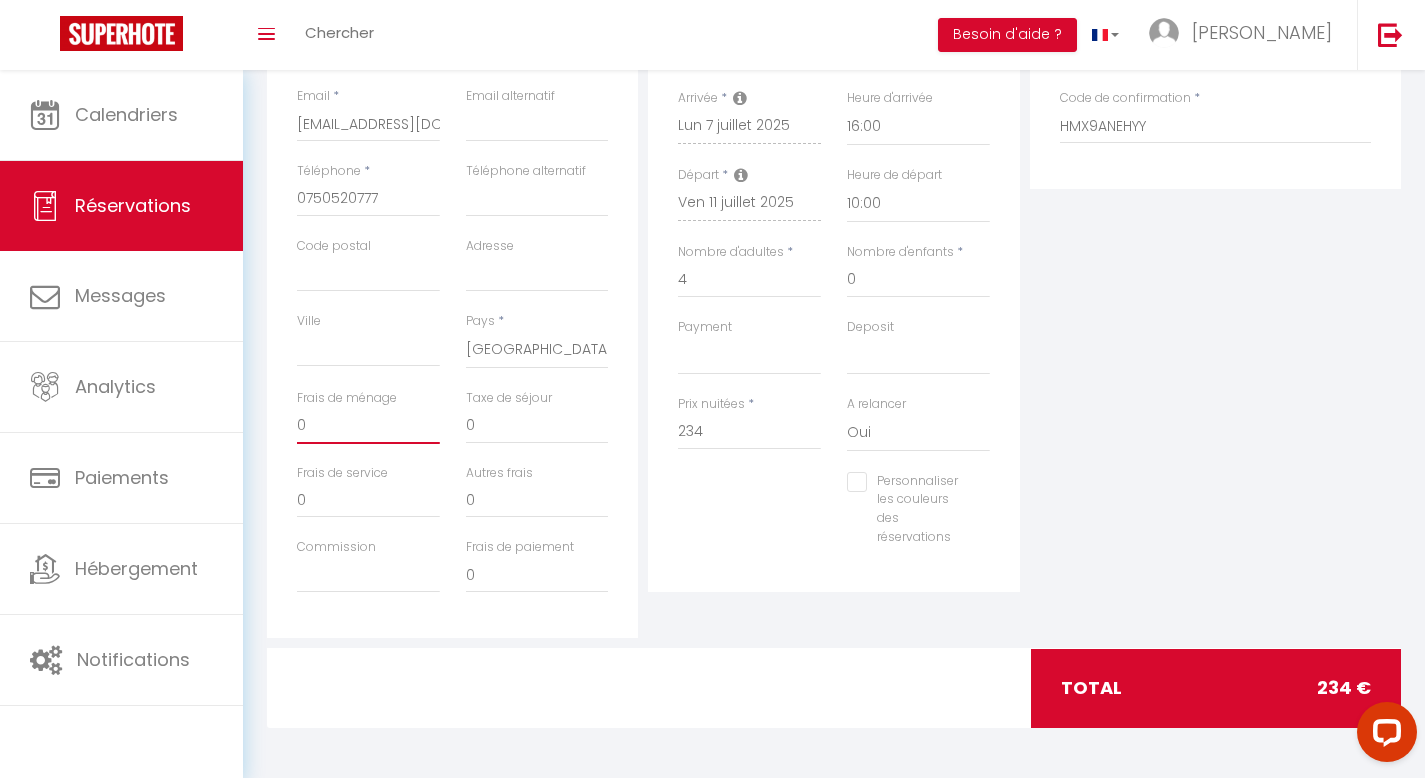 click on "0" at bounding box center (368, 426) 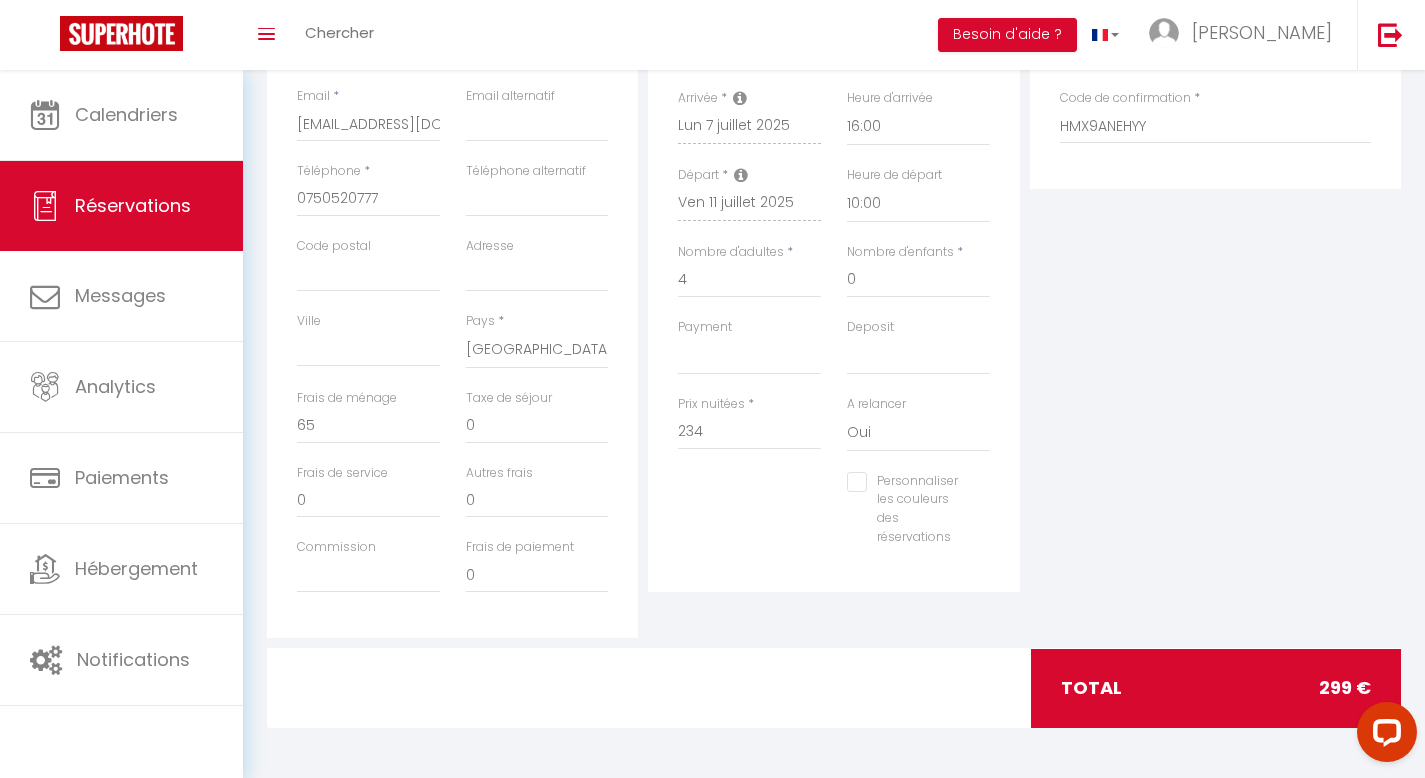 click on "Plateformes    Source
Direct
Airbnb.com
Booking.com
Chalet montagne
Expedia
Gite de France
Homeaway
Homeaway iCal
Homeaway.com
Hotels.com
Housetrip.com
Ical" at bounding box center (1215, 280) 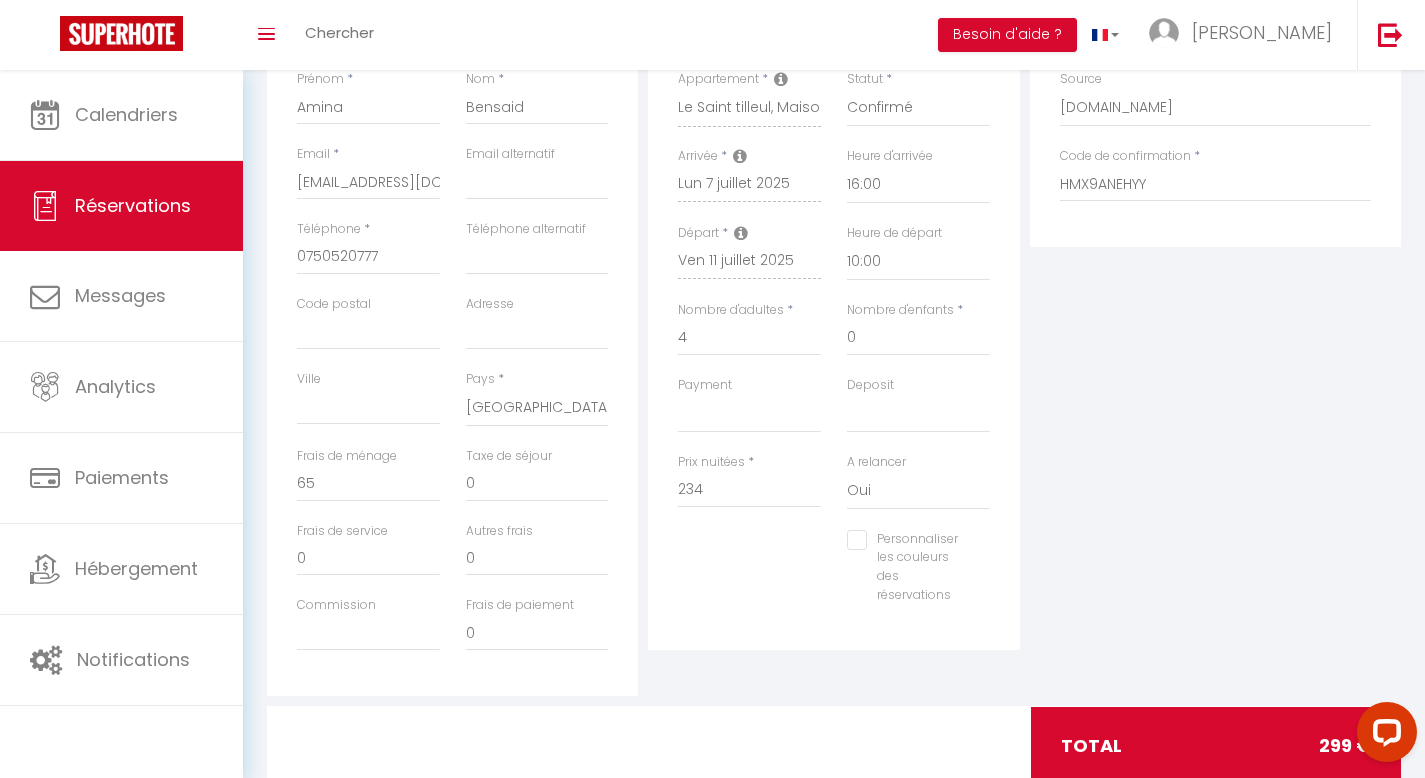 scroll, scrollTop: 408, scrollLeft: 0, axis: vertical 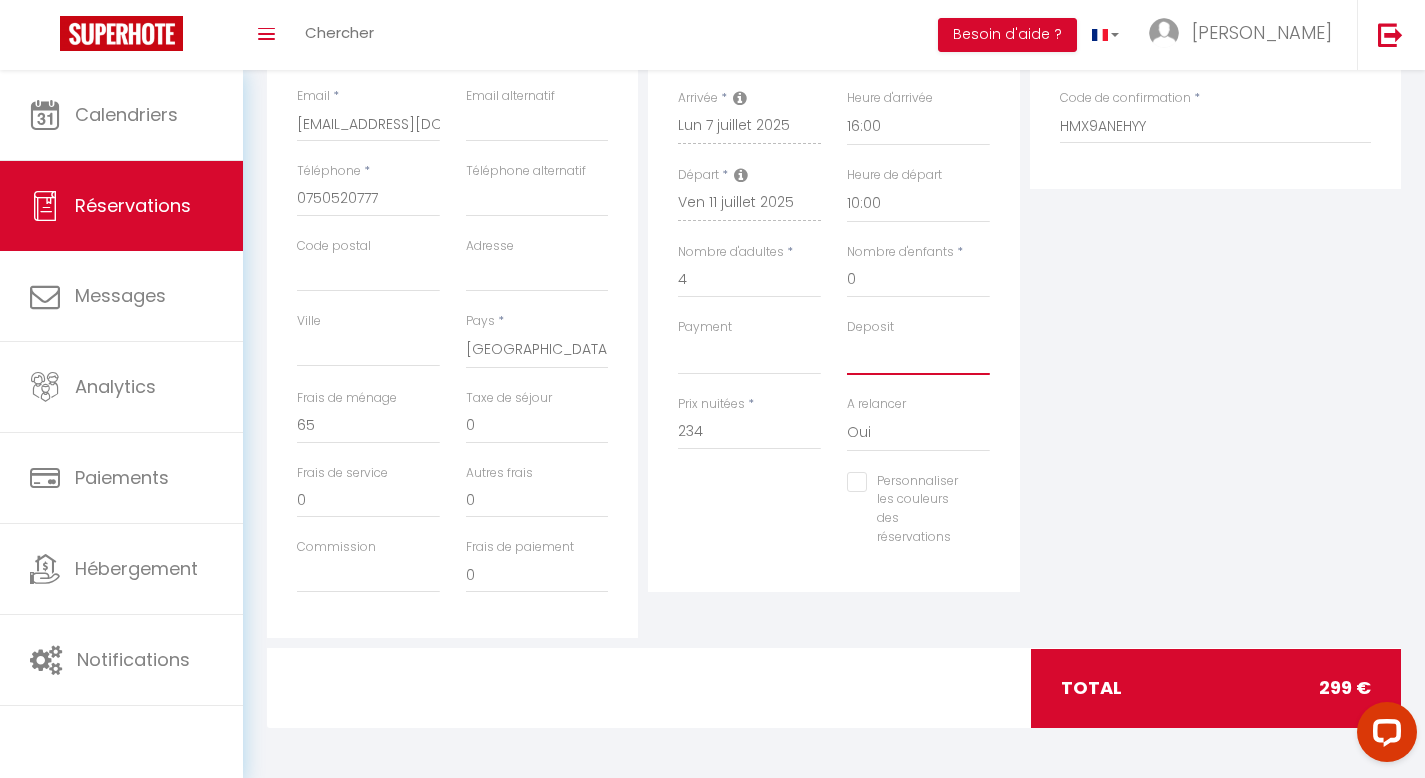 click on "OK   KO" at bounding box center [918, 356] 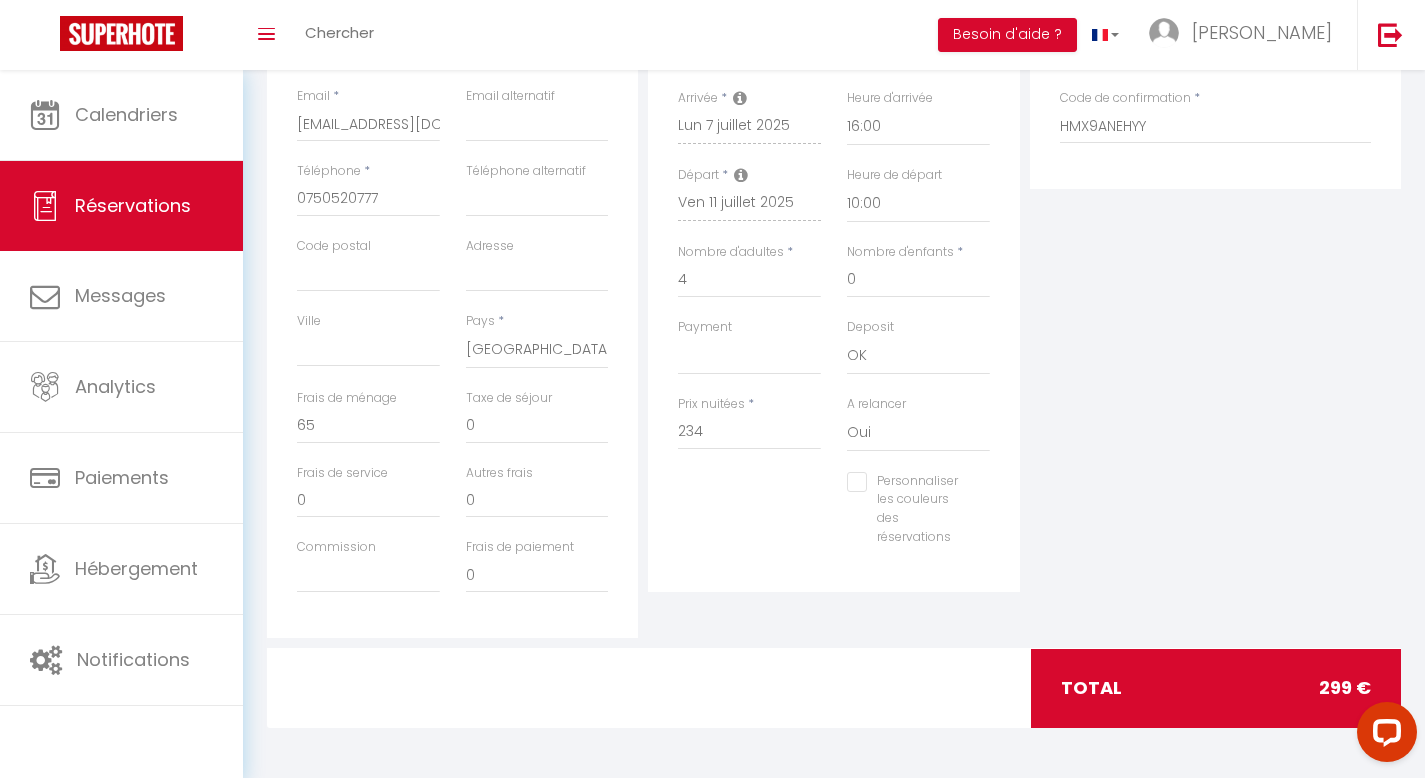 click on "Plateformes    Source
Direct
Airbnb.com
Booking.com
Chalet montagne
Expedia
Gite de France
Homeaway
Homeaway iCal
Homeaway.com
Hotels.com
Housetrip.com
Ical" at bounding box center [1215, 280] 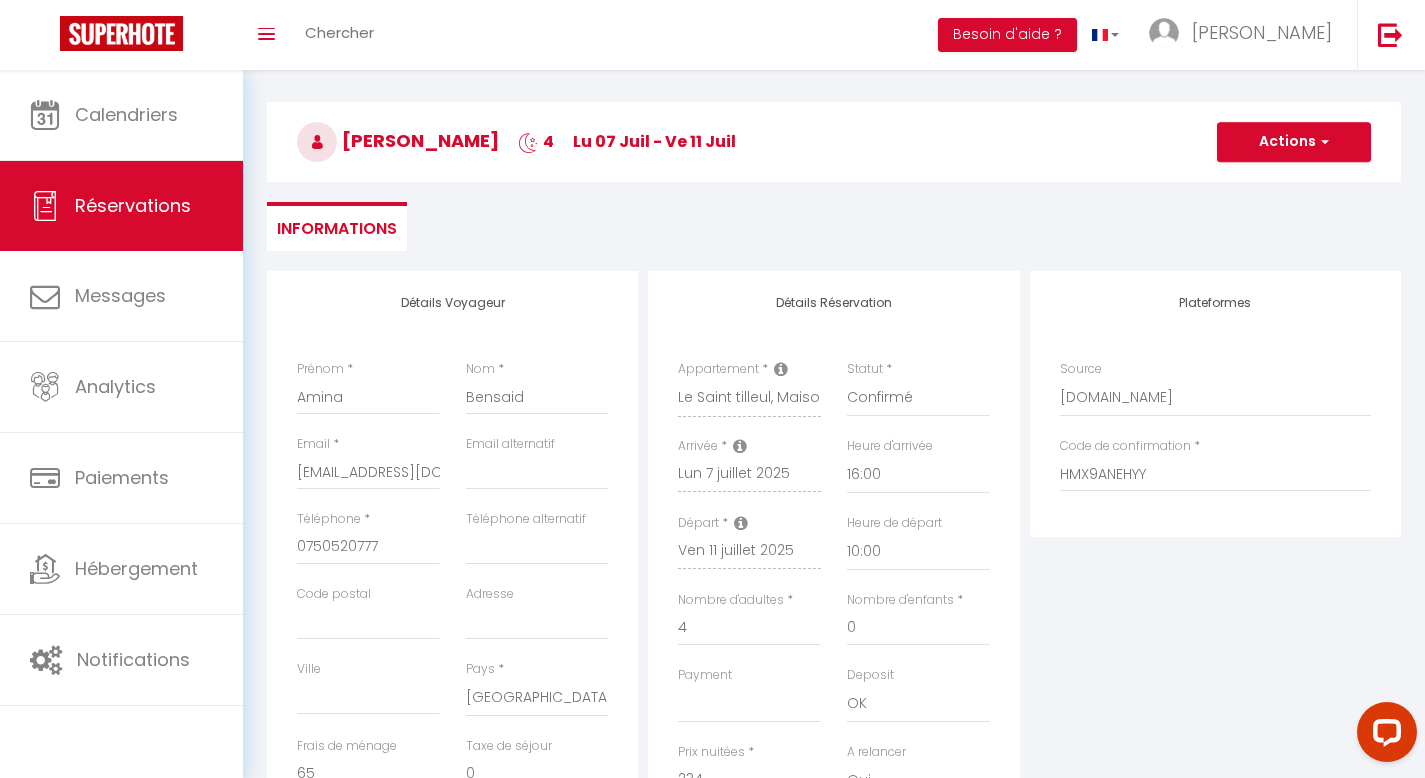 scroll, scrollTop: 58, scrollLeft: 0, axis: vertical 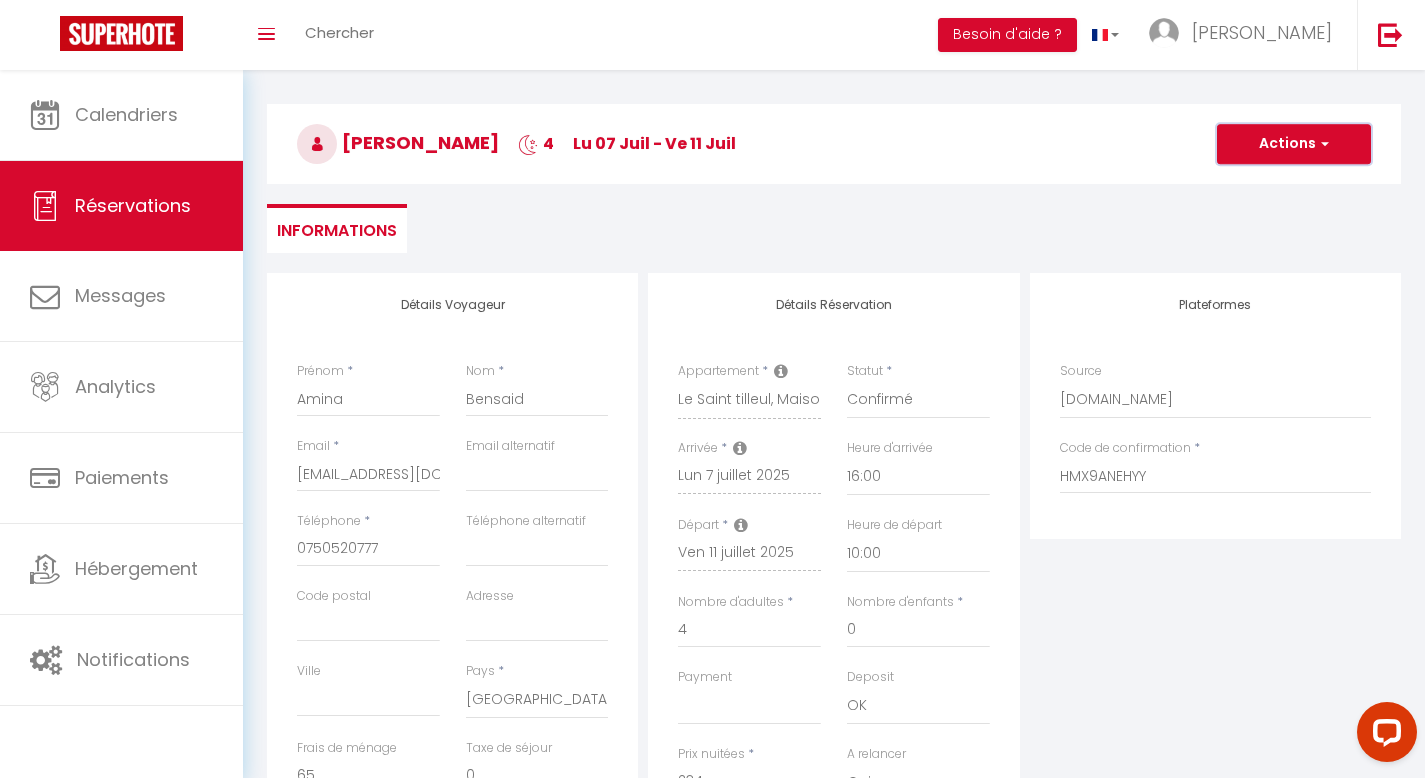 click on "Actions" at bounding box center [1294, 144] 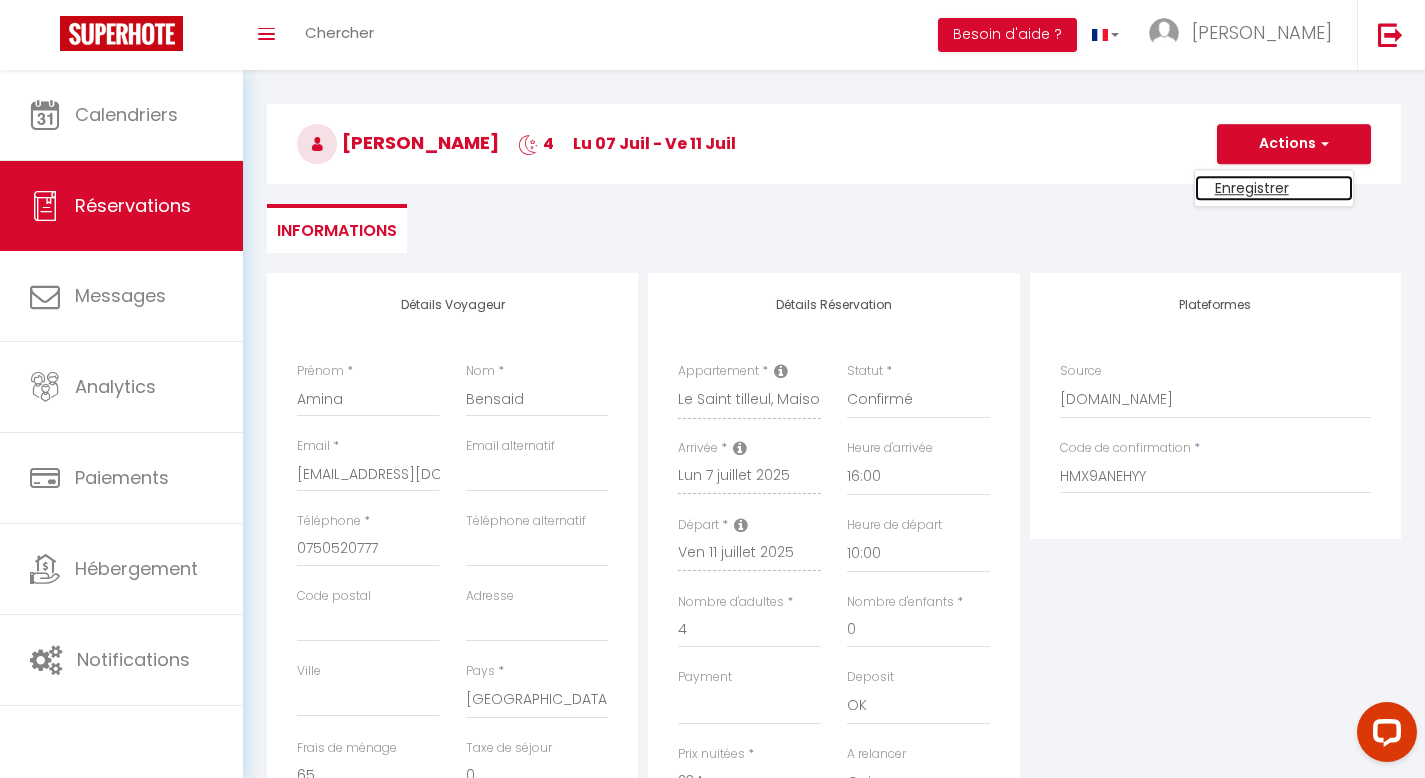 click on "Enregistrer" at bounding box center (1274, 188) 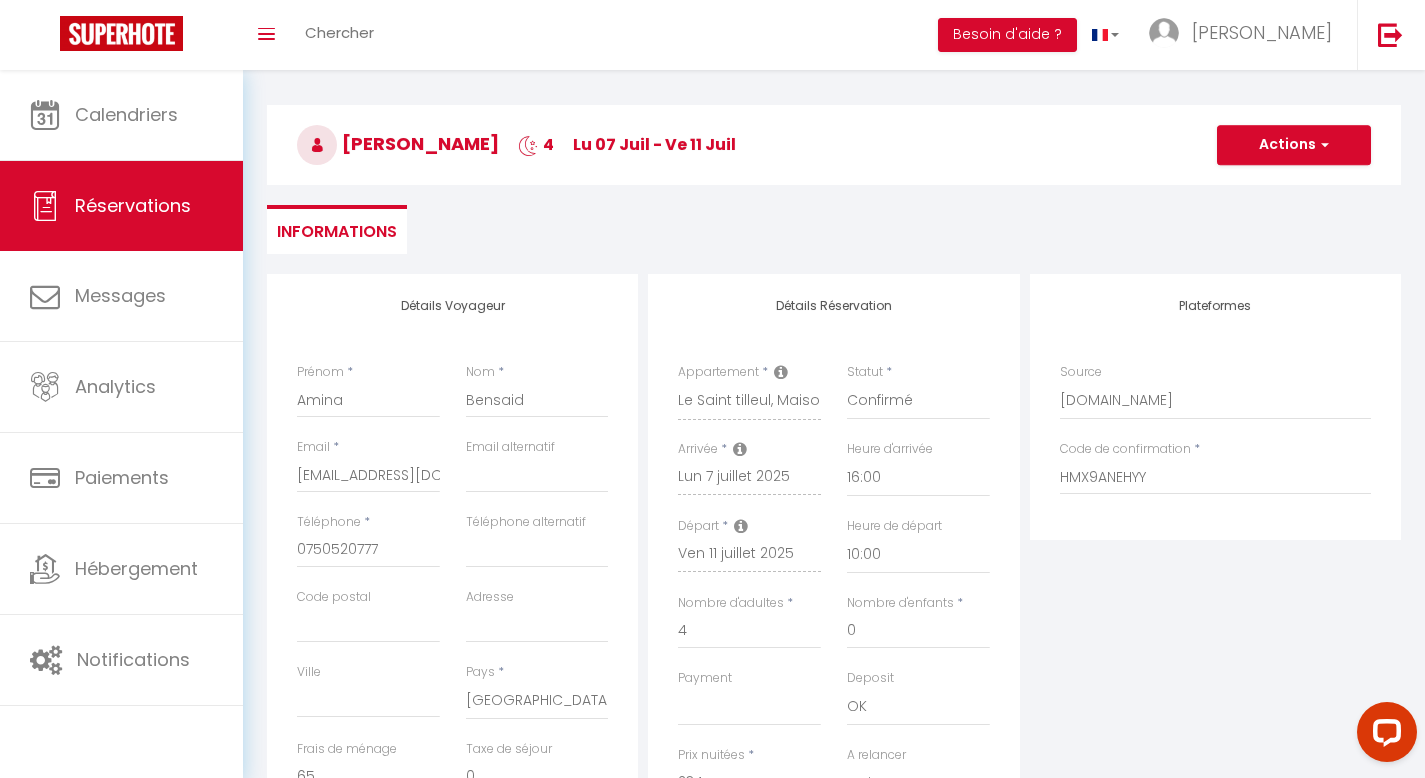 scroll, scrollTop: 0, scrollLeft: 0, axis: both 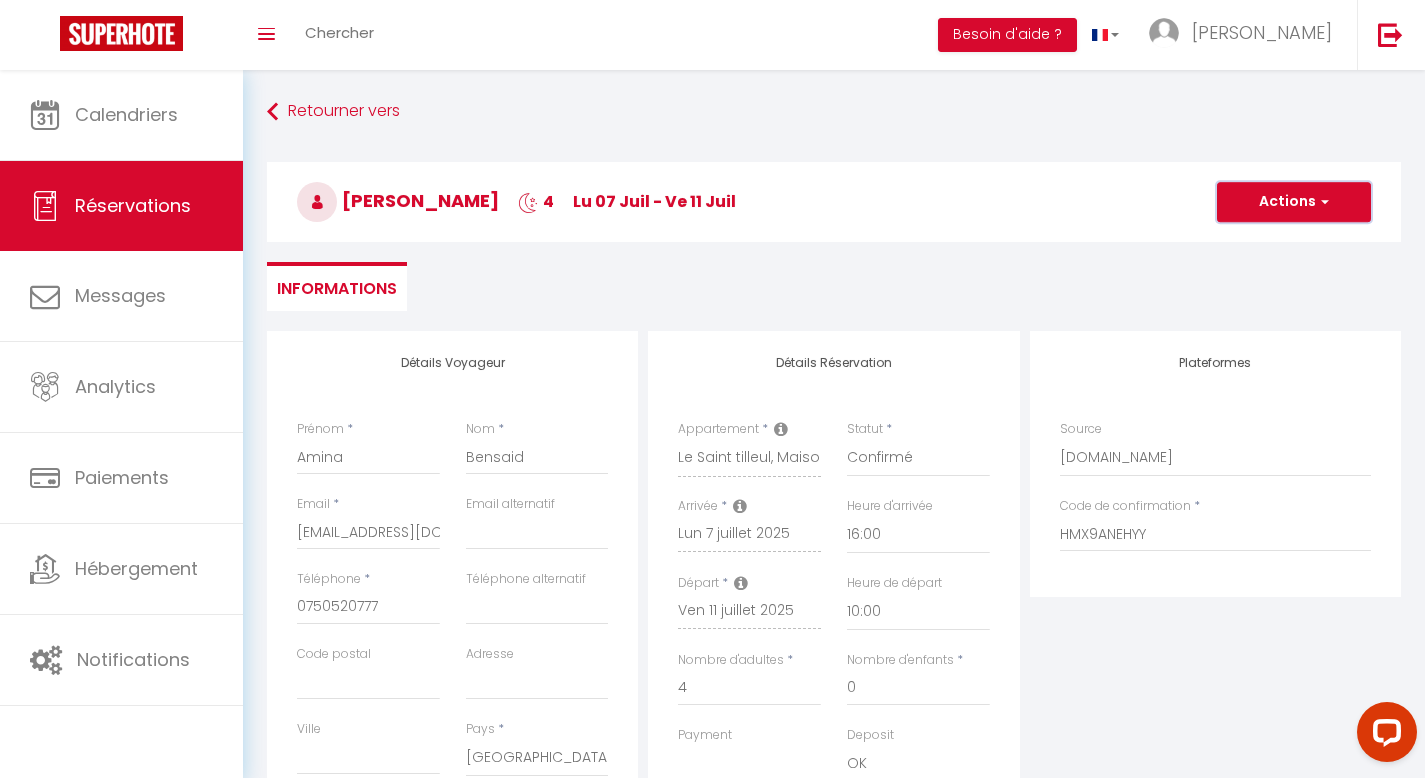 click on "Actions" at bounding box center [1294, 202] 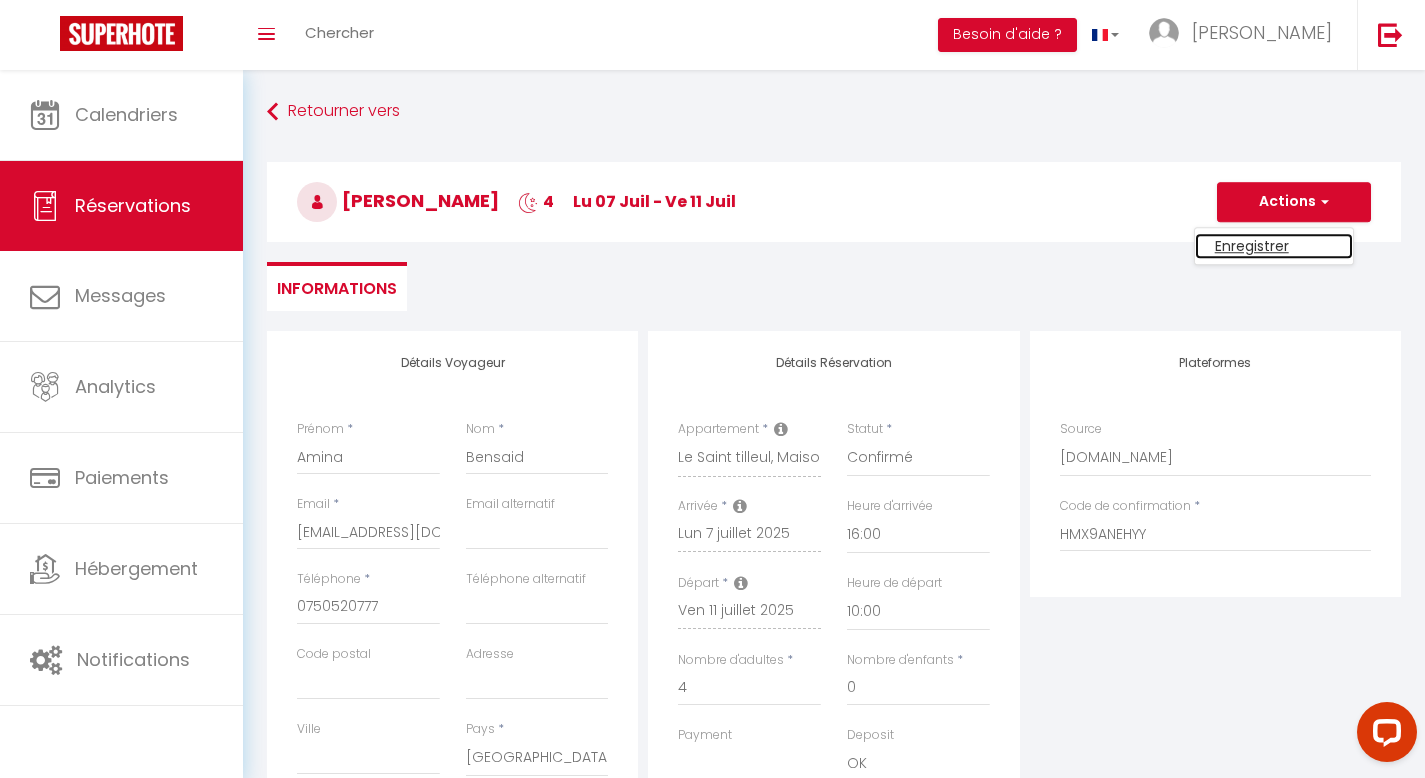 click on "Enregistrer" at bounding box center [1274, 246] 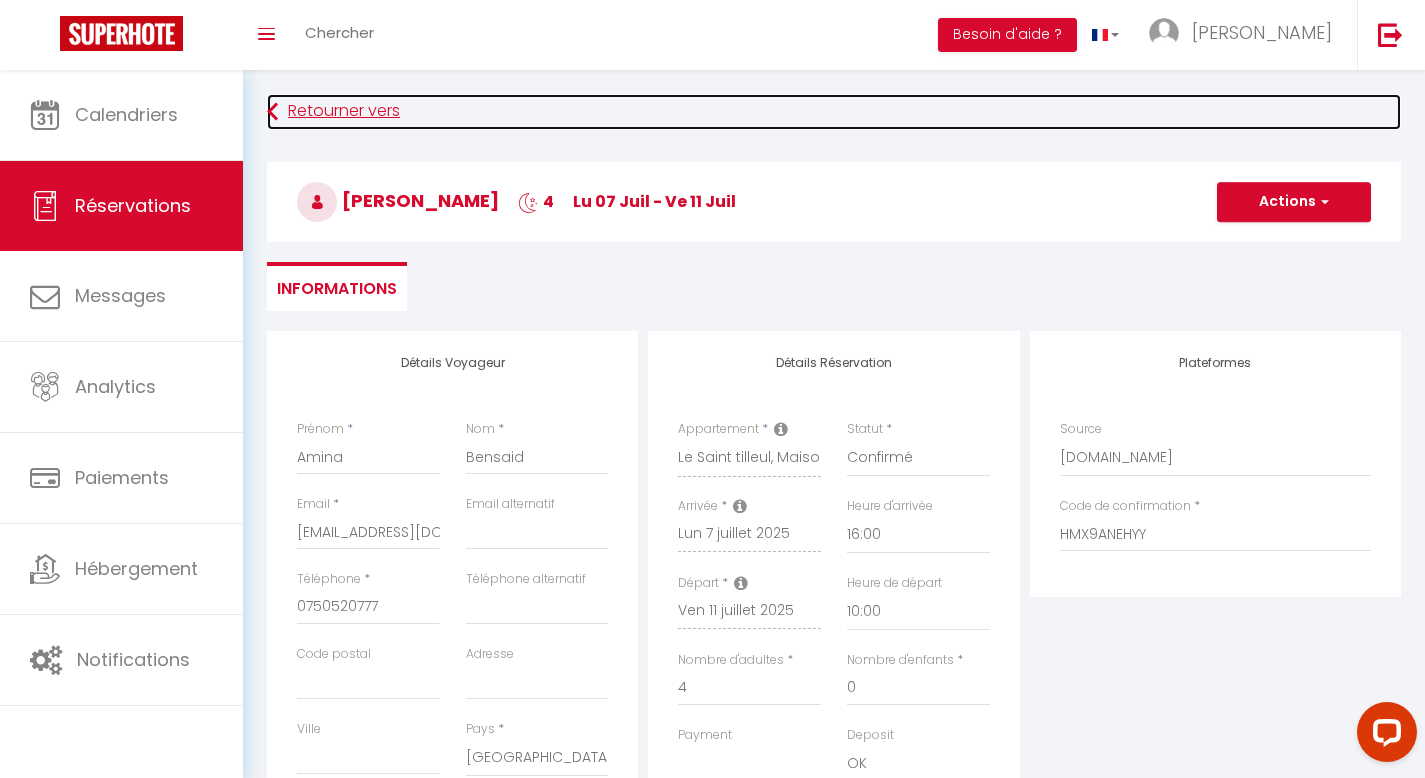 click on "Retourner vers" at bounding box center [834, 112] 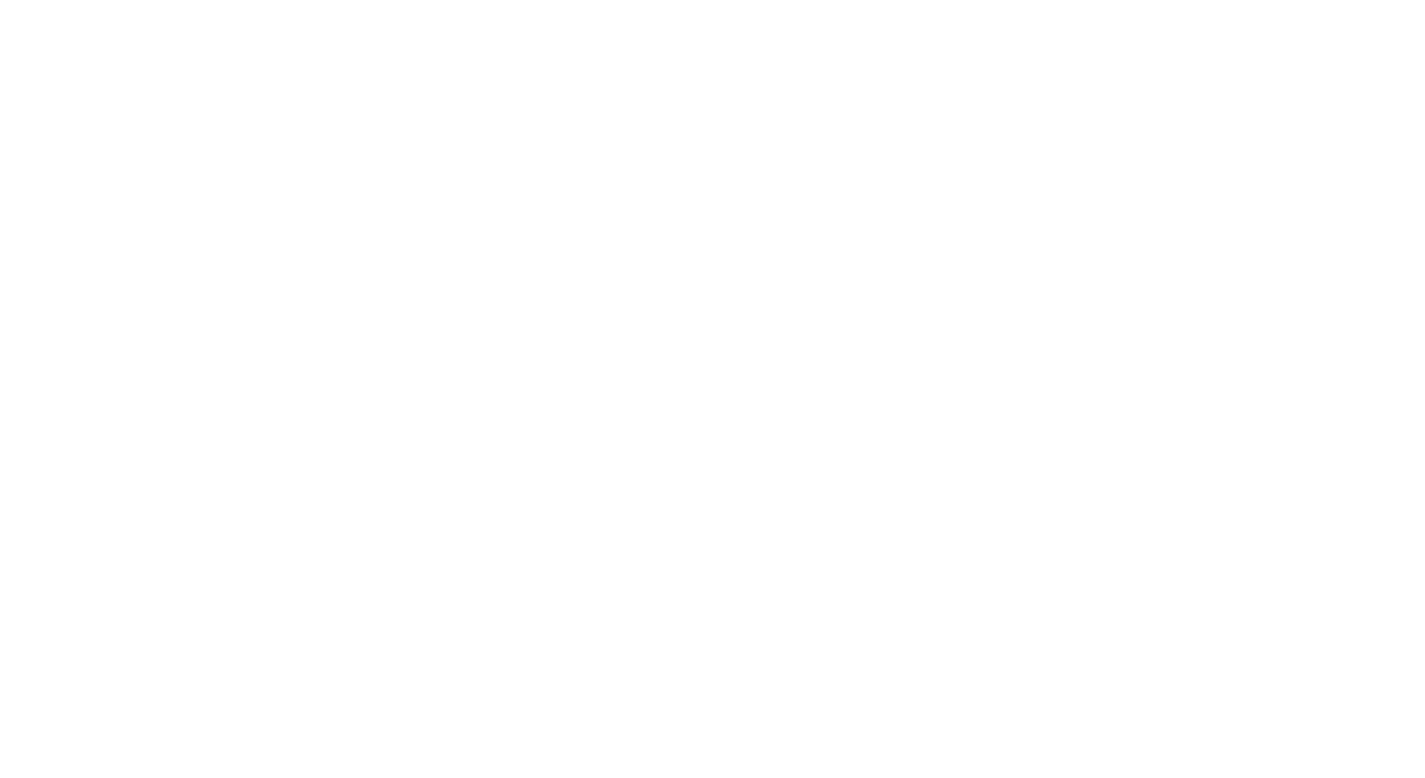 scroll, scrollTop: 0, scrollLeft: 0, axis: both 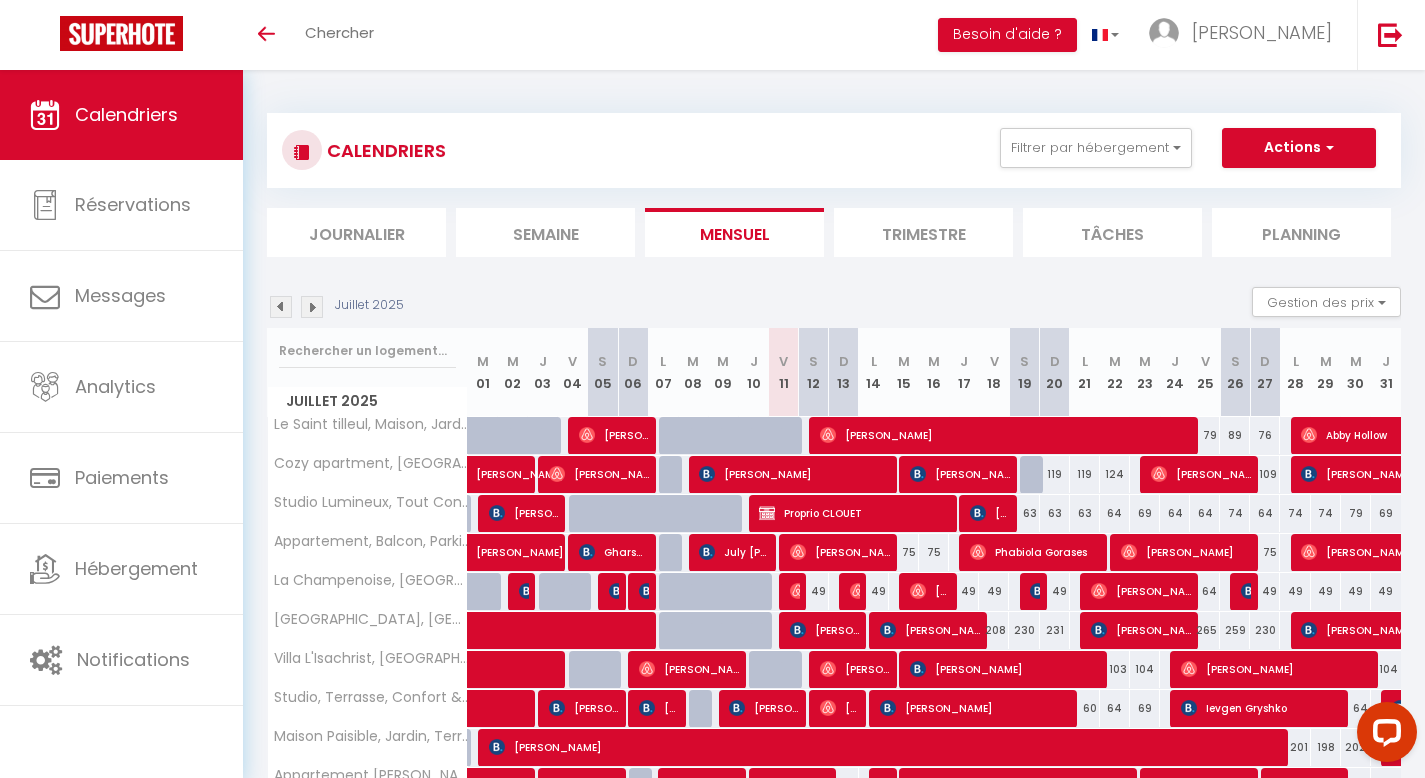 click at bounding box center [674, 436] 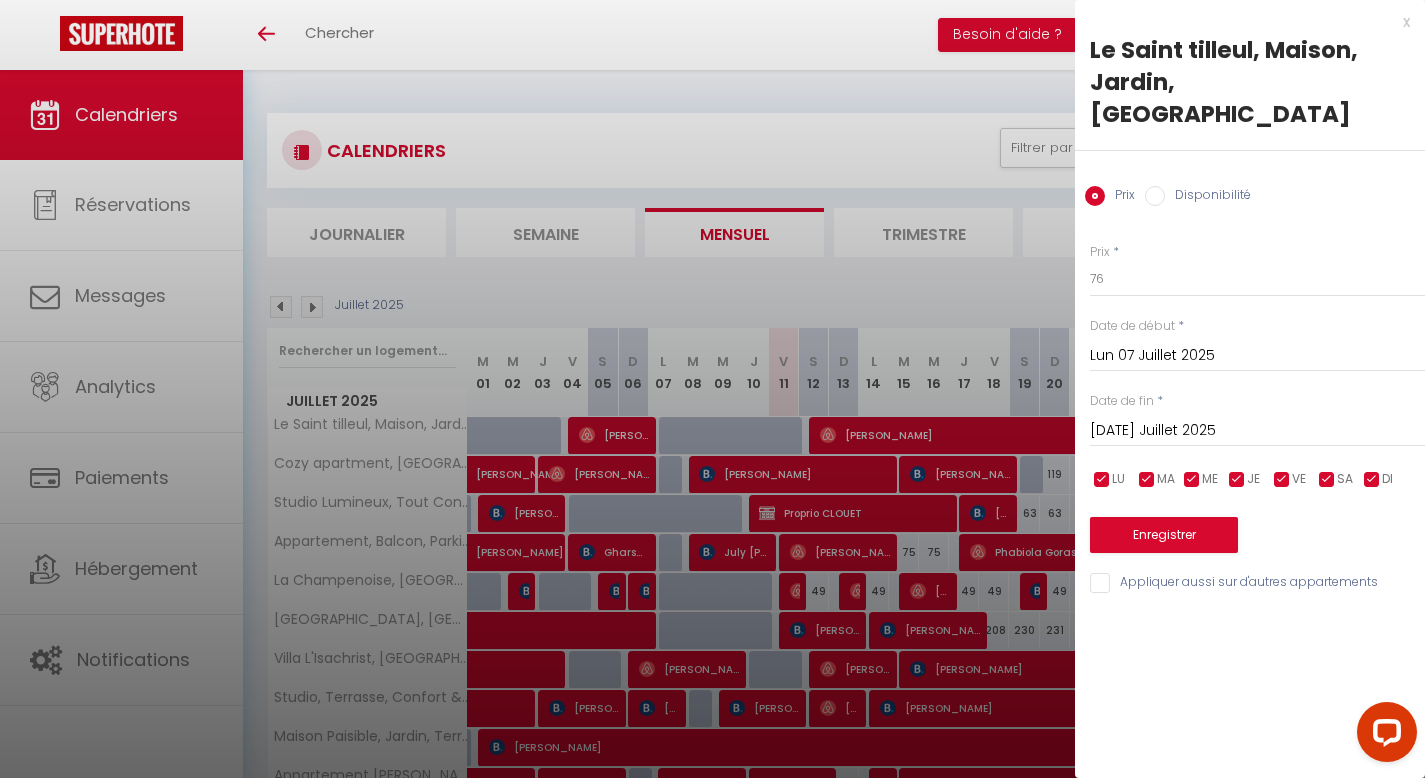 click on "x" at bounding box center (1242, 22) 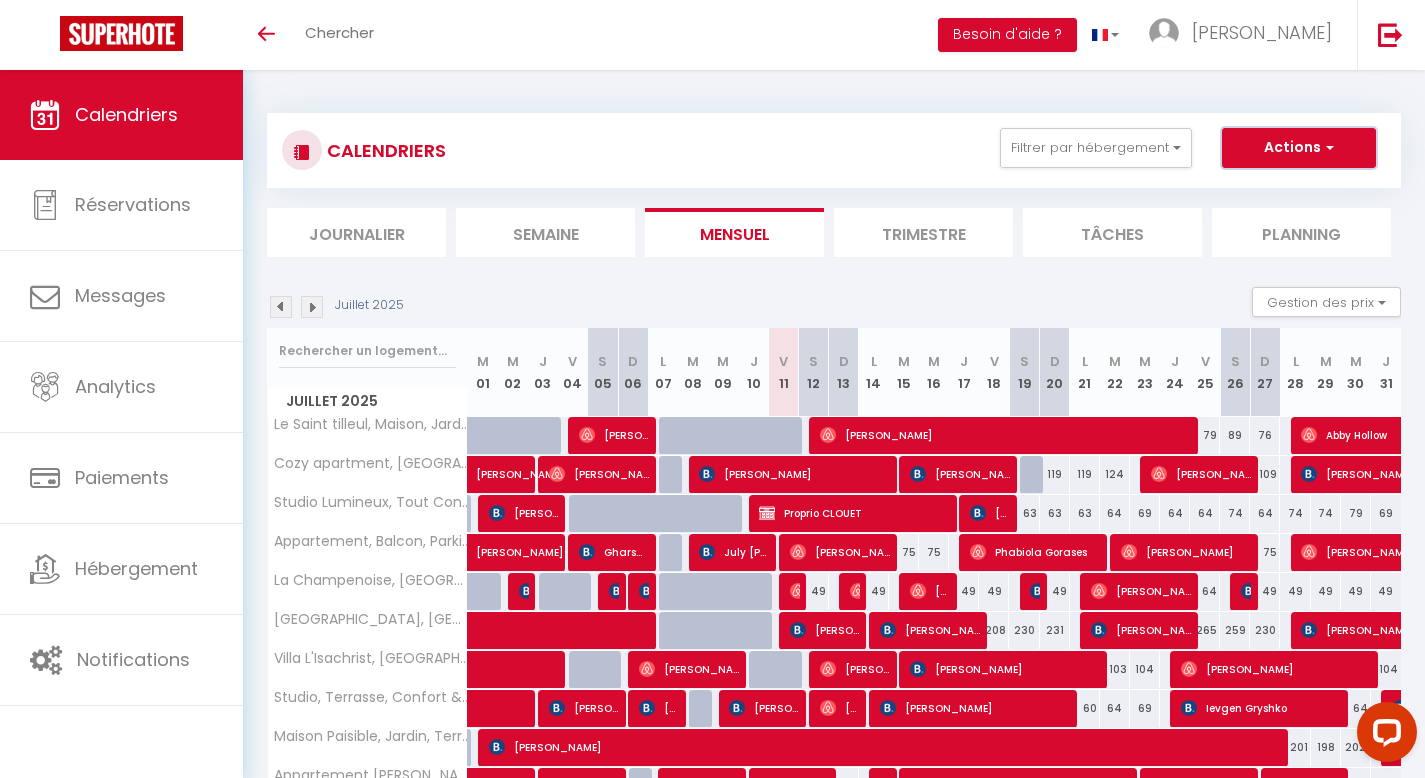 click on "Actions" at bounding box center [1299, 148] 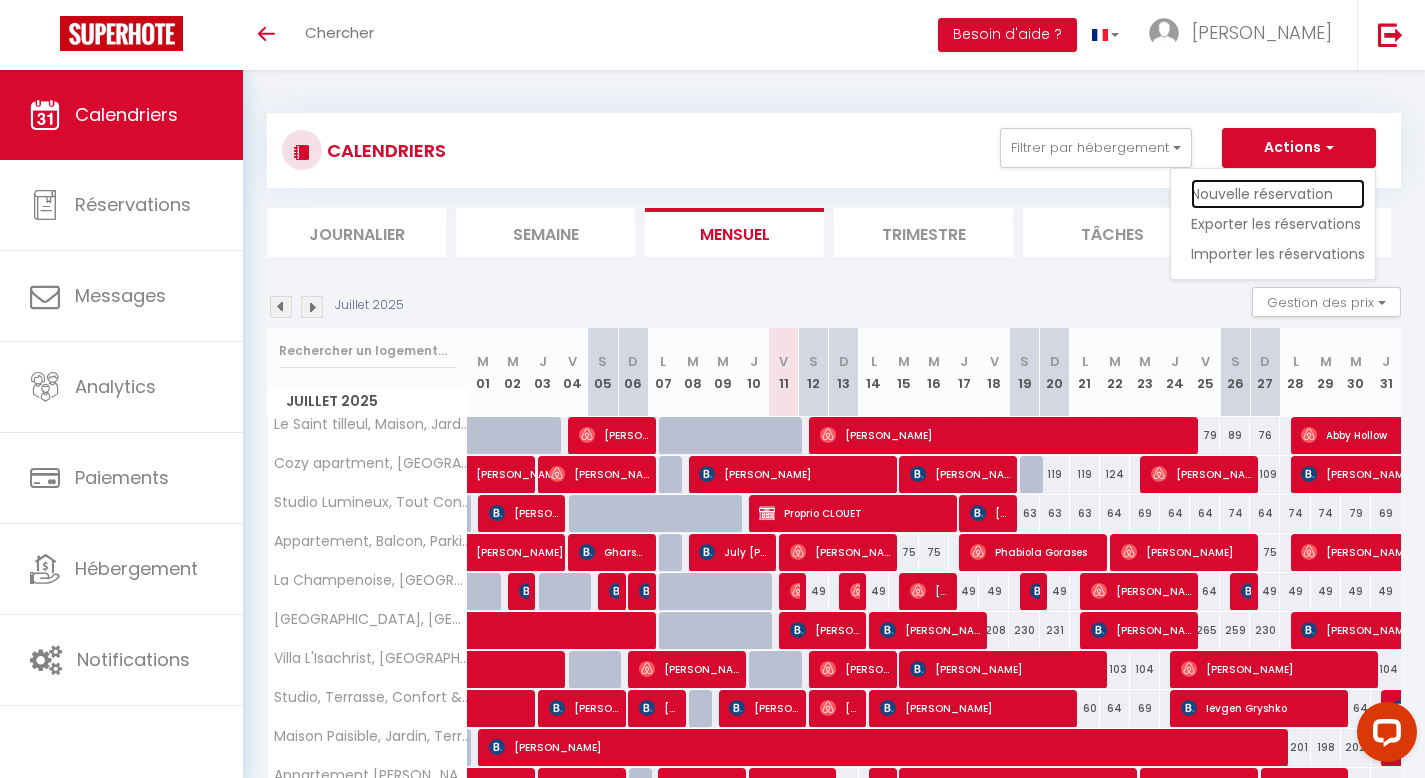 click on "Nouvelle réservation" at bounding box center (1278, 194) 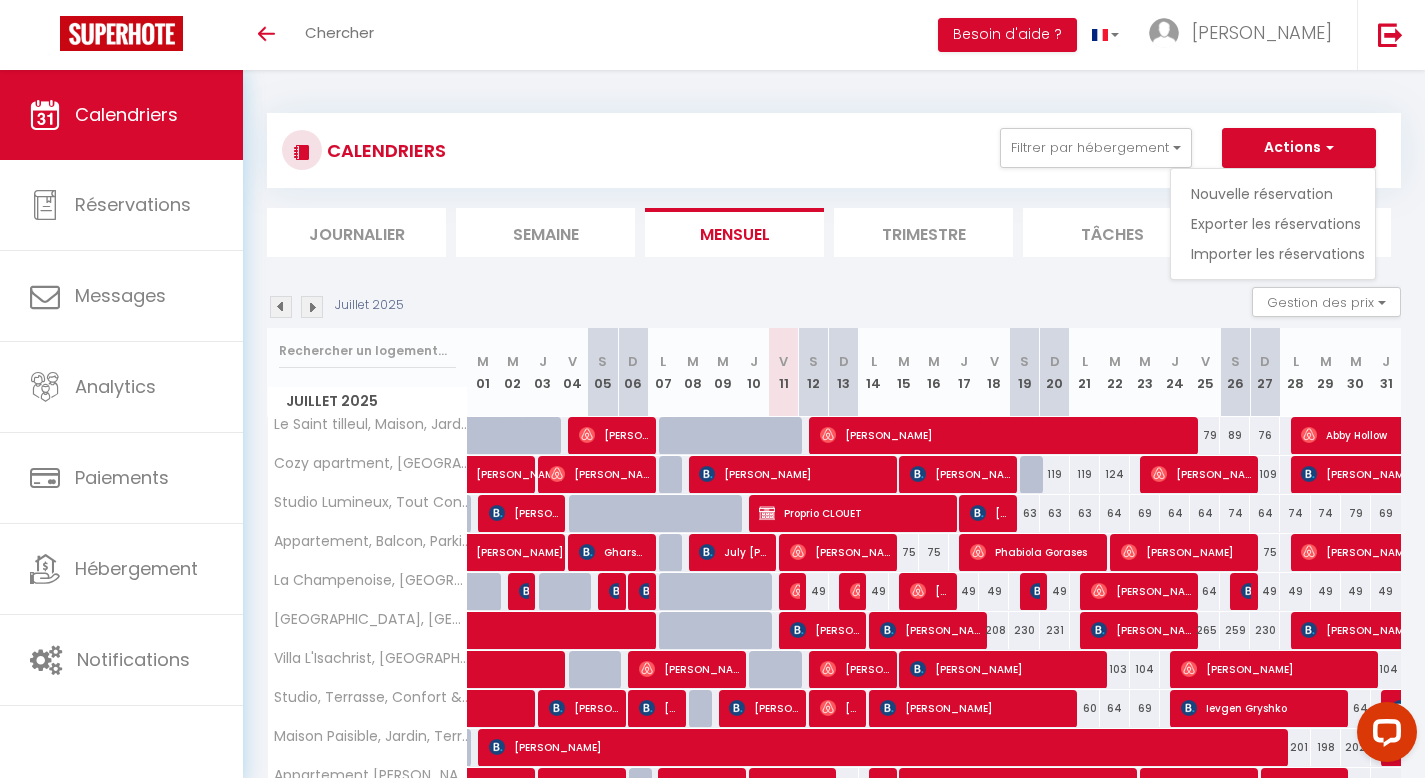 select 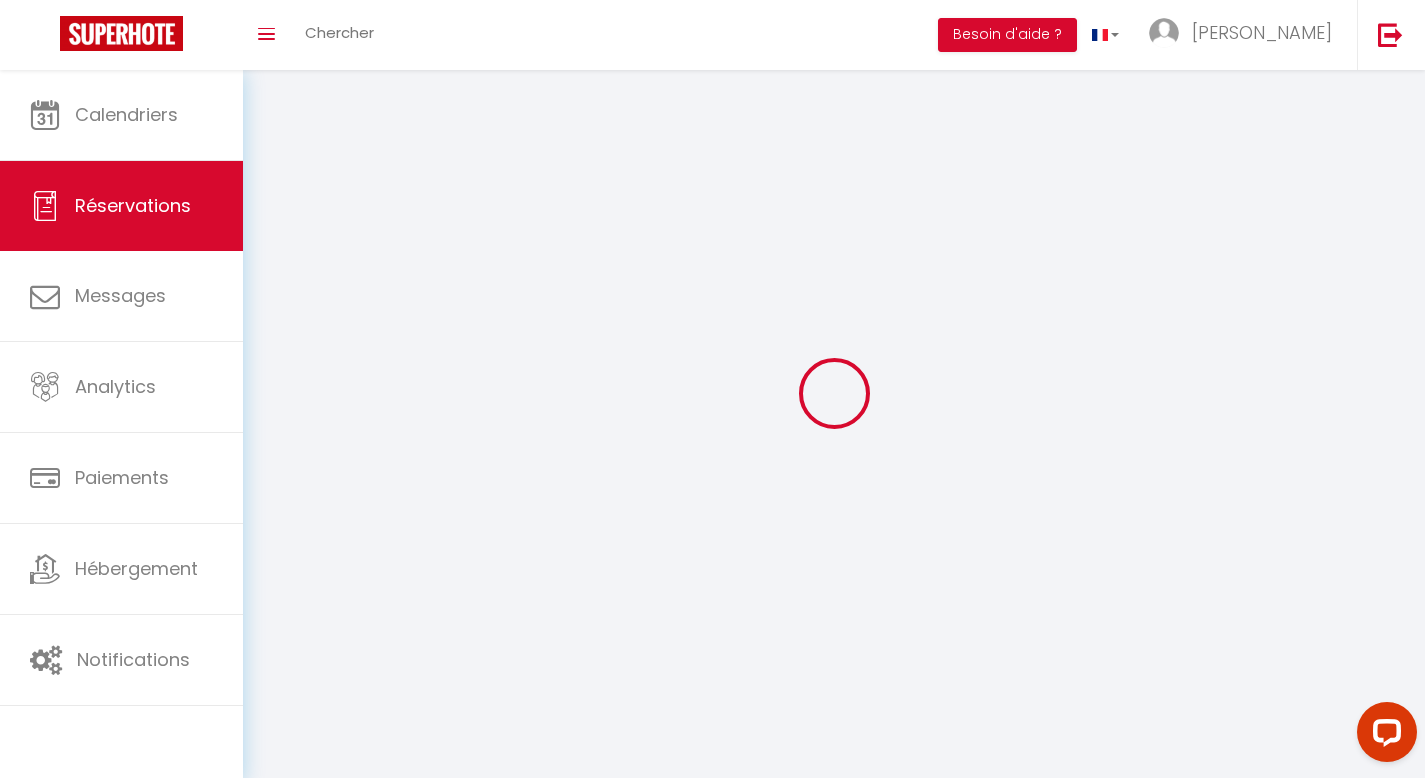 select 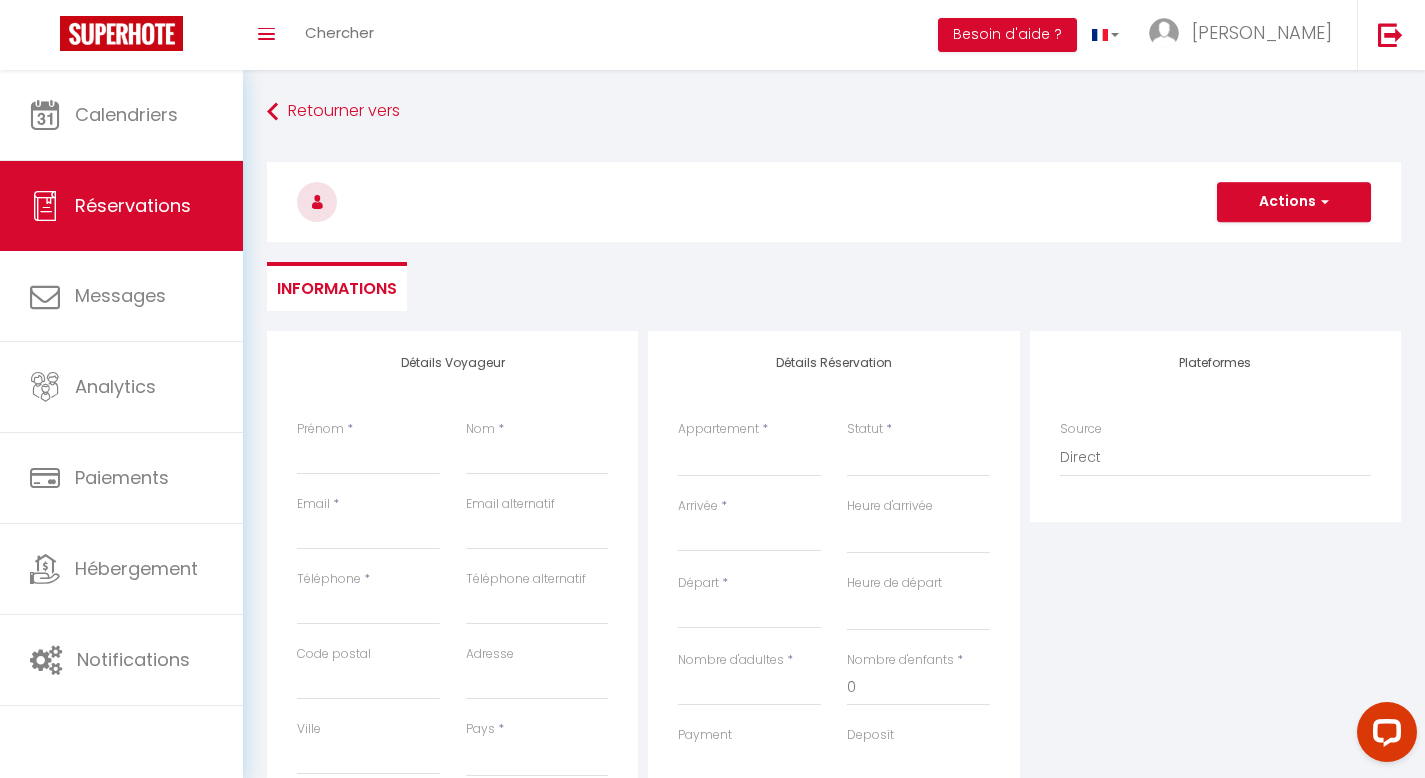 select 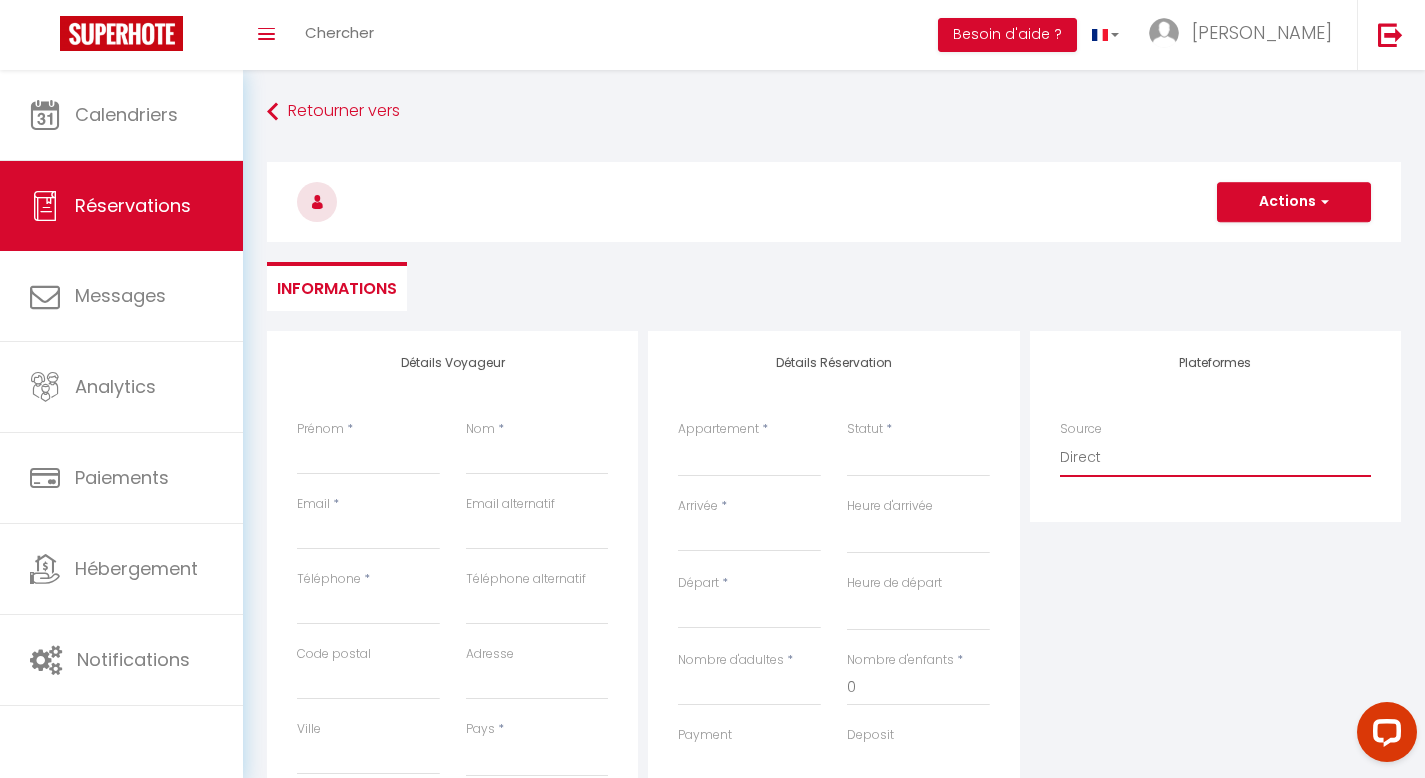 click on "Direct
Airbnb.com
Booking.com
Chalet montagne
Expedia
Gite de France
Homeaway
Homeaway iCal
Homeaway.com
Hotels.com
Housetrip.com
Ical" at bounding box center [1215, 458] 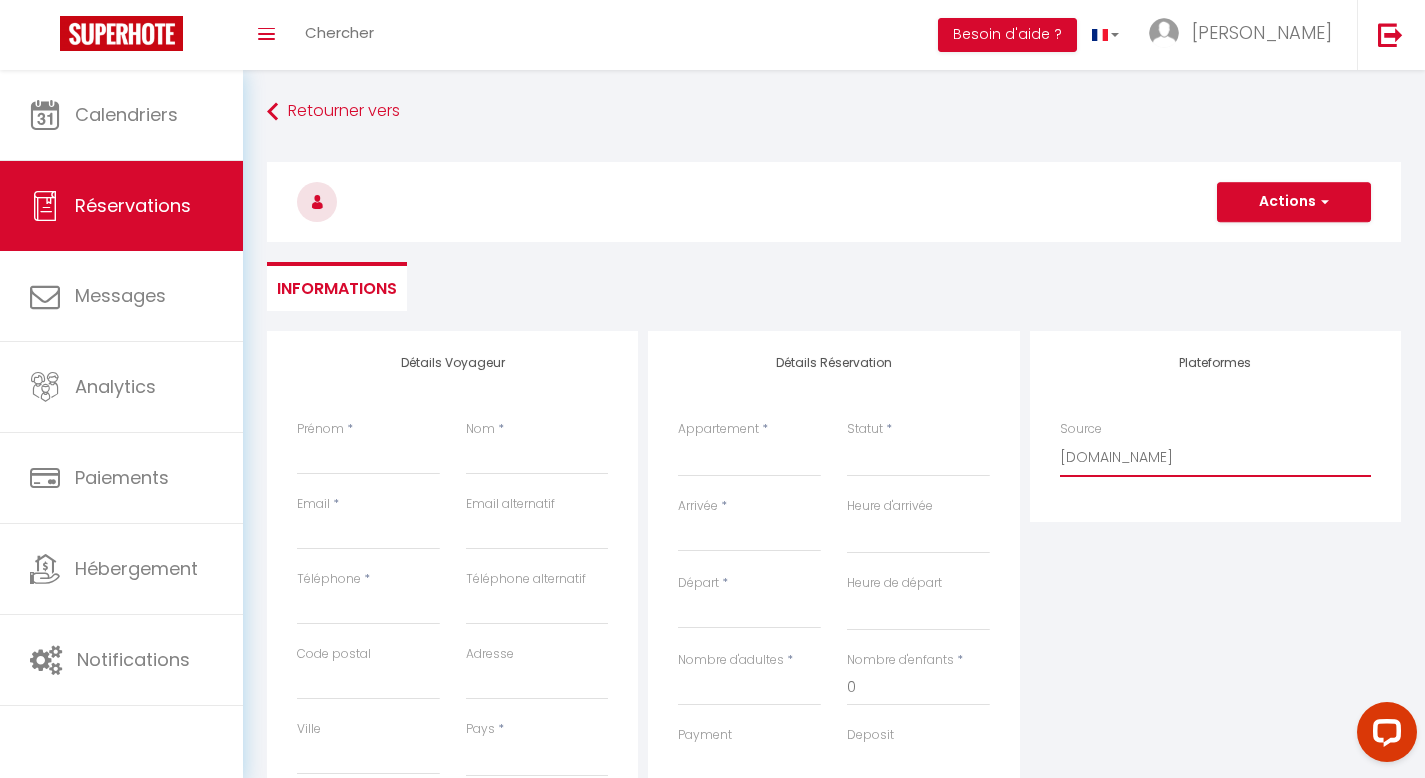 click on "Direct
Airbnb.com
Booking.com
Chalet montagne
Expedia
Gite de France
Homeaway
Homeaway iCal
Homeaway.com
Hotels.com
Housetrip.com
Ical" at bounding box center [1215, 458] 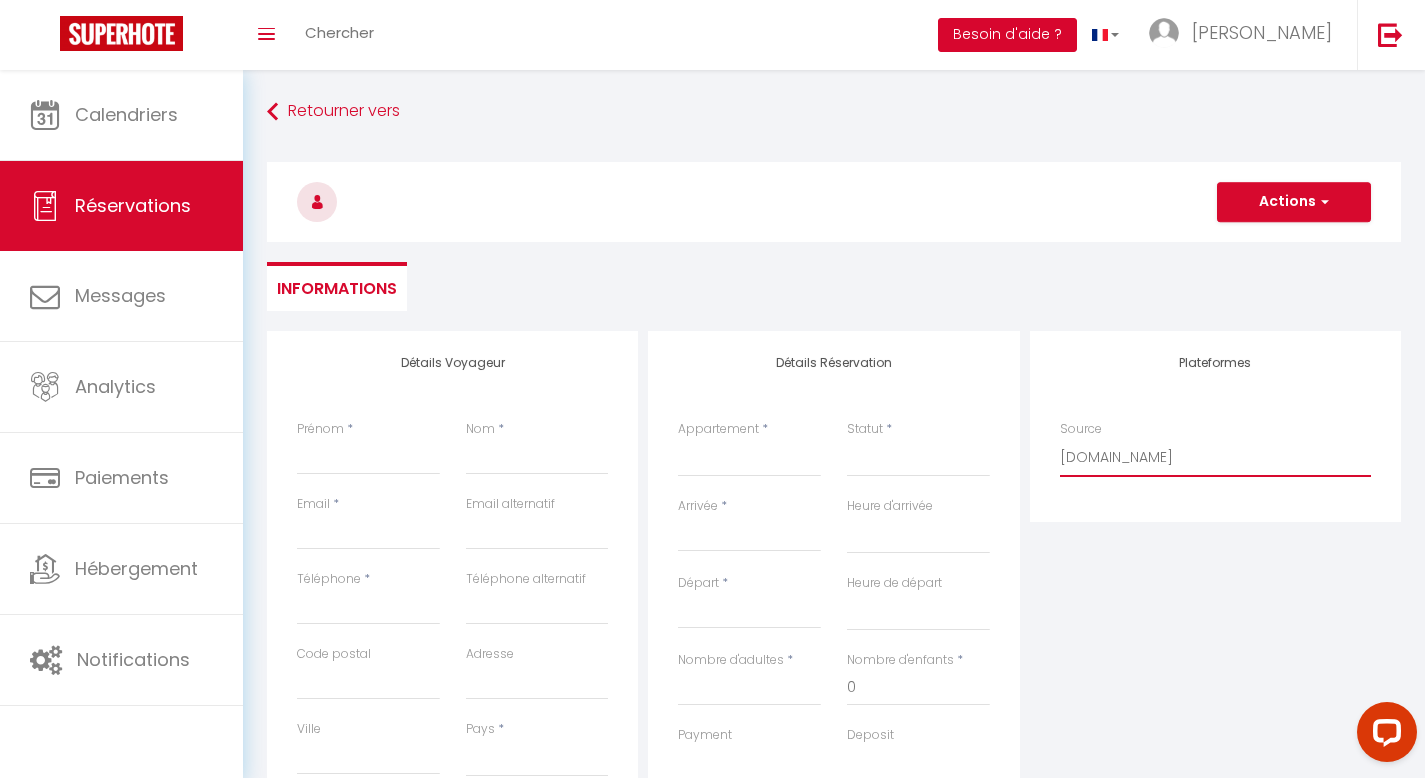 select 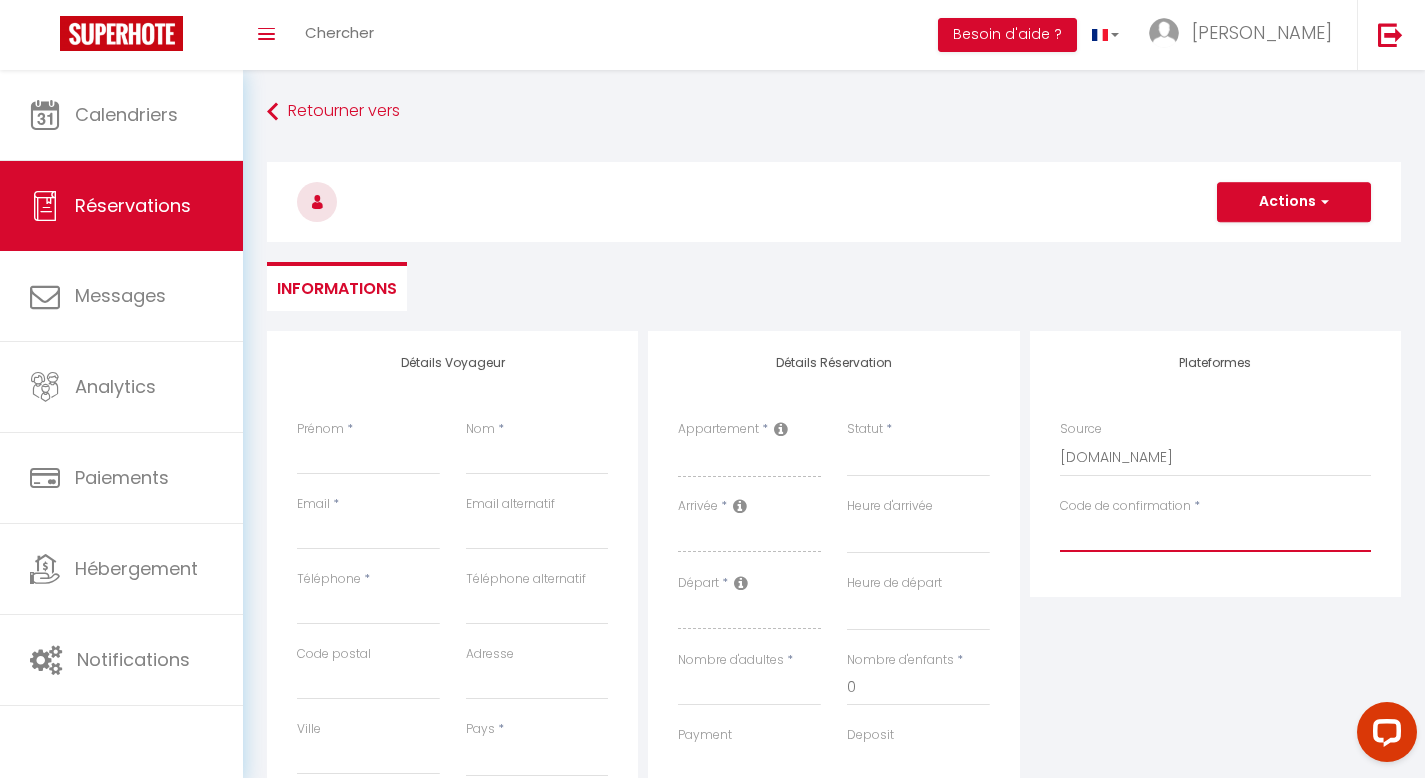click on "Code de confirmation" at bounding box center [1215, 534] 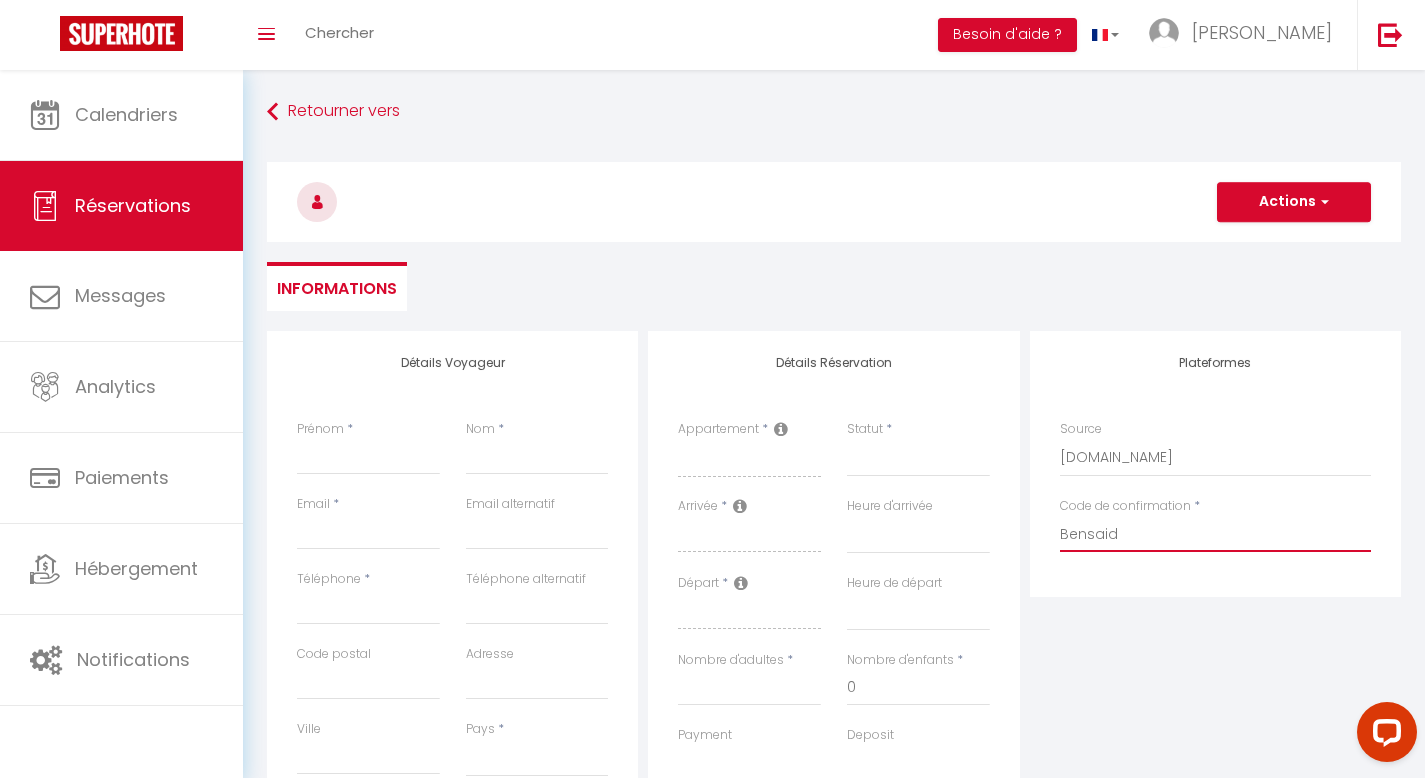 select 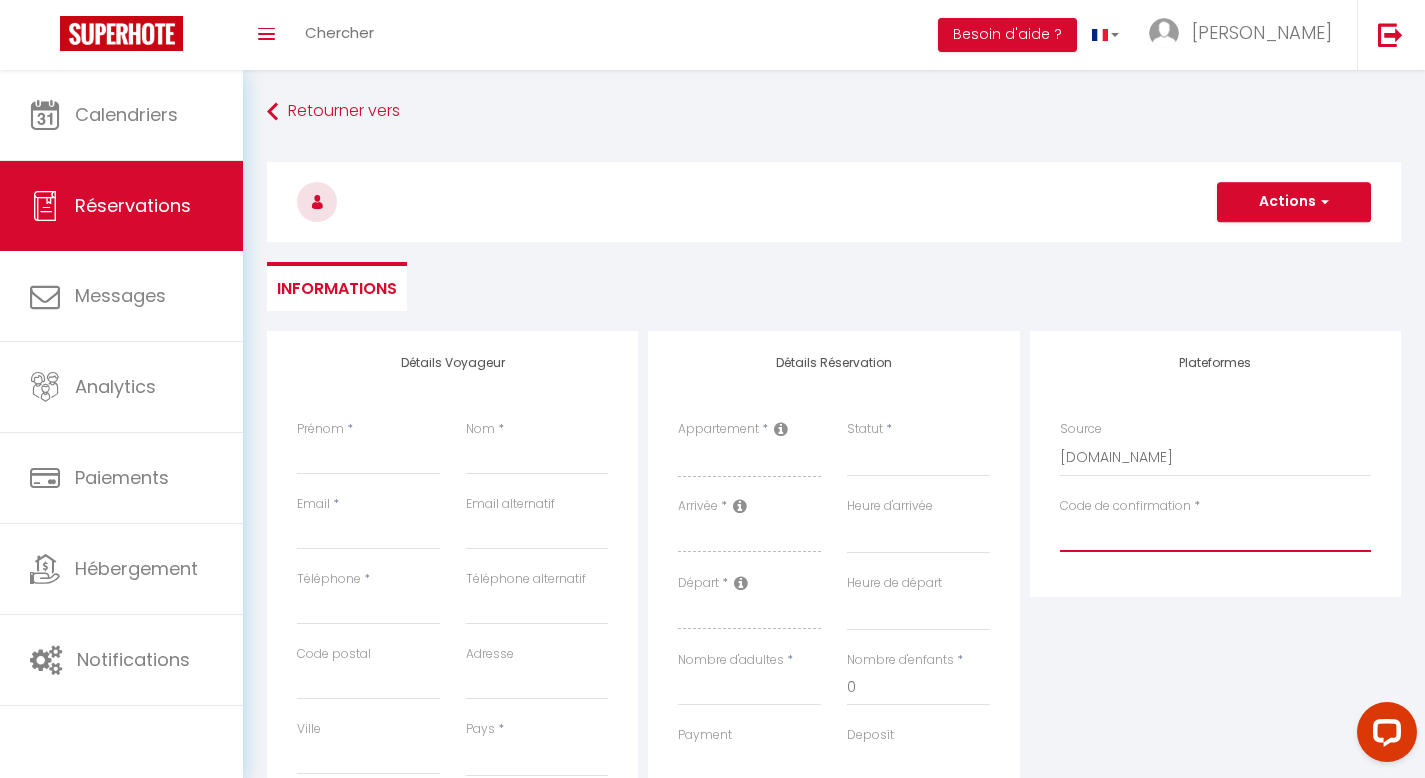 select 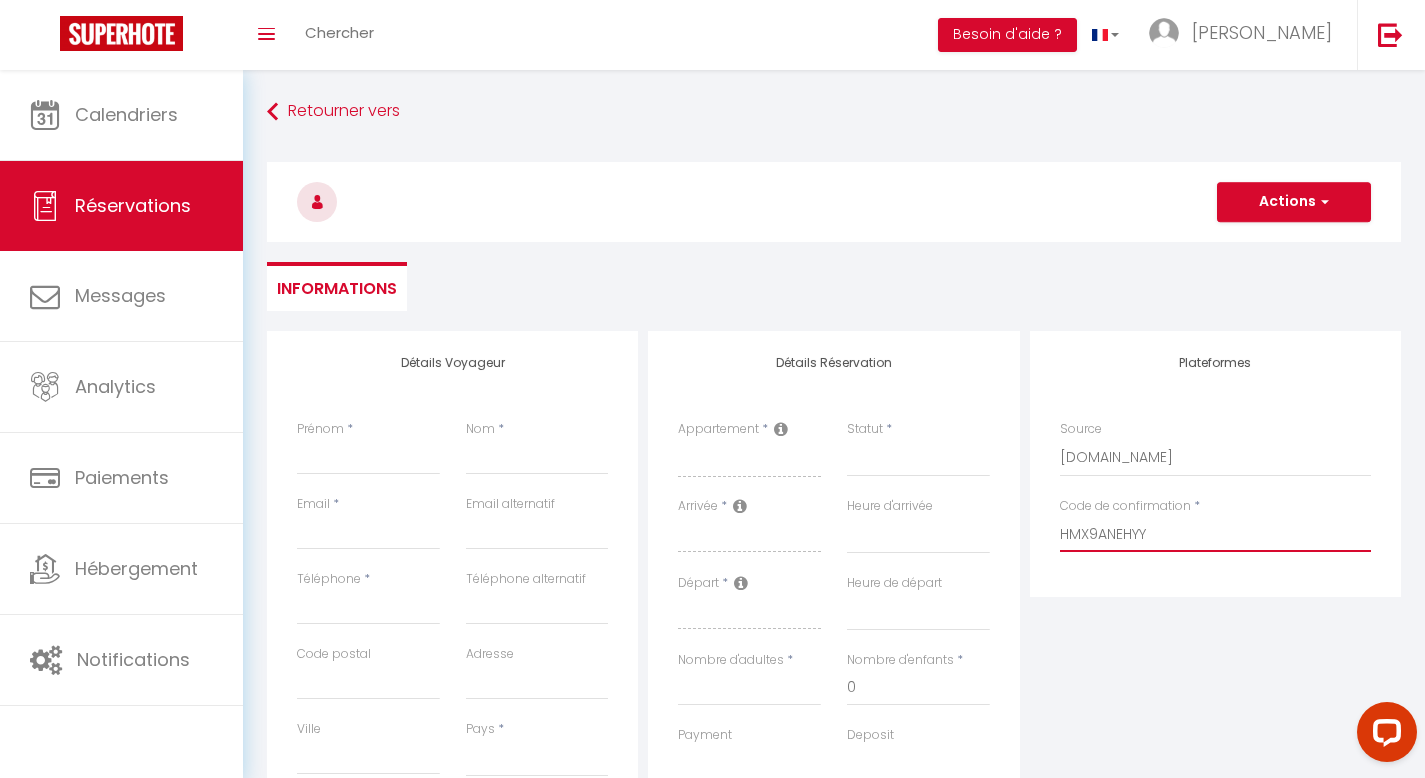 select 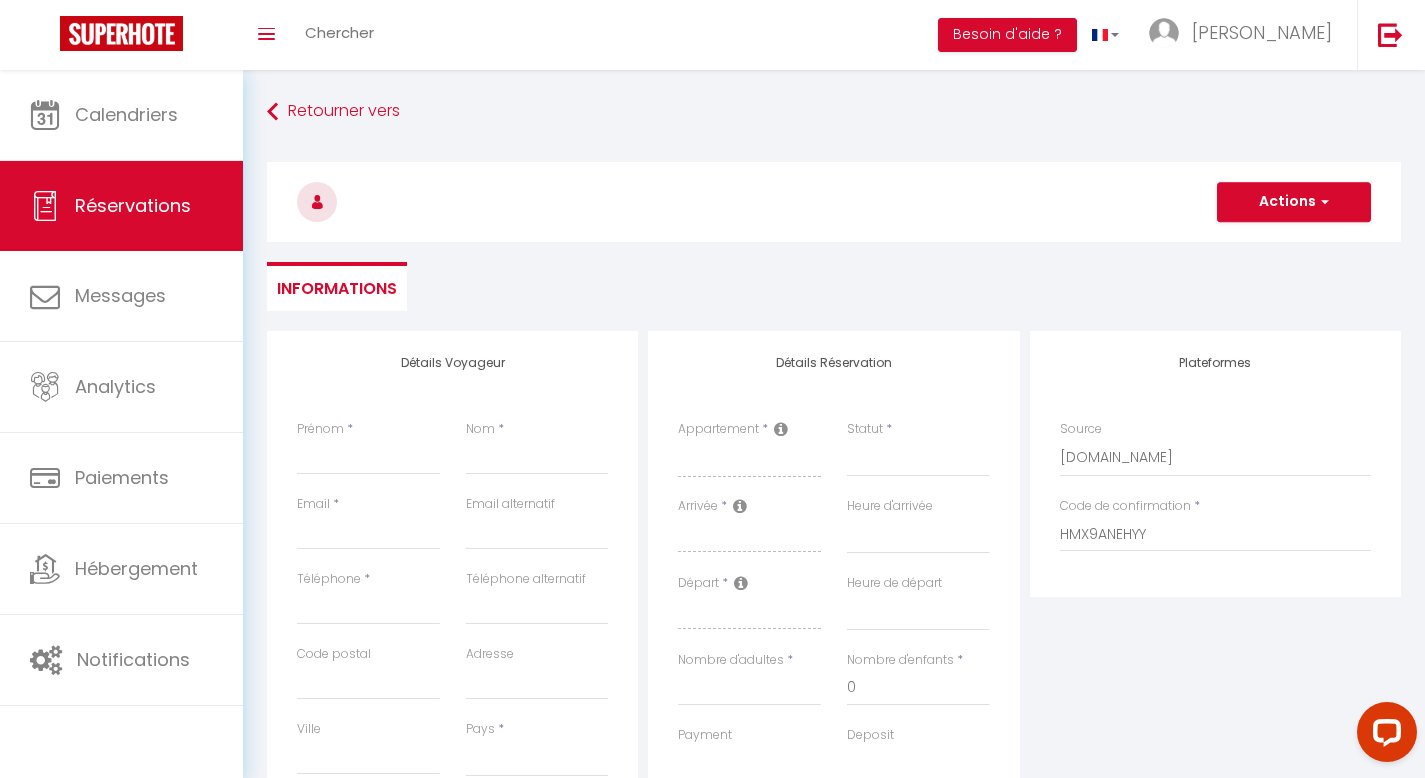 click on "Plateformes    Source
Direct
Airbnb.com
Booking.com
Chalet montagne
Expedia
Gite de France
Homeaway
Homeaway iCal
Homeaway.com
Hotels.com
Housetrip.com
Ical" at bounding box center (1215, 688) 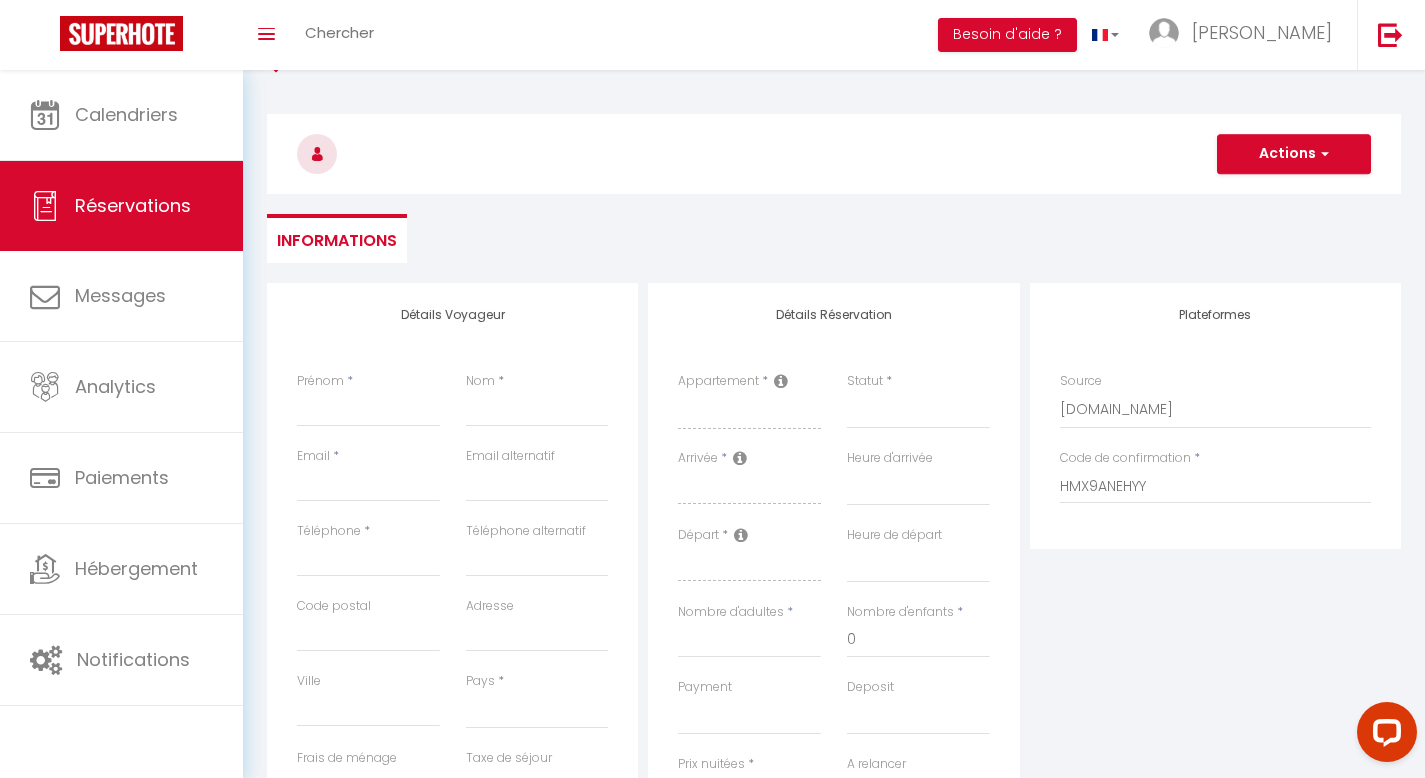 scroll, scrollTop: 0, scrollLeft: 0, axis: both 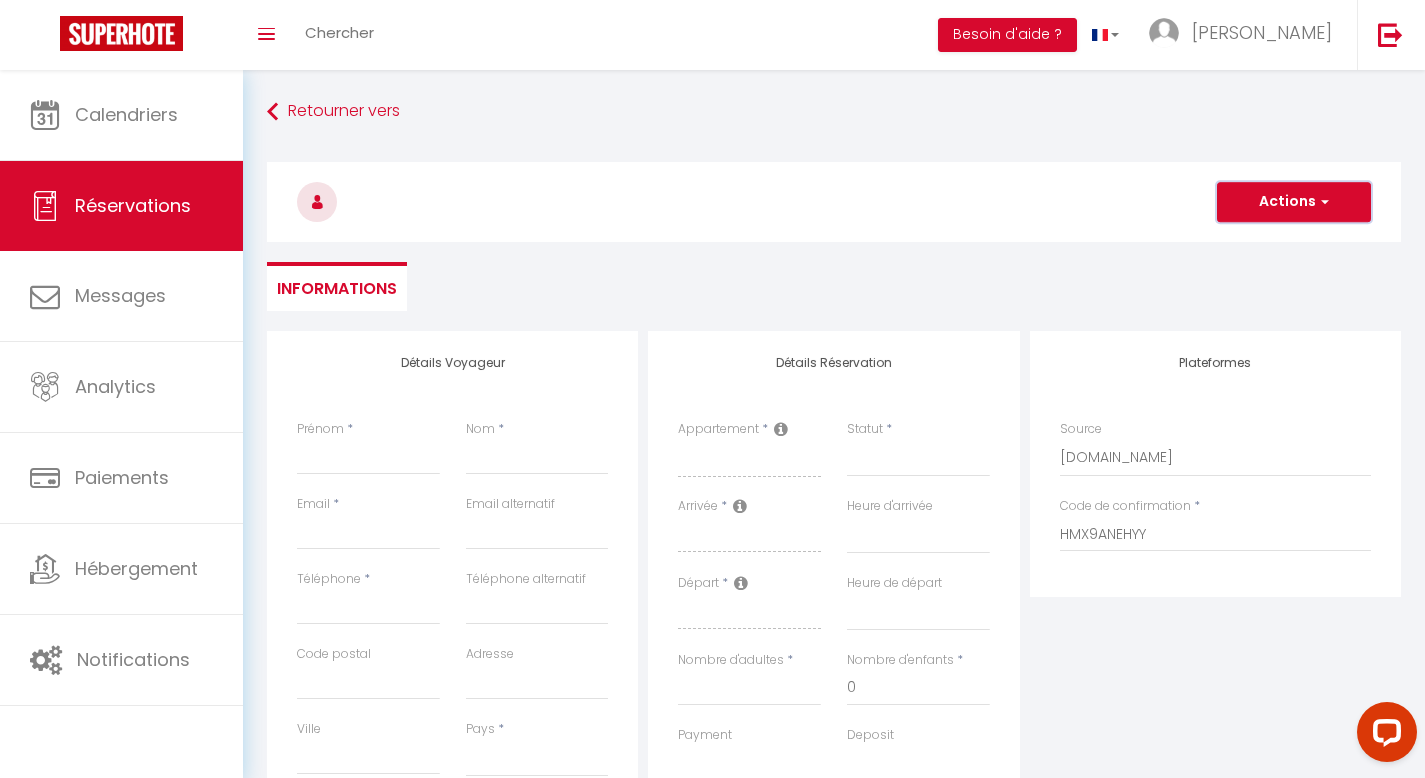 click on "Actions" at bounding box center [1294, 202] 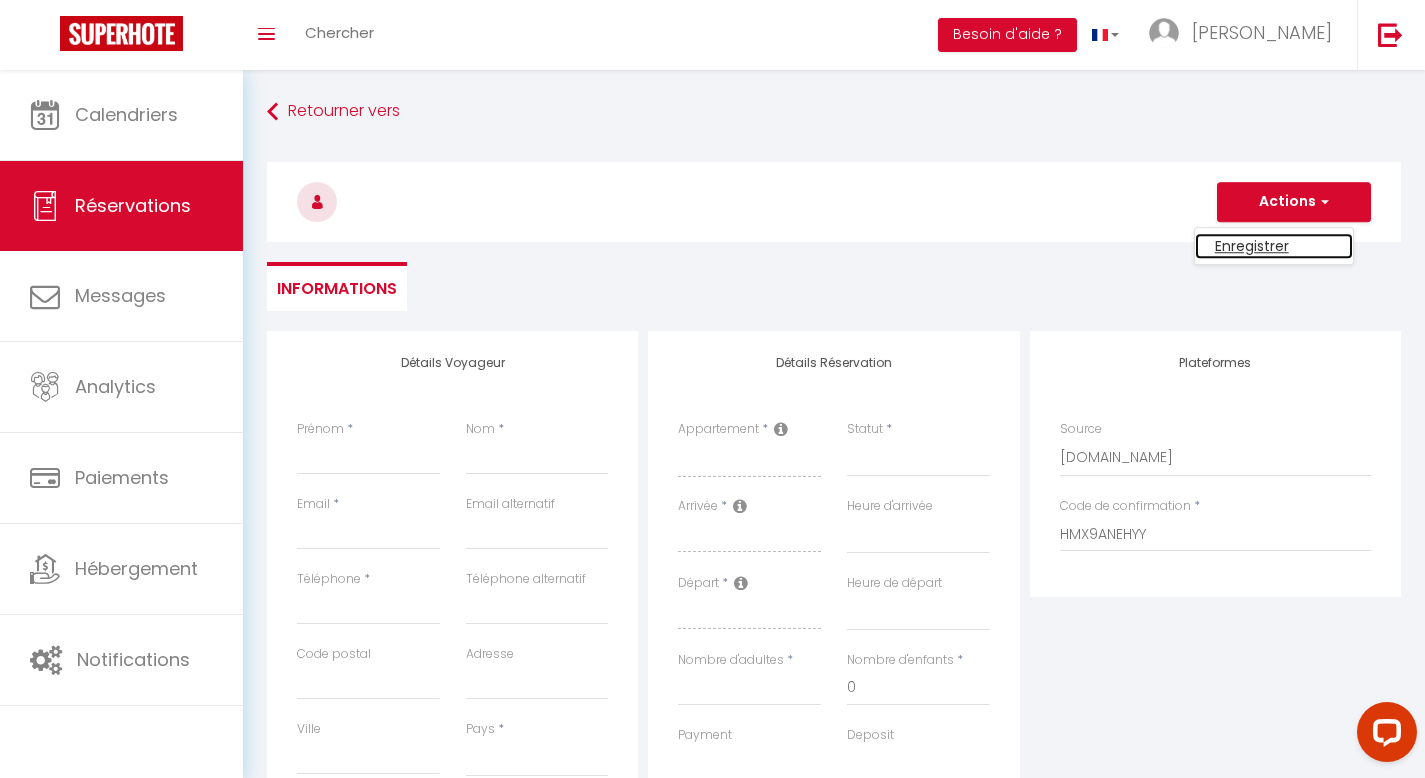 click on "Enregistrer" at bounding box center (1274, 246) 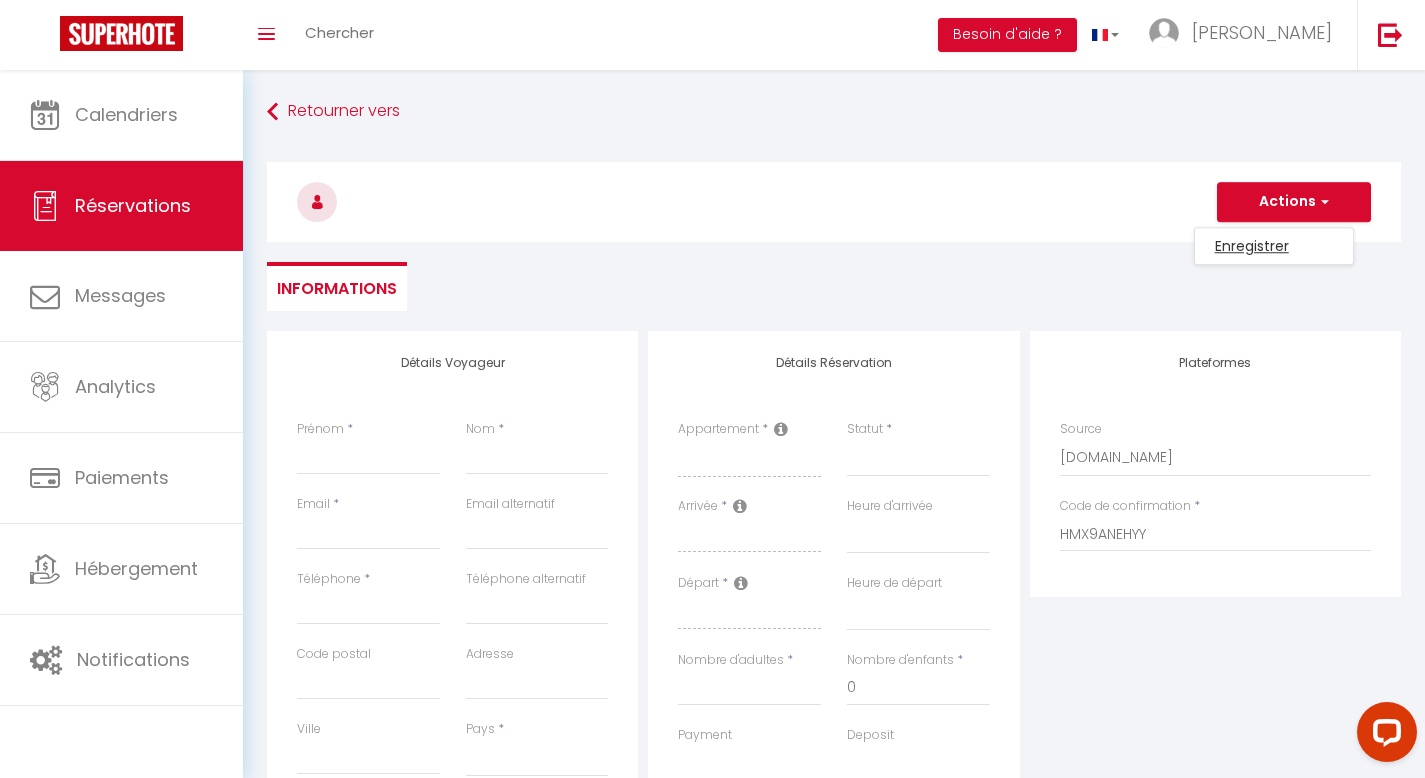 select 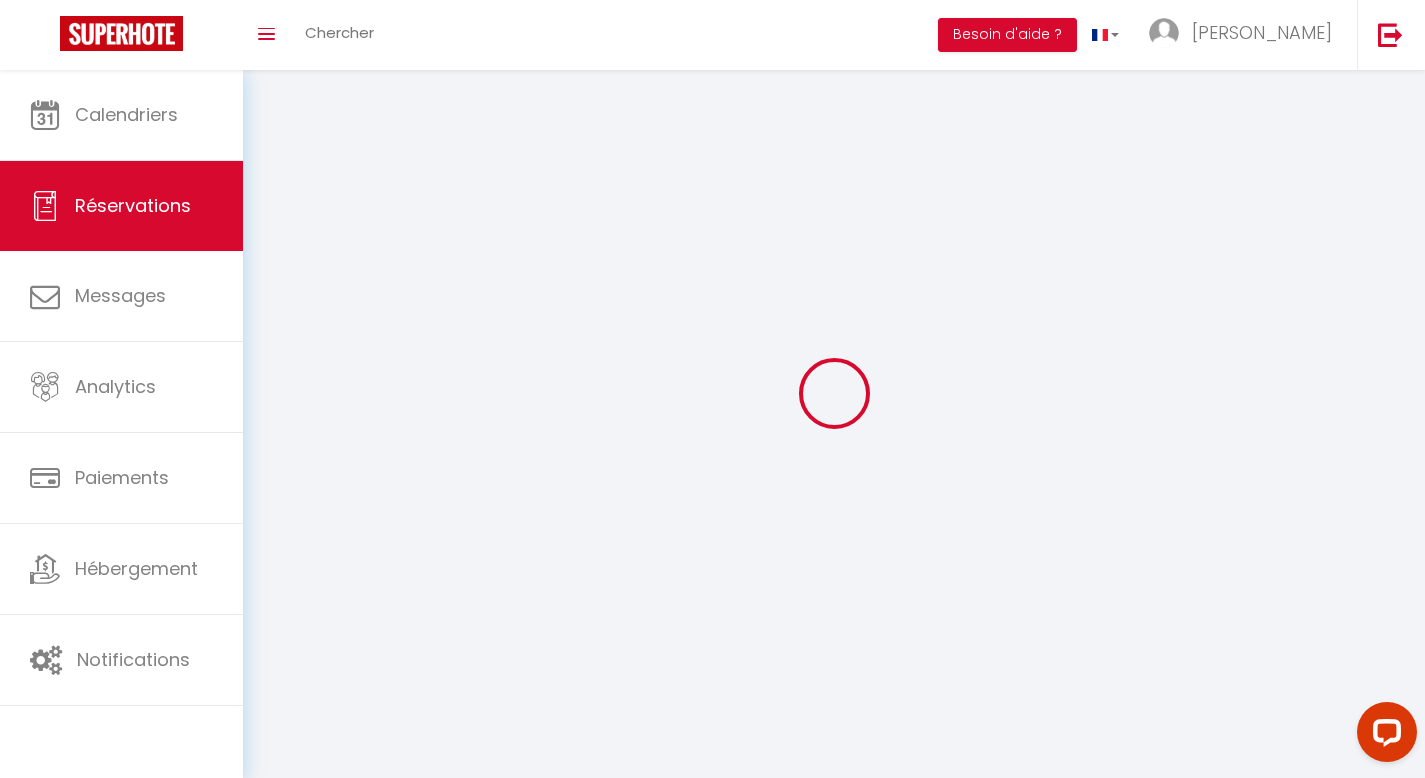 select 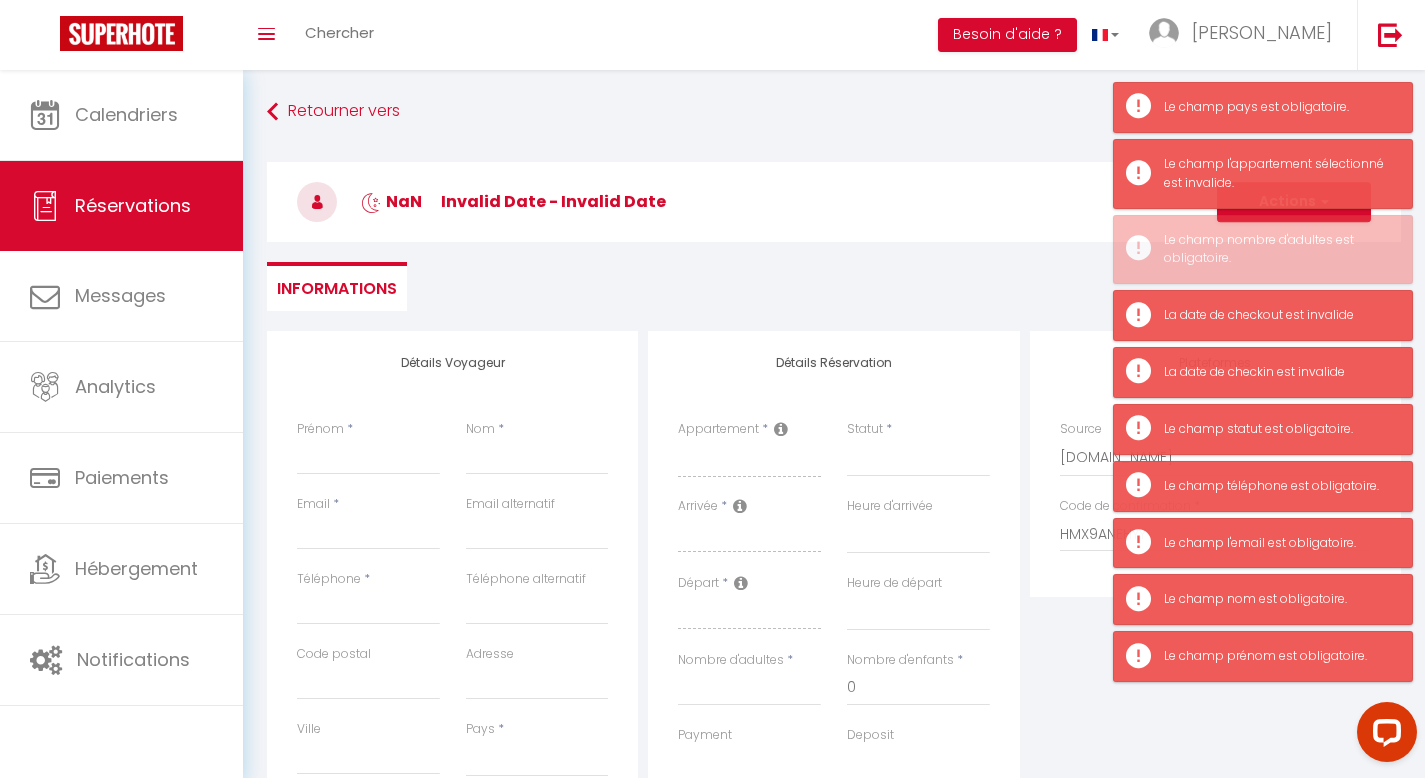 click on "NaN
Invalid date - Invalid date
Actions
Enregistrer
Actions
Enregistrer   Aperçu et éditer   Envoyer la facture   Copier le lien
Actions
Voir le contrat   Envoyer le contrat   Copier le lien
Actions
Encaisser un paiement     Encaisser une caution     Créer nouveau lien paiement     Créer nouveau lien caution     Envoyer un paiement global
Actions" at bounding box center (834, 198) 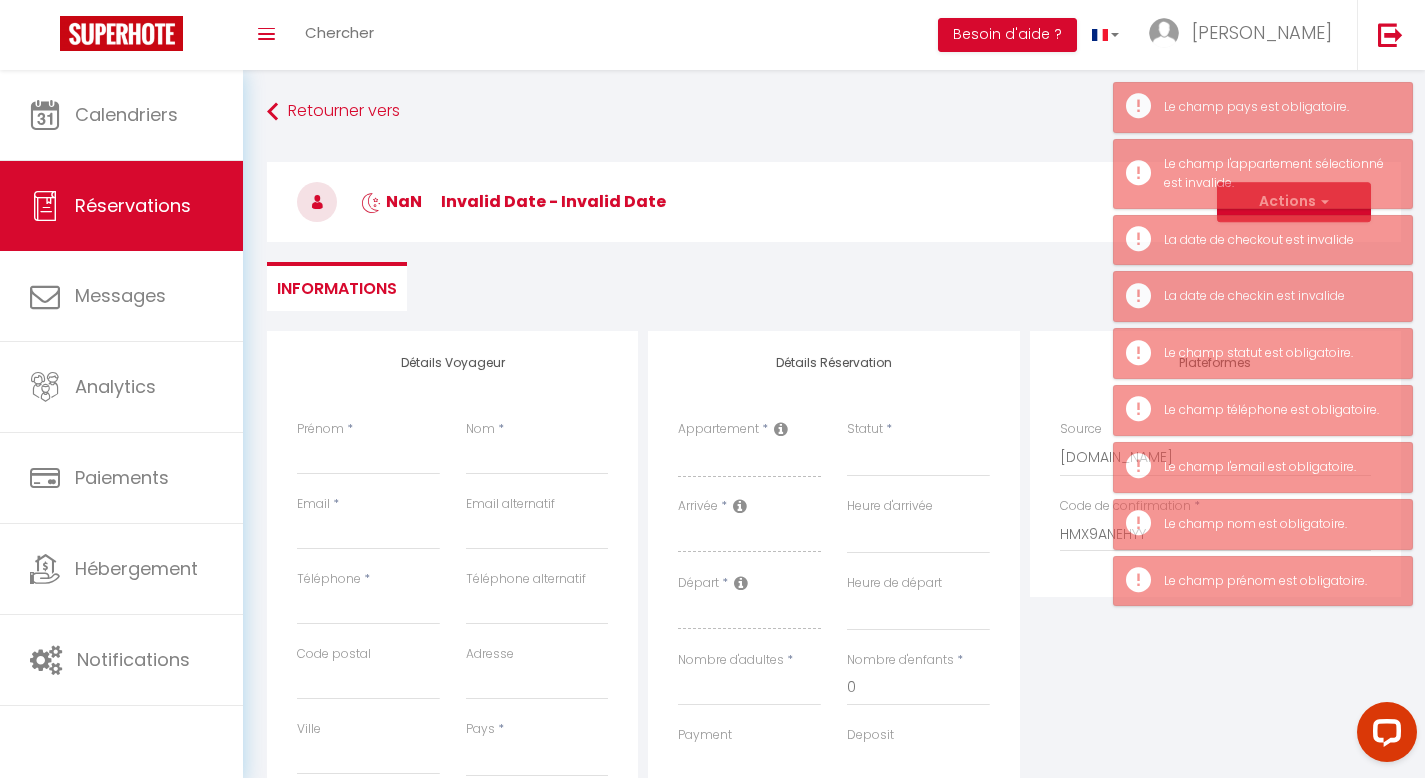 click on "Plateformes    Source
Direct
Airbnb.com
Booking.com
Chalet montagne
Expedia
Gite de France
Homeaway
Homeaway iCal
Homeaway.com
Hotels.com
Housetrip.com
Ical" at bounding box center (1215, 688) 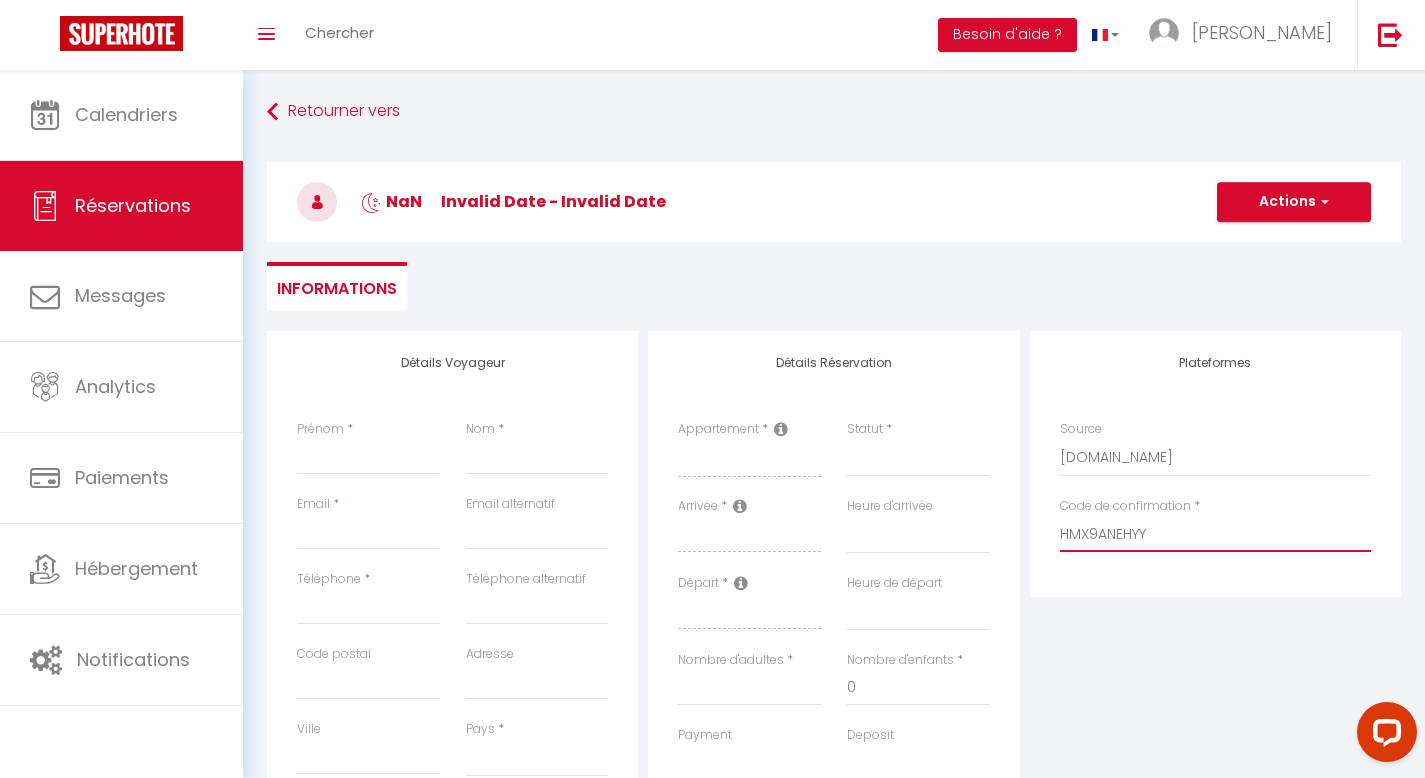 click on "HMX9ANEHYY" at bounding box center (1215, 534) 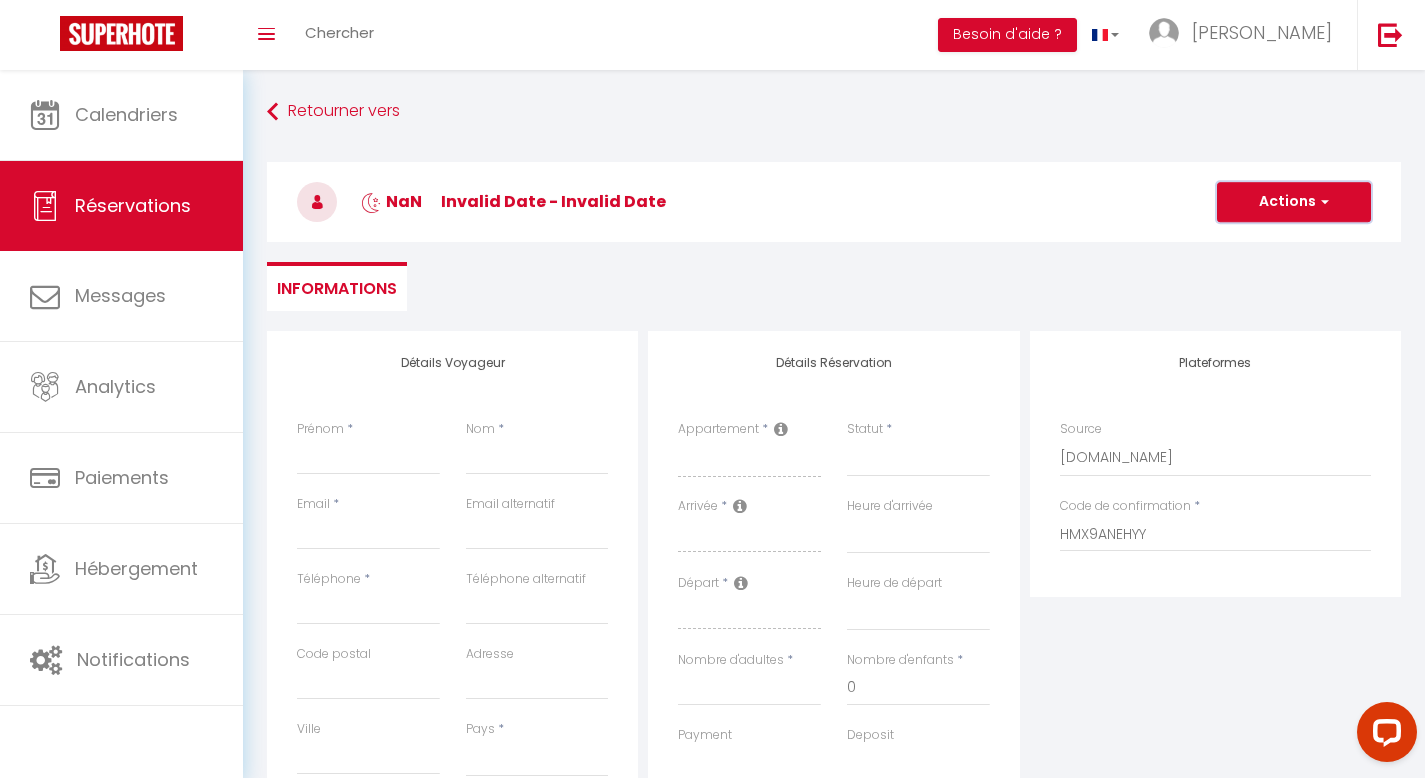 click on "Actions" at bounding box center (1294, 202) 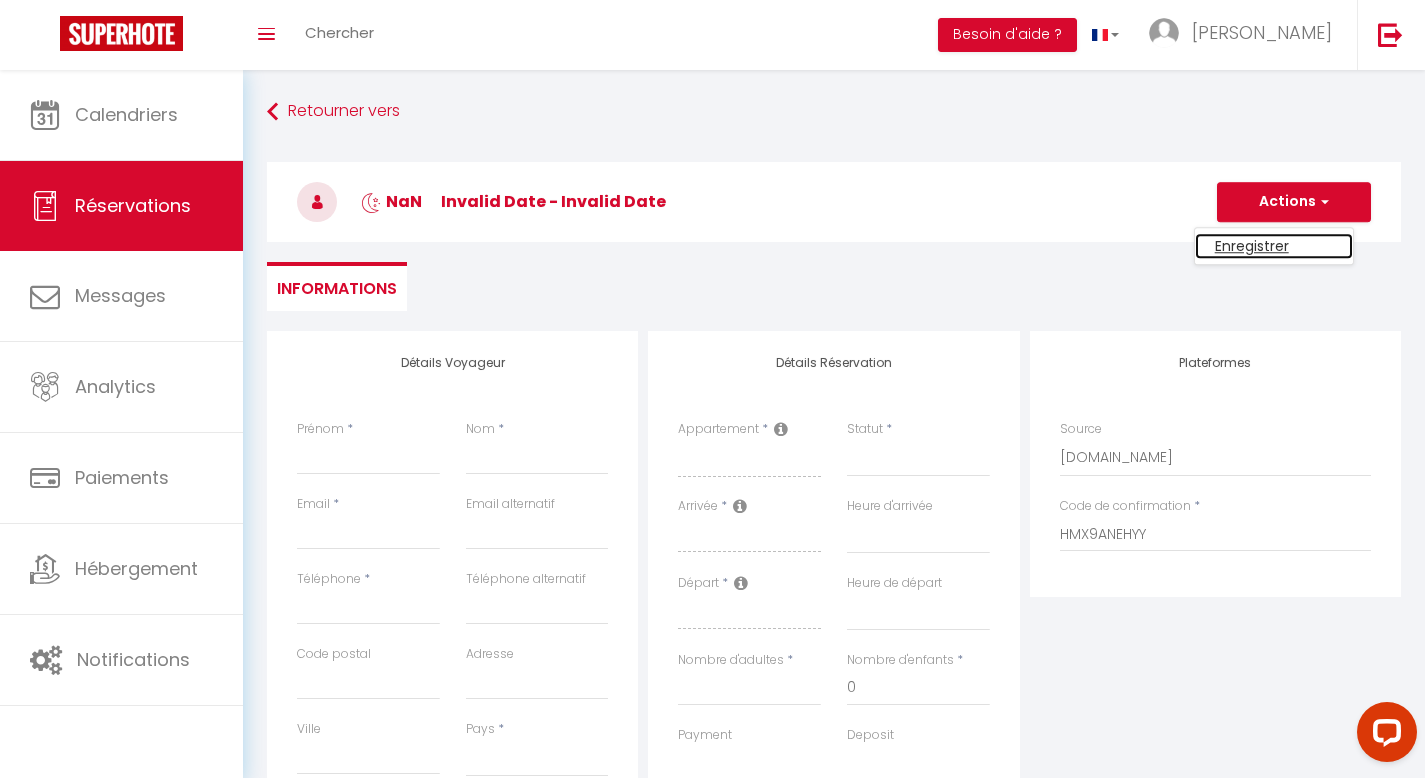 click on "Enregistrer" at bounding box center (1274, 246) 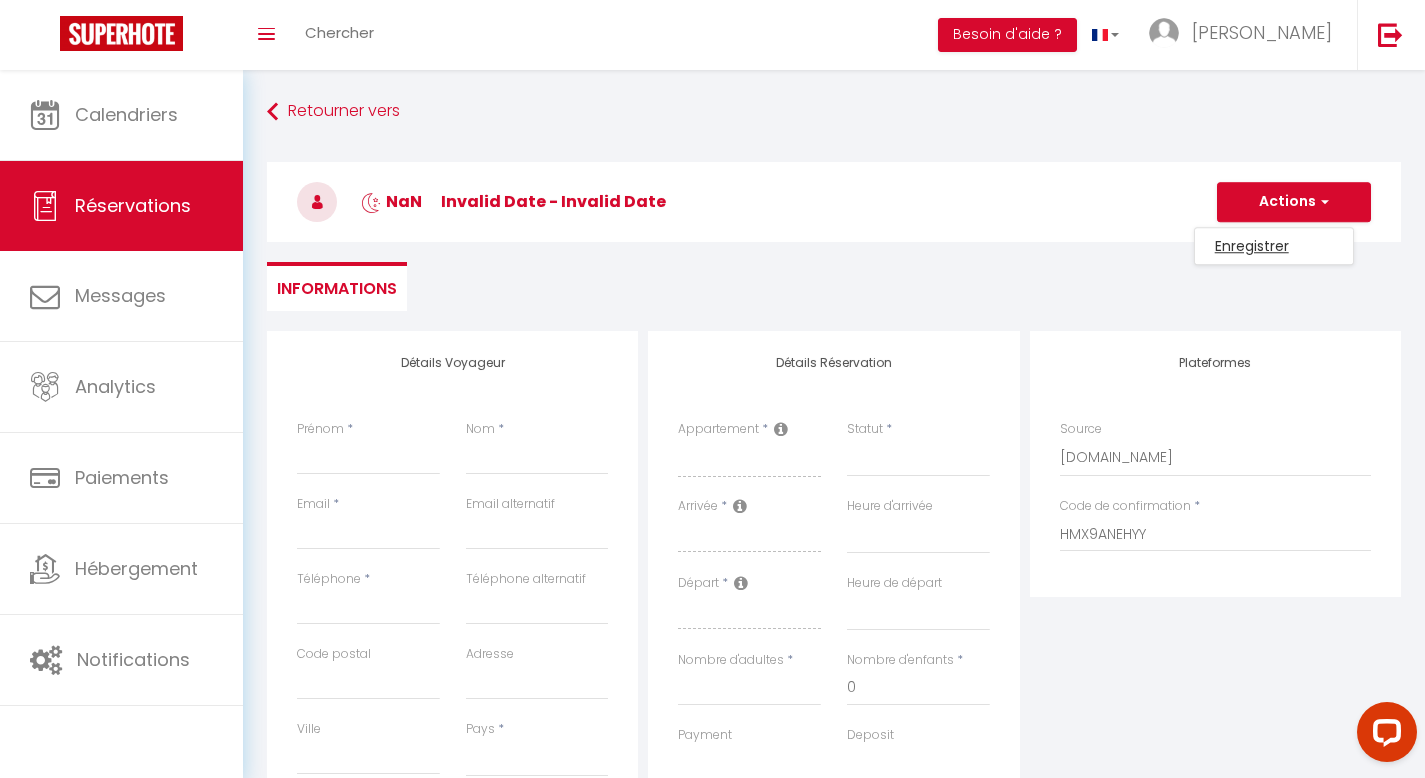 select 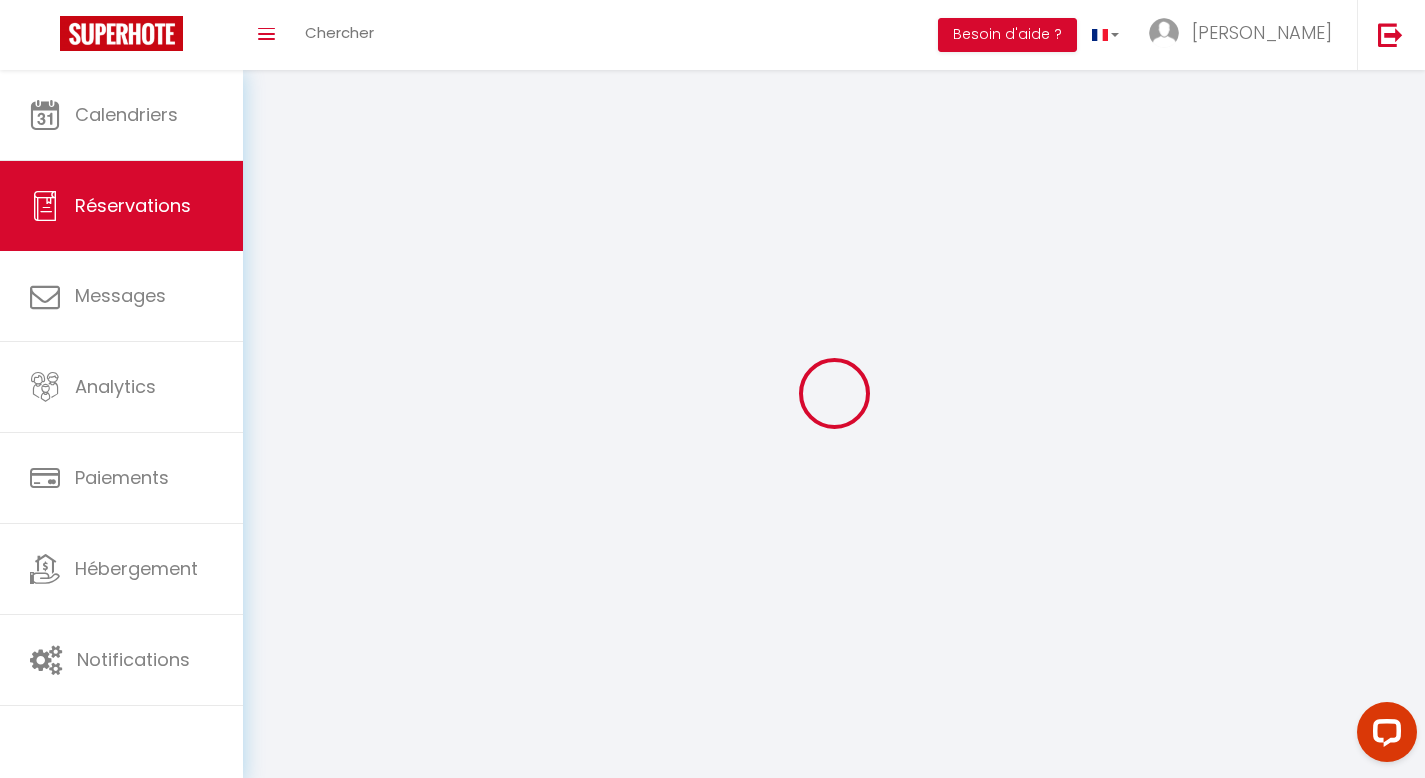 select 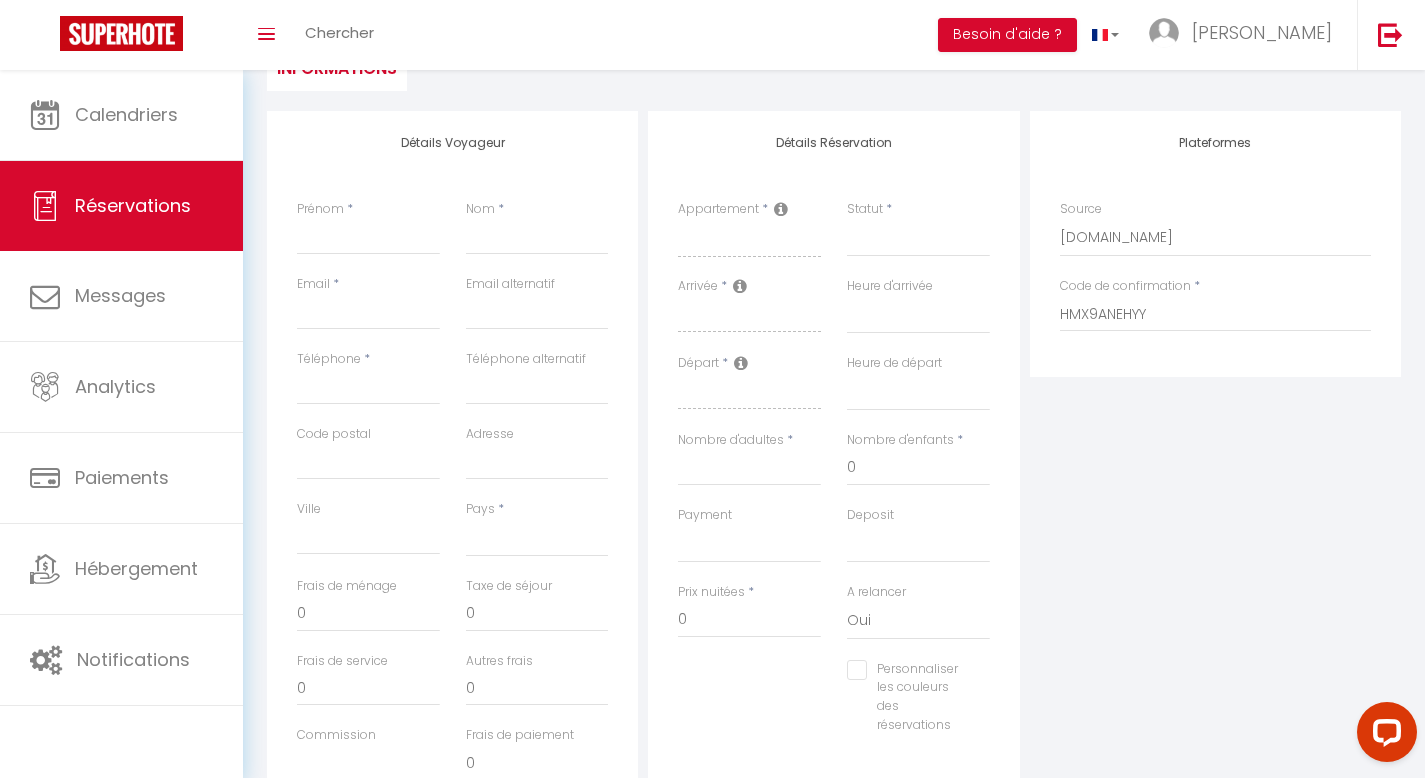 scroll, scrollTop: 210, scrollLeft: 0, axis: vertical 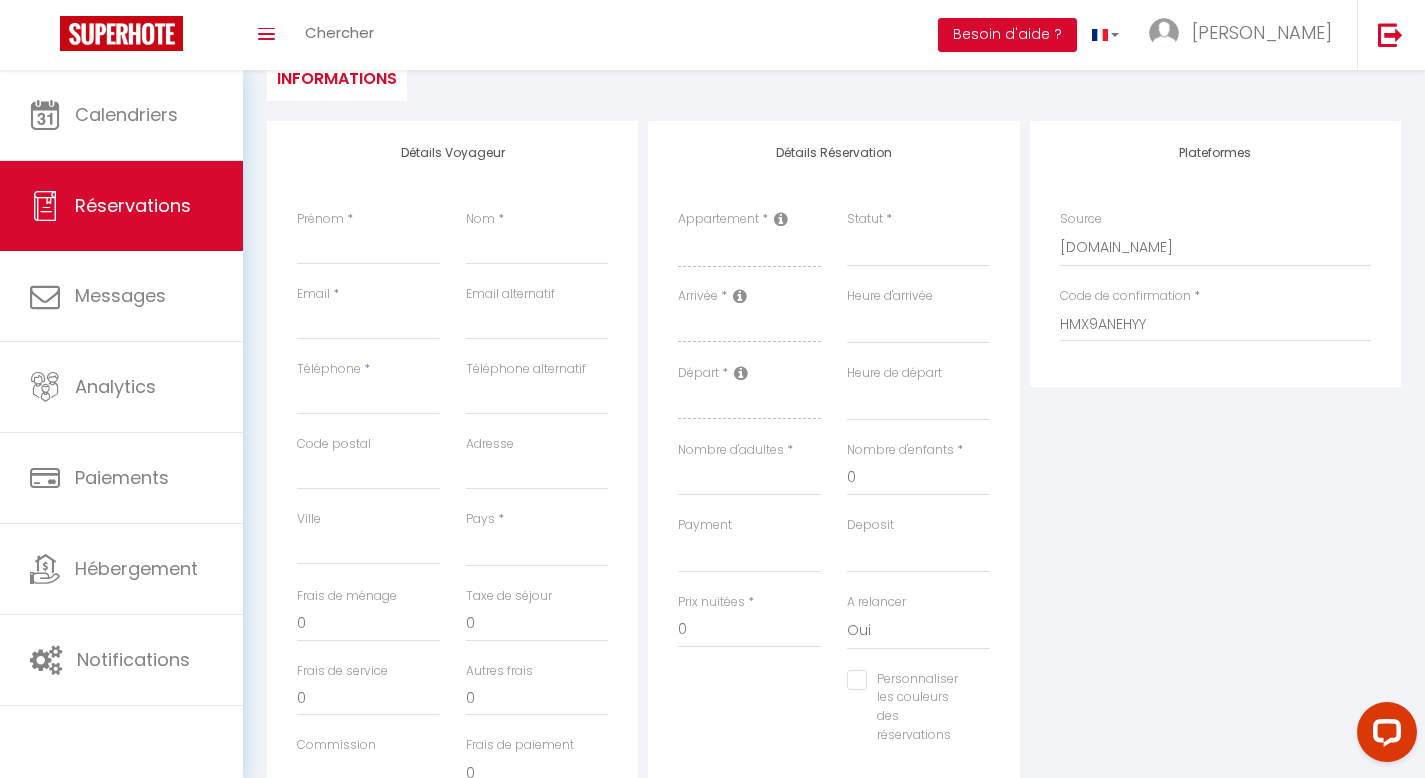 drag, startPoint x: 1410, startPoint y: 253, endPoint x: 1393, endPoint y: 221, distance: 36.23534 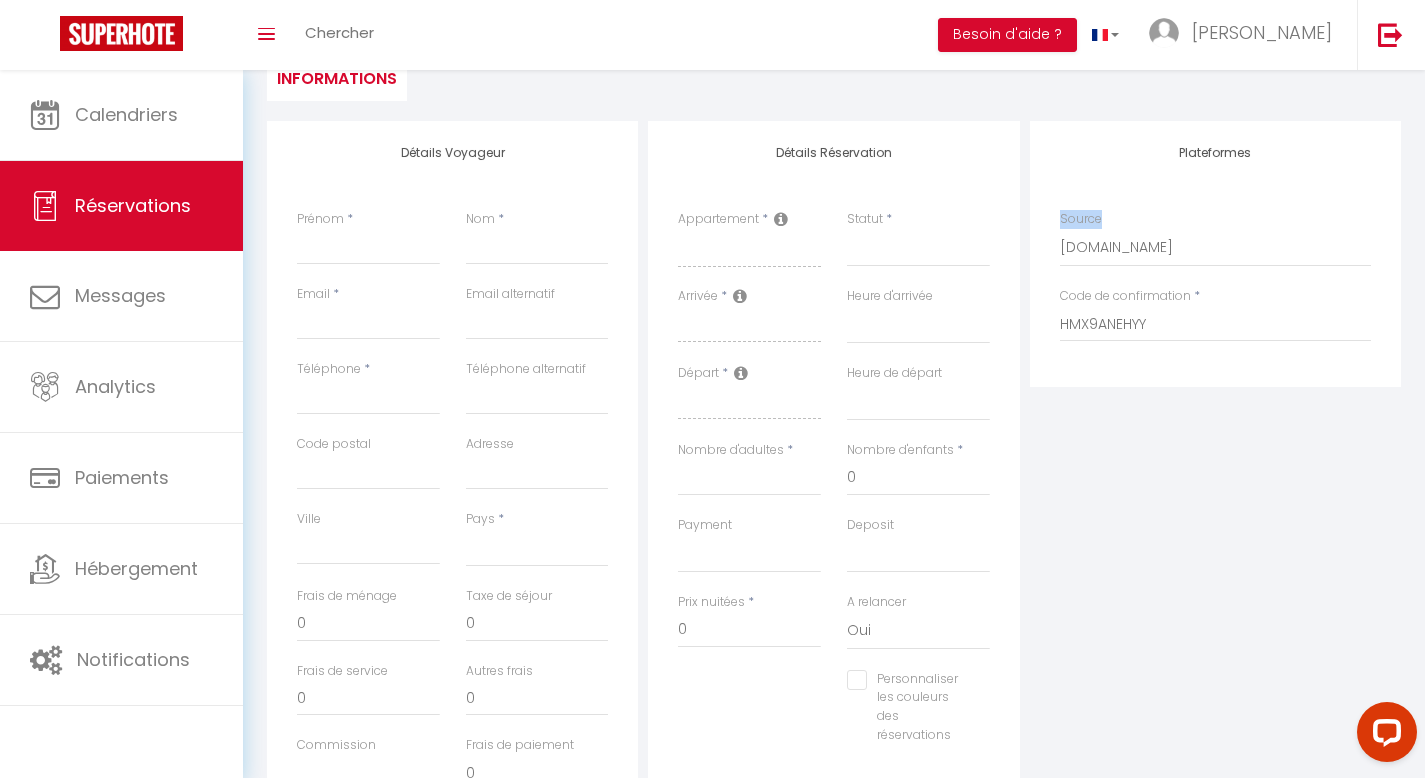 click on "Plateformes    Source
Direct
Airbnb.com
Booking.com
Chalet montagne
Expedia
Gite de France
Homeaway
Homeaway iCal
Homeaway.com
Hotels.com
Housetrip.com
Ical" at bounding box center [1215, 254] 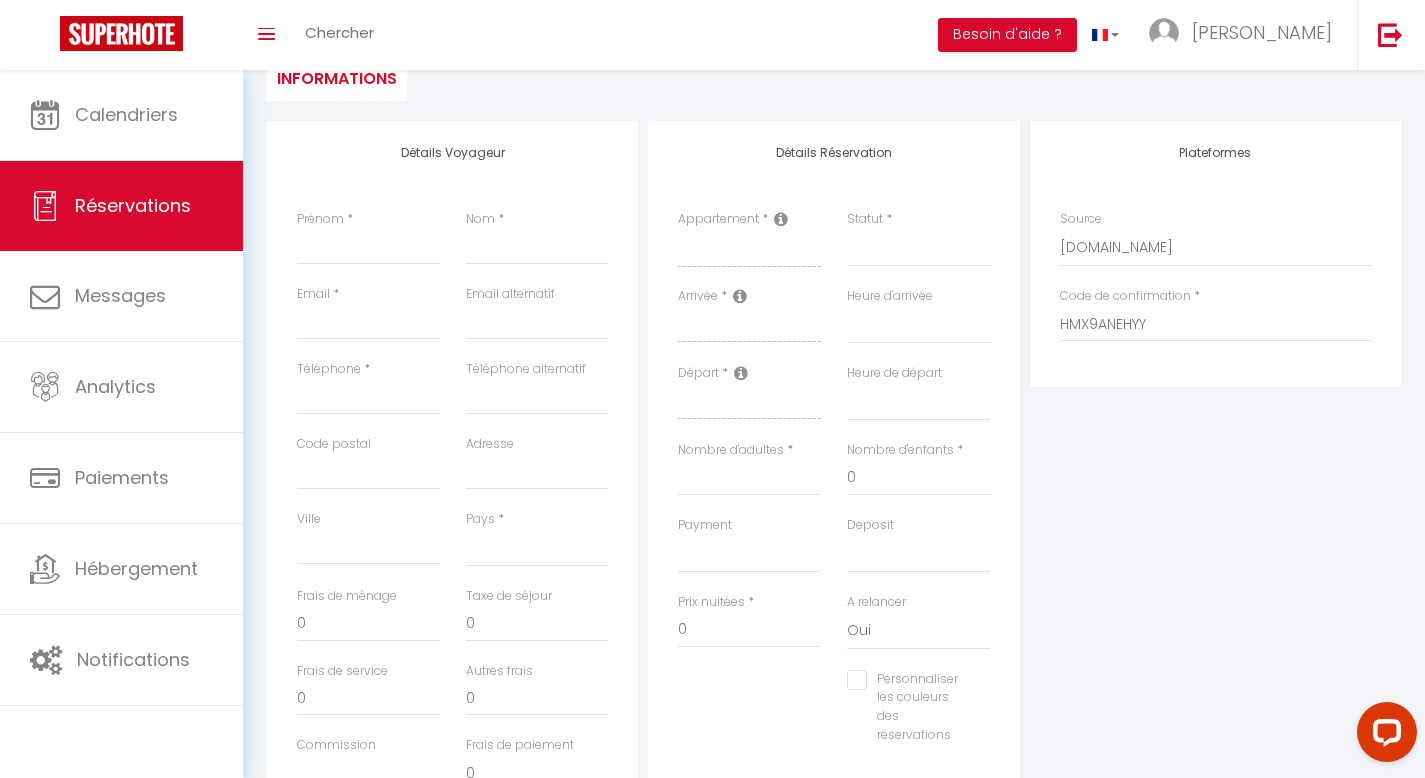 click on "Plateformes    Source
Direct
Airbnb.com
Booking.com
Chalet montagne
Expedia
Gite de France
Homeaway
Homeaway iCal
Homeaway.com
Hotels.com
Housetrip.com
Ical" at bounding box center [1215, 478] 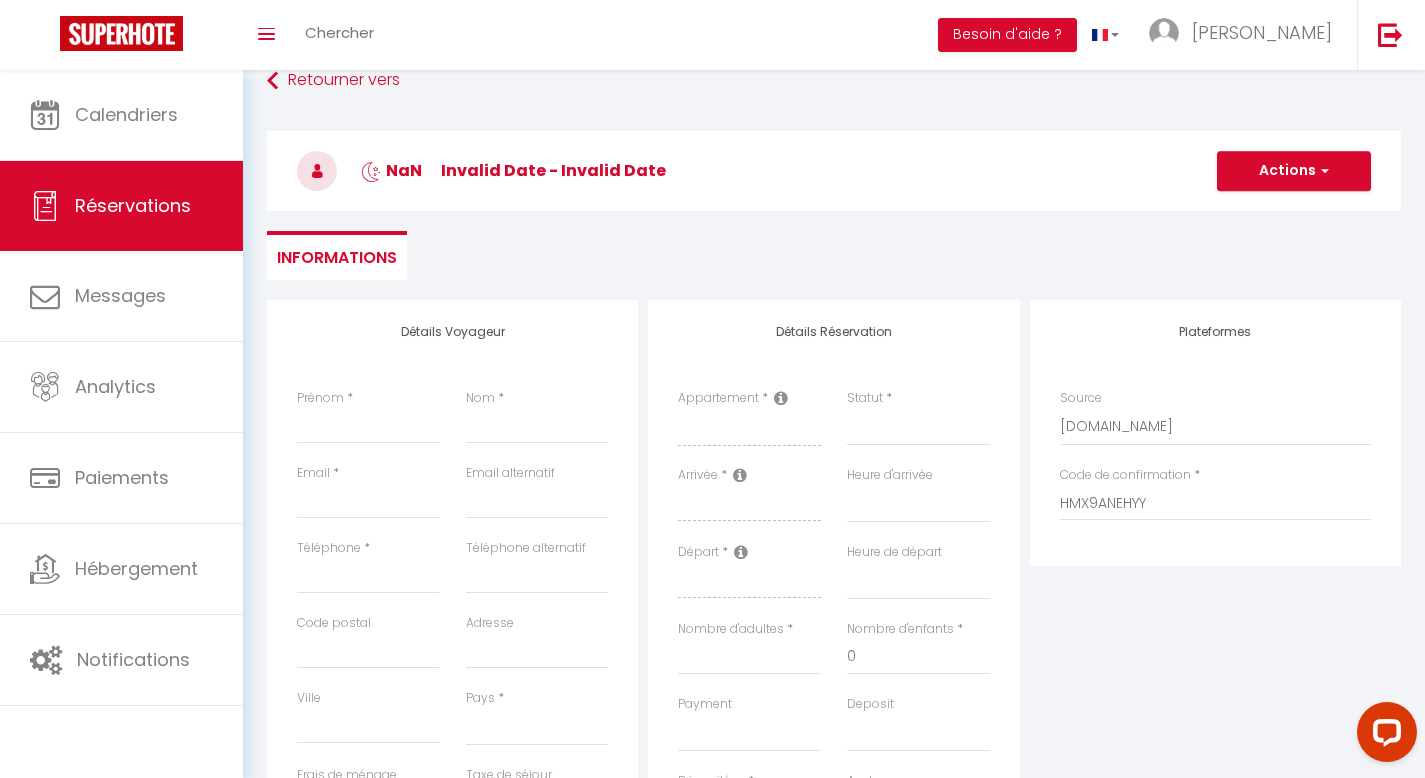 scroll, scrollTop: 0, scrollLeft: 0, axis: both 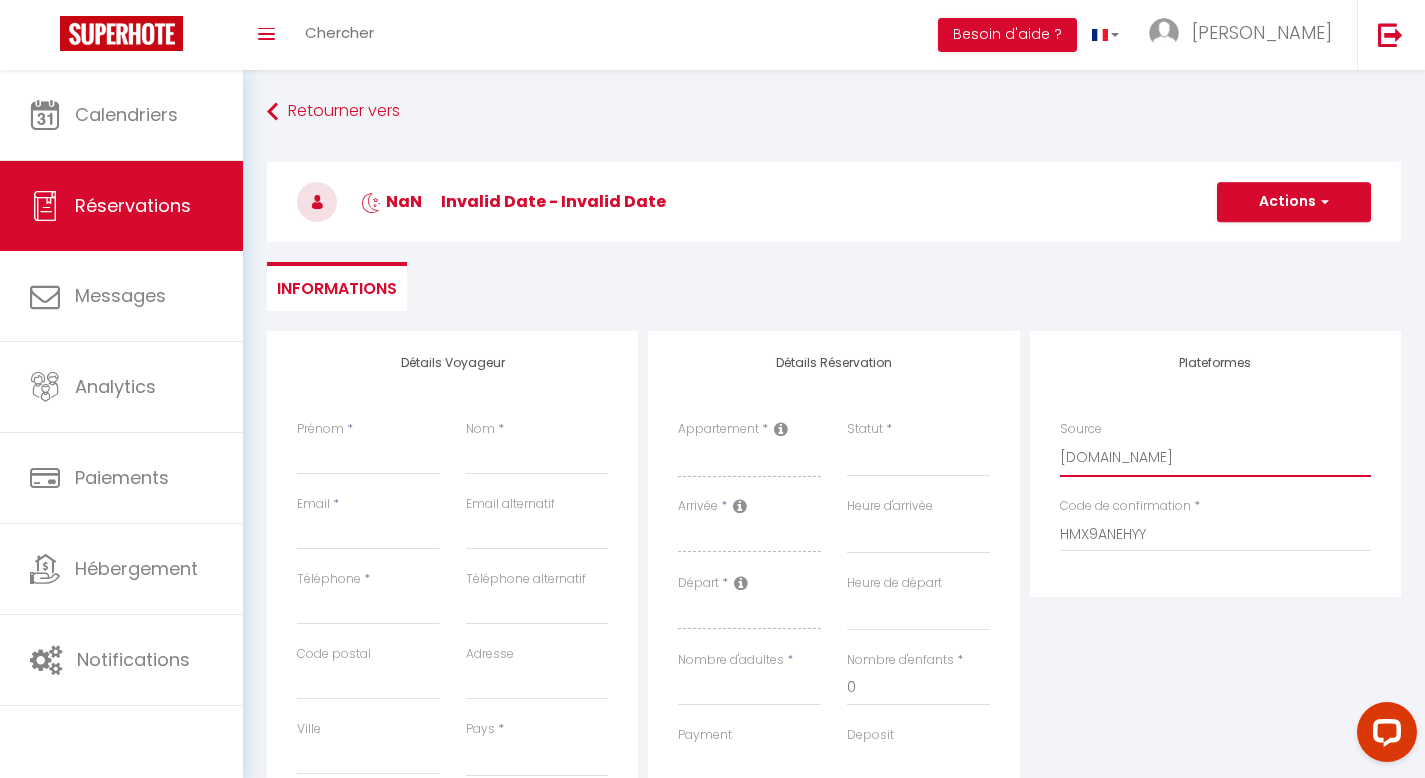 click on "Direct
Airbnb.com
Booking.com
Chalet montagne
Expedia
Gite de France
Homeaway
Homeaway iCal
Homeaway.com
Hotels.com
Housetrip.com
Ical" at bounding box center (1215, 458) 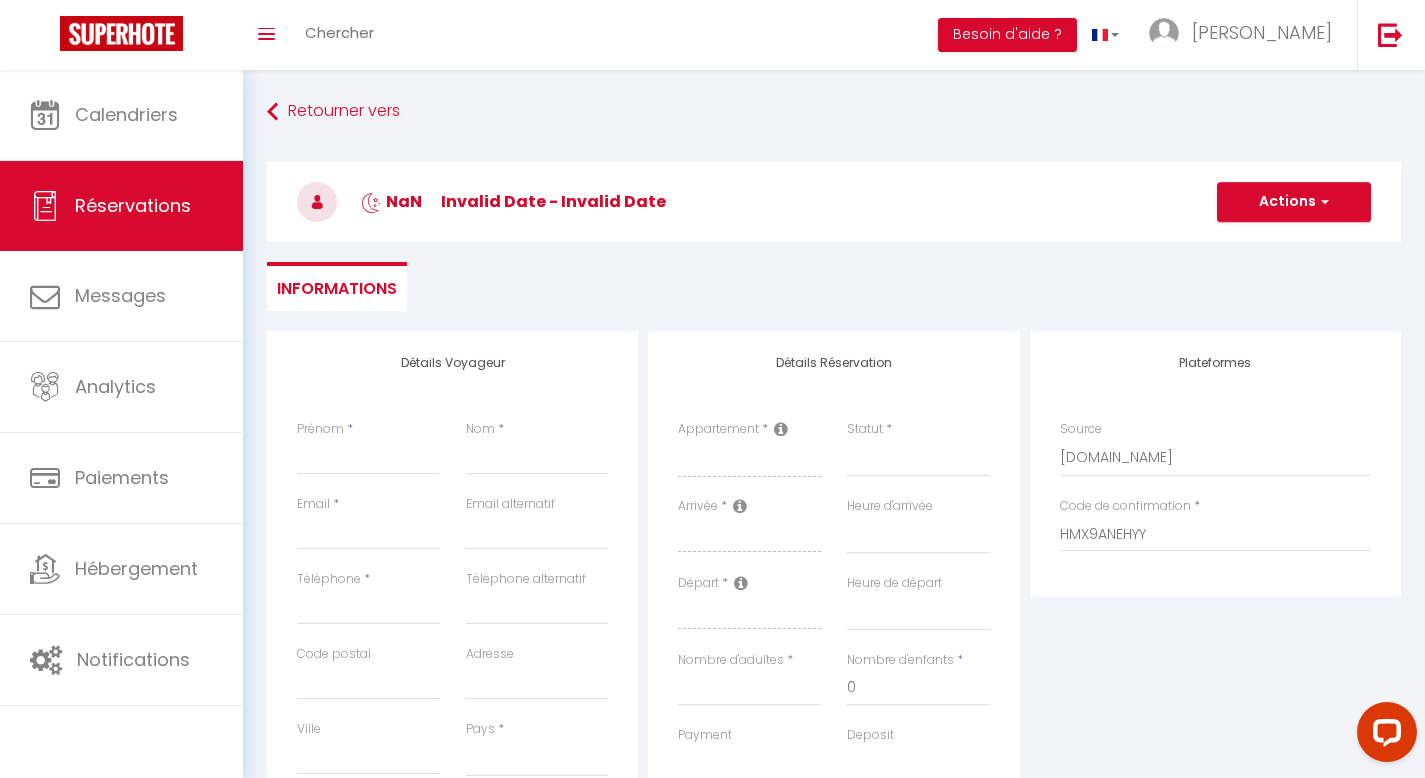 click on "Plateformes    Source
Direct
Airbnb.com
Booking.com
Chalet montagne
Expedia
Gite de France
Homeaway
Homeaway iCal
Homeaway.com
Hotels.com
Housetrip.com
Ical" at bounding box center [1215, 688] 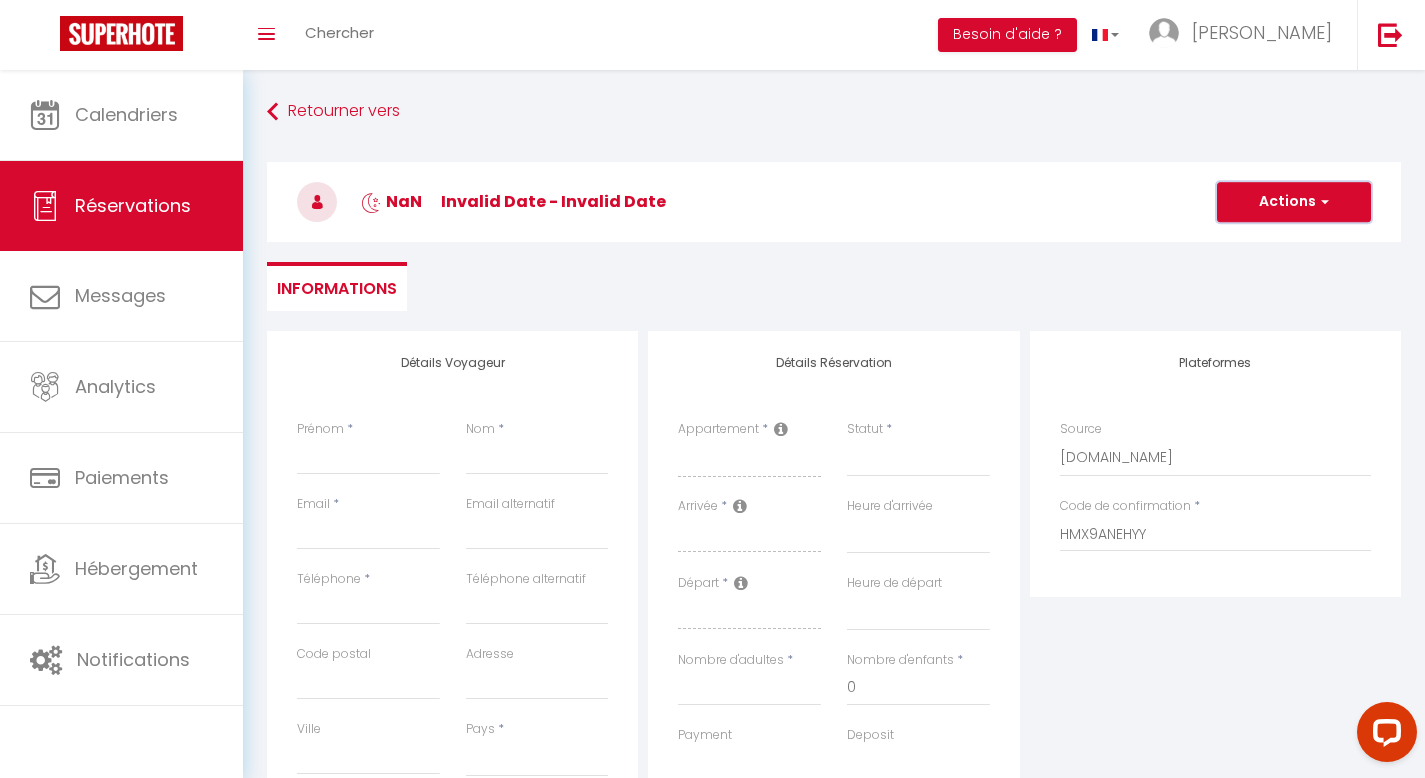 click on "Actions" at bounding box center [1294, 202] 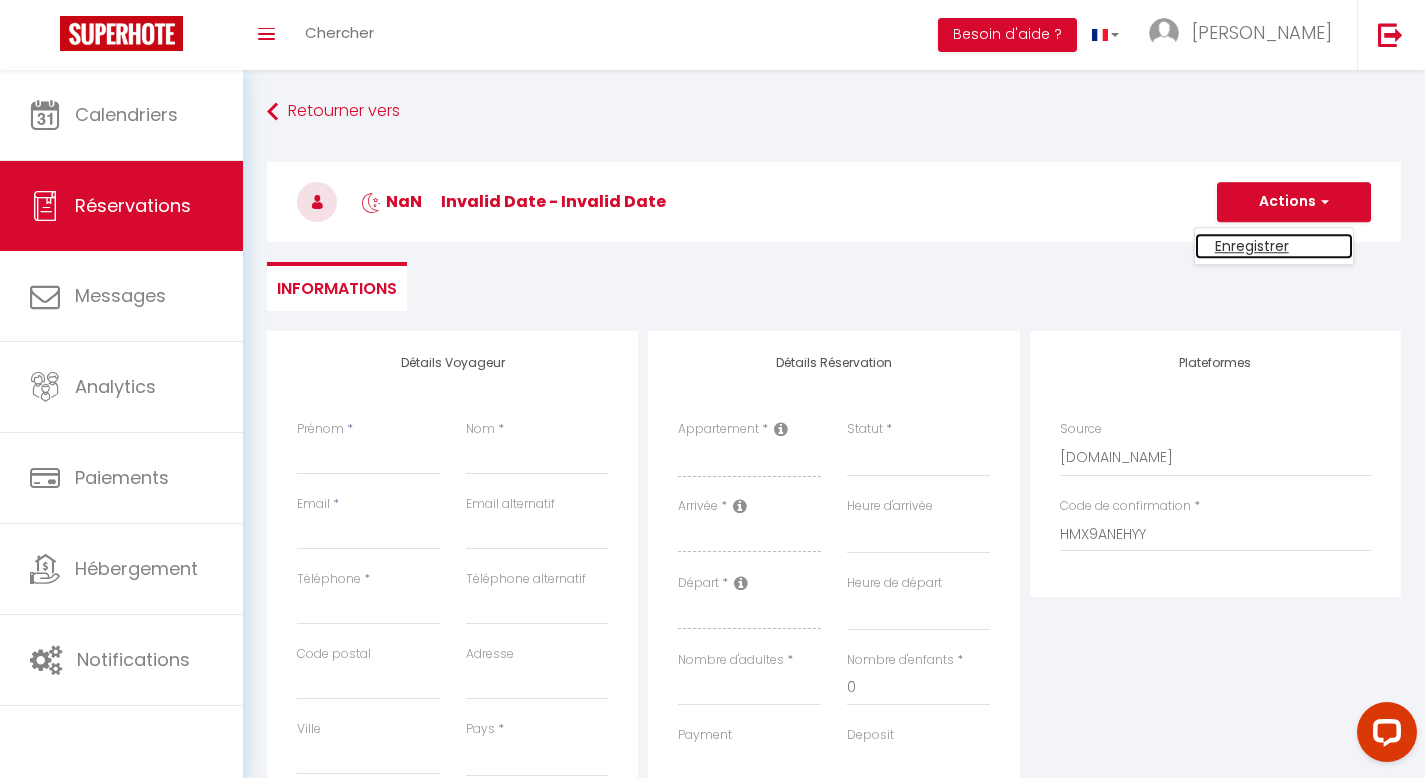 click on "Enregistrer" at bounding box center (1274, 246) 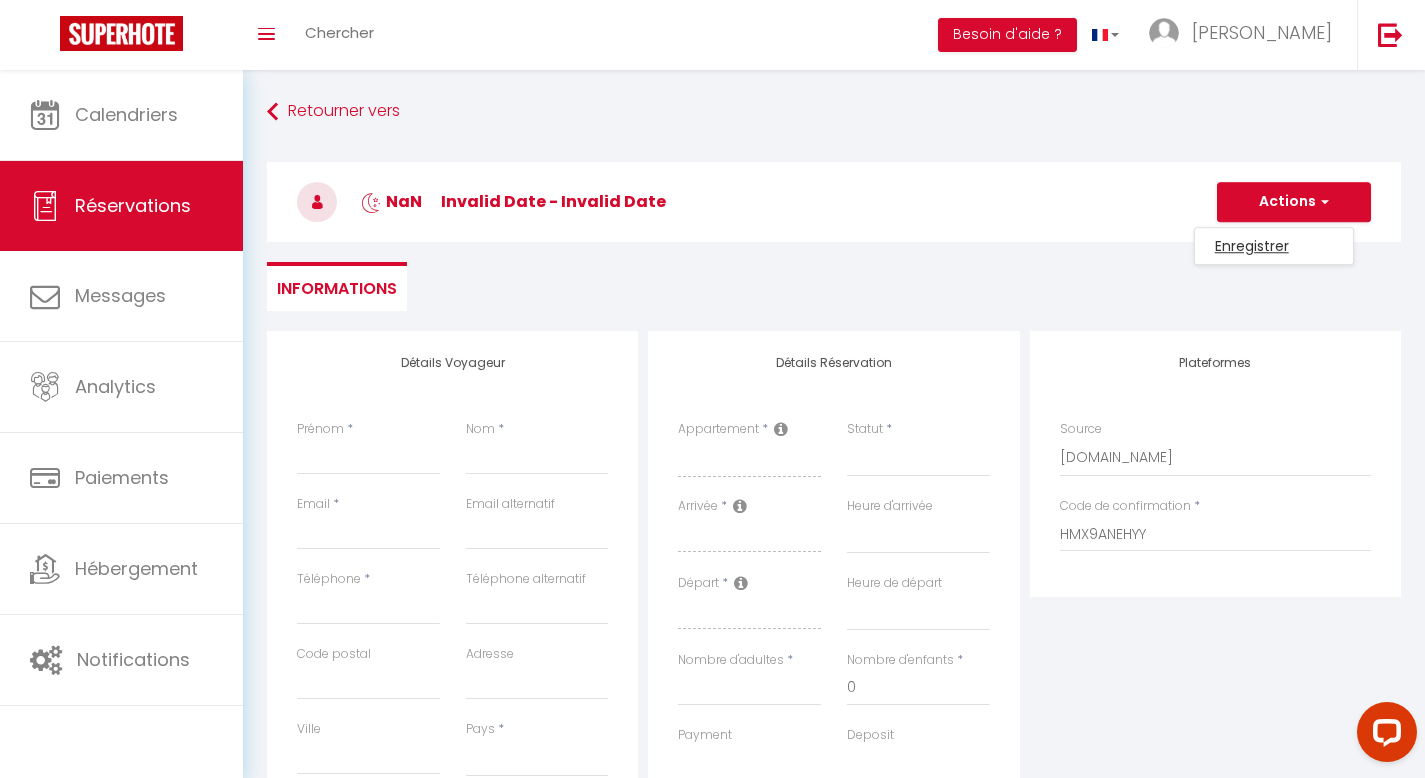 select 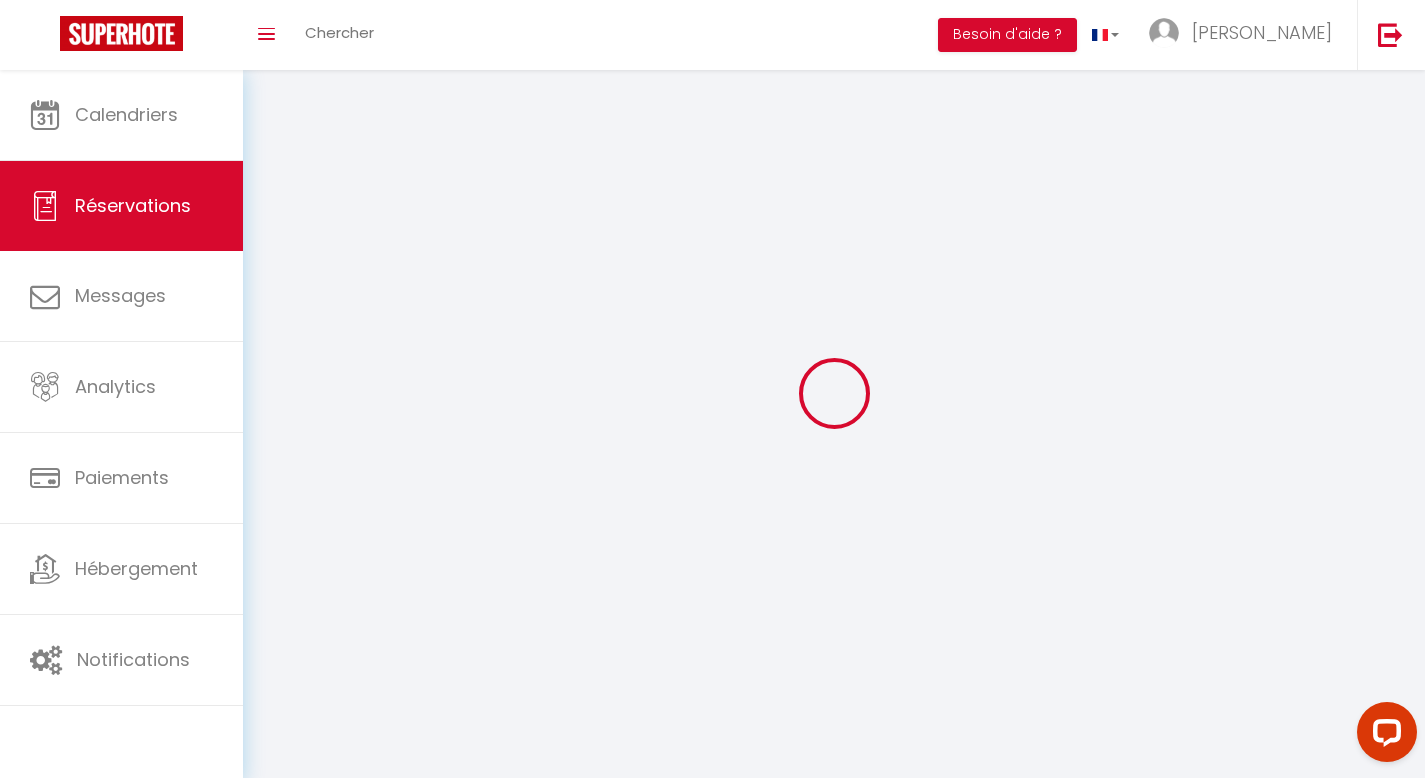 select 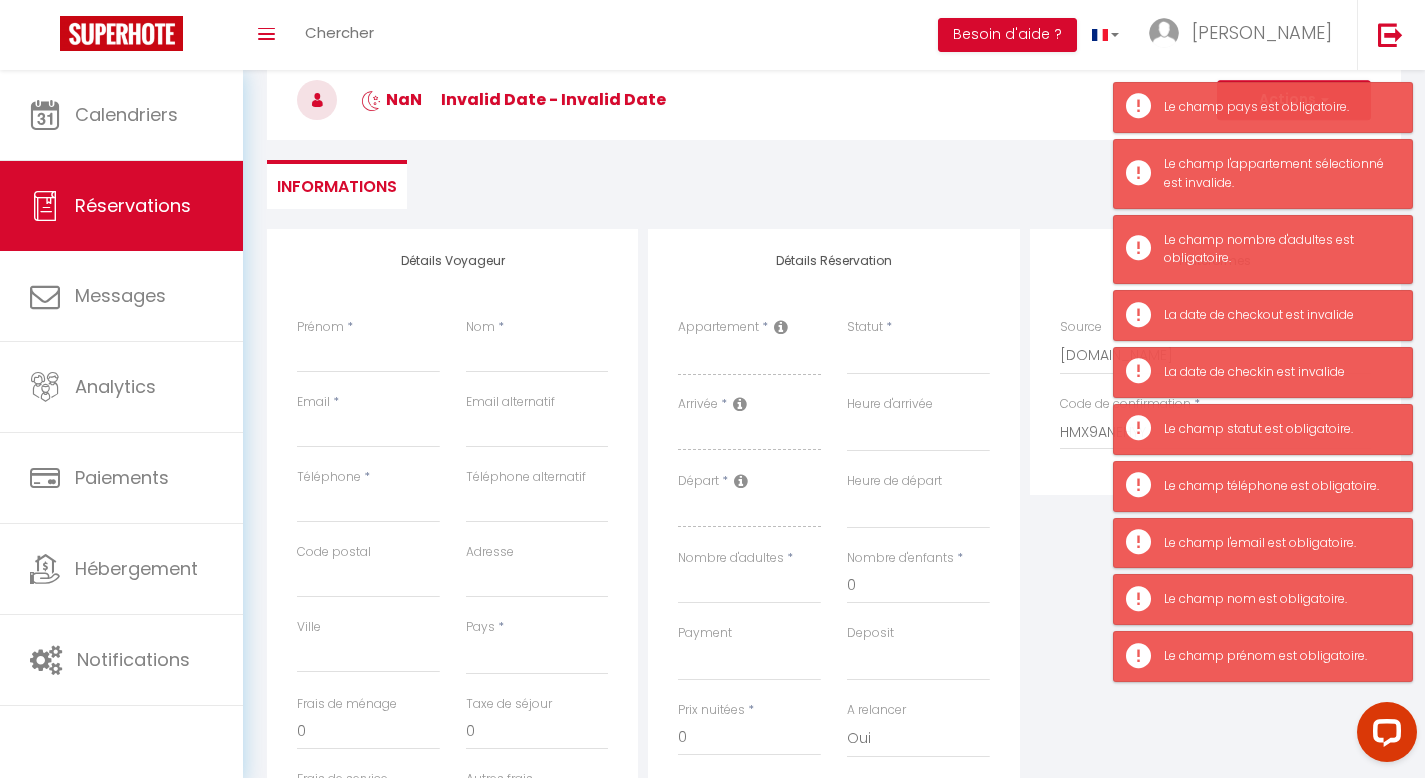 scroll, scrollTop: 0, scrollLeft: 0, axis: both 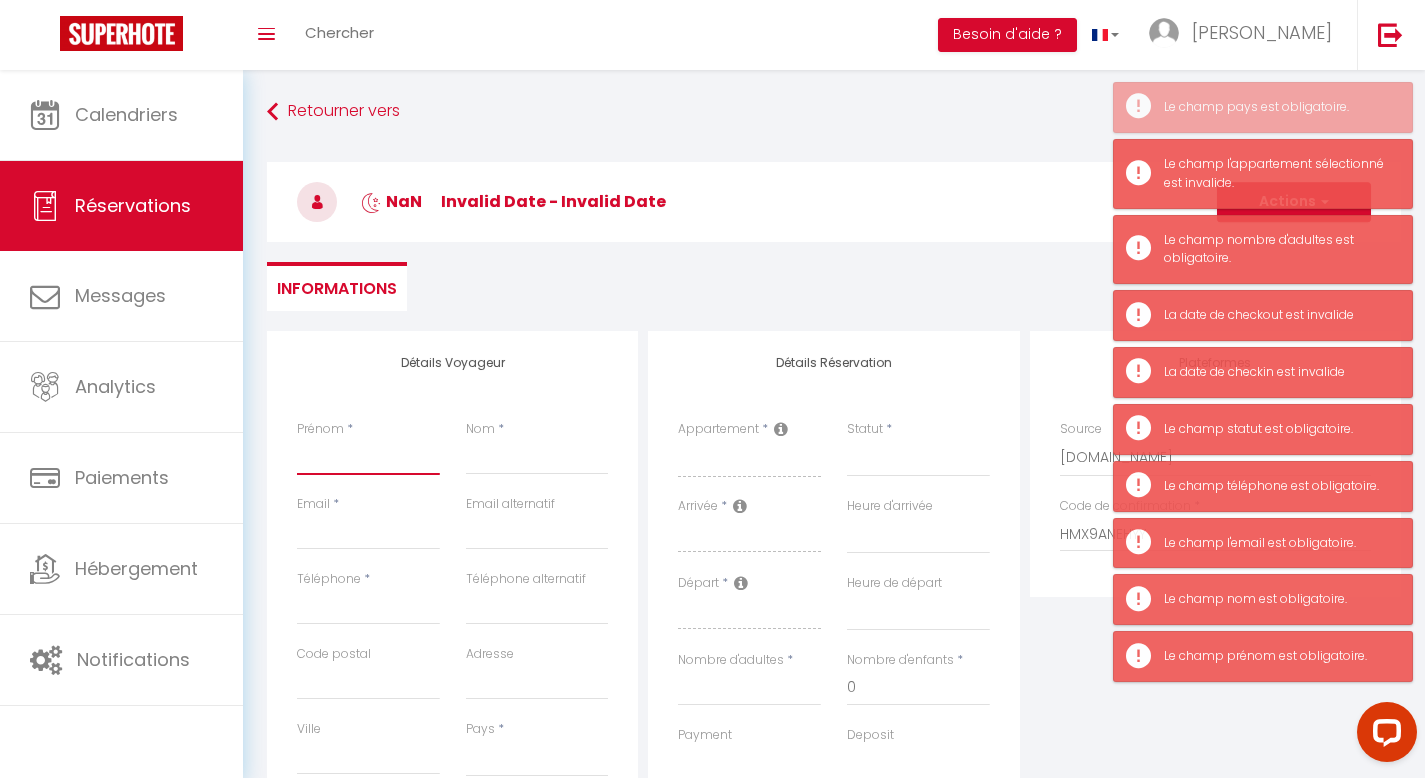 click on "Prénom" at bounding box center [368, 457] 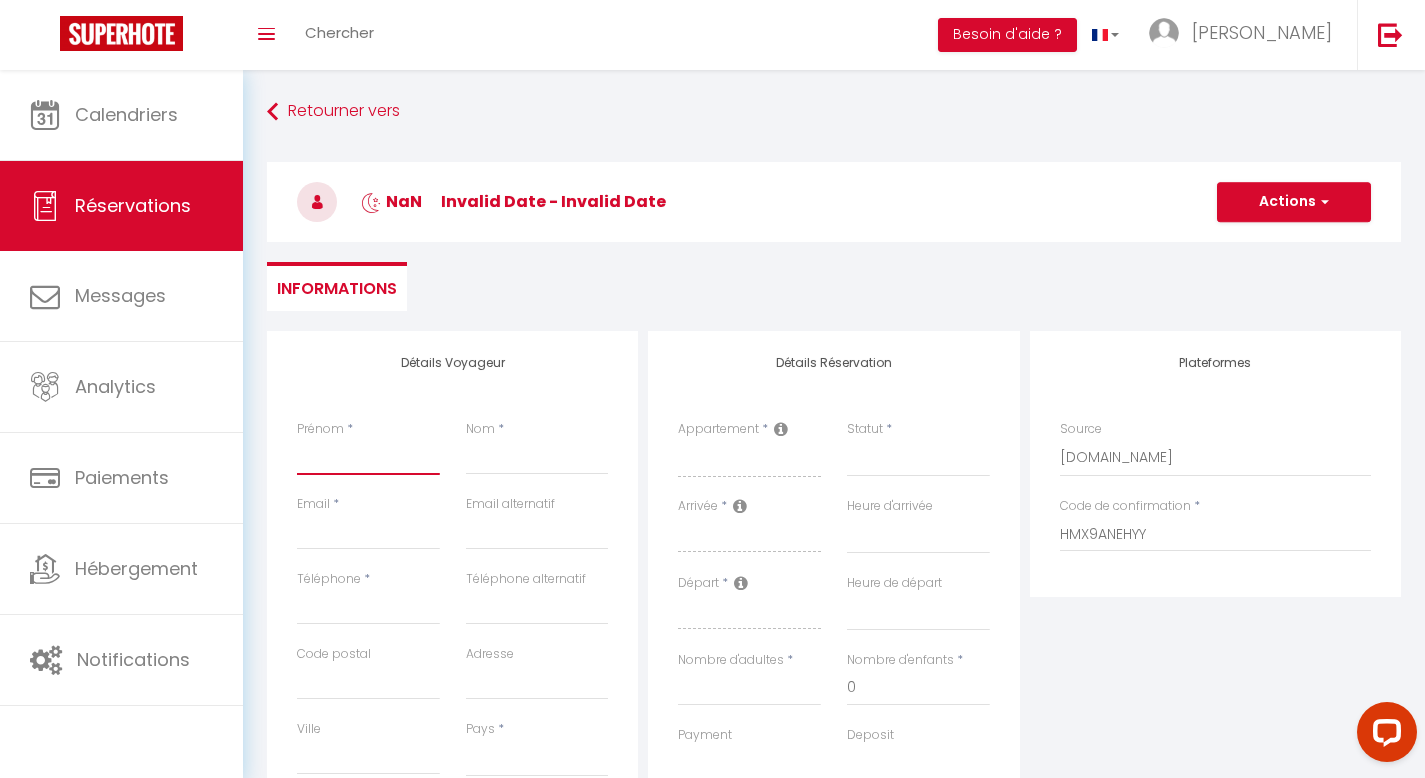 paste on "Ouvrez le panneau des raccourcis clavier lun. mar. mer. jeu. ven. sam. dim. juin LlundiMmardiMmercrediJjeudiVvendrediSsamediDdimanche juillet LlundiMmardiMmercrediJjeudiVvendrediSsamediDdimanche août LlundiMmardiMmercrediJjeudiVvendrediSsamediDdimanche  Ancien voyageur Amina Bensaid" 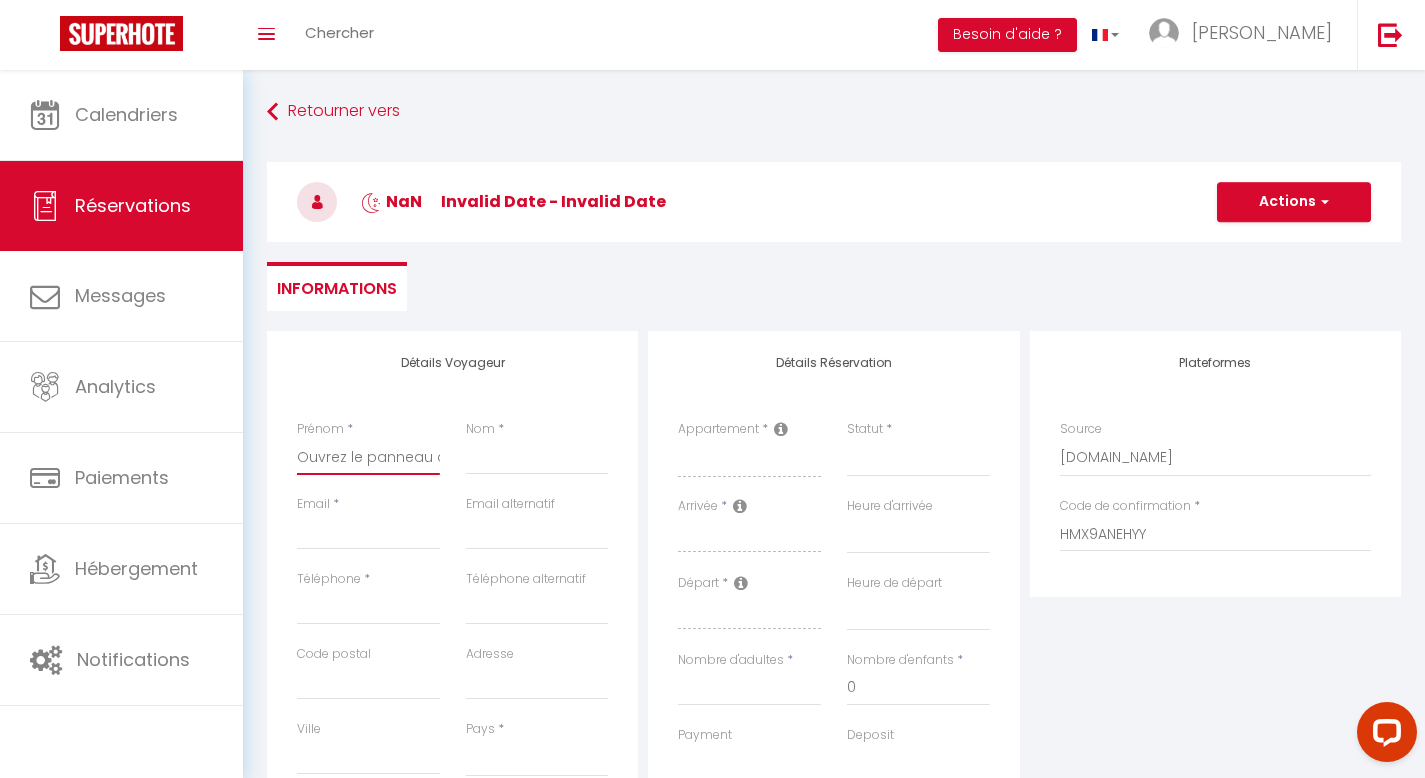 select 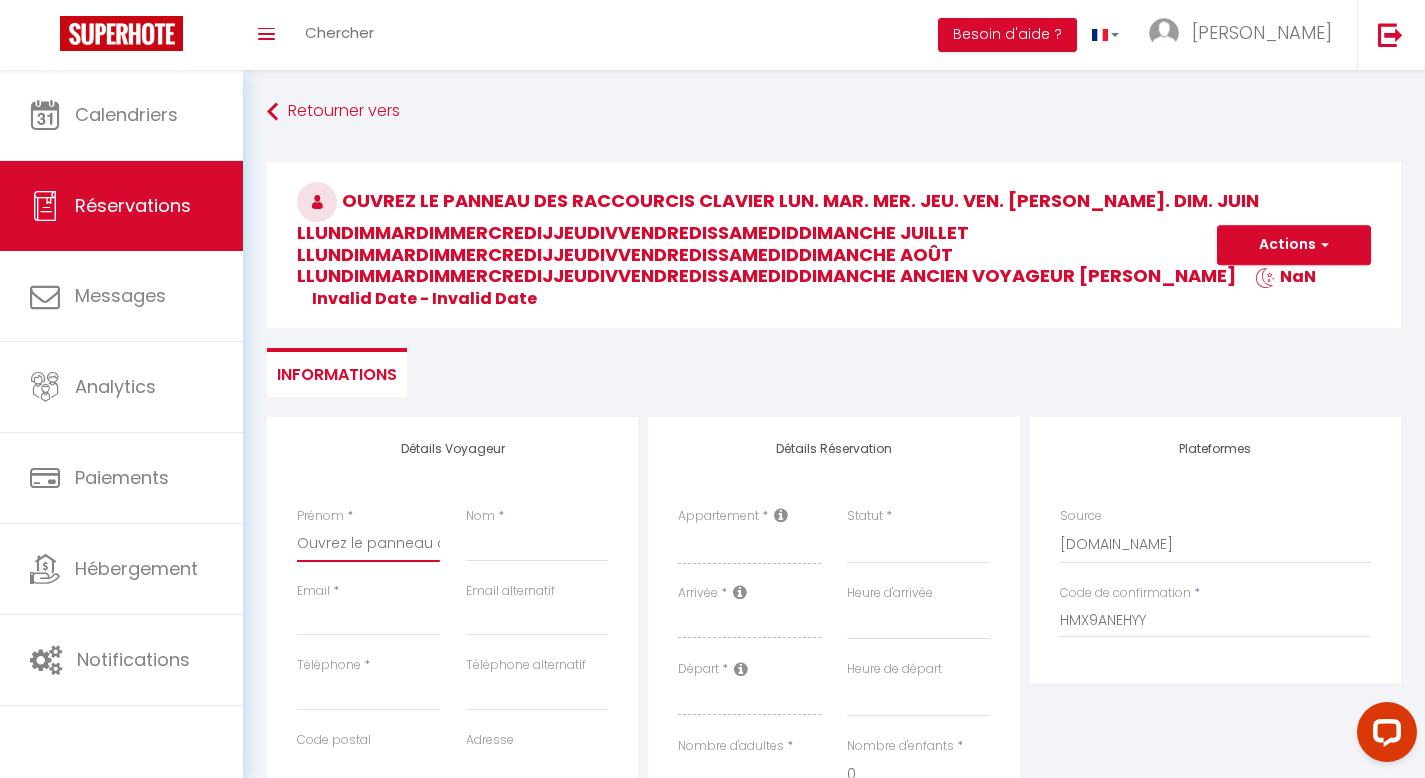 scroll, scrollTop: 0, scrollLeft: 1978, axis: horizontal 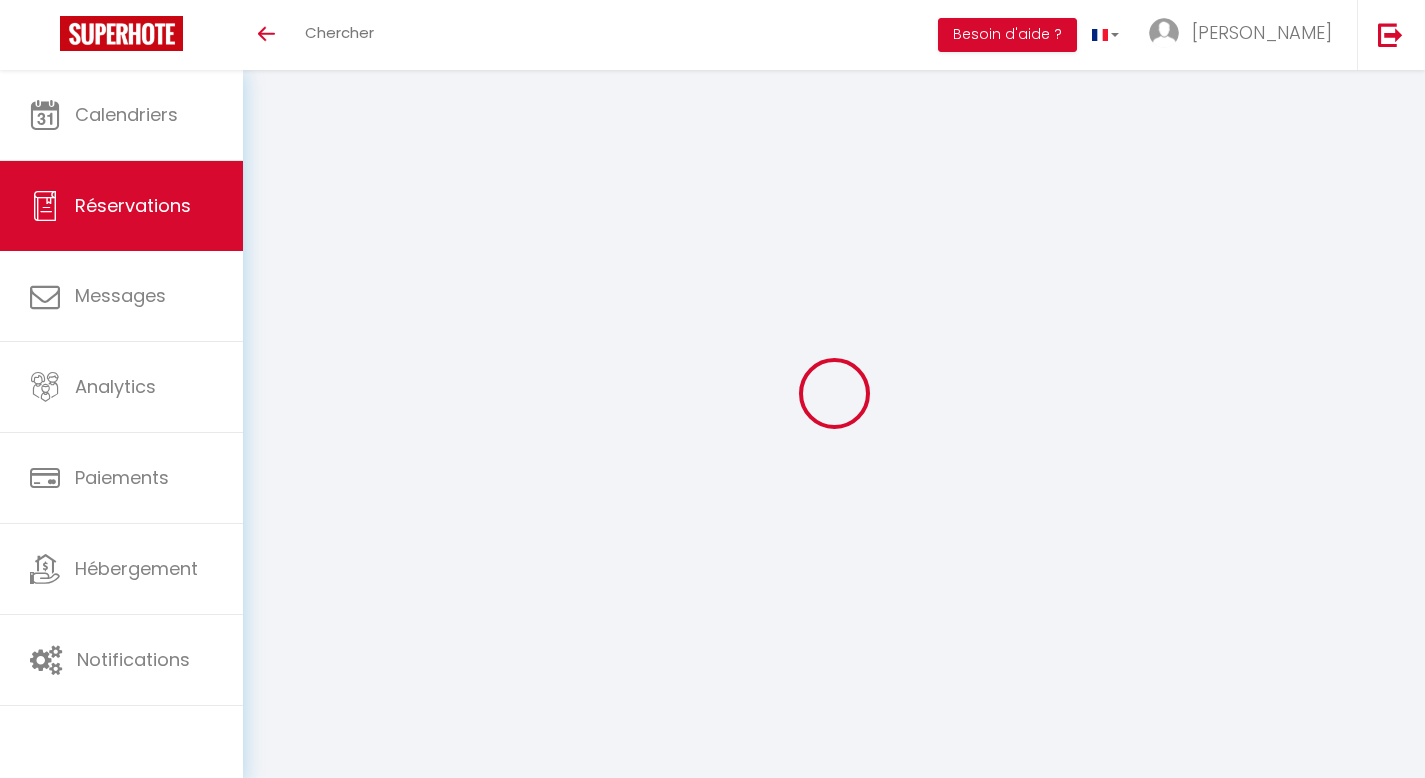 select 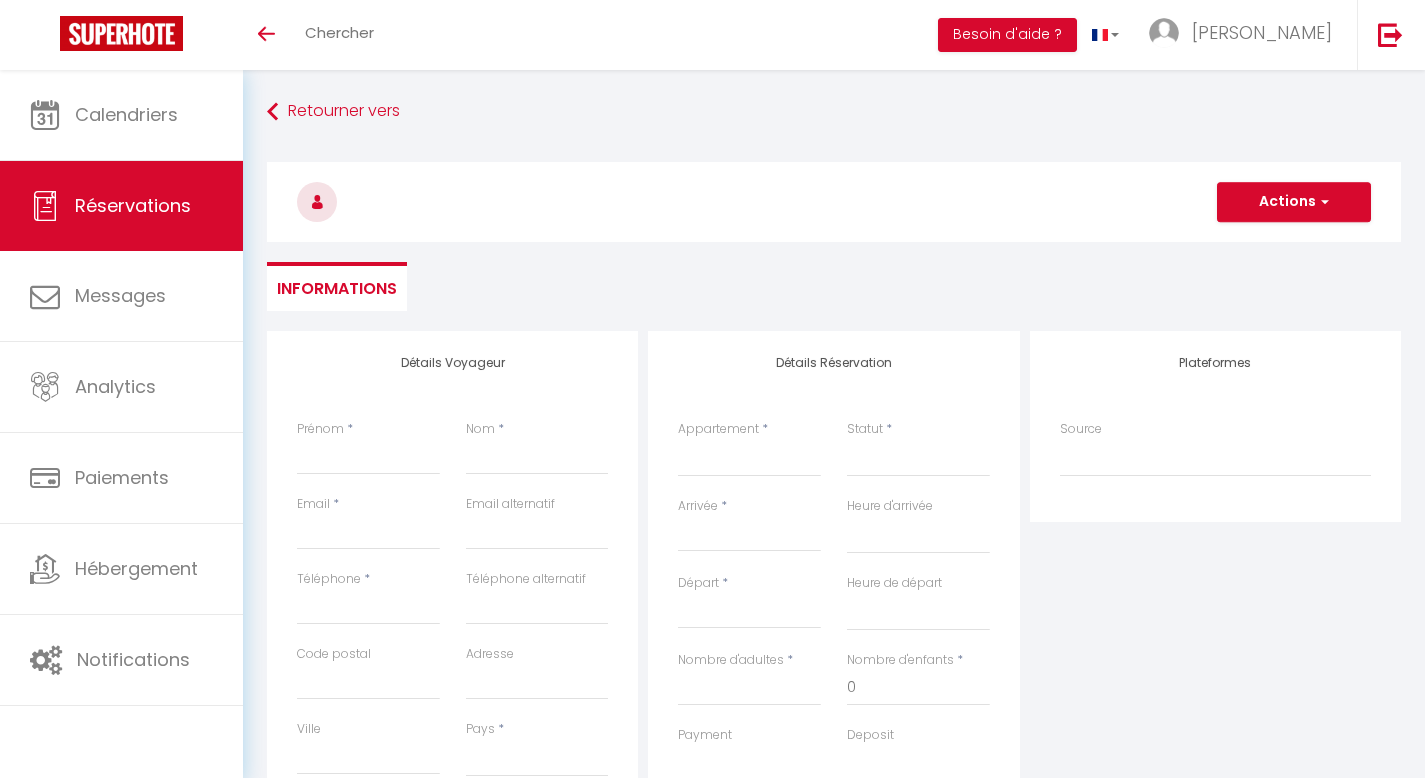 select 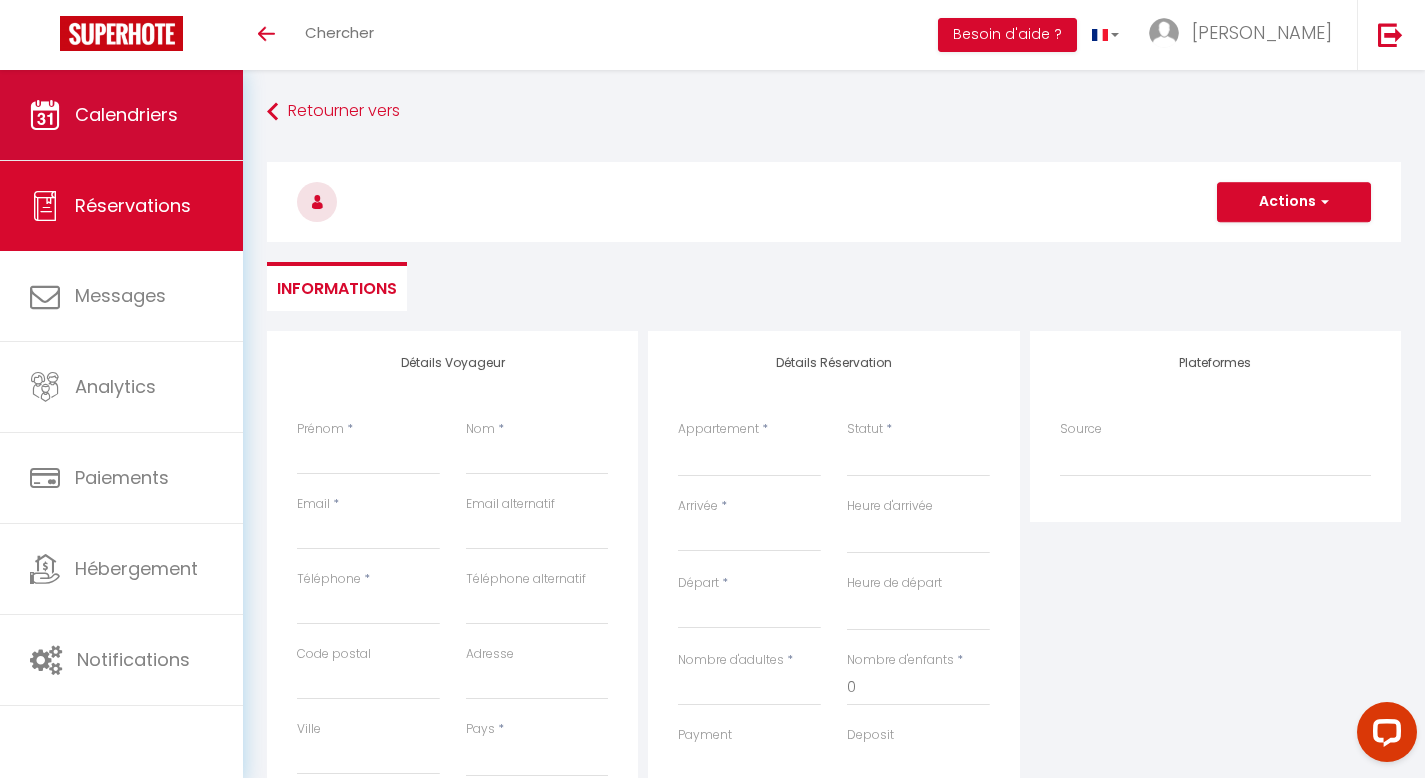 scroll, scrollTop: 0, scrollLeft: 0, axis: both 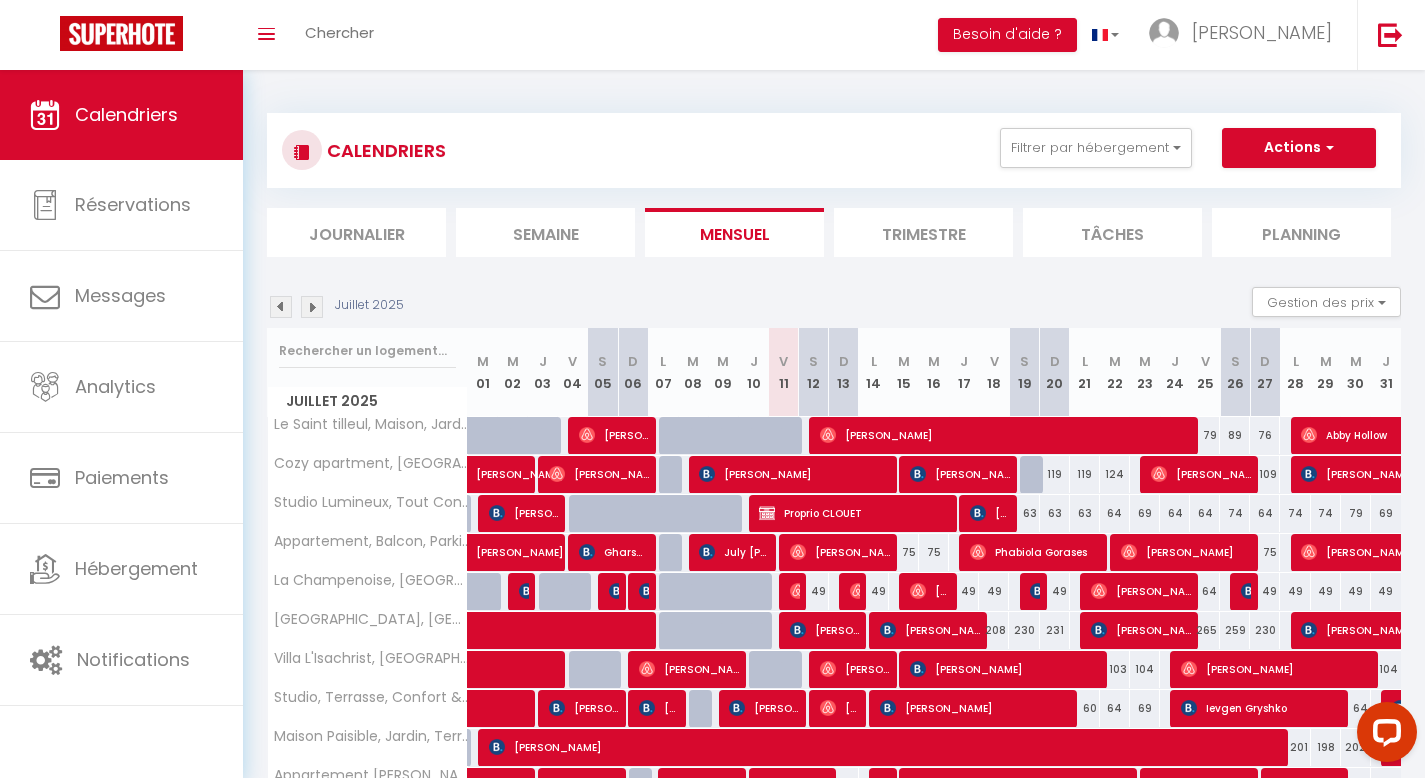 click at bounding box center [674, 436] 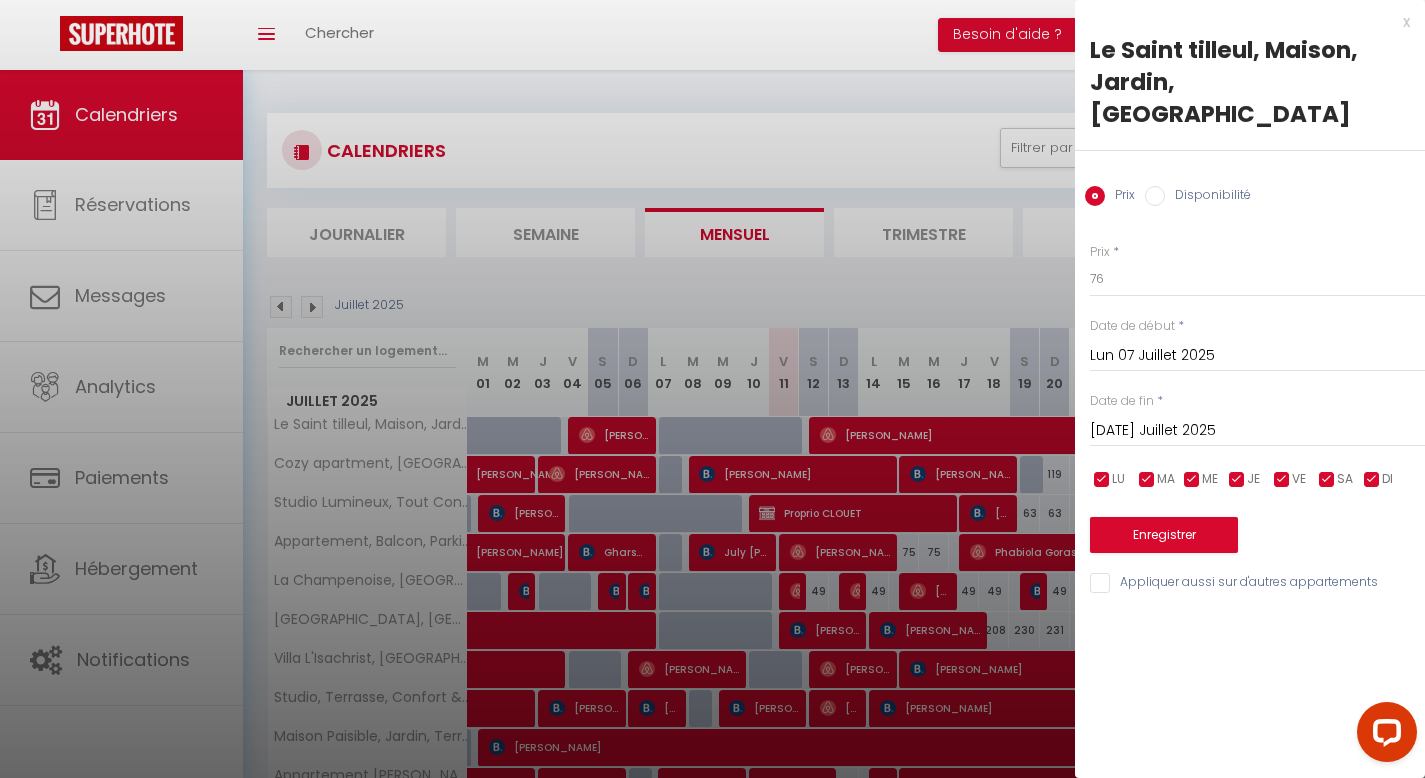 click on "x" at bounding box center [1242, 22] 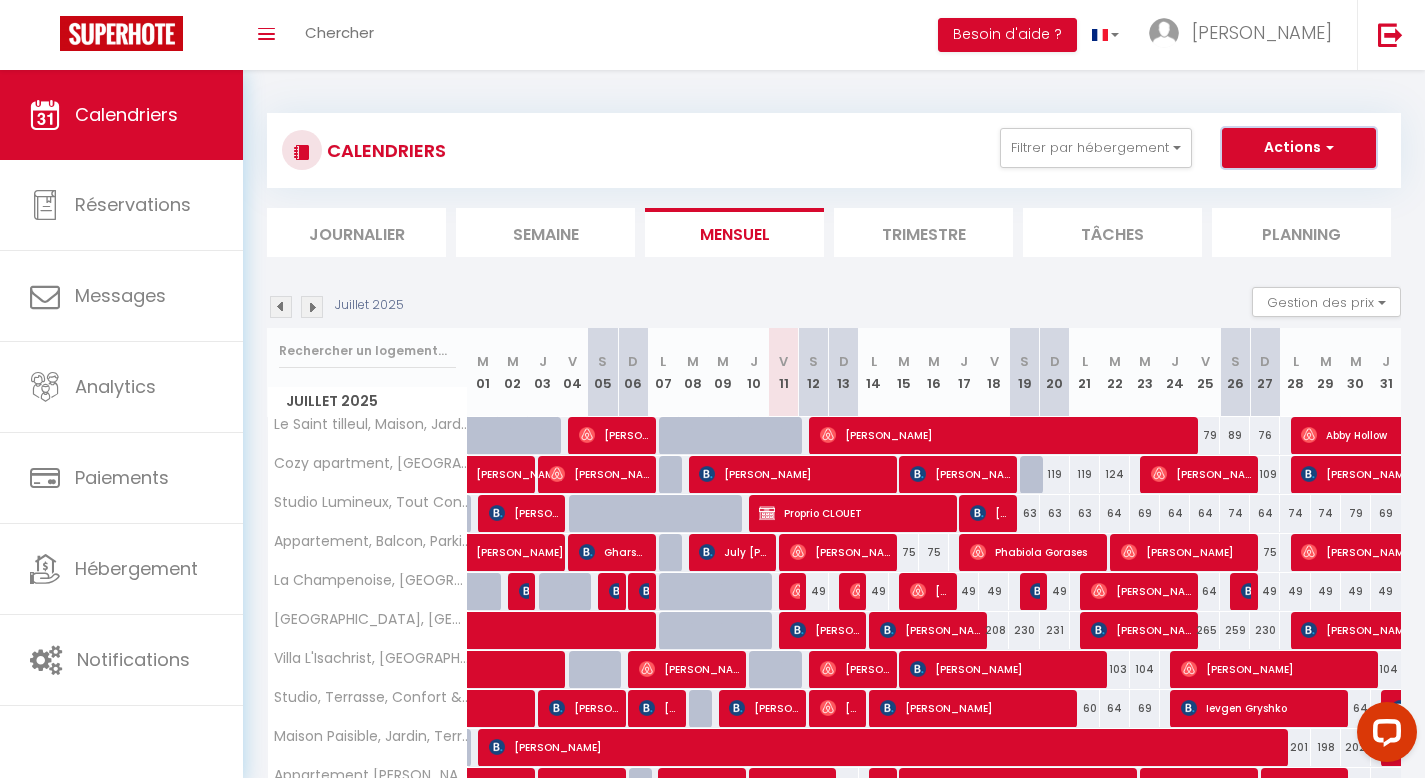 click on "Actions" at bounding box center (1299, 148) 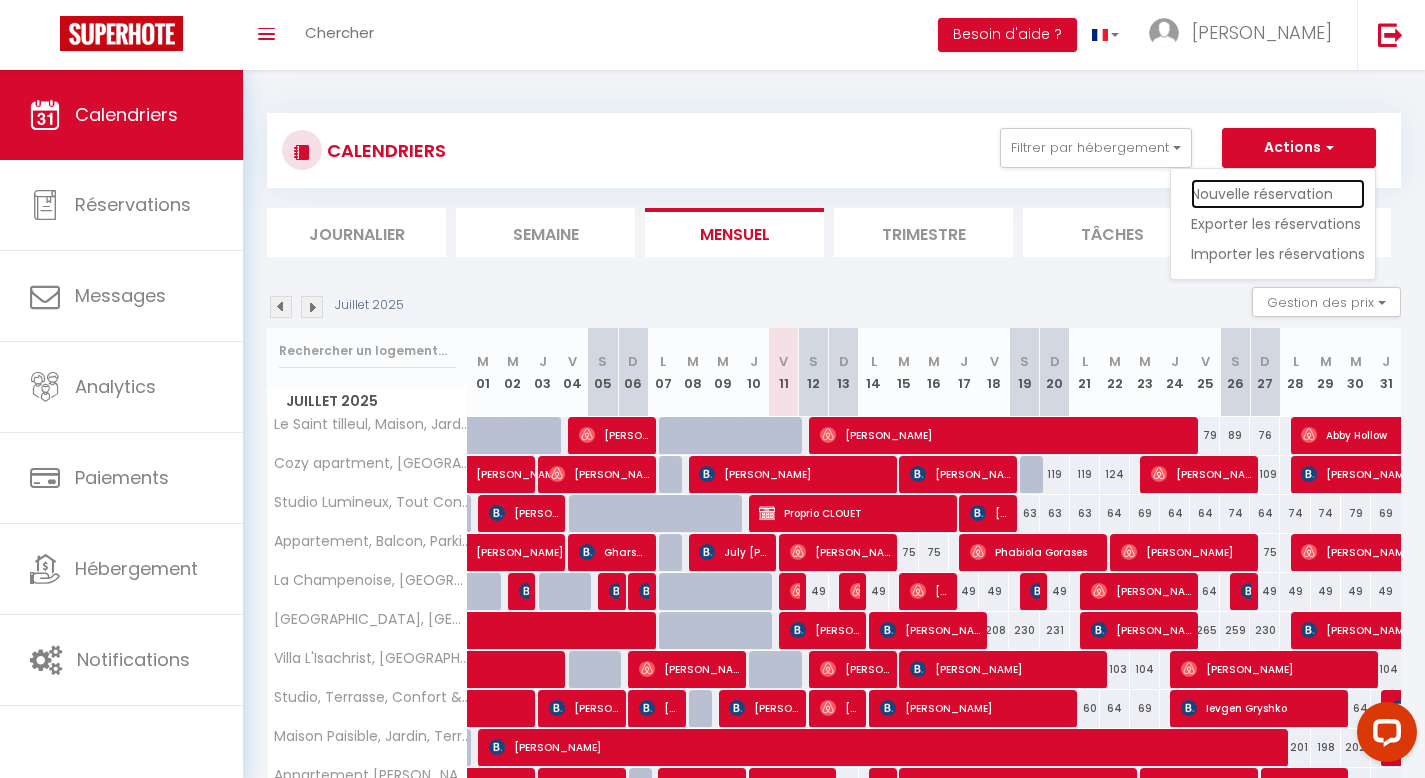 click on "Nouvelle réservation" at bounding box center (1278, 194) 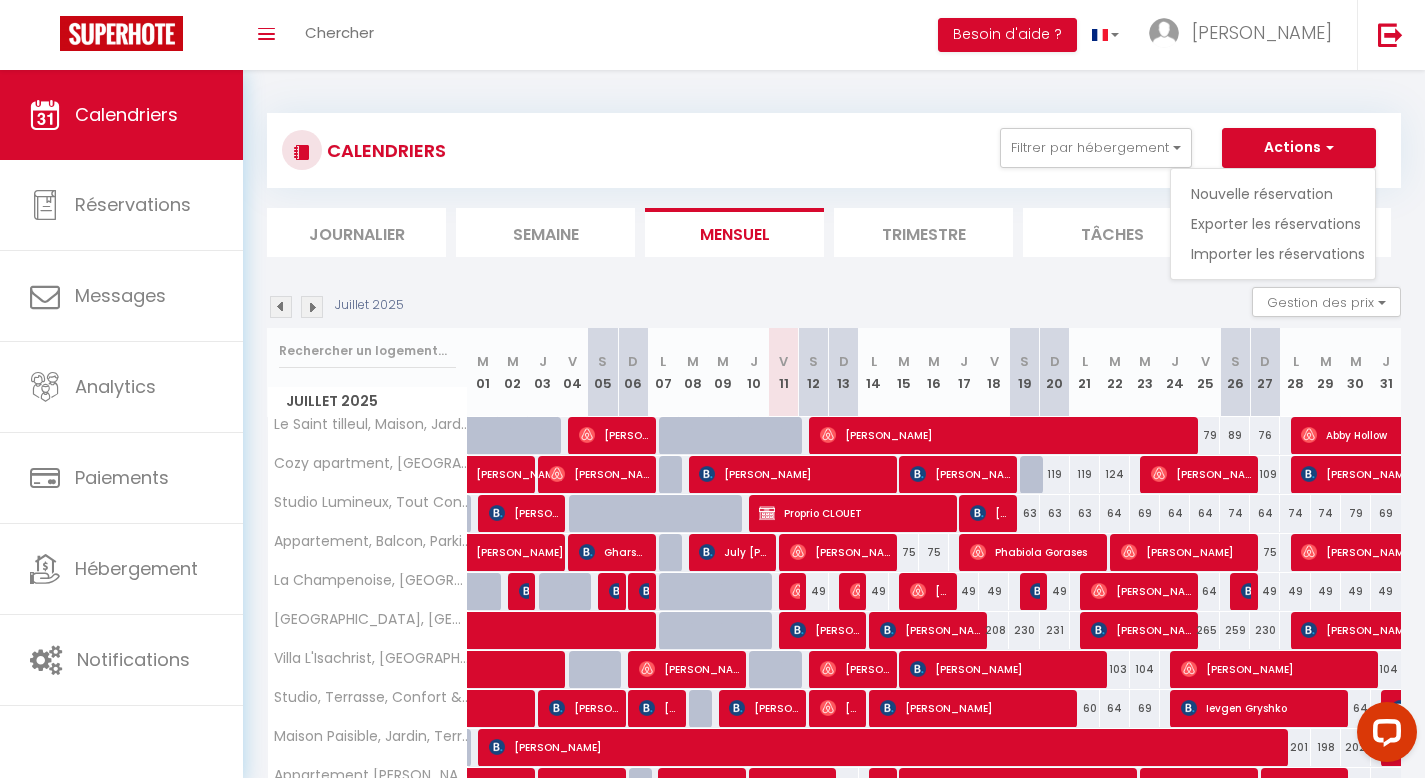 select 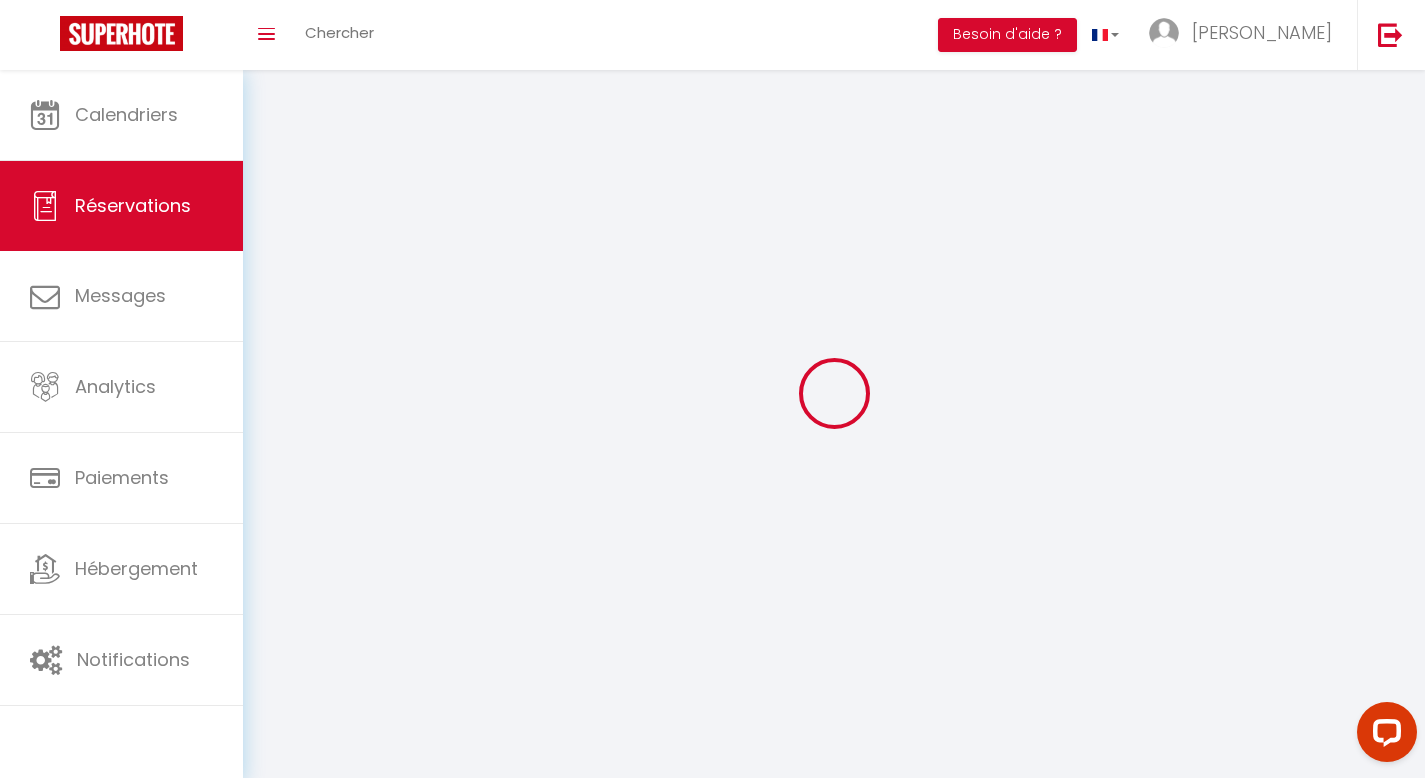 select 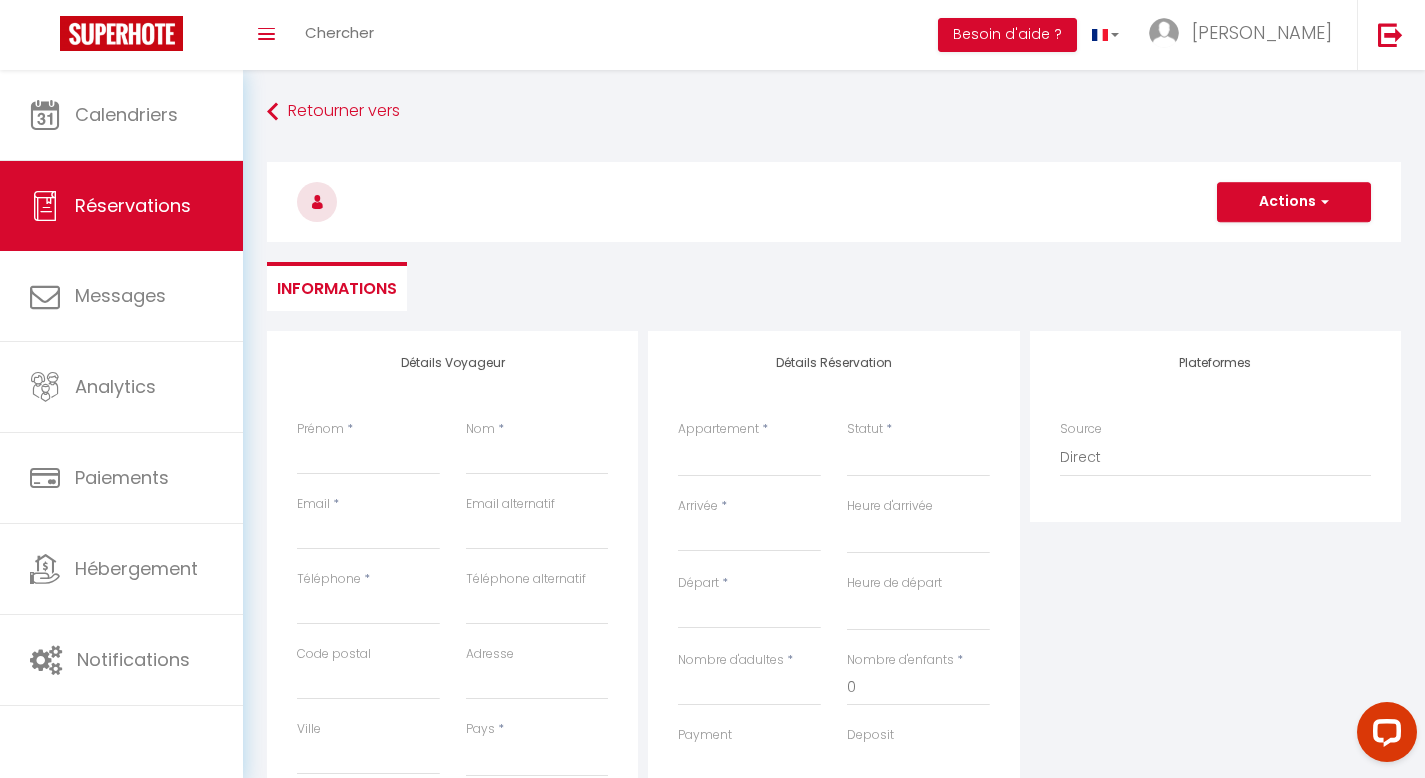 select 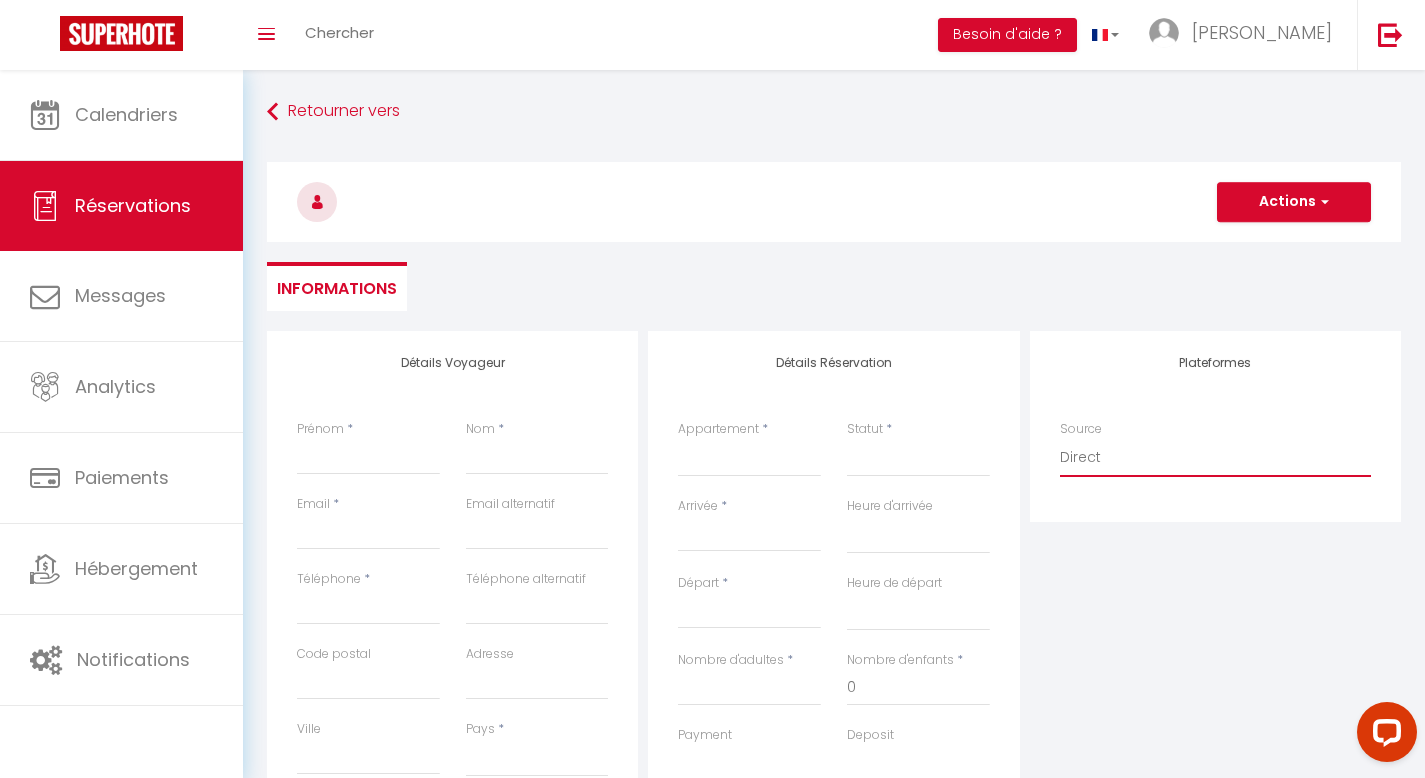 click on "Direct
Airbnb.com
Booking.com
Chalet montagne
Expedia
Gite de France
Homeaway
Homeaway iCal
Homeaway.com
Hotels.com
Housetrip.com
Ical" at bounding box center (1215, 458) 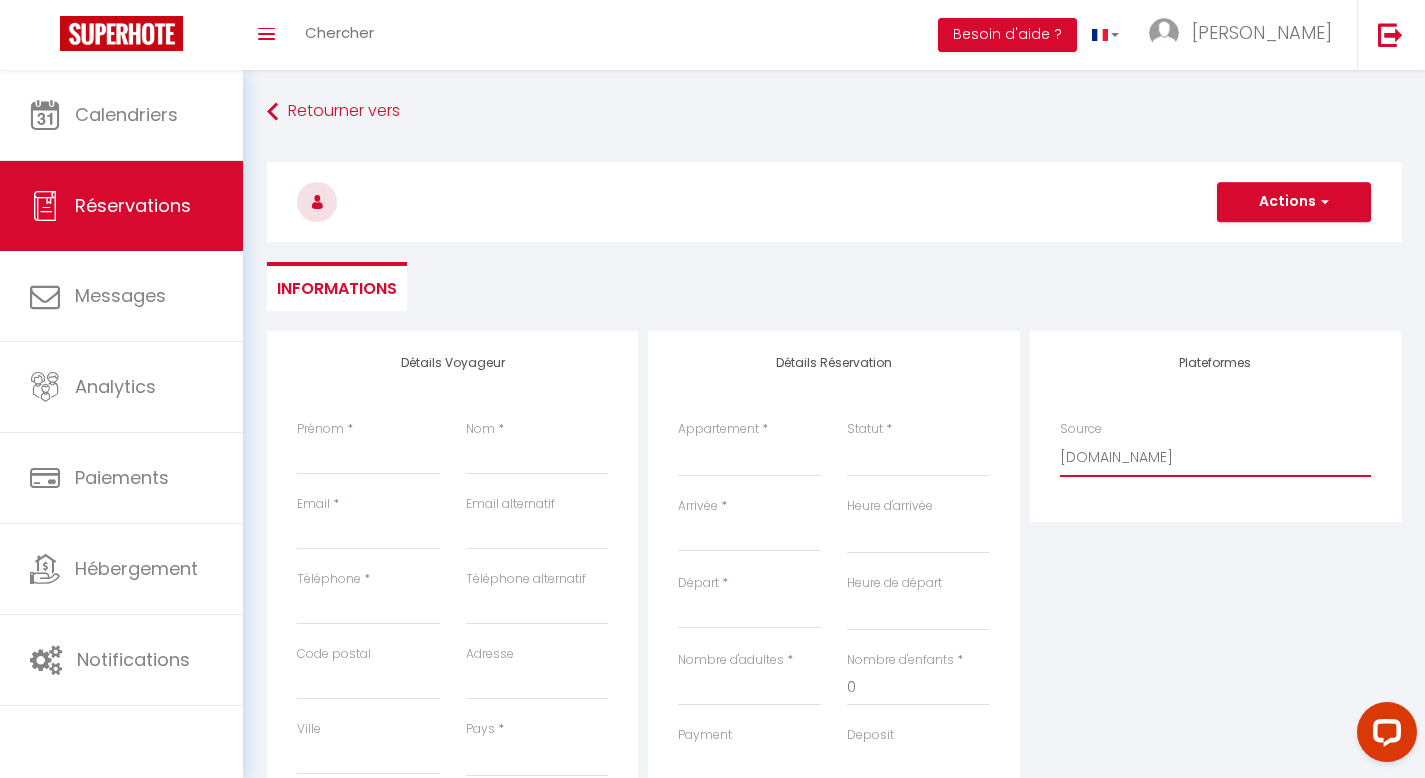 click on "Direct
Airbnb.com
Booking.com
Chalet montagne
Expedia
Gite de France
Homeaway
Homeaway iCal
Homeaway.com
Hotels.com
Housetrip.com
Ical" at bounding box center [1215, 458] 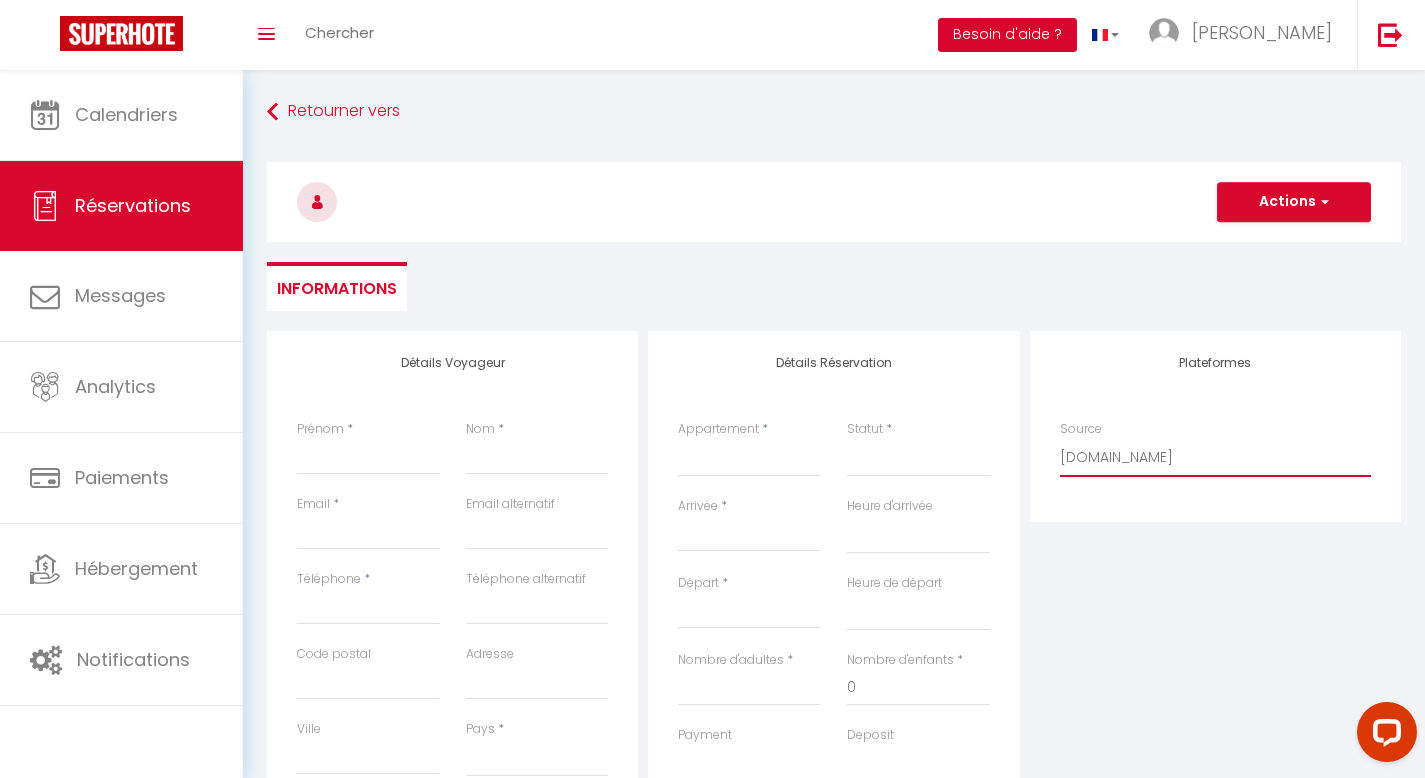 select 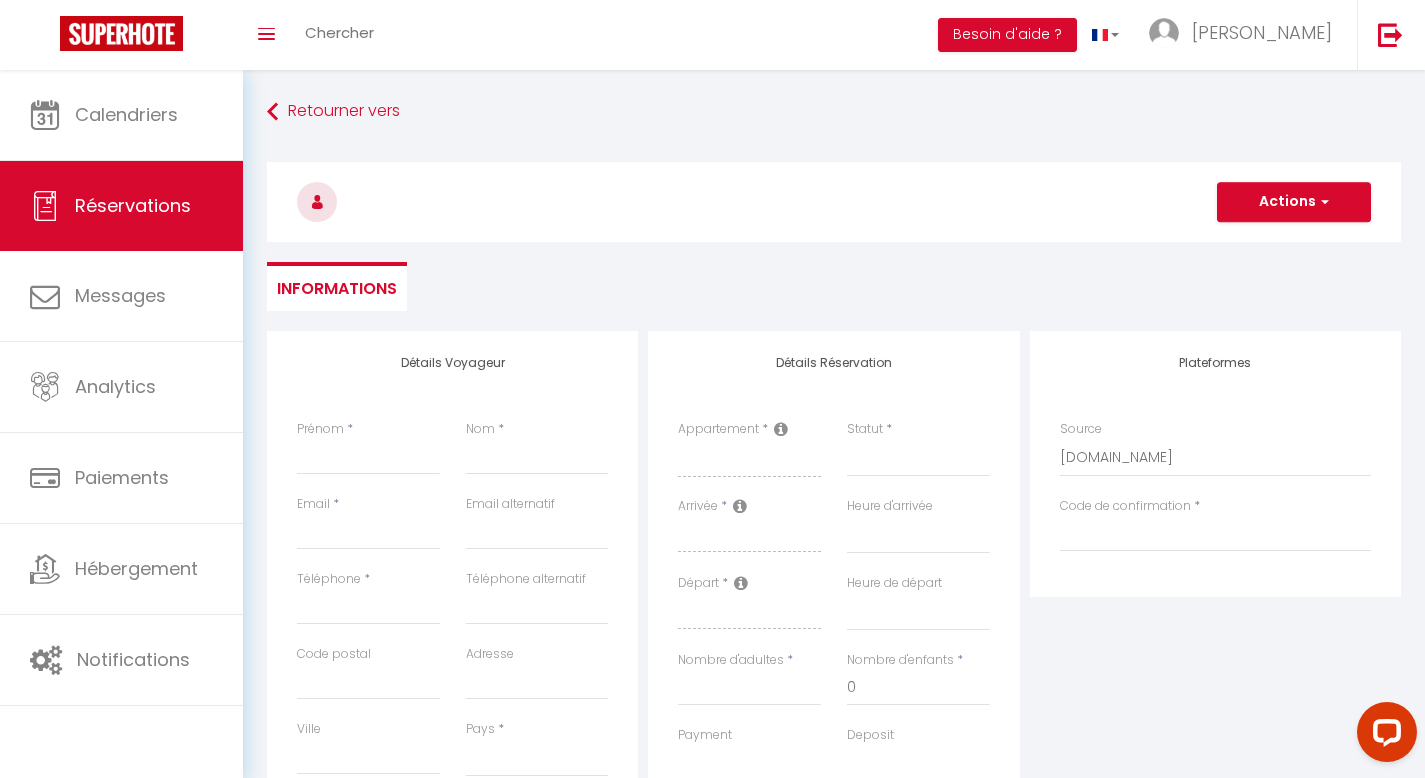 click on "Retourner vers
Actions
Enregistrer
Actions
Enregistrer   Aperçu et éditer   Envoyer la facture   Copier le lien
Actions
Voir le contrat   Envoyer le contrat   Copier le lien
Actions
Encaisser un paiement     Encaisser une caution     Créer nouveau lien paiement     Créer nouveau lien caution     Envoyer un paiement global
Actions
Informations" at bounding box center [834, 212] 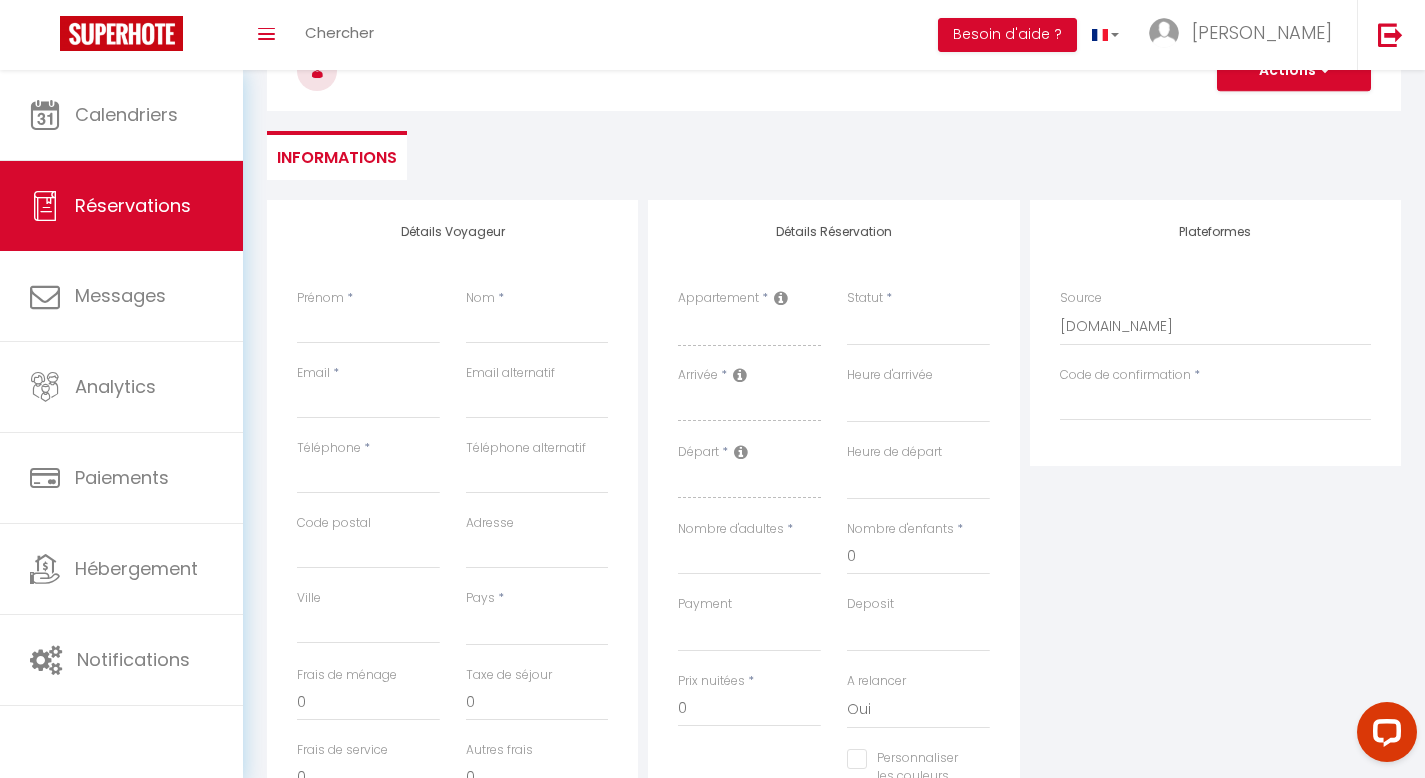 scroll, scrollTop: 132, scrollLeft: 0, axis: vertical 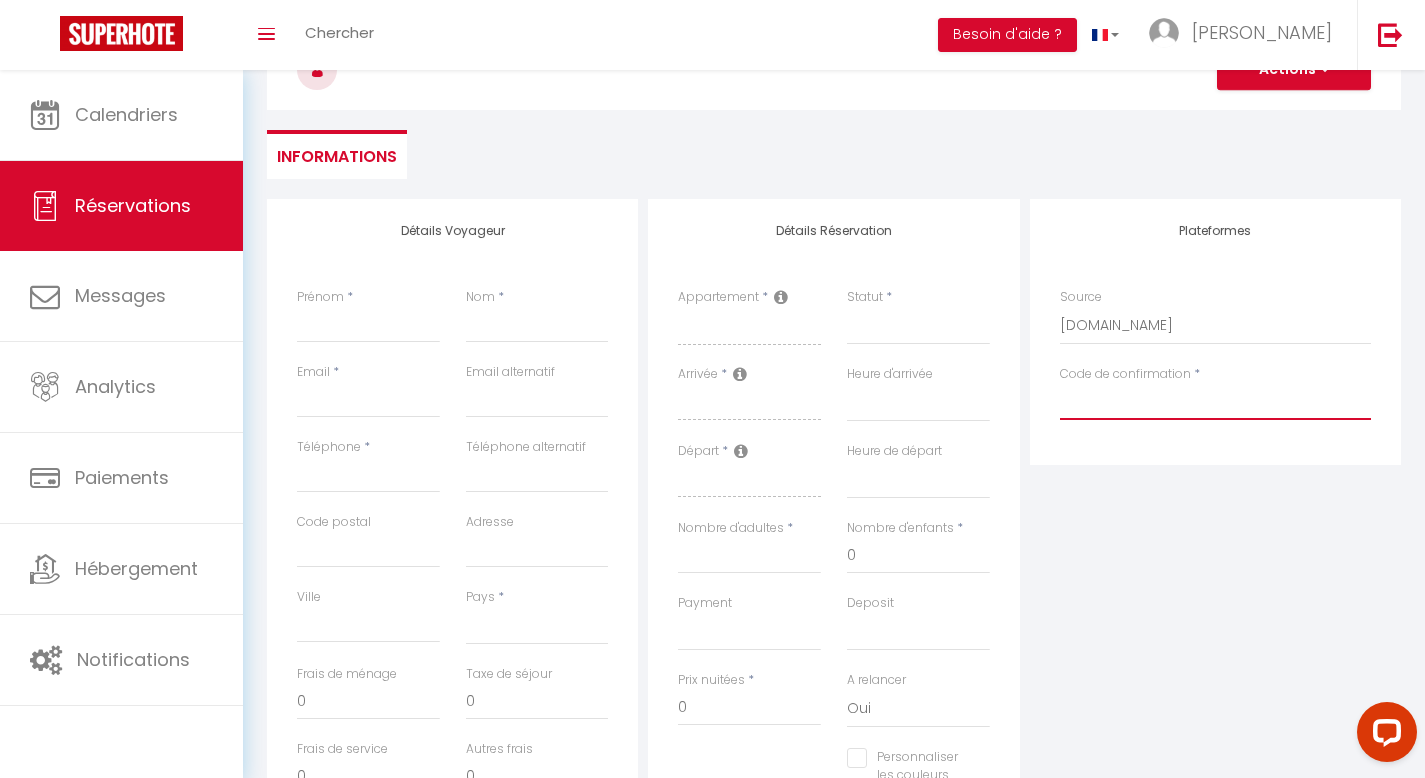 click on "Code de confirmation" at bounding box center (1215, 402) 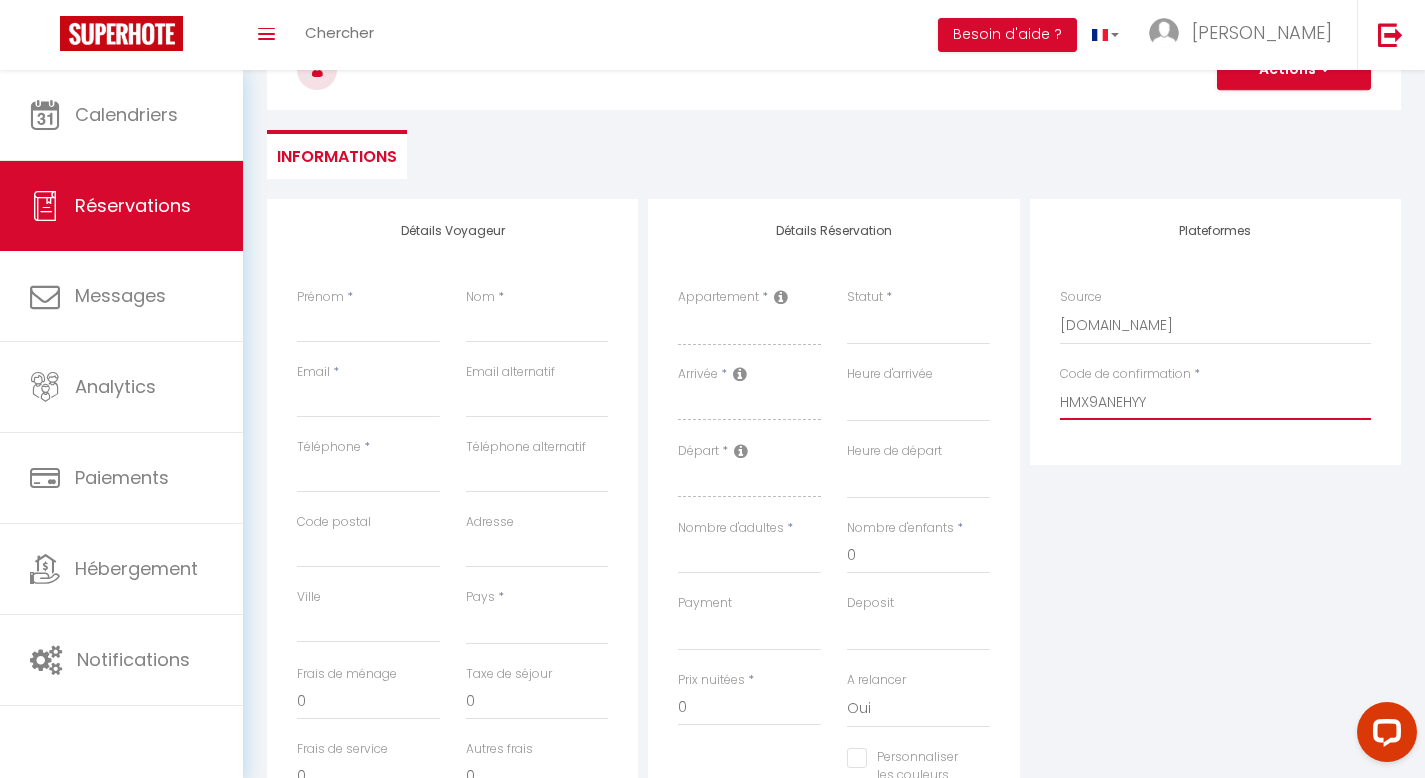 select 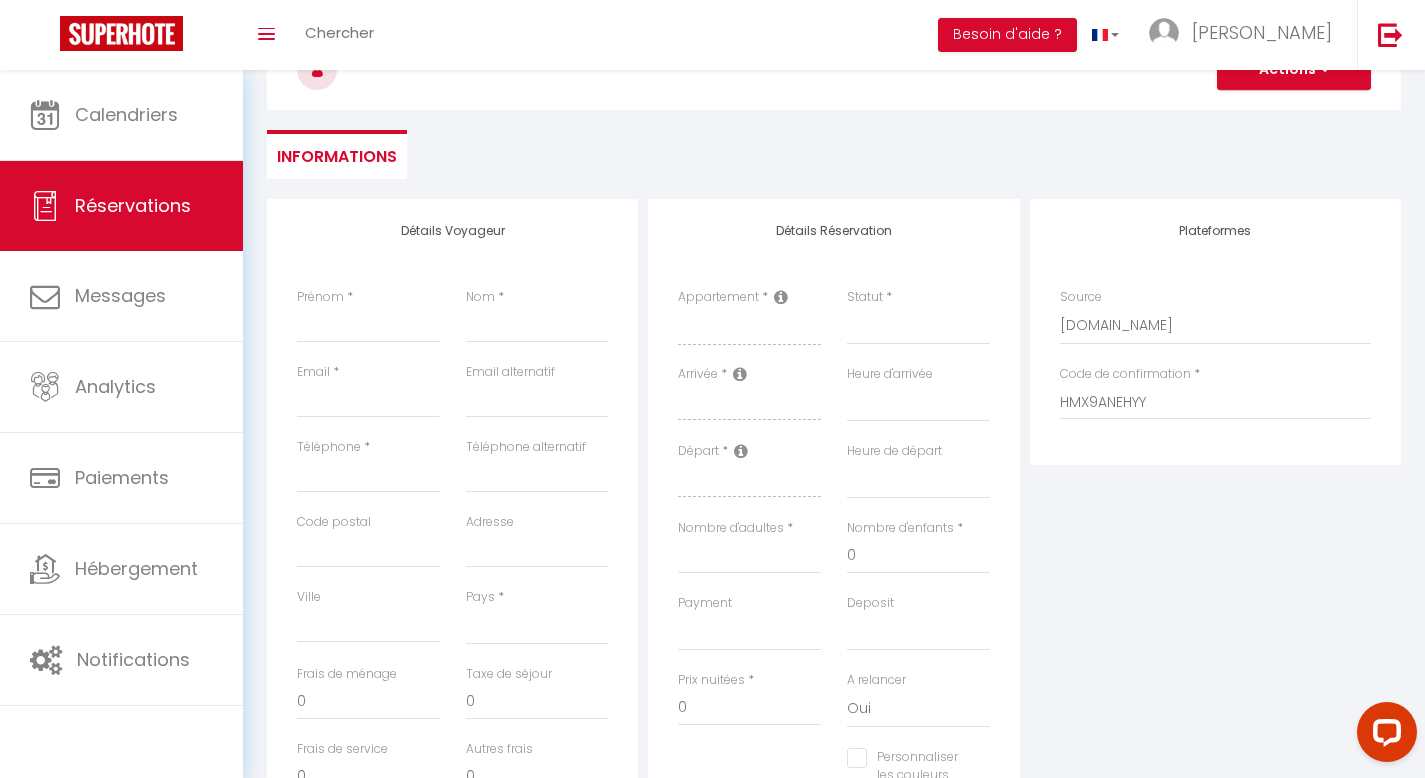 click on "Plateformes    Source
Direct
Airbnb.com
Booking.com
Chalet montagne
Expedia
Gite de France
Homeaway
Homeaway iCal
Homeaway.com
Hotels.com
Housetrip.com
Ical" at bounding box center (1215, 556) 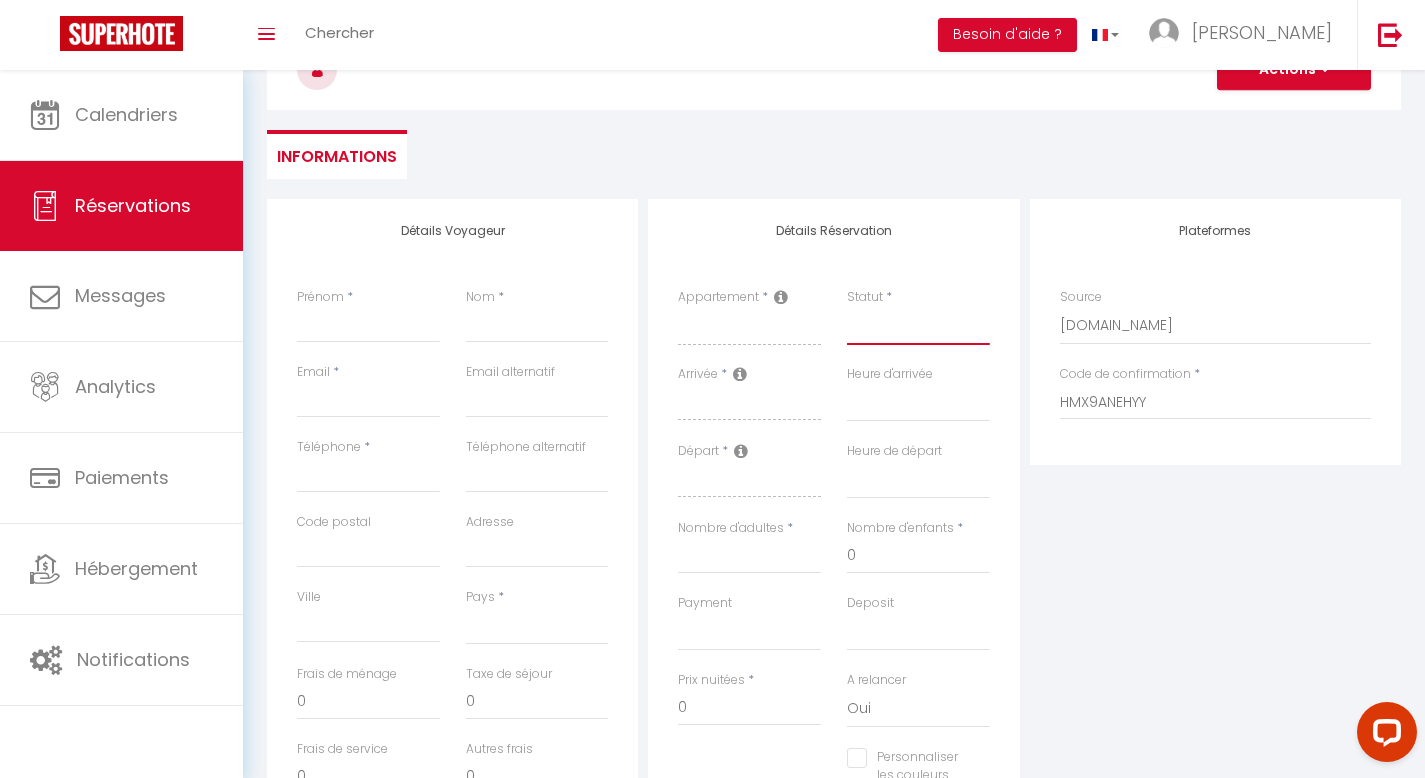 click on "Confirmé Non Confirmé Annulé Annulé par le voyageur No Show Request" at bounding box center (918, 326) 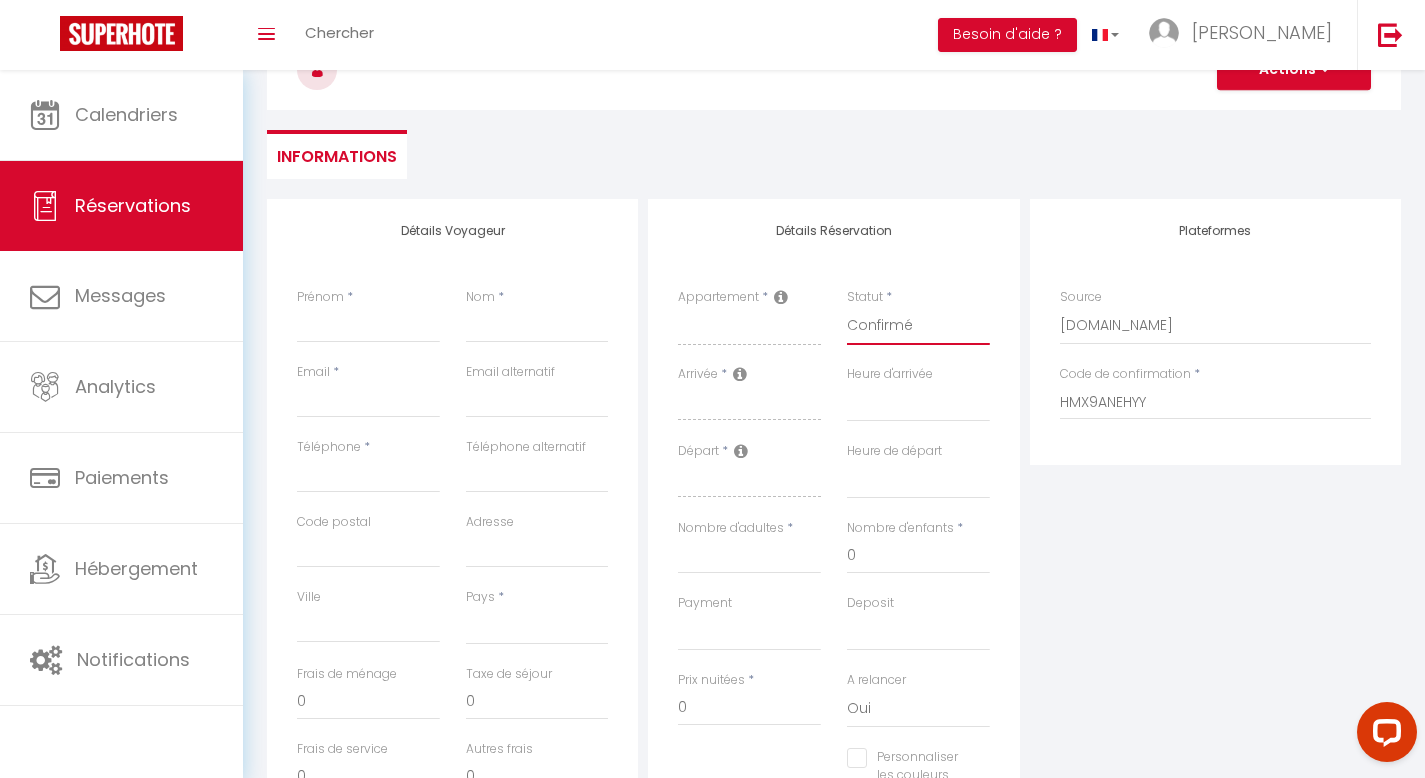 click on "Confirmé Non Confirmé Annulé Annulé par le voyageur No Show Request" at bounding box center [918, 326] 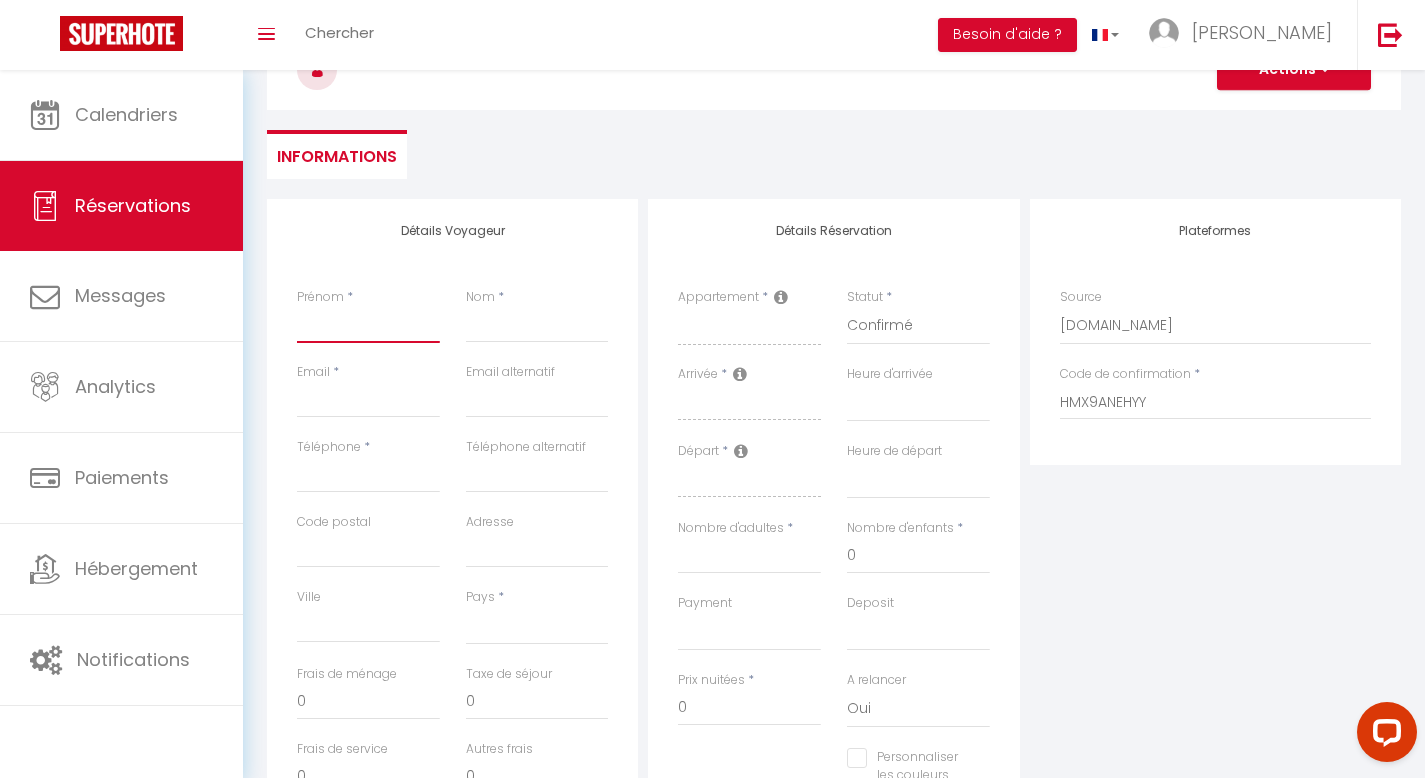 click on "Prénom" at bounding box center [368, 325] 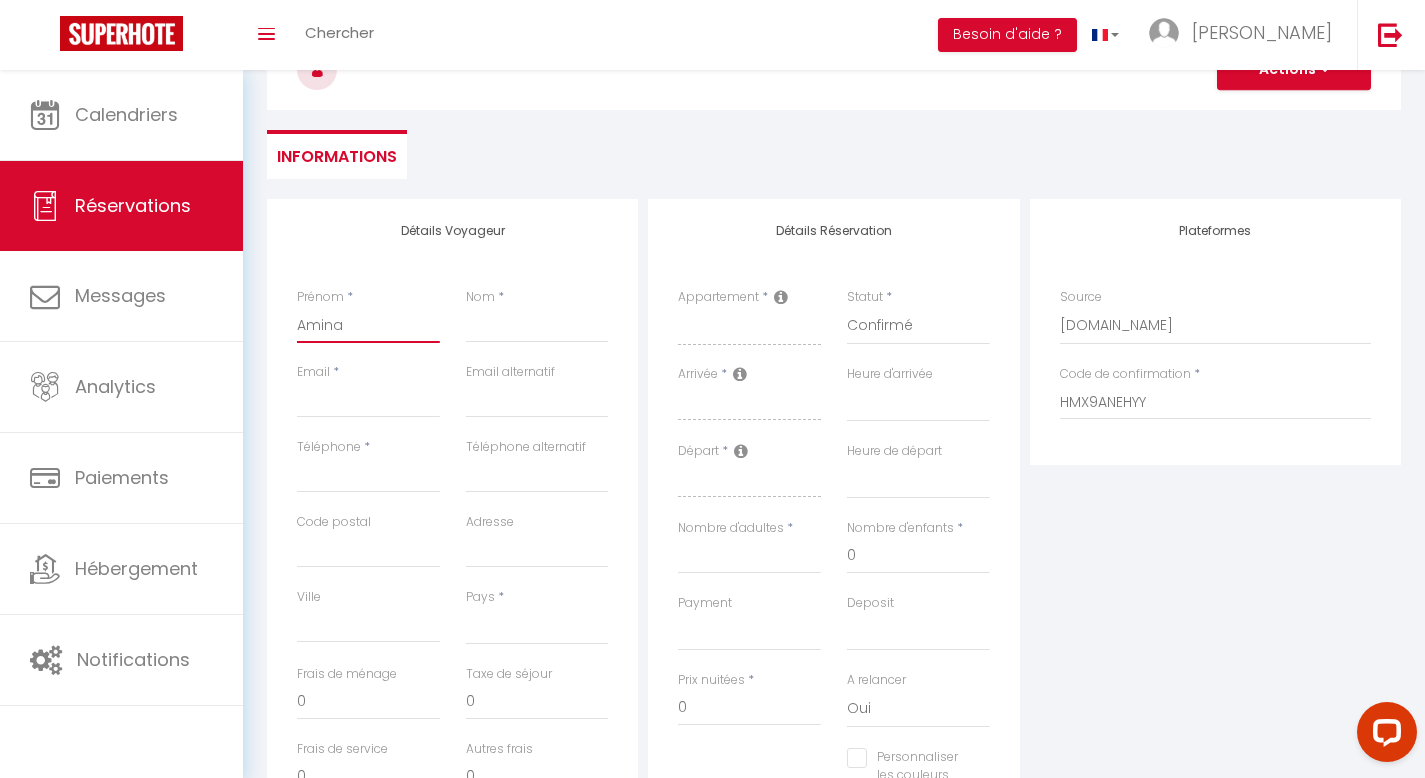 select 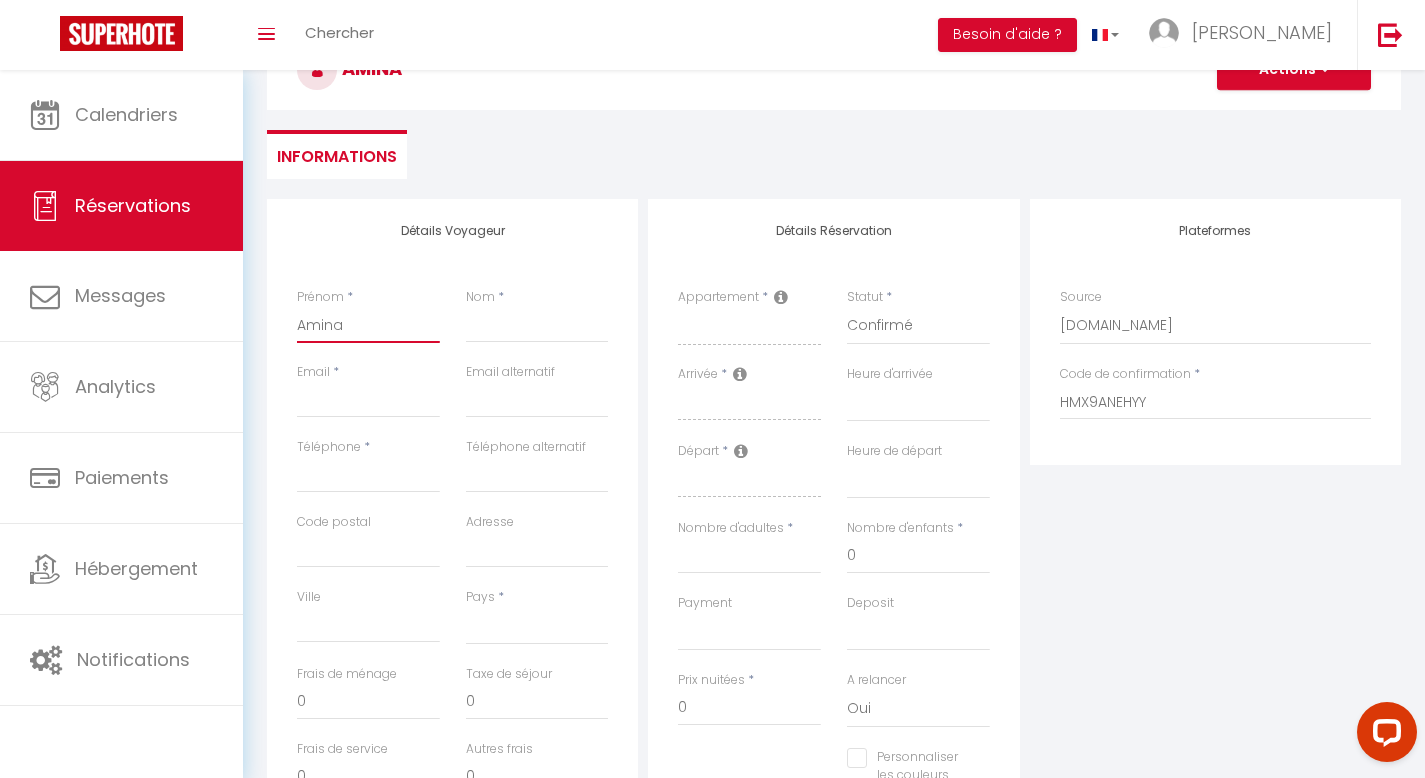 type on "Amina" 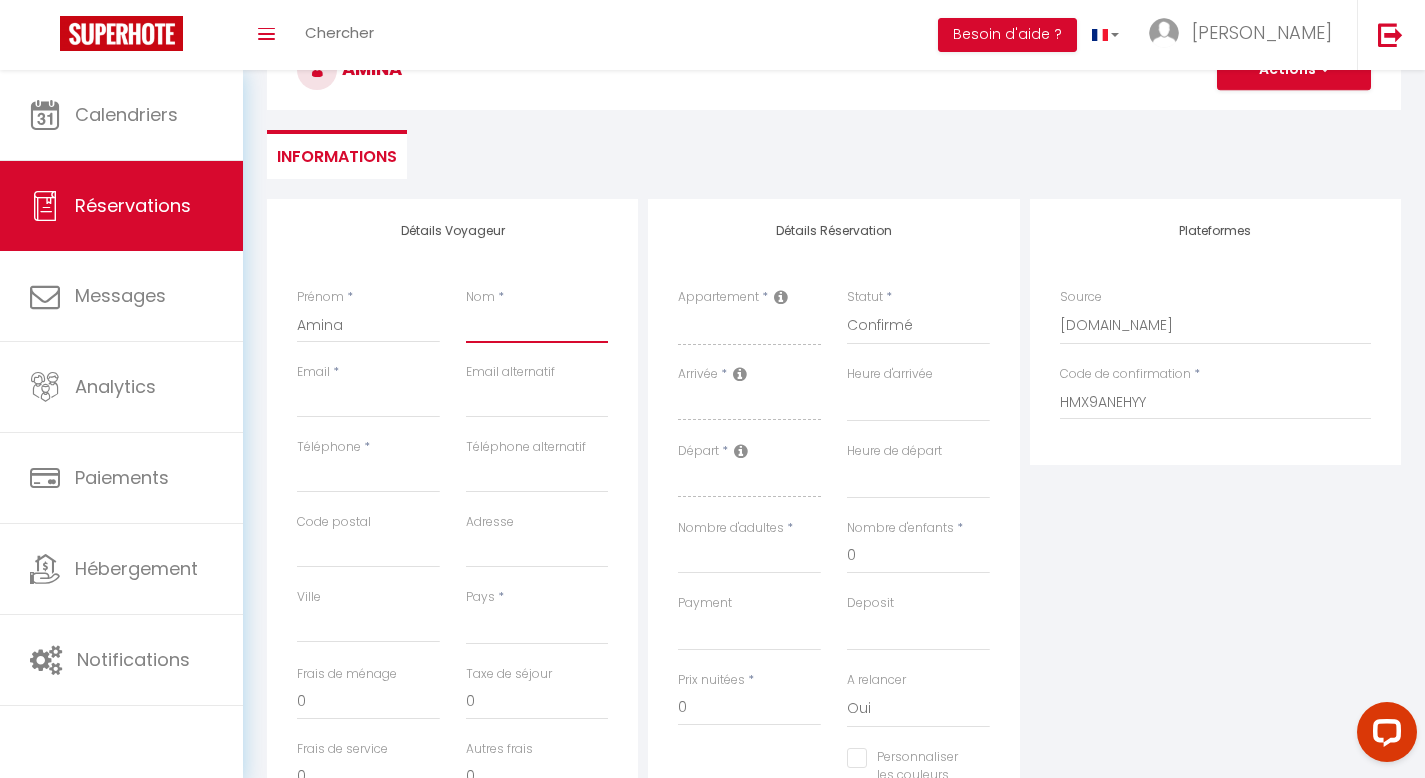click on "Nom" at bounding box center (537, 325) 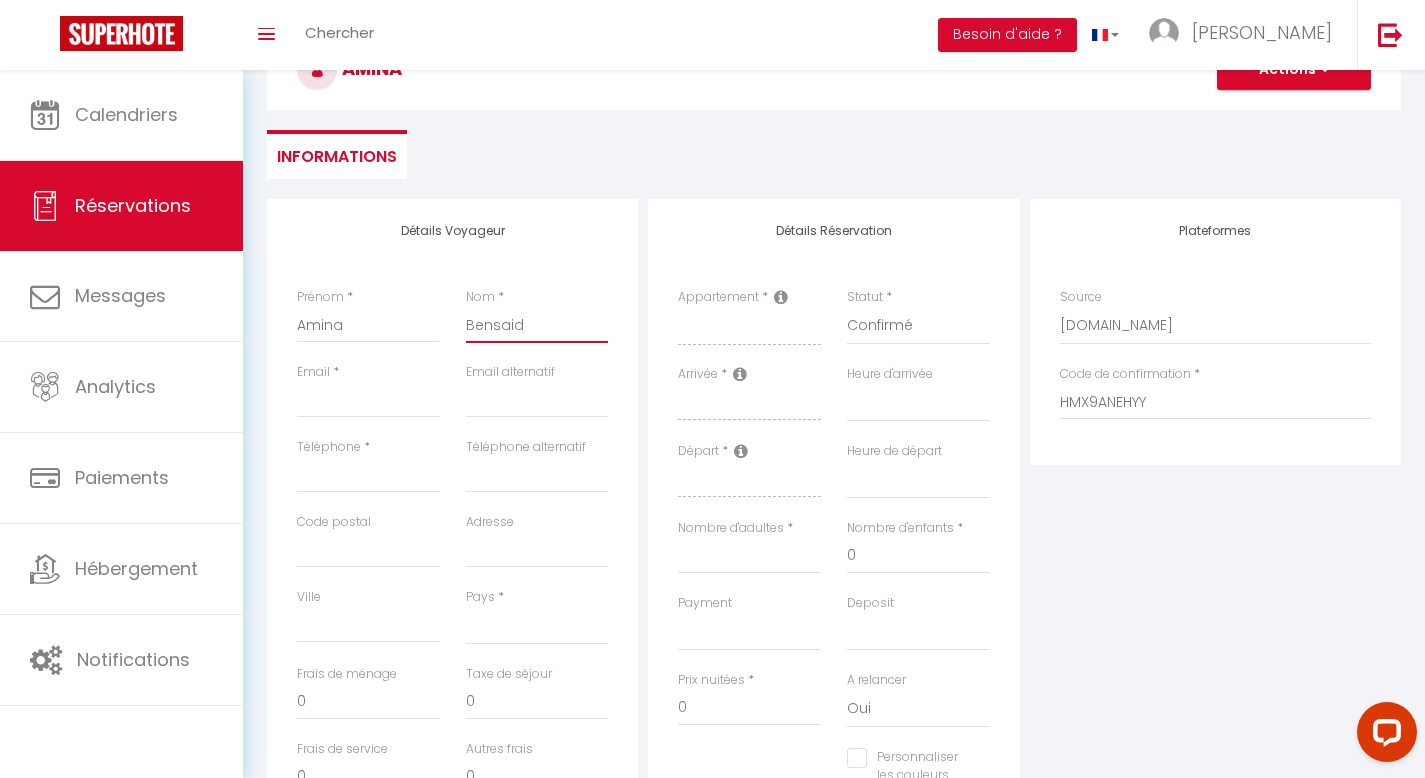select 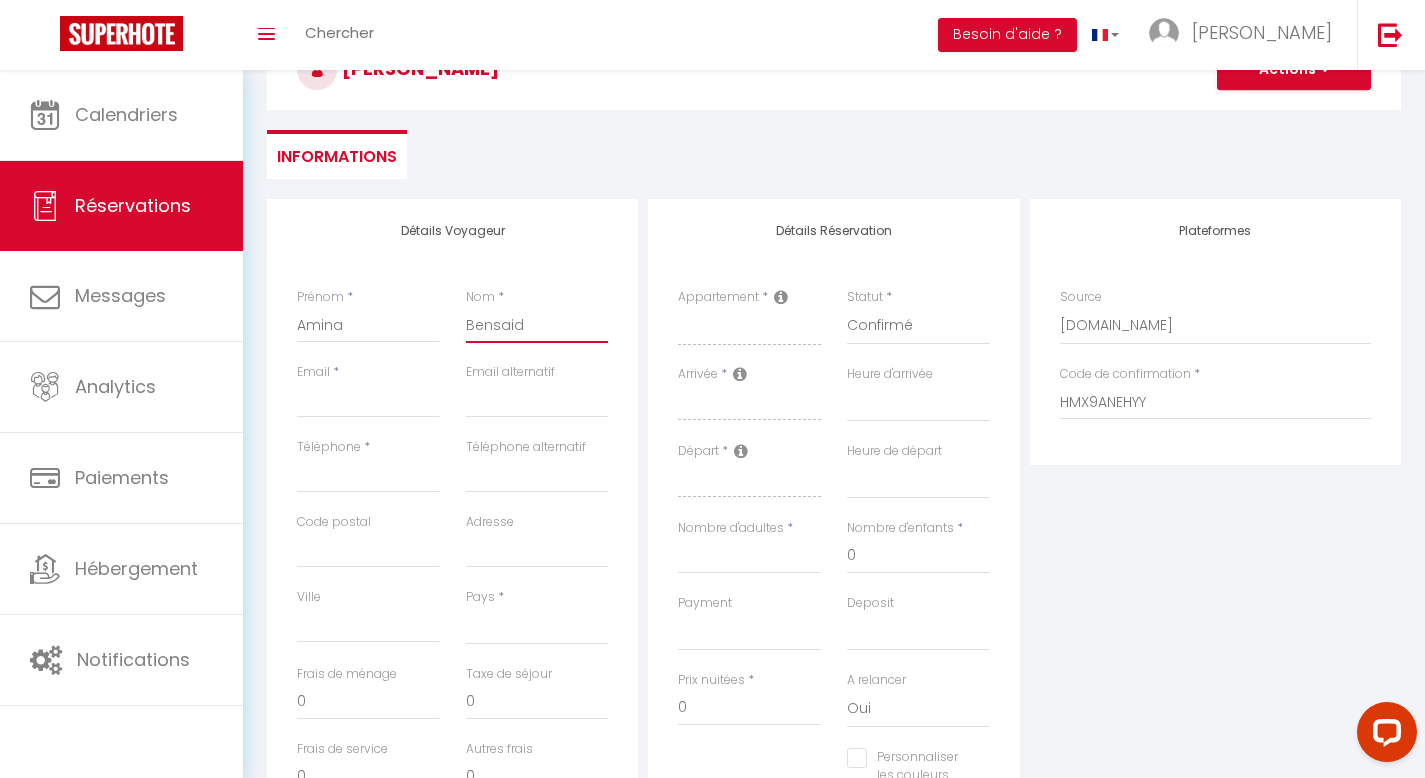 type on "Bensaid" 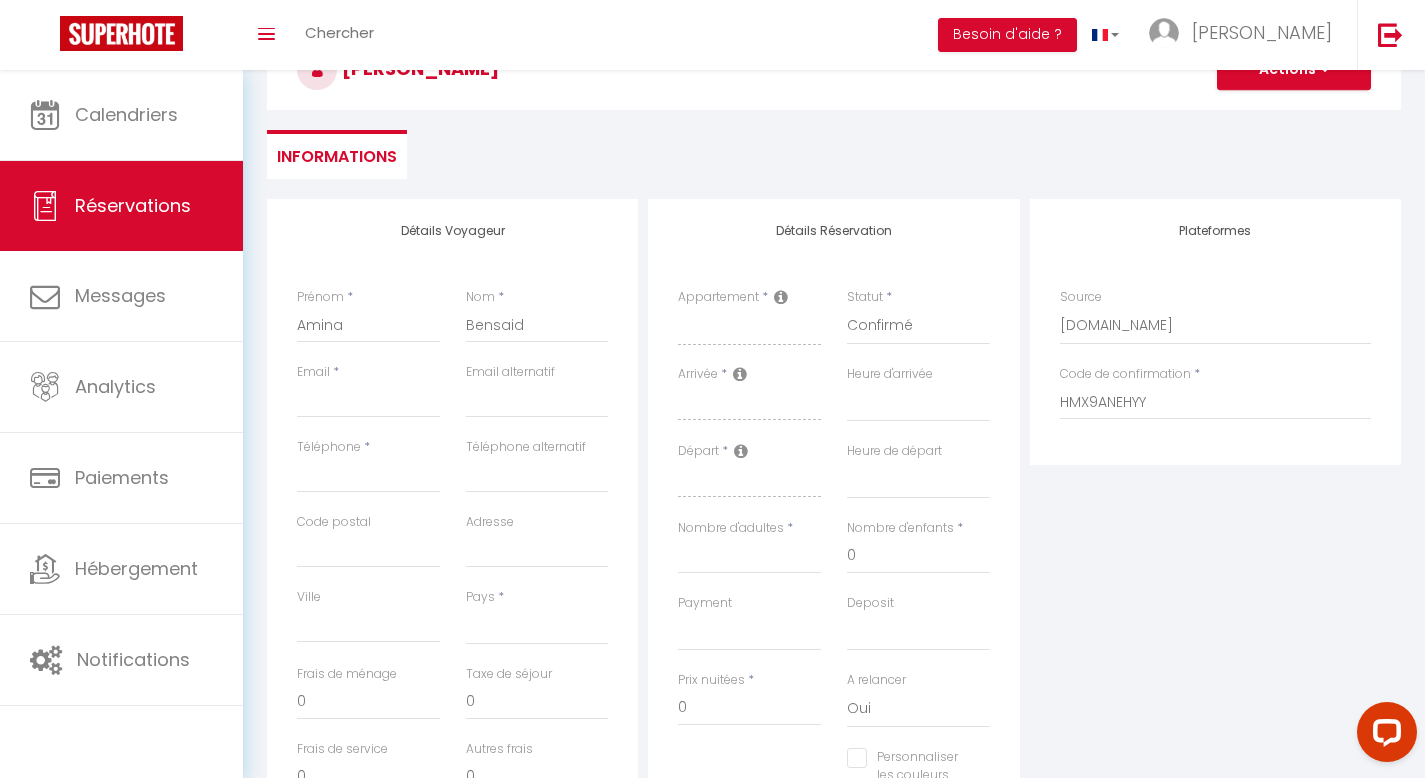 click on "Informations" at bounding box center (834, 154) 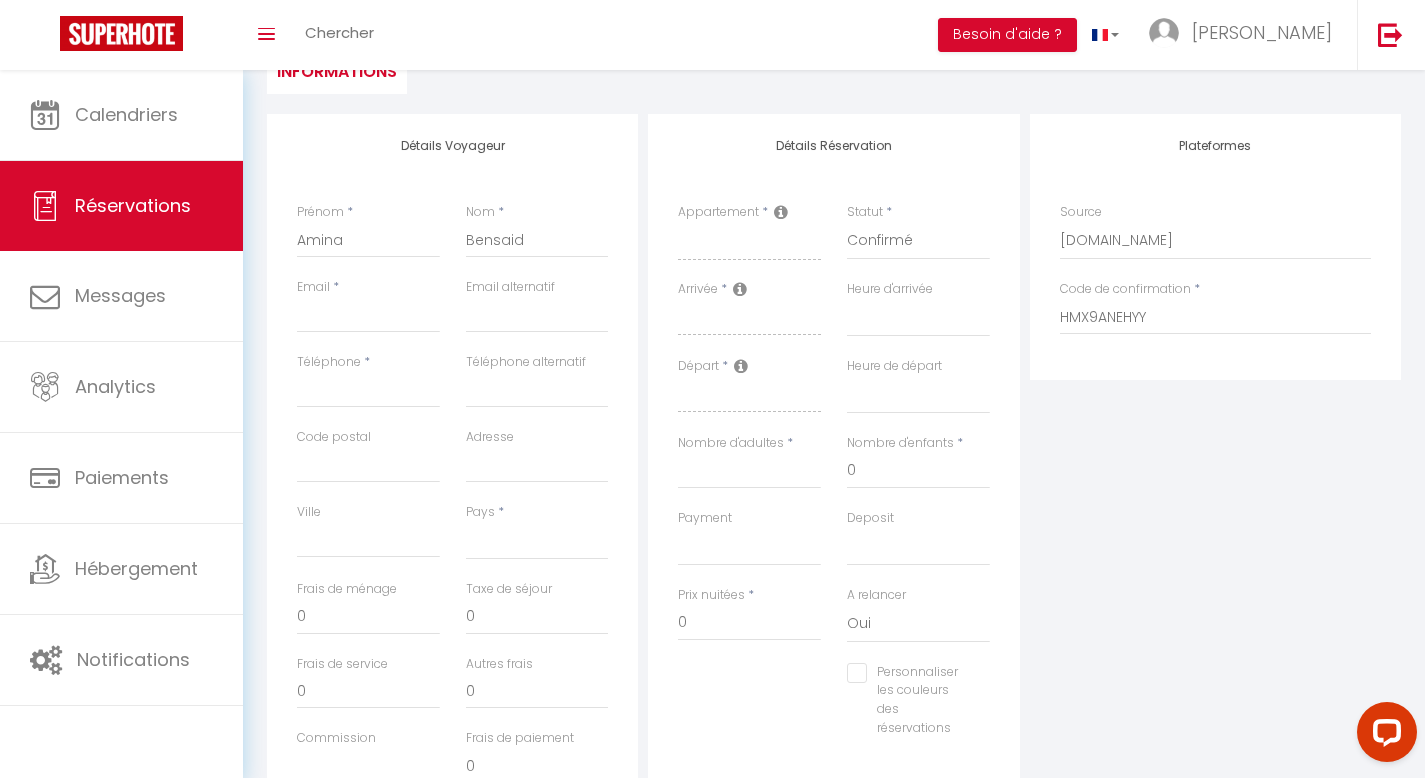 scroll, scrollTop: 275, scrollLeft: 0, axis: vertical 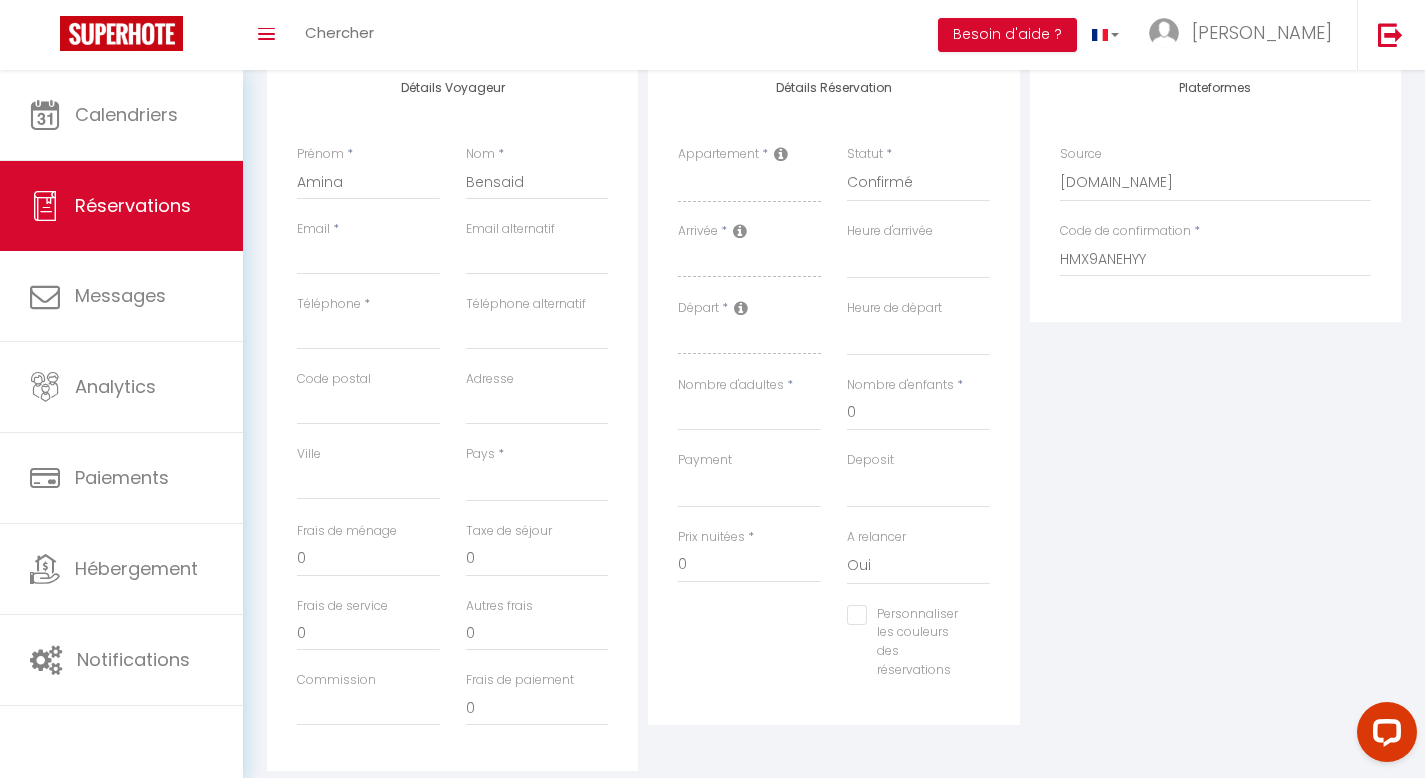 click on "Arrivée   *" at bounding box center (749, 260) 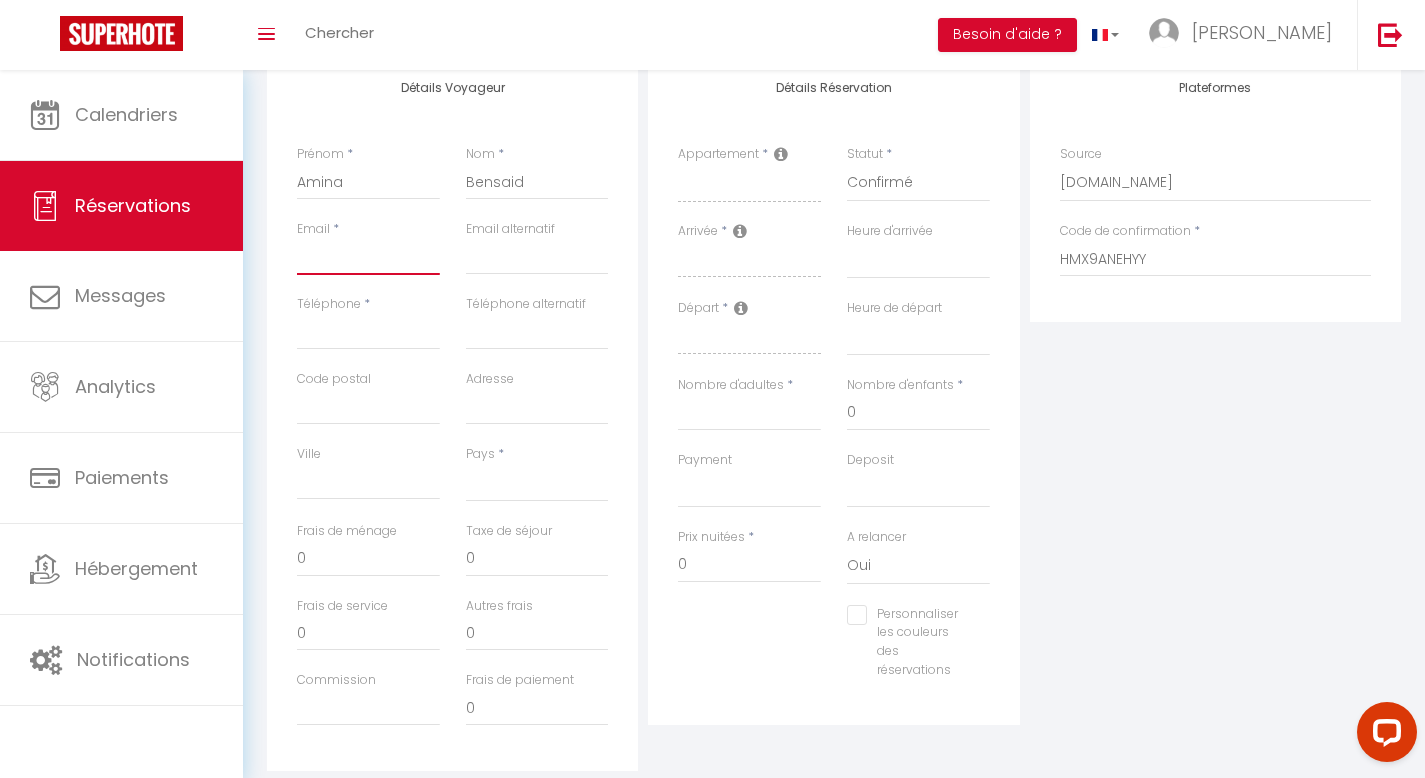 click on "Email client" at bounding box center (368, 257) 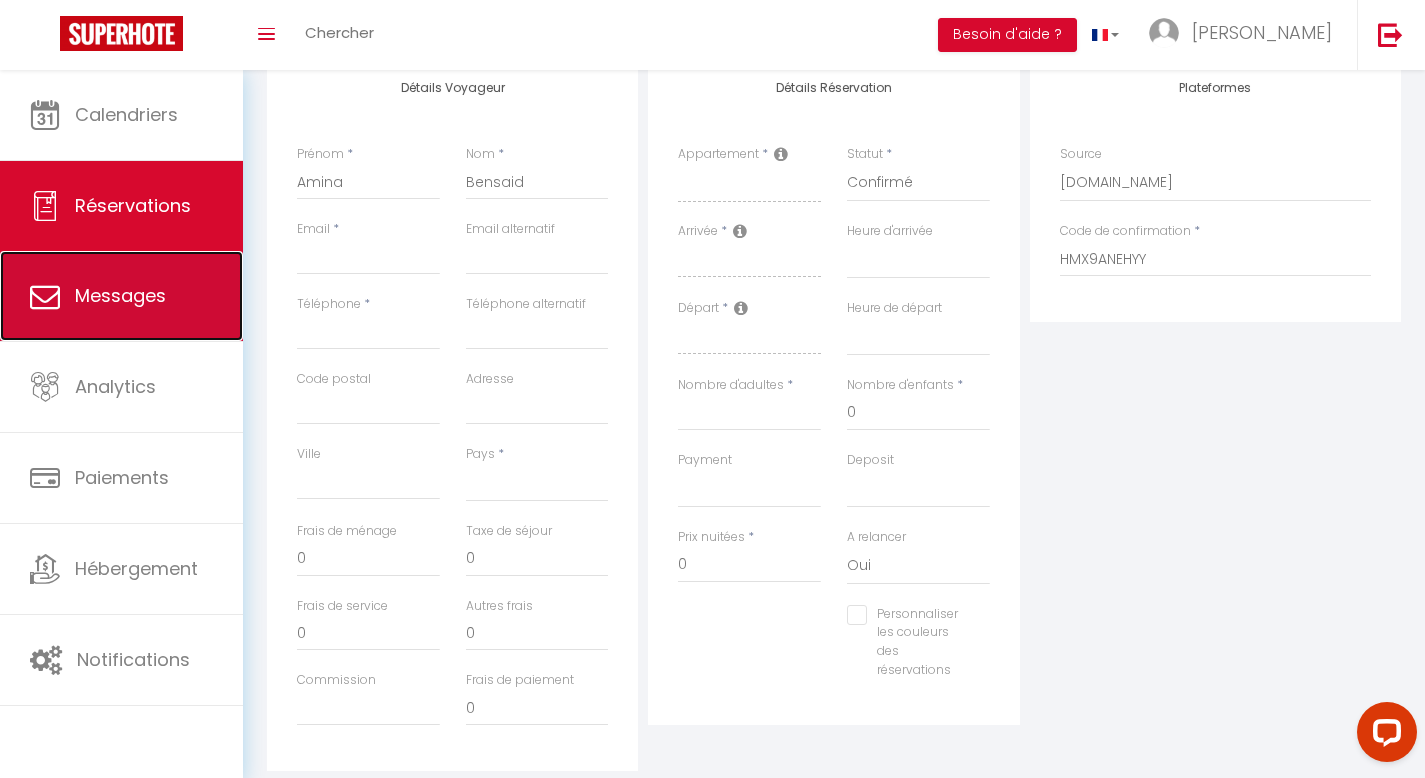 click on "Messages" at bounding box center [121, 296] 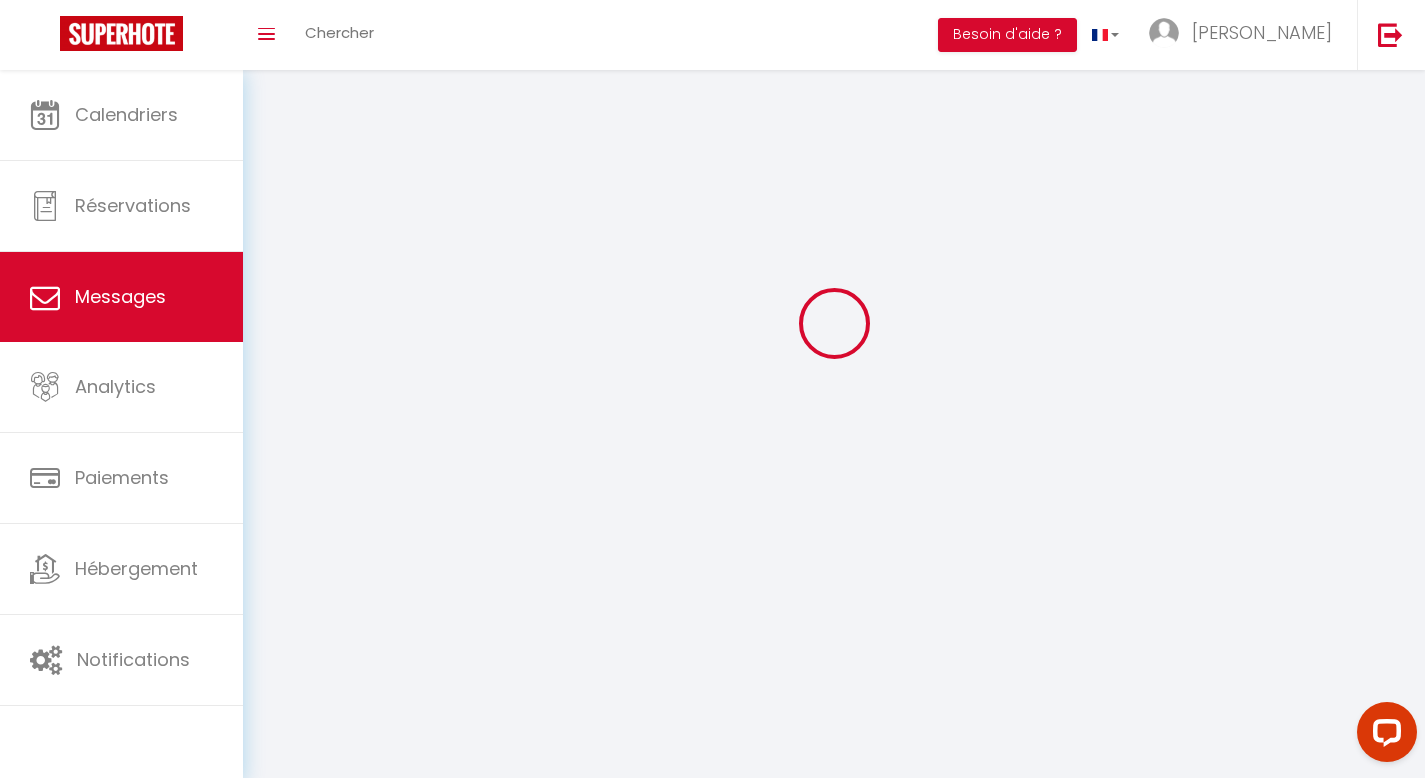 scroll, scrollTop: 0, scrollLeft: 0, axis: both 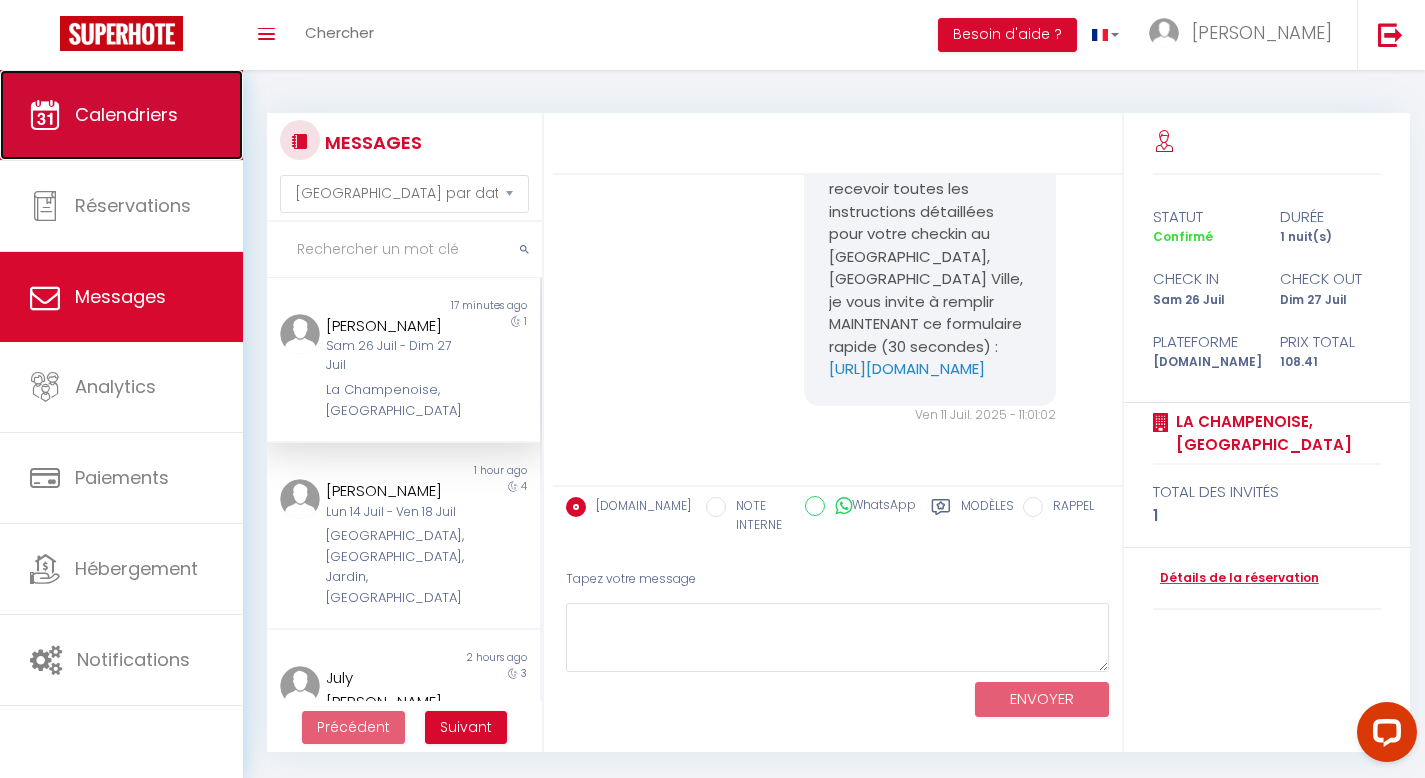 click on "Calendriers" at bounding box center [121, 115] 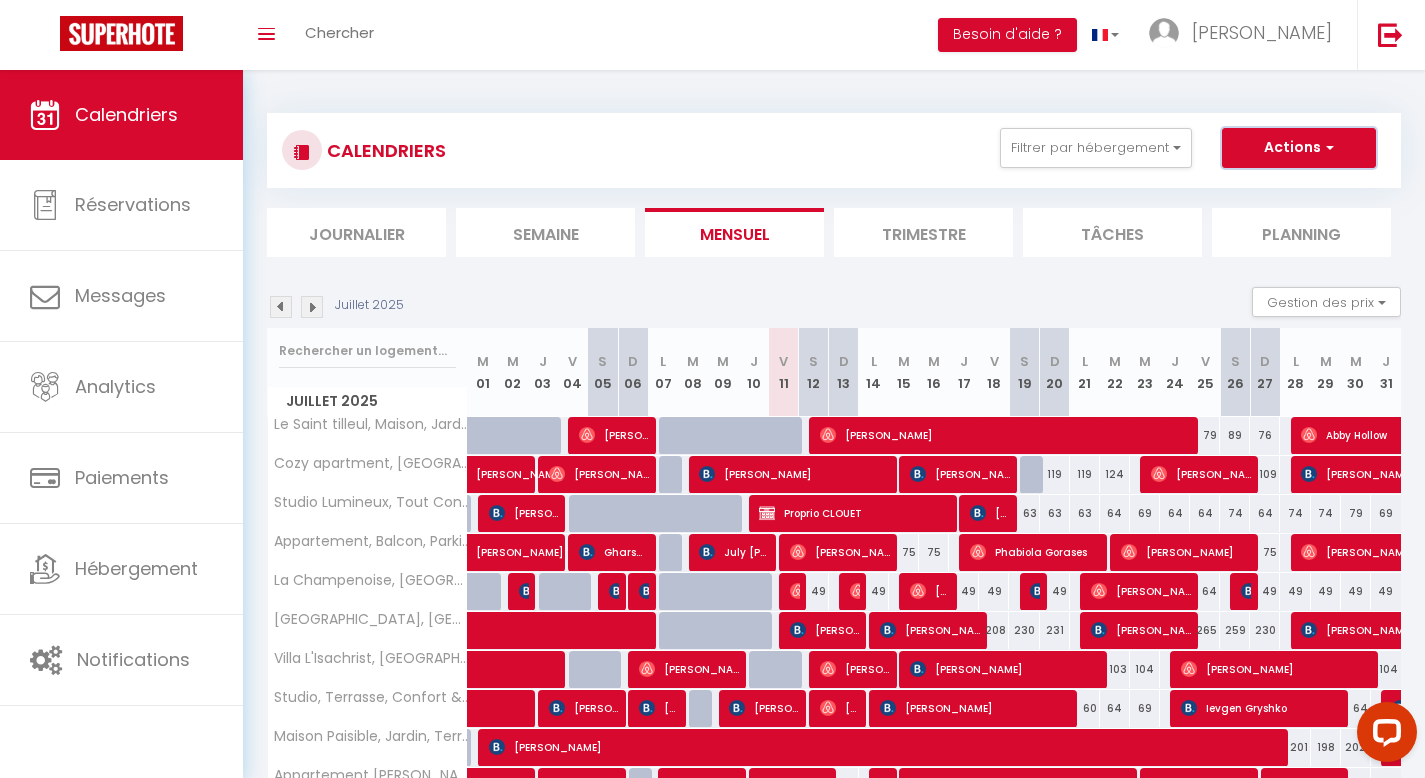 click on "Actions" at bounding box center [1299, 148] 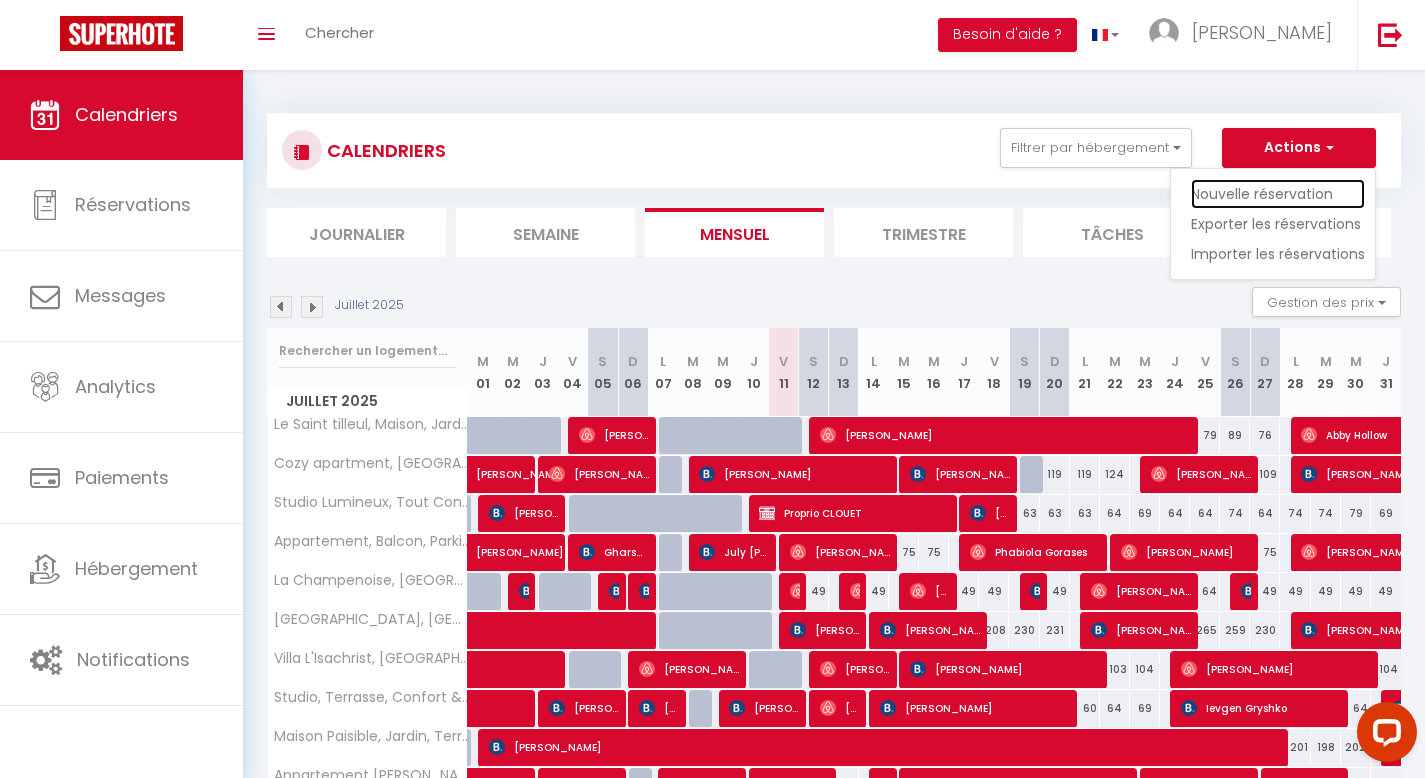 click on "Nouvelle réservation" at bounding box center (1278, 194) 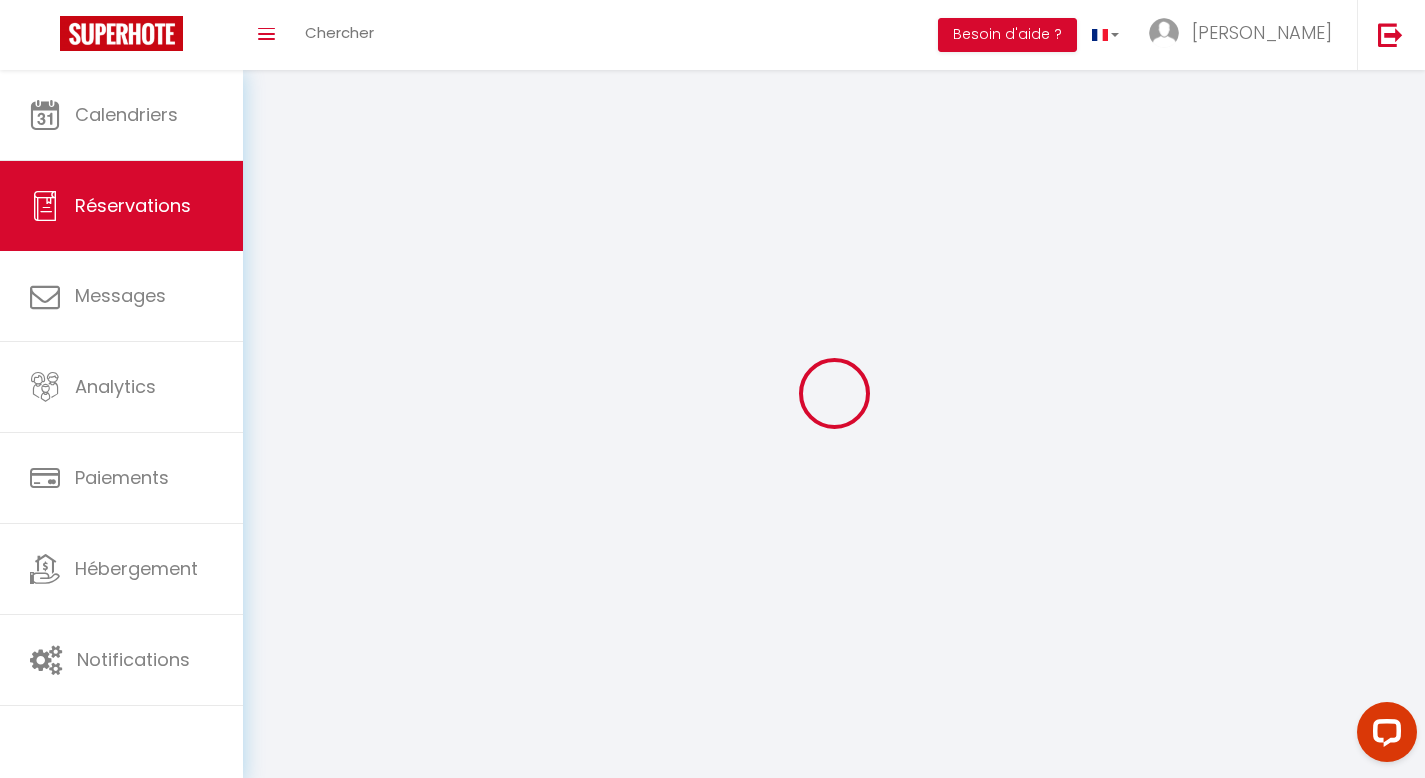 select 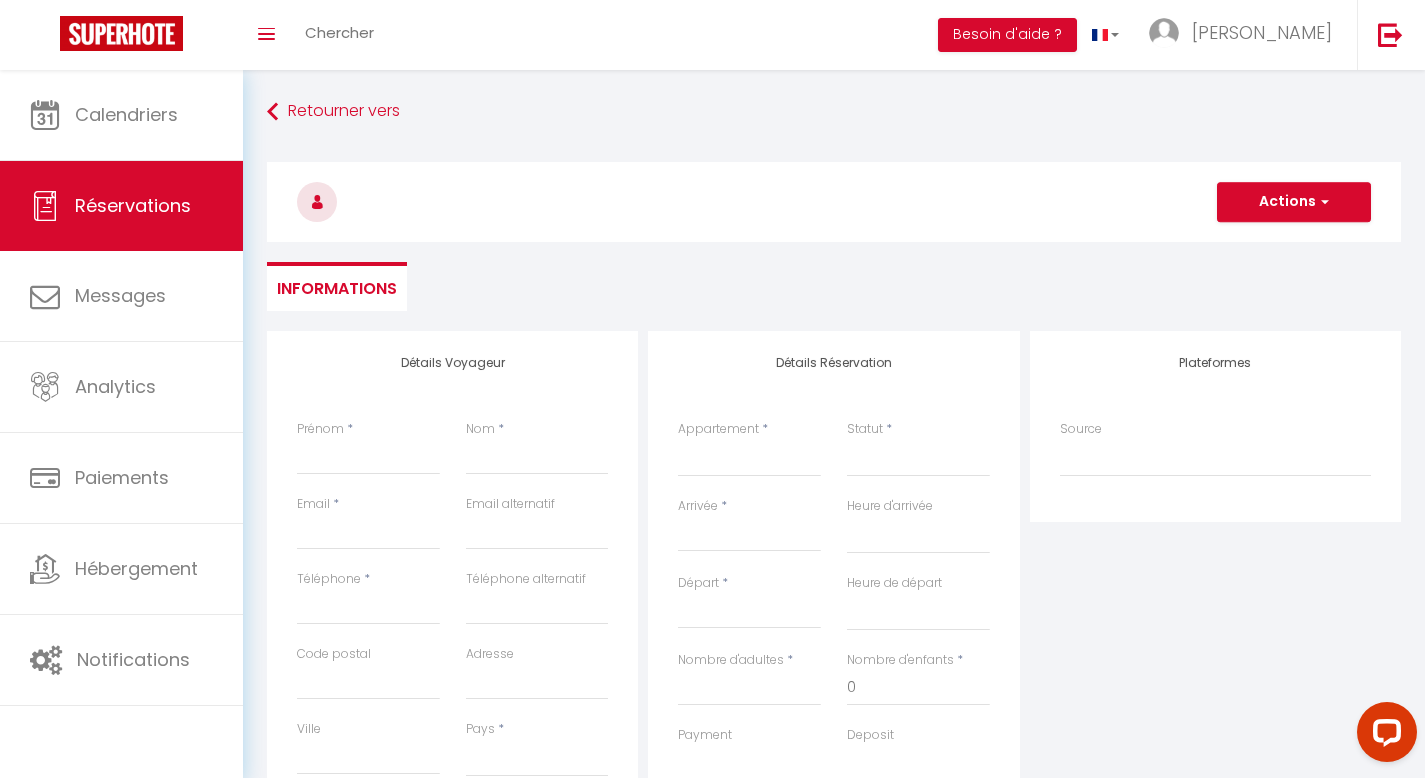 select 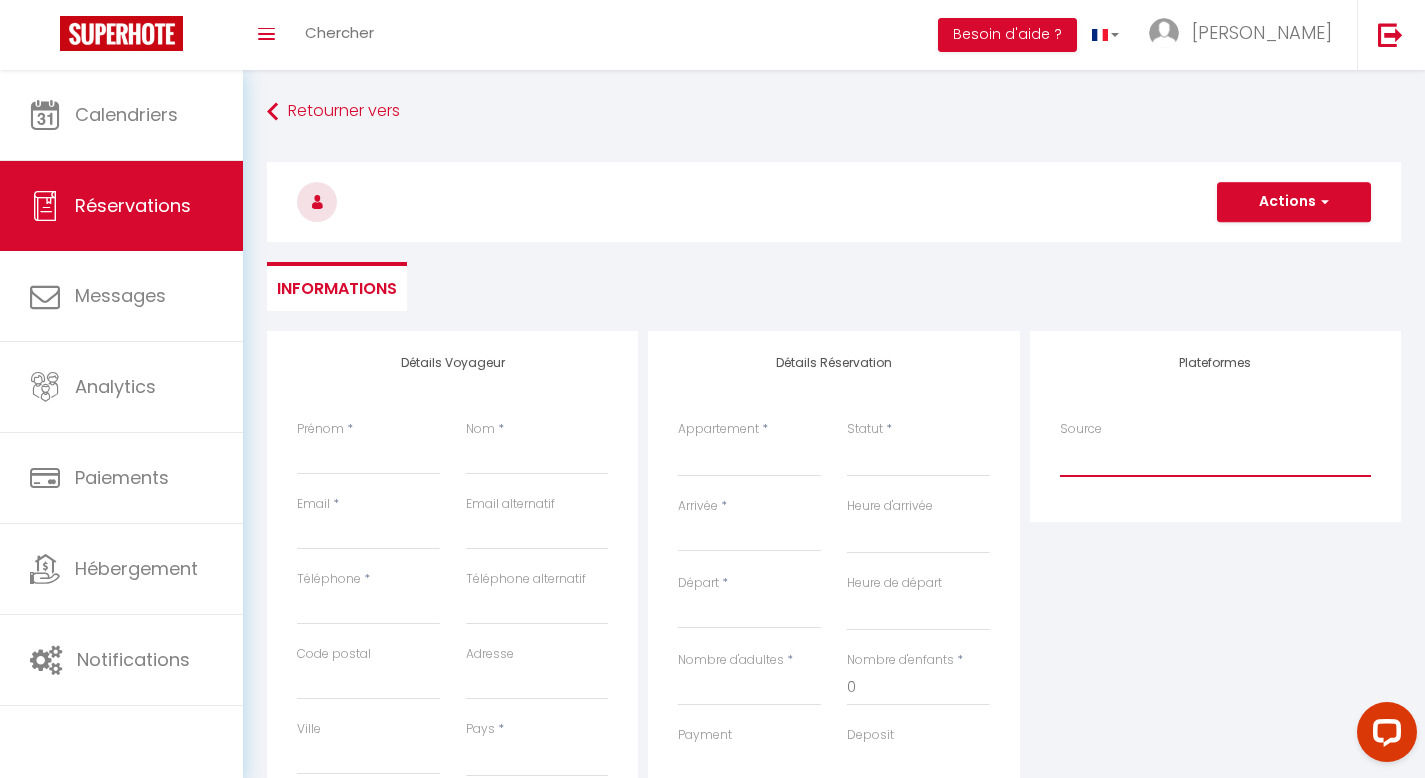 click on "Direct
Airbnb.com
Booking.com
Chalet montagne
Expedia
Gite de France
Homeaway
Homeaway iCal
Homeaway.com
Hotels.com
Housetrip.com
Ical" at bounding box center [1215, 458] 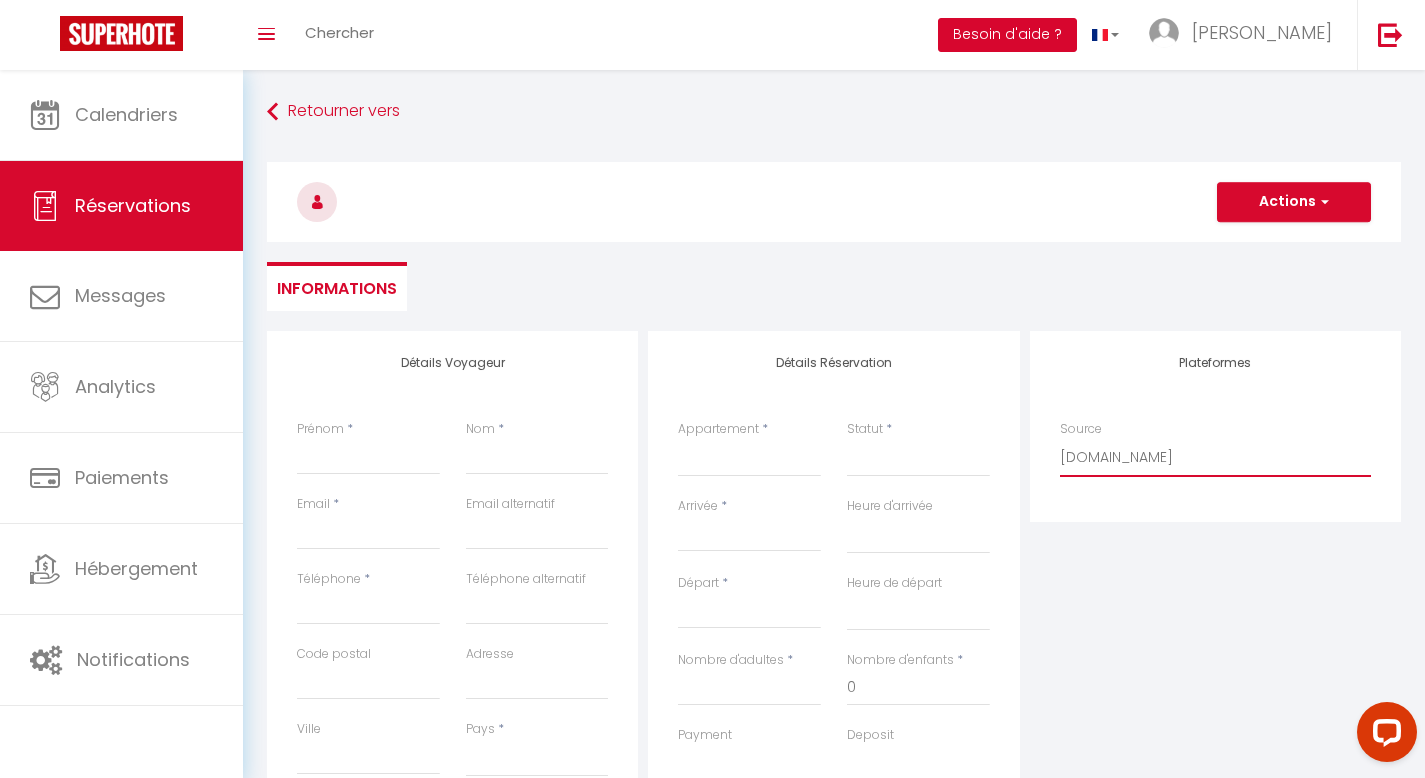 select 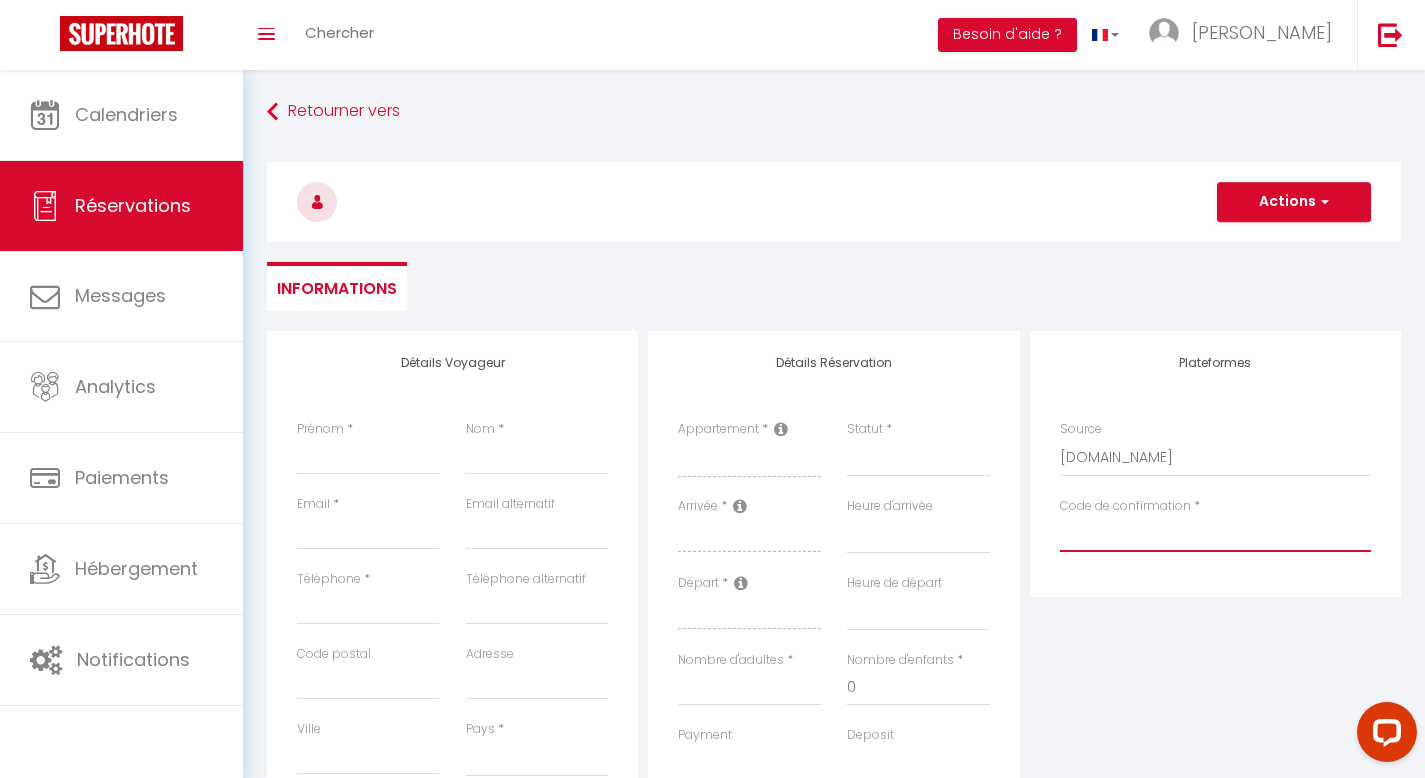 click on "Code de confirmation" at bounding box center [1215, 534] 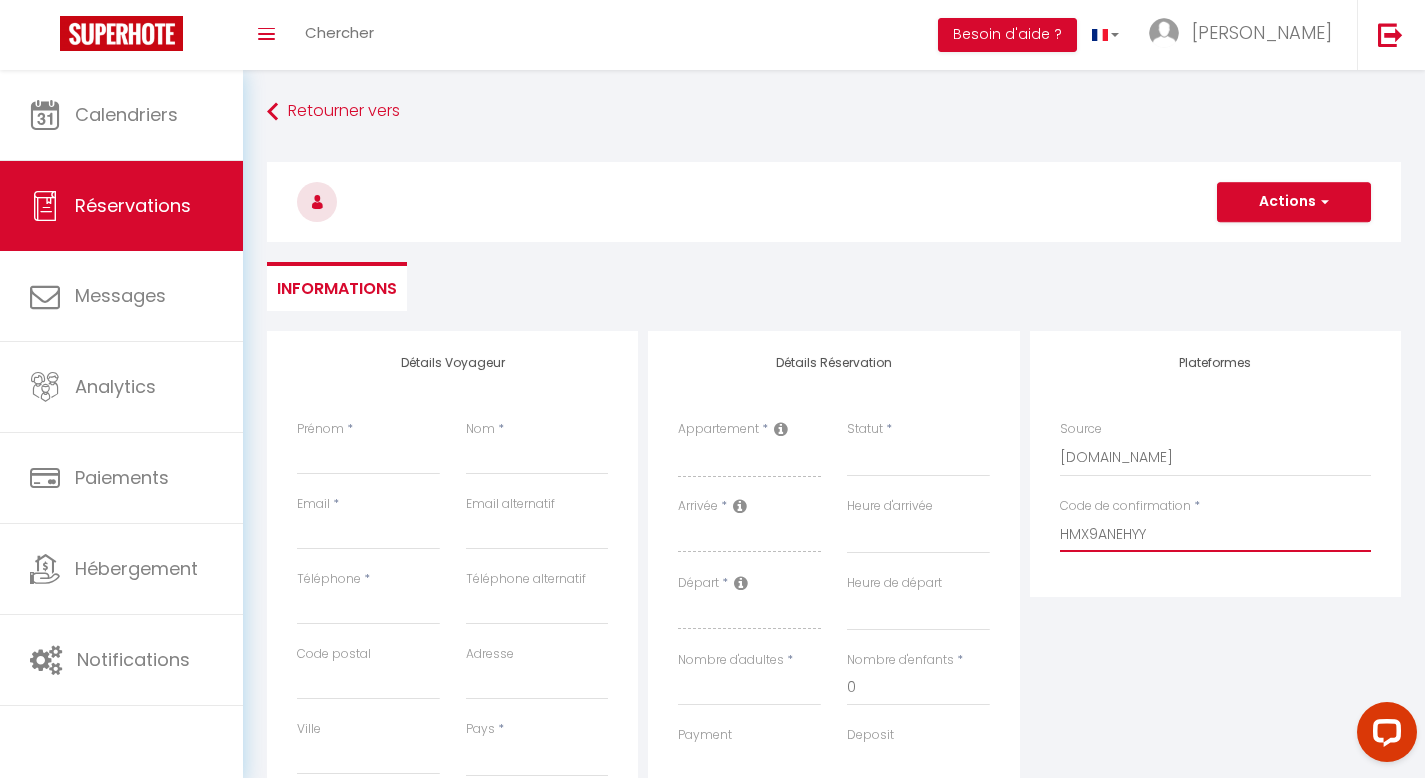 select 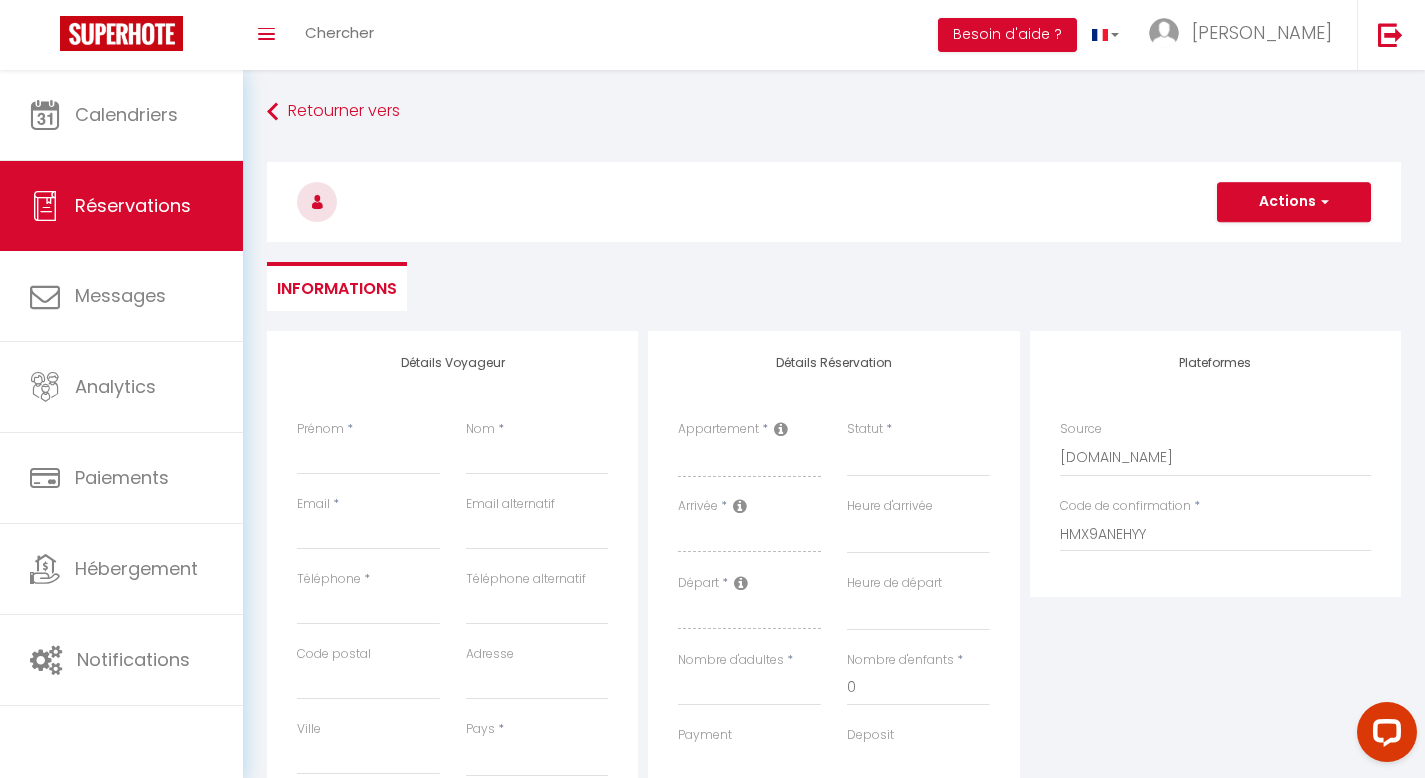 click on "Informations" at bounding box center (834, 286) 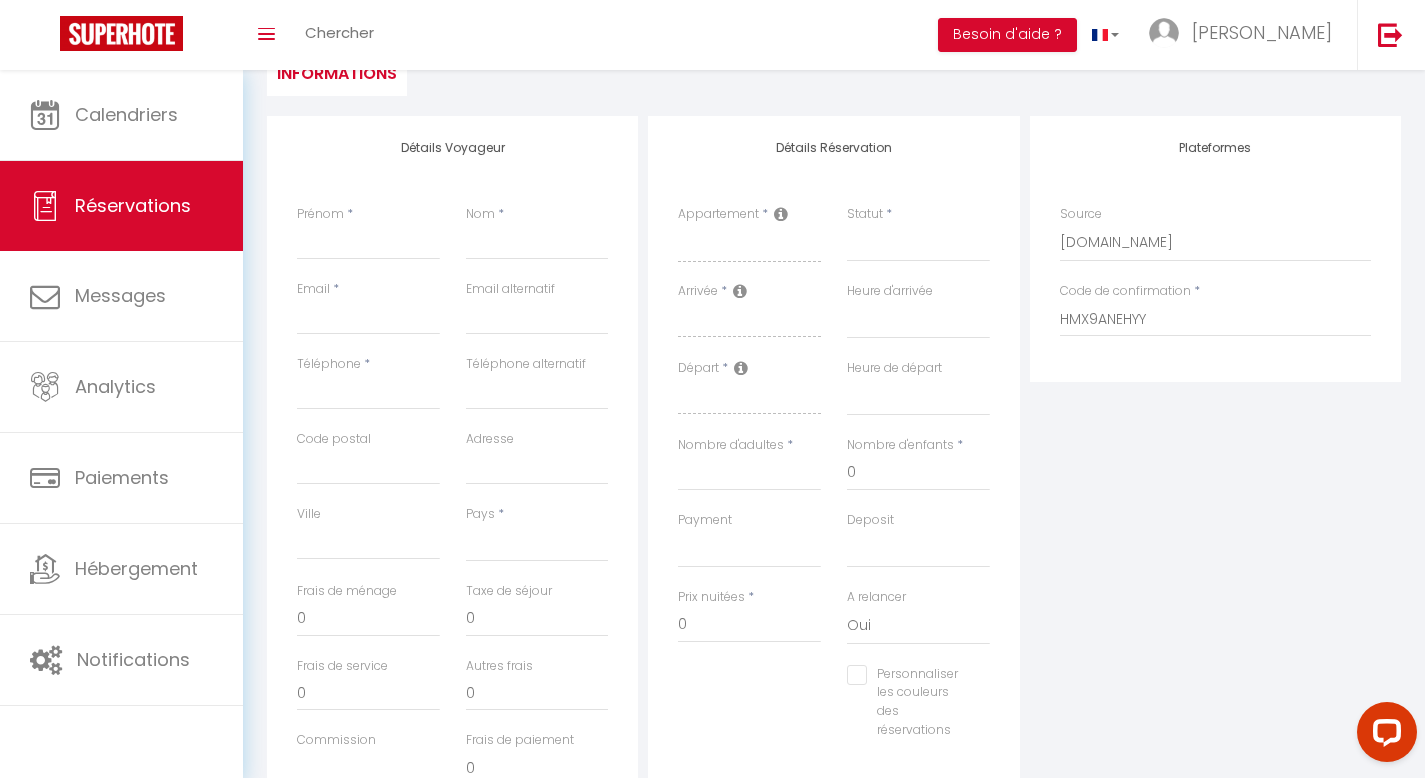 scroll, scrollTop: 214, scrollLeft: 0, axis: vertical 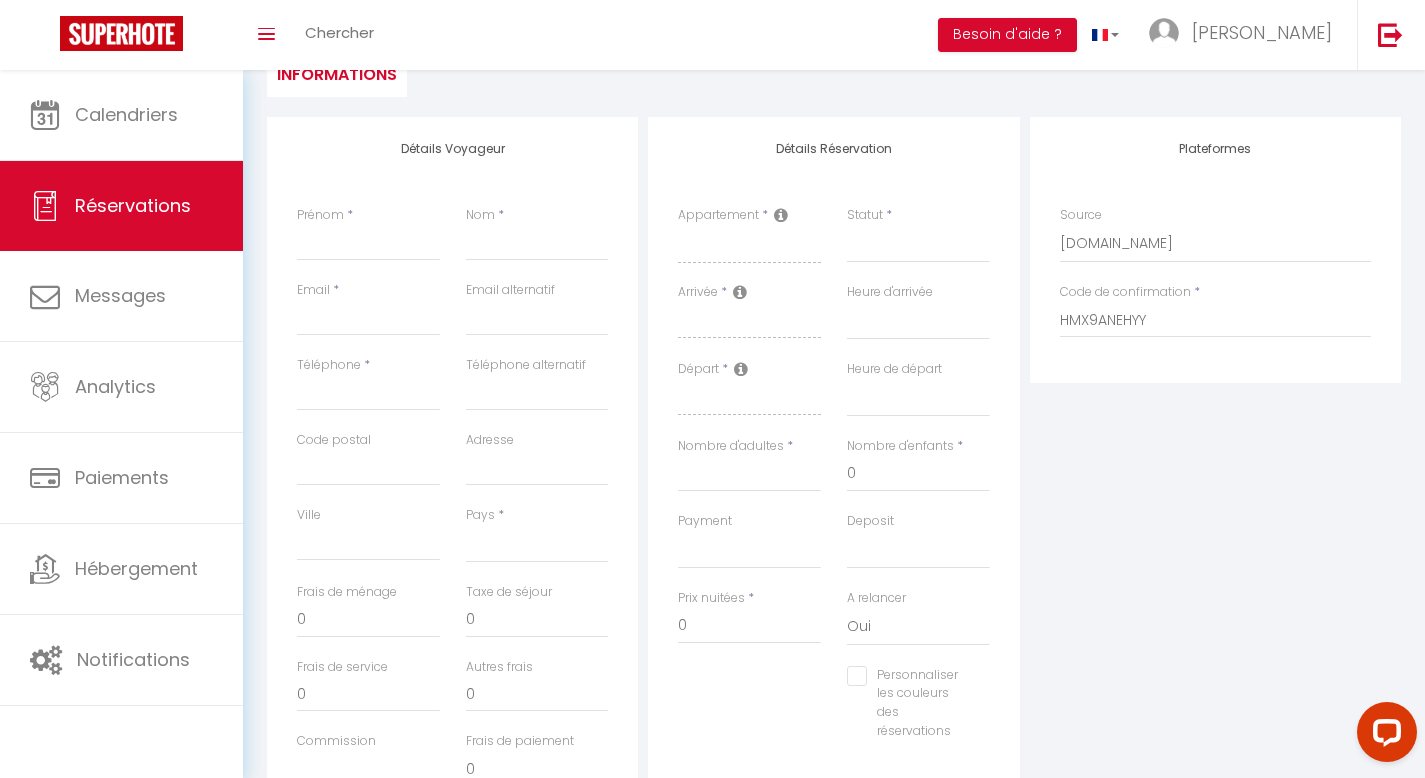click on "Prénom   *" at bounding box center [368, 243] 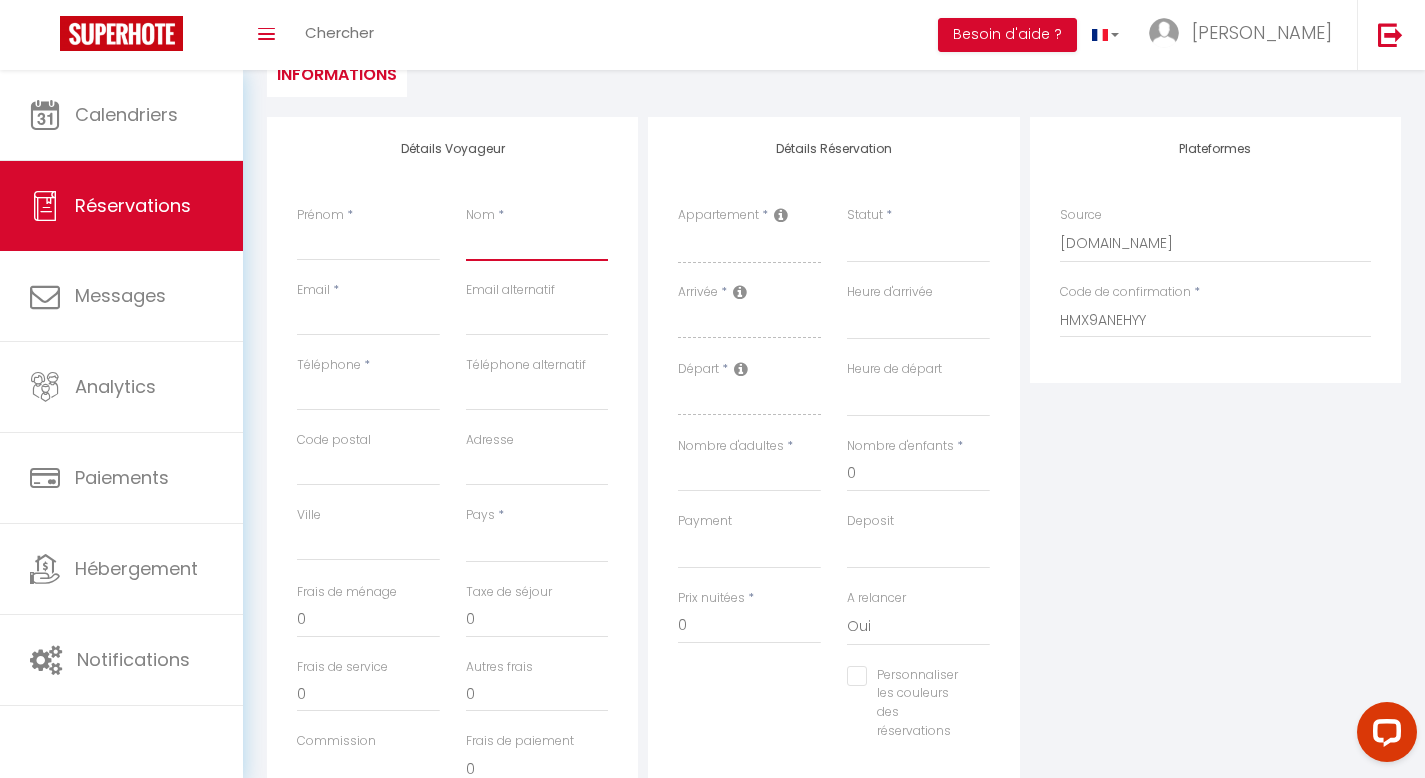 click on "Nom" at bounding box center [537, 243] 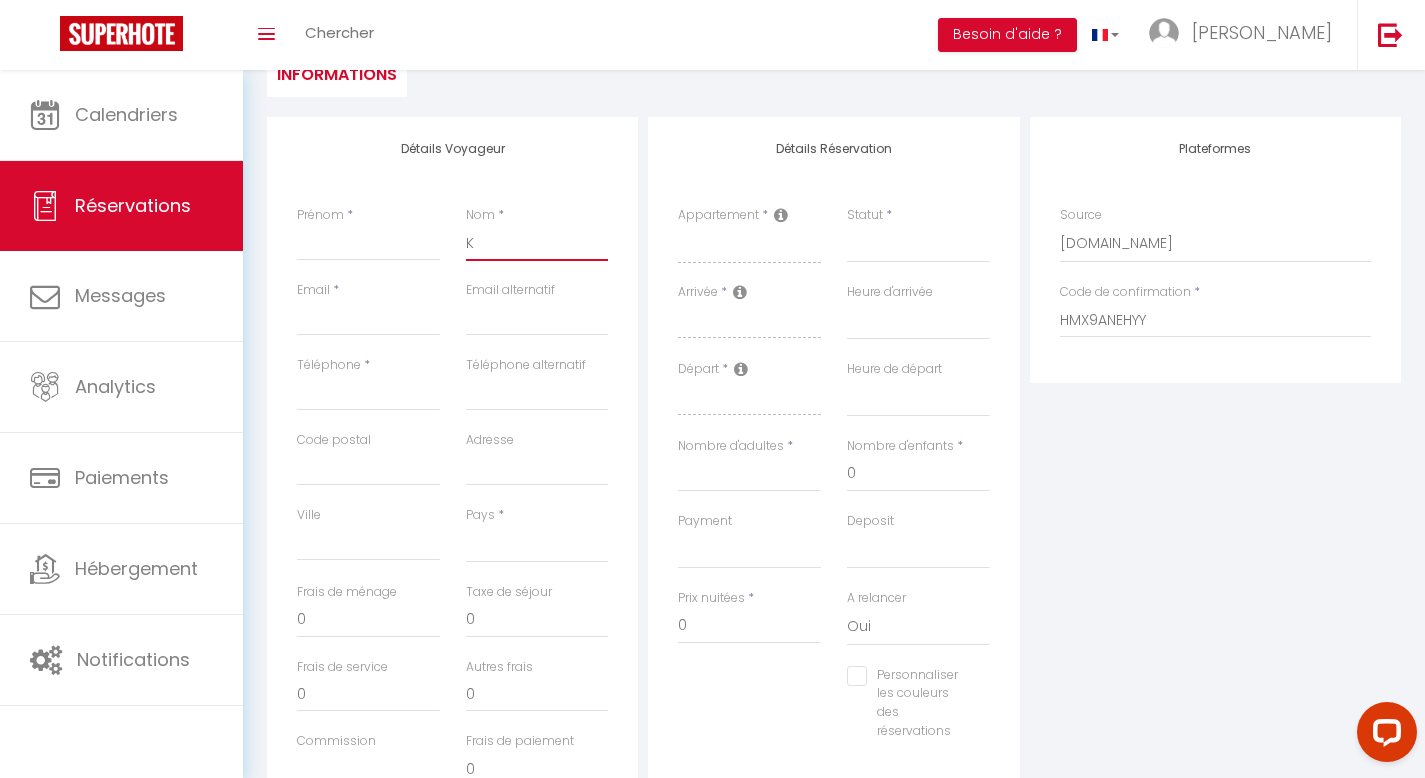 select 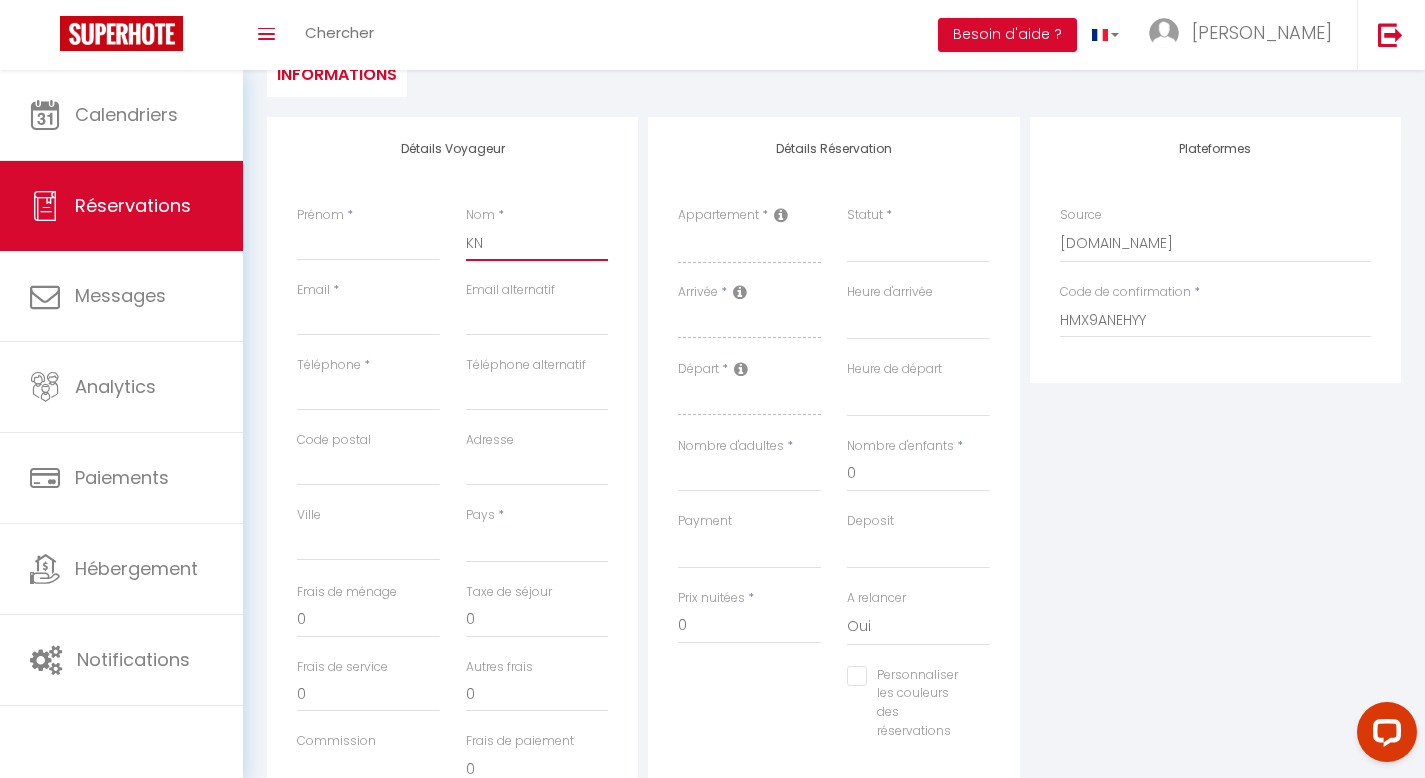select 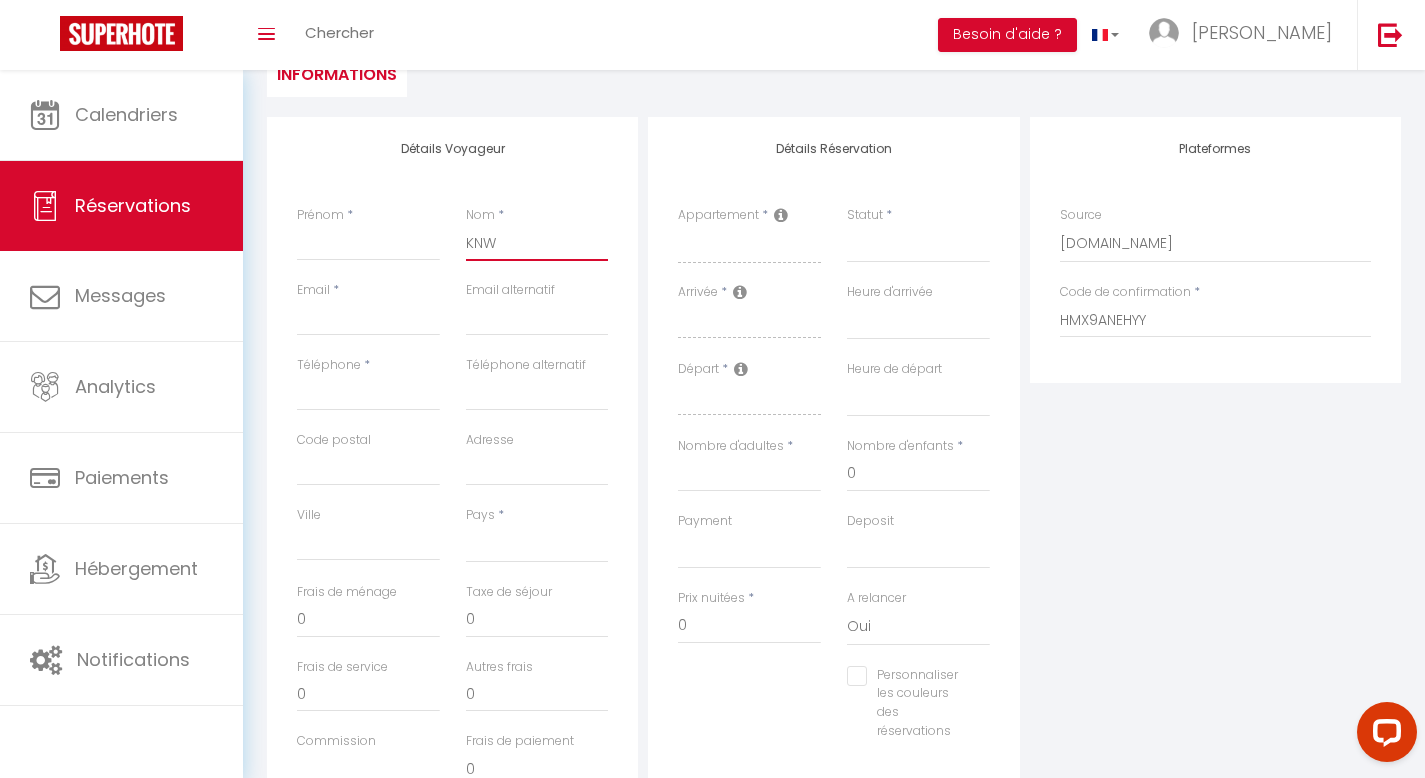 select 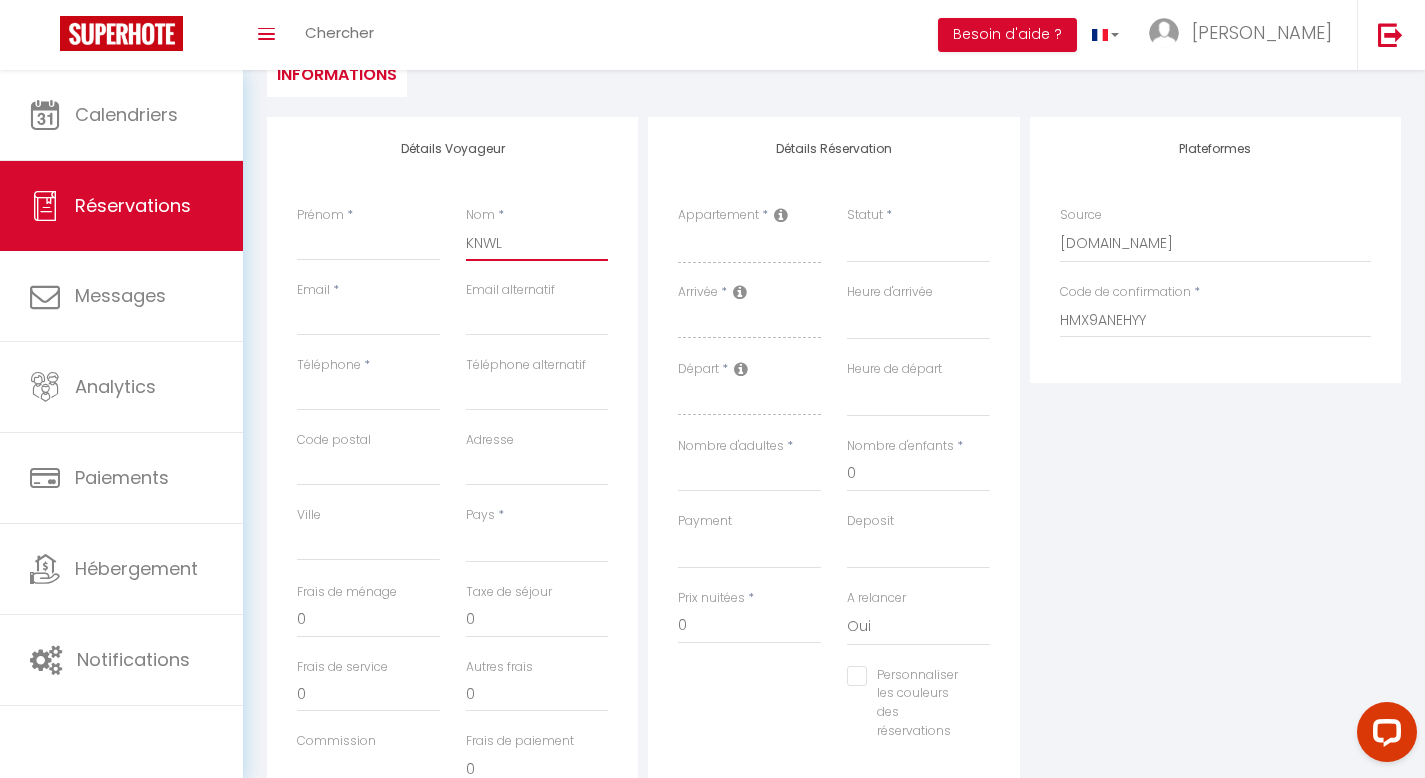 select 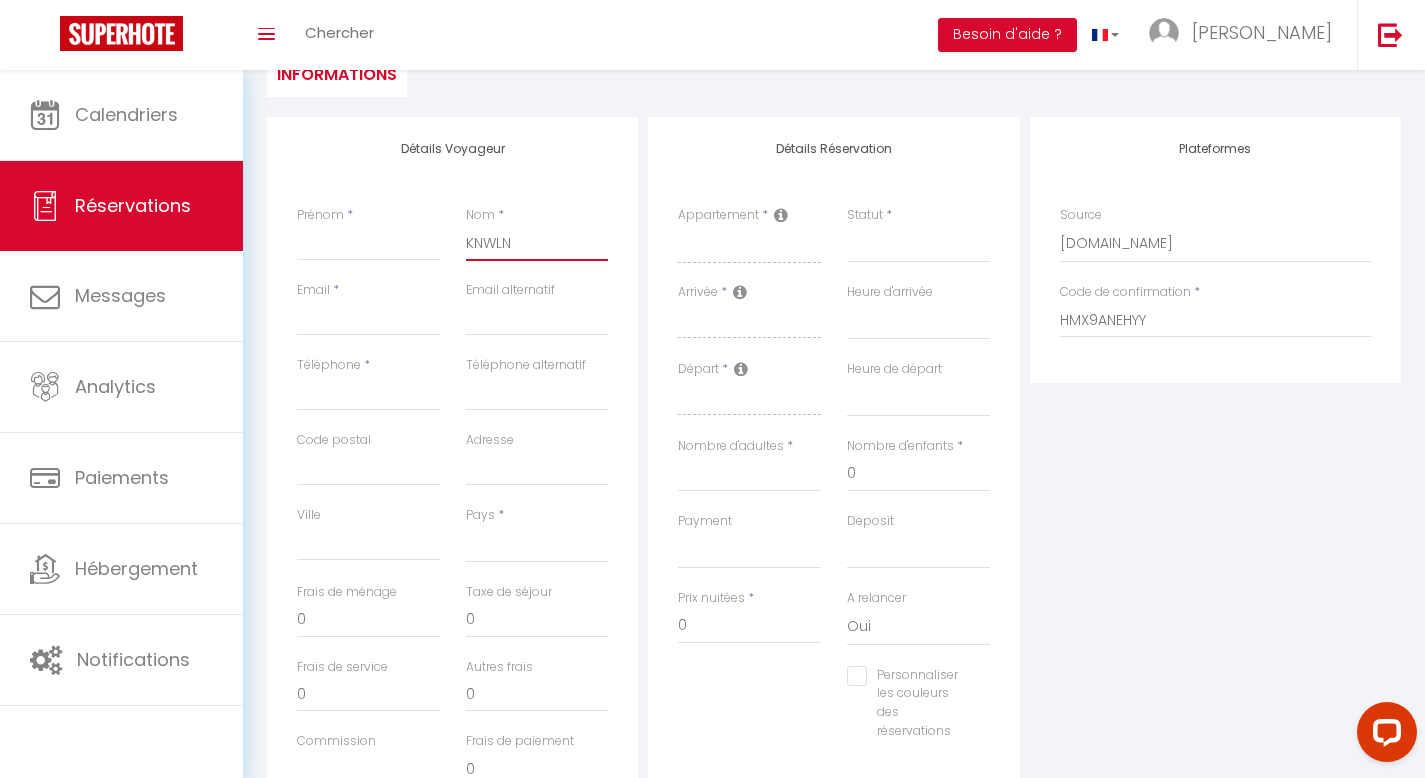 select 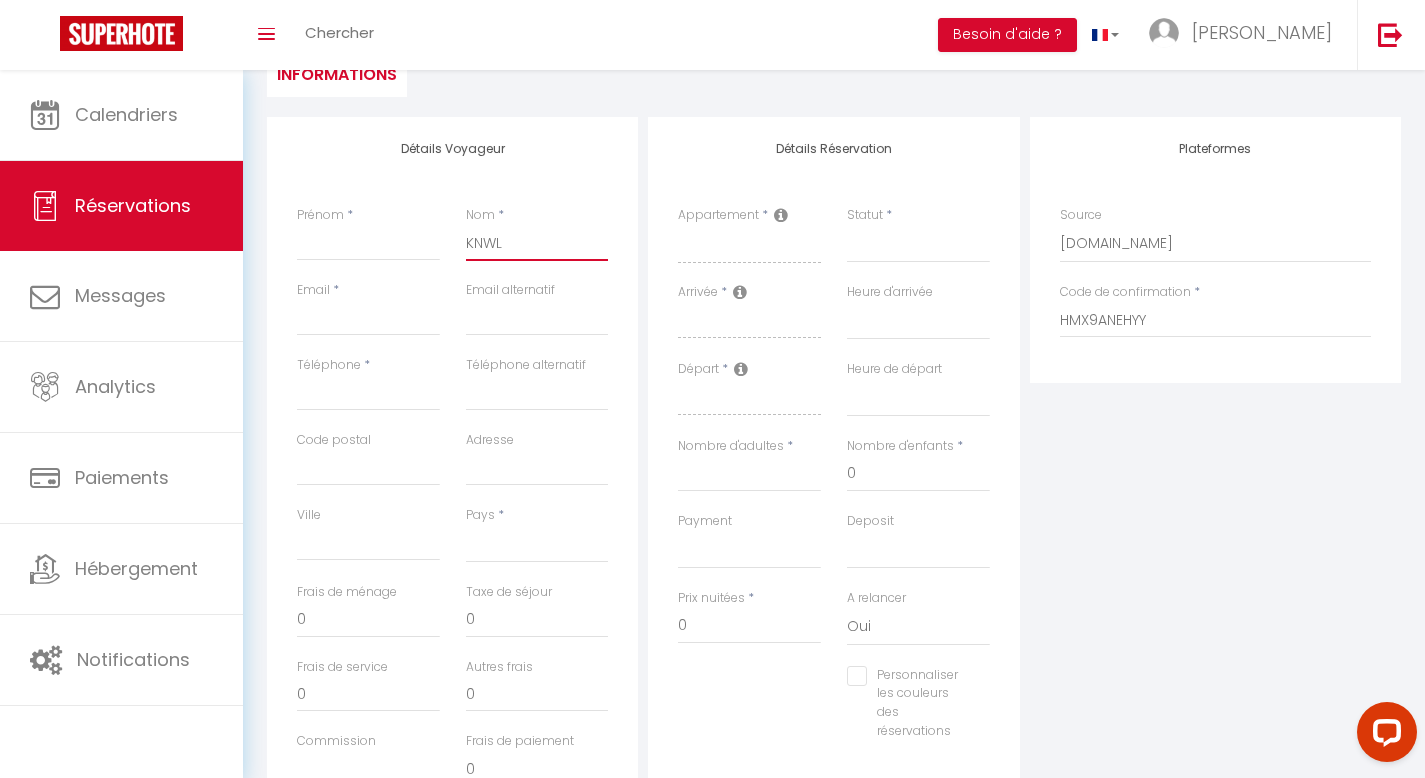 select 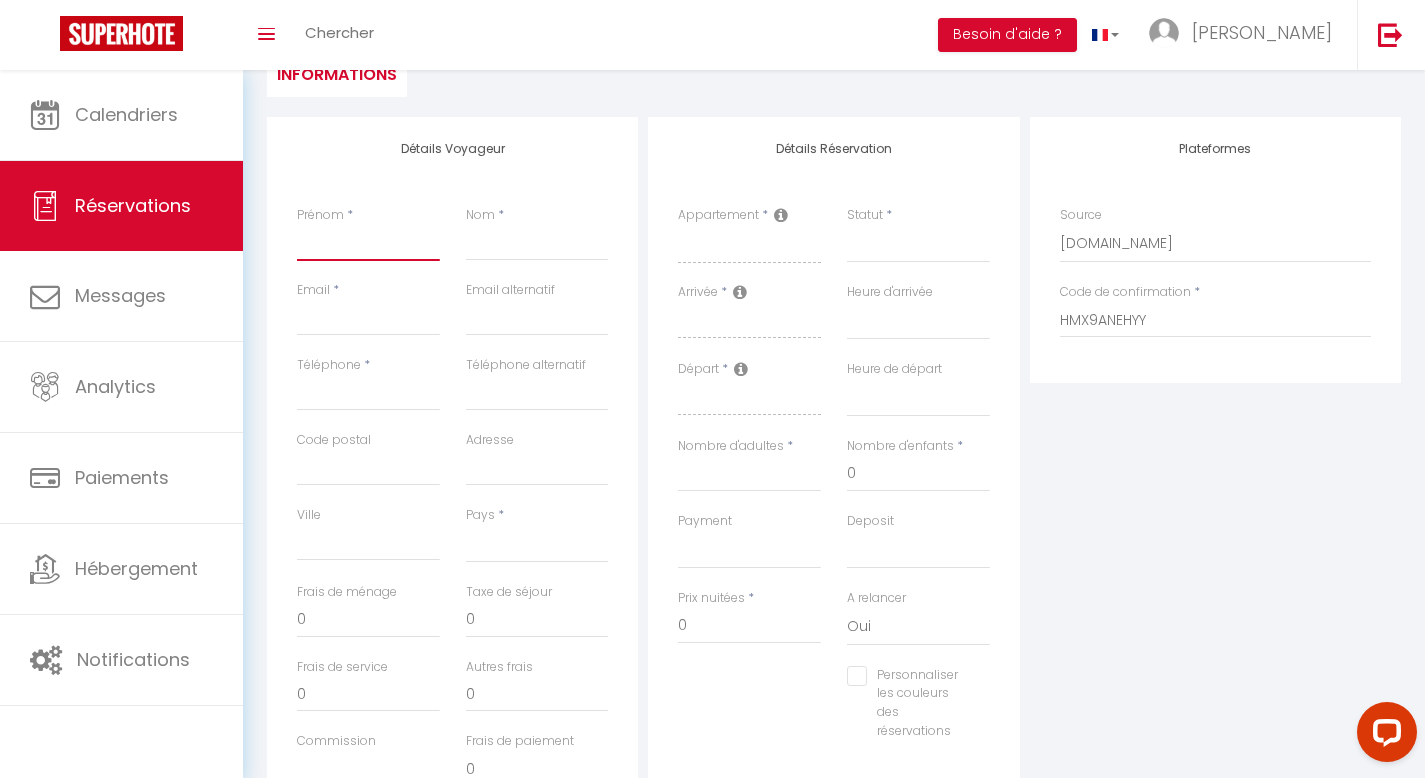 click on "Prénom" at bounding box center (368, 243) 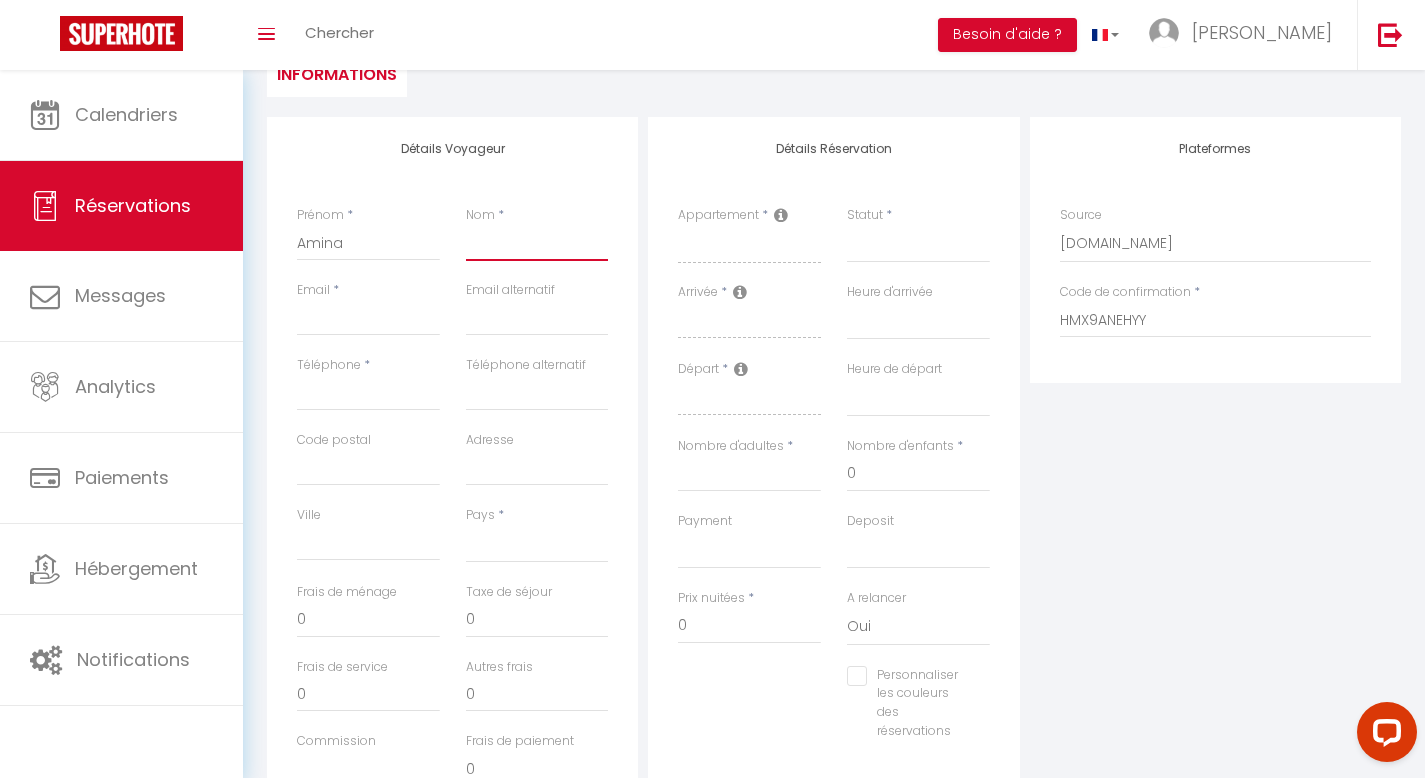 click on "Nom" at bounding box center [537, 243] 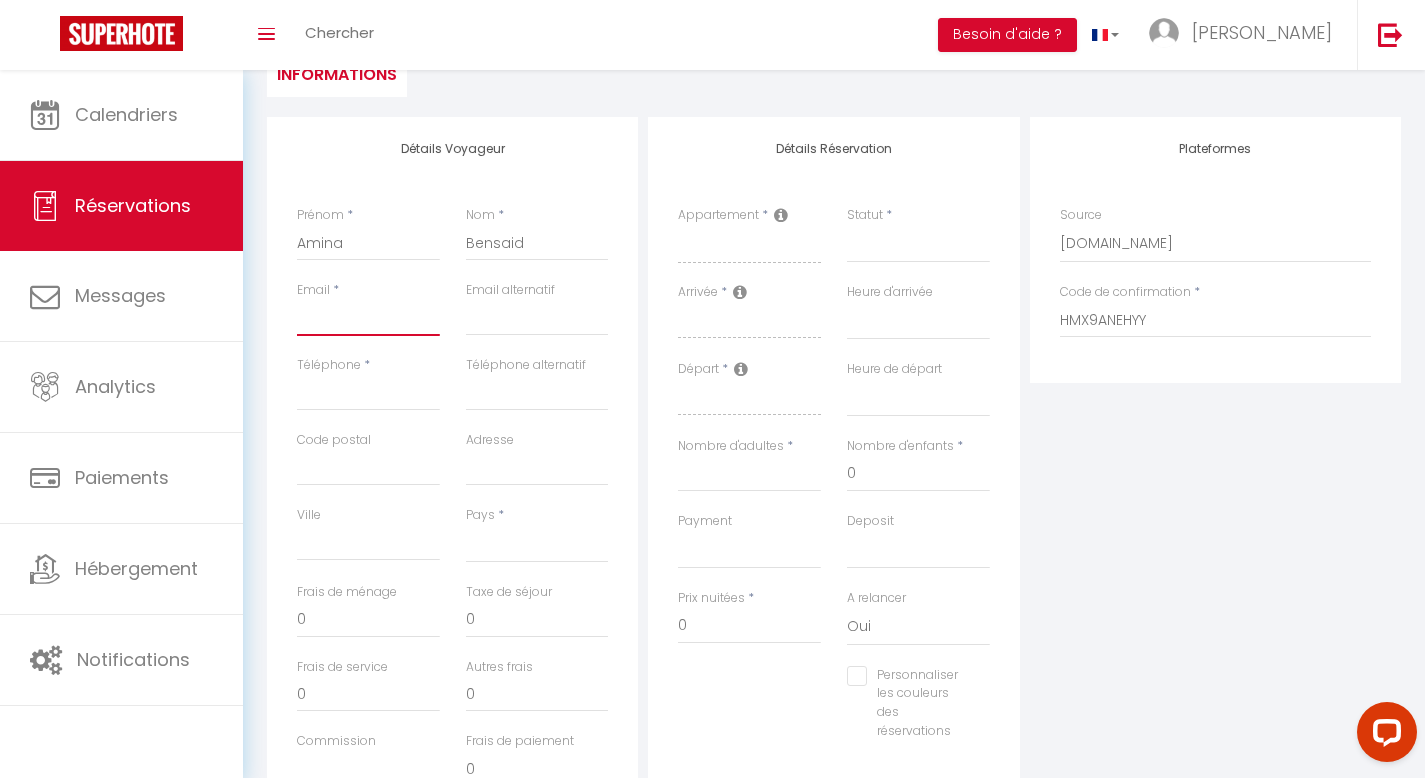 click on "Email client" at bounding box center [368, 318] 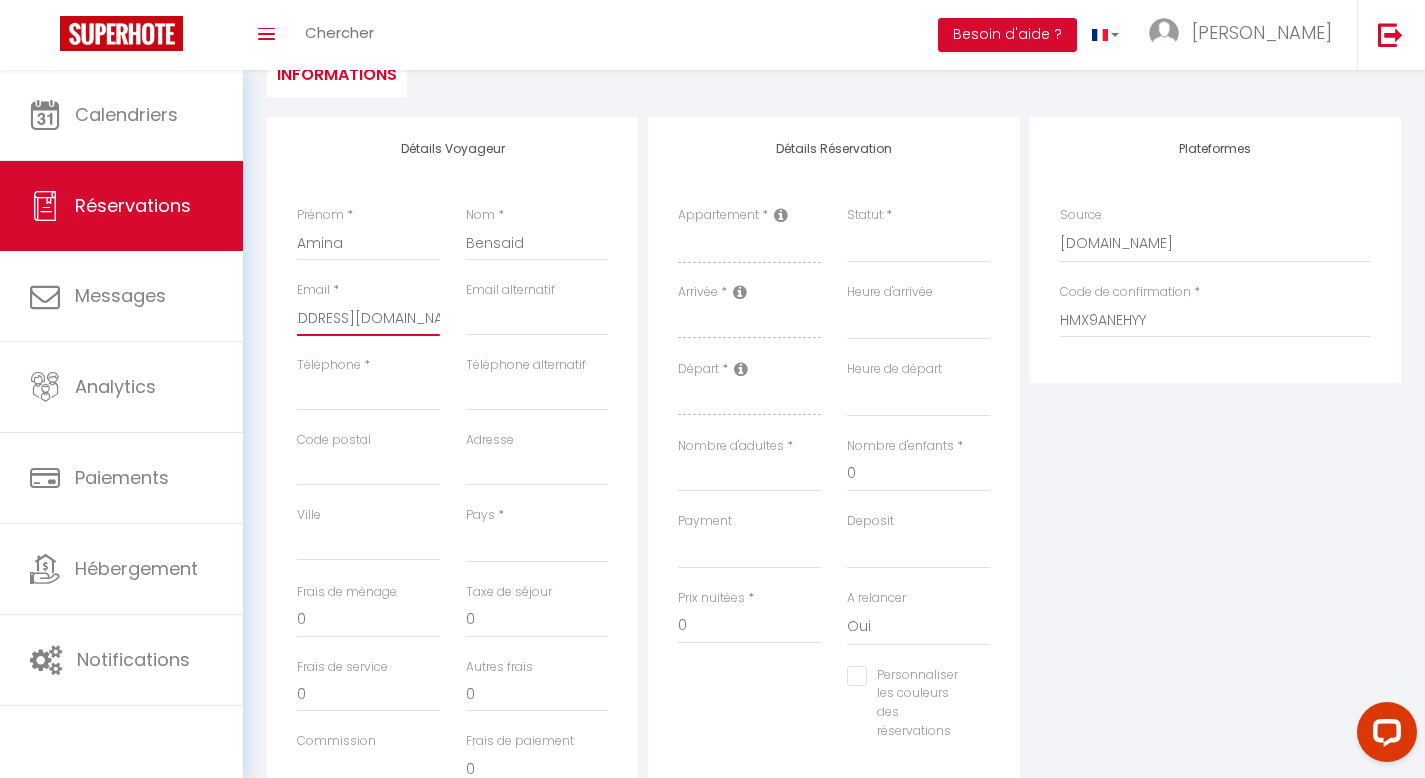 scroll, scrollTop: 0, scrollLeft: 75, axis: horizontal 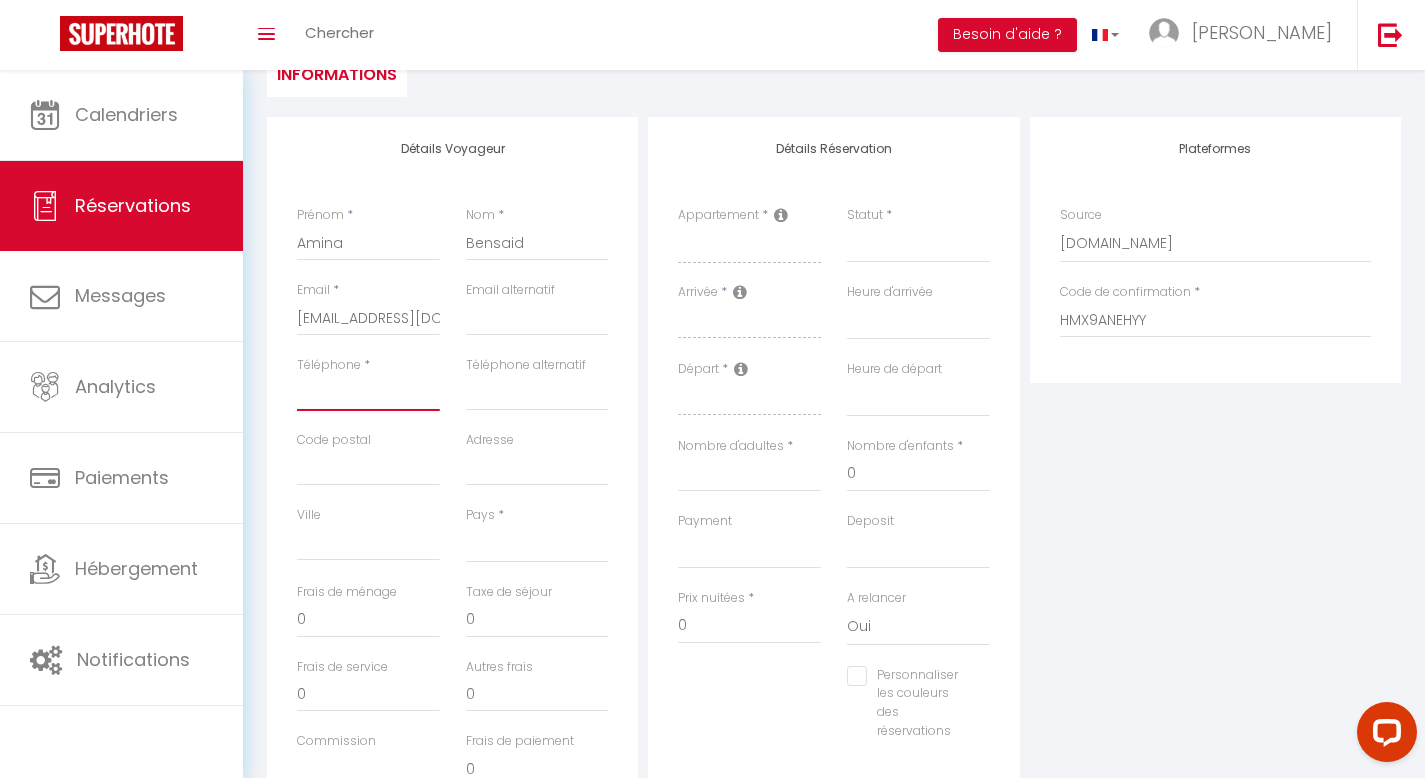 click on "Téléphone" at bounding box center [368, 393] 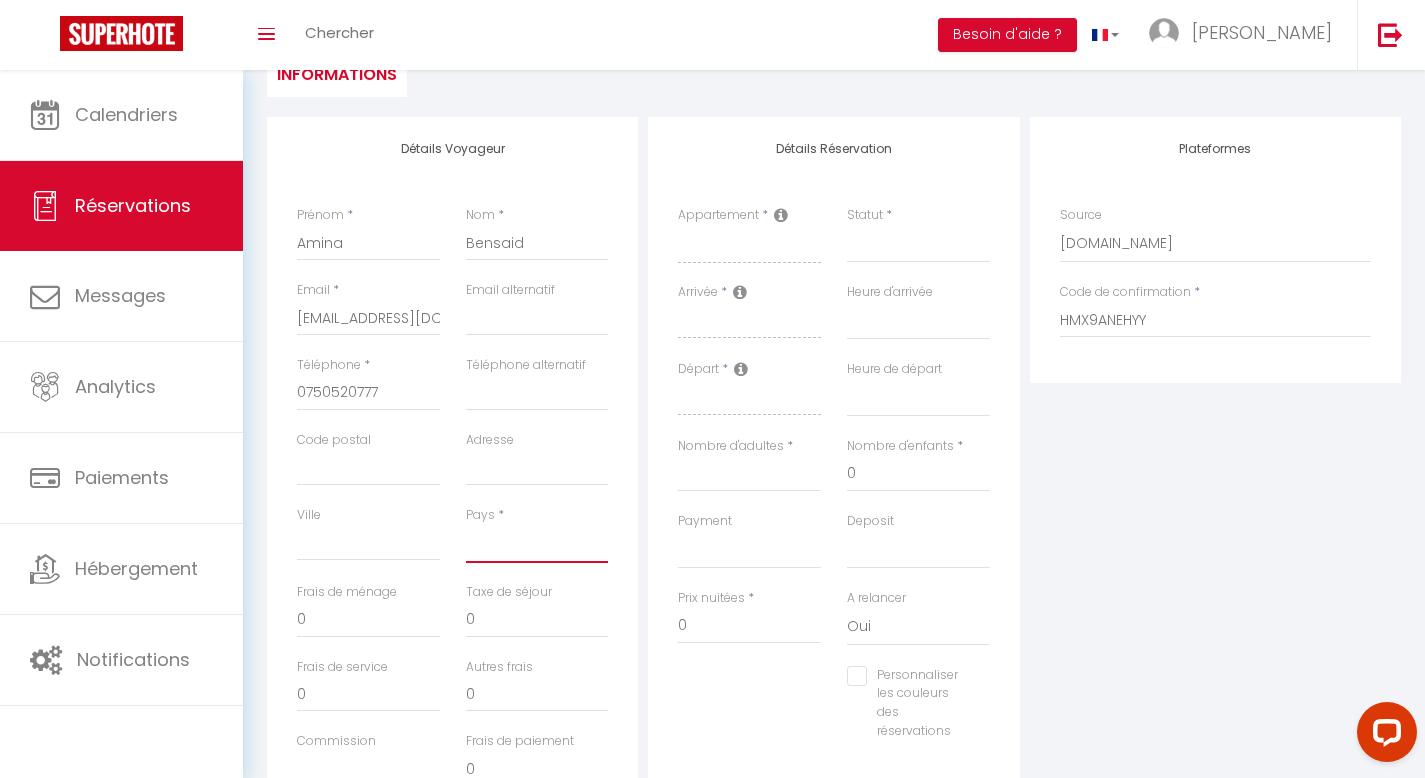 click on "France
Portugal
Afghanistan
Albania
Algeria
American Samoa
Andorra
Angola
Anguilla
Antarctica
Antigua and Barbuda
Argentina
Armenia
Aruba
Australia
Austria
Azerbaijan
Bahamas
Bahrain
Bangladesh
Barbados
Belarus
Belgium
Belize" at bounding box center (537, 544) 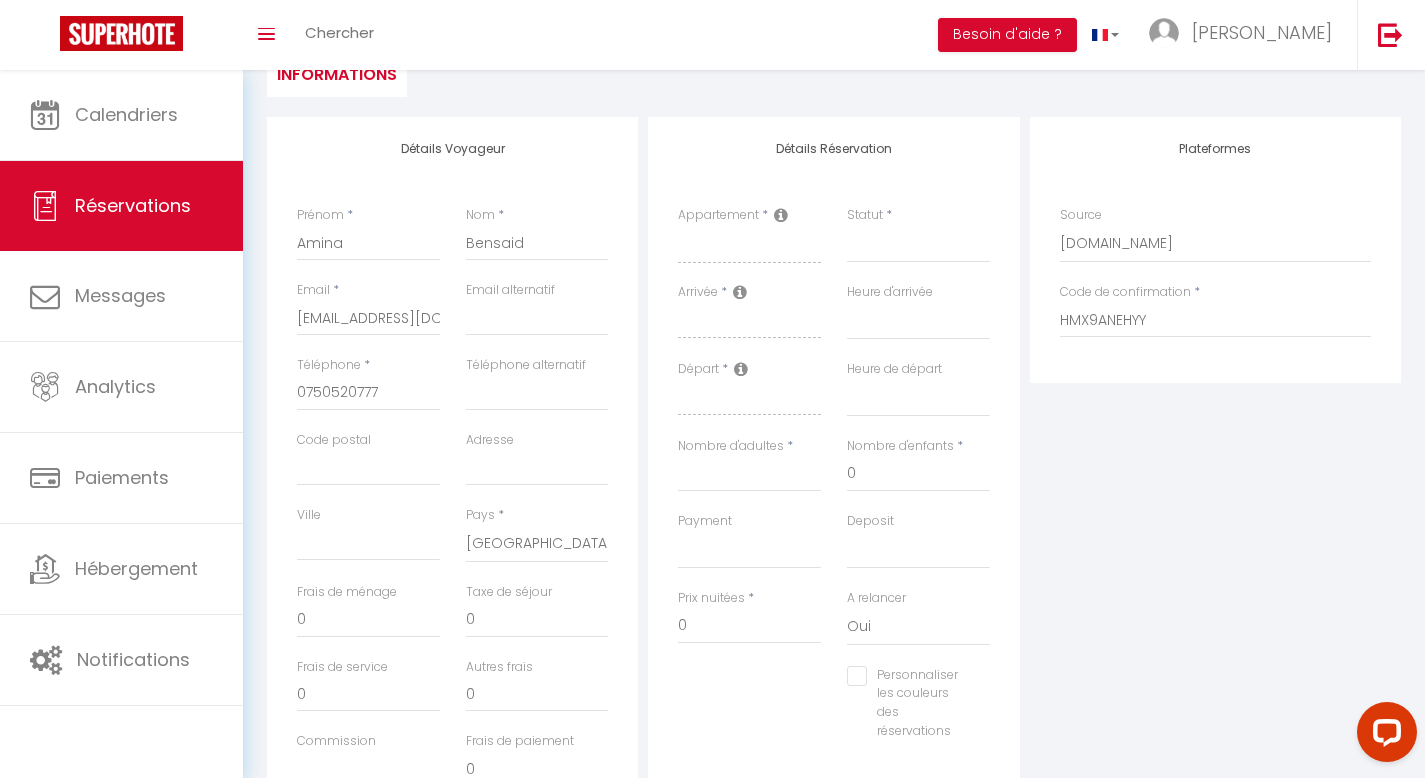 click on "Informations" at bounding box center [834, 72] 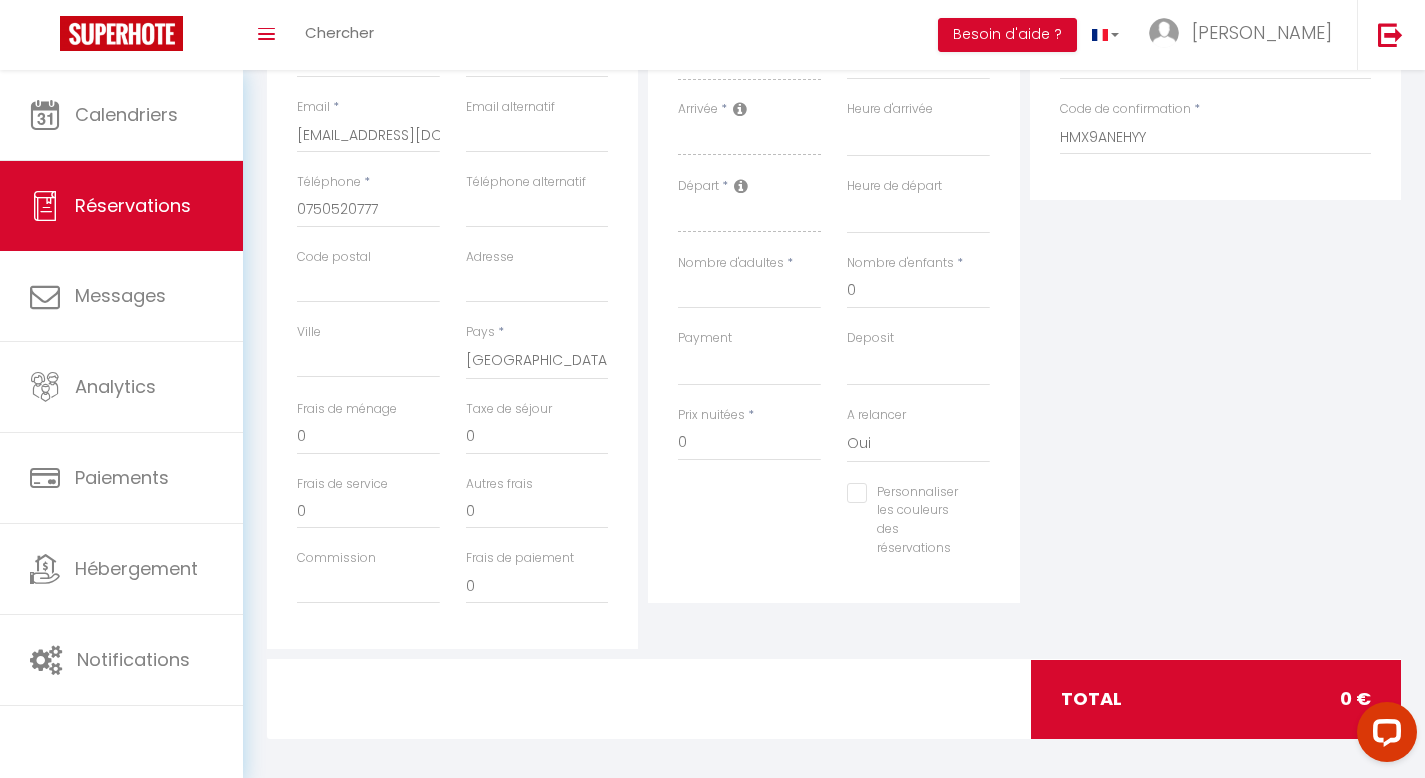 scroll, scrollTop: 408, scrollLeft: 0, axis: vertical 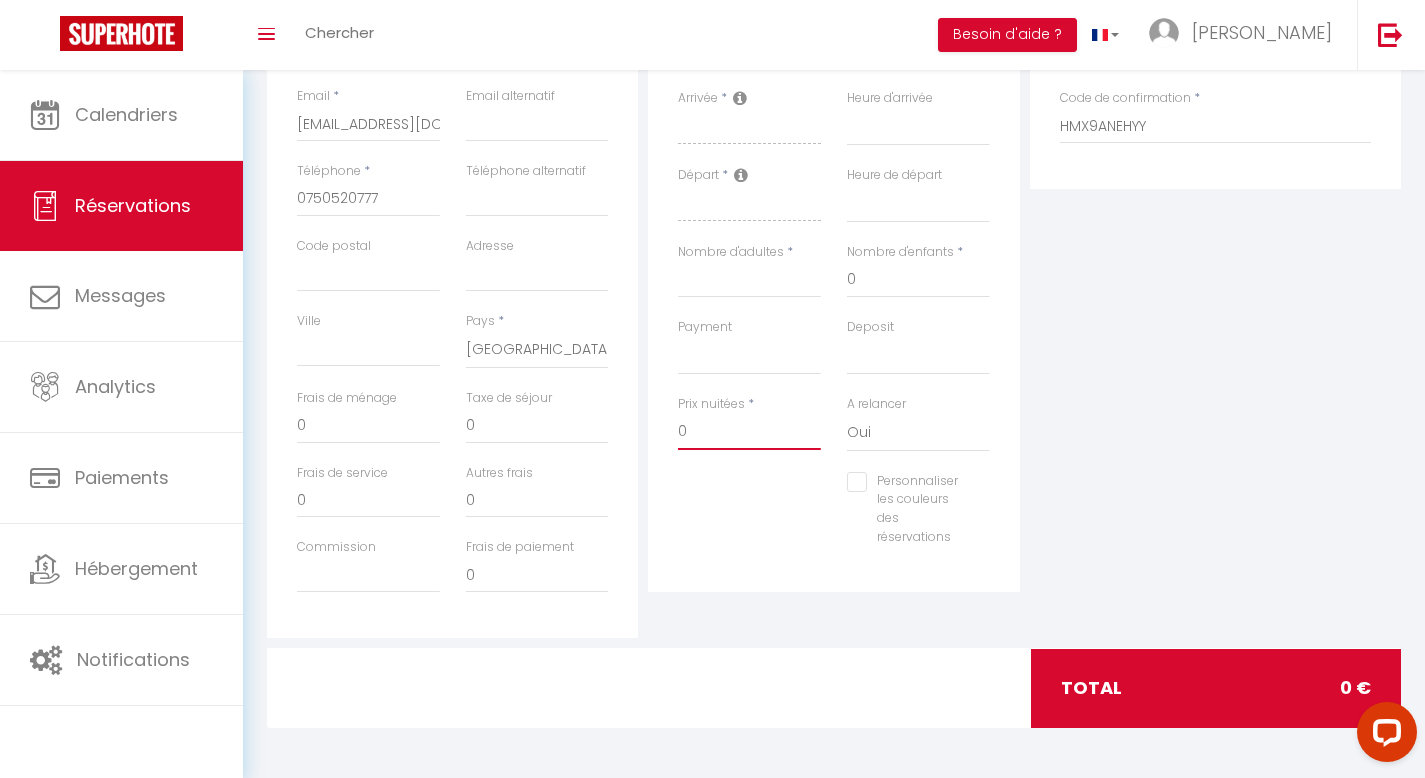 click on "0" at bounding box center (749, 432) 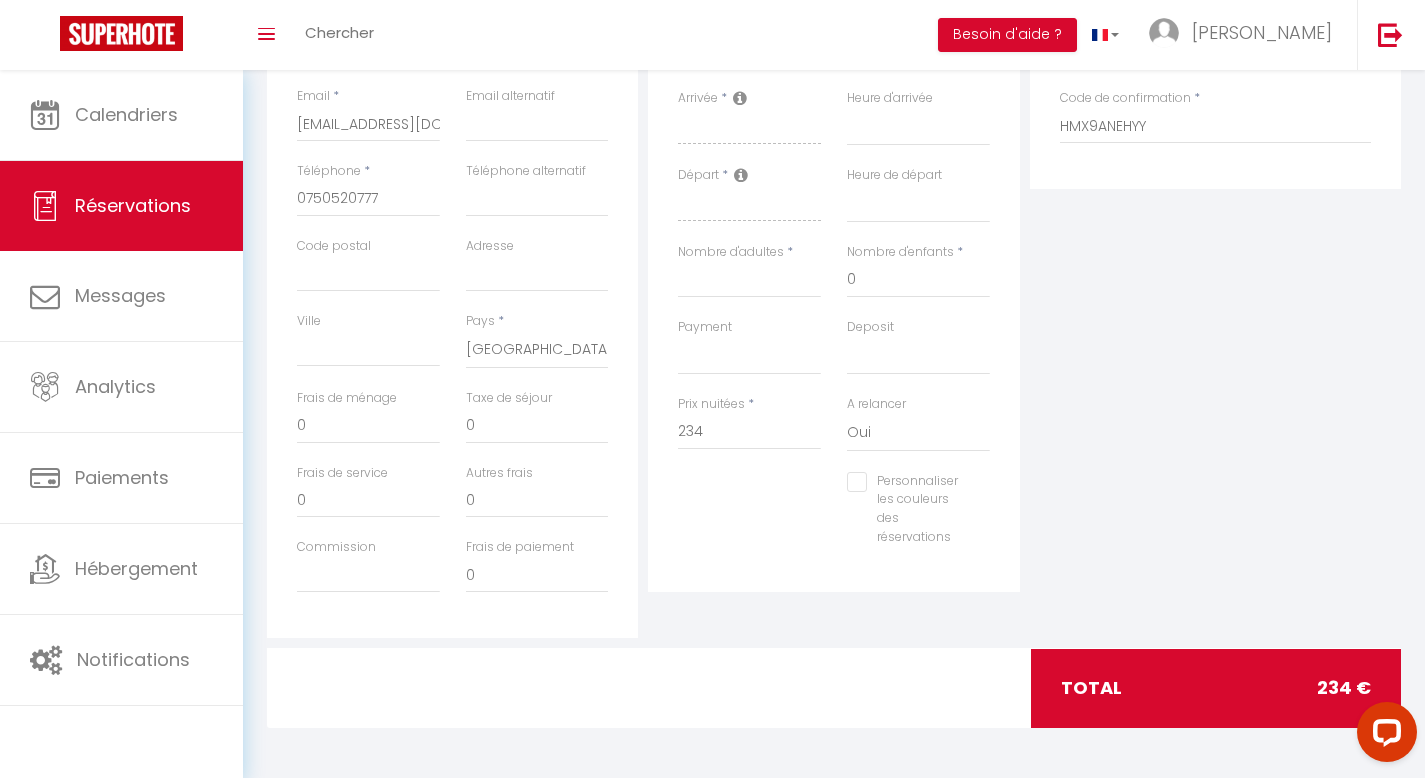 click on "Plateformes    Source
Direct
Airbnb.com
Booking.com
Chalet montagne
Expedia
Gite de France
Homeaway
Homeaway iCal
Homeaway.com
Hotels.com
Housetrip.com
Ical" at bounding box center (1215, 280) 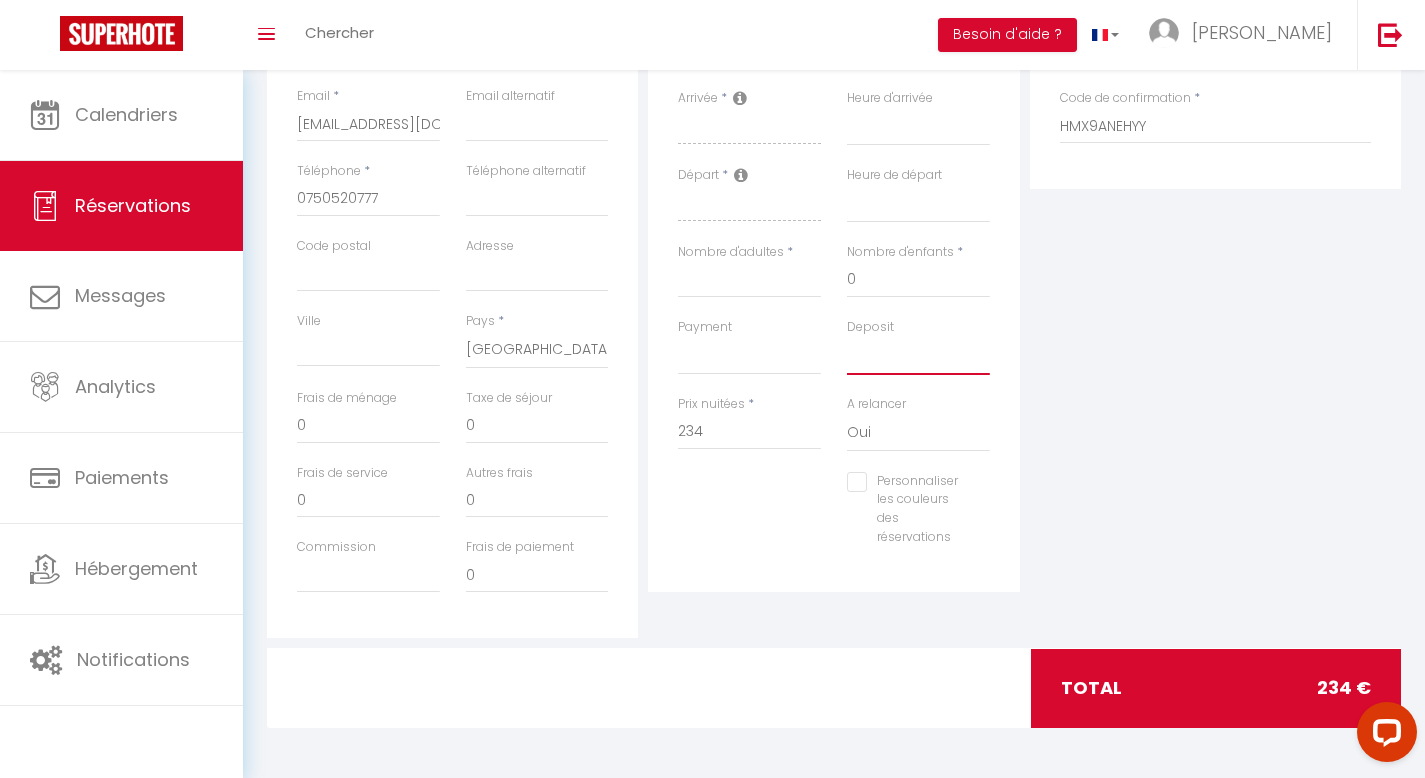 click on "OK   KO" at bounding box center (918, 356) 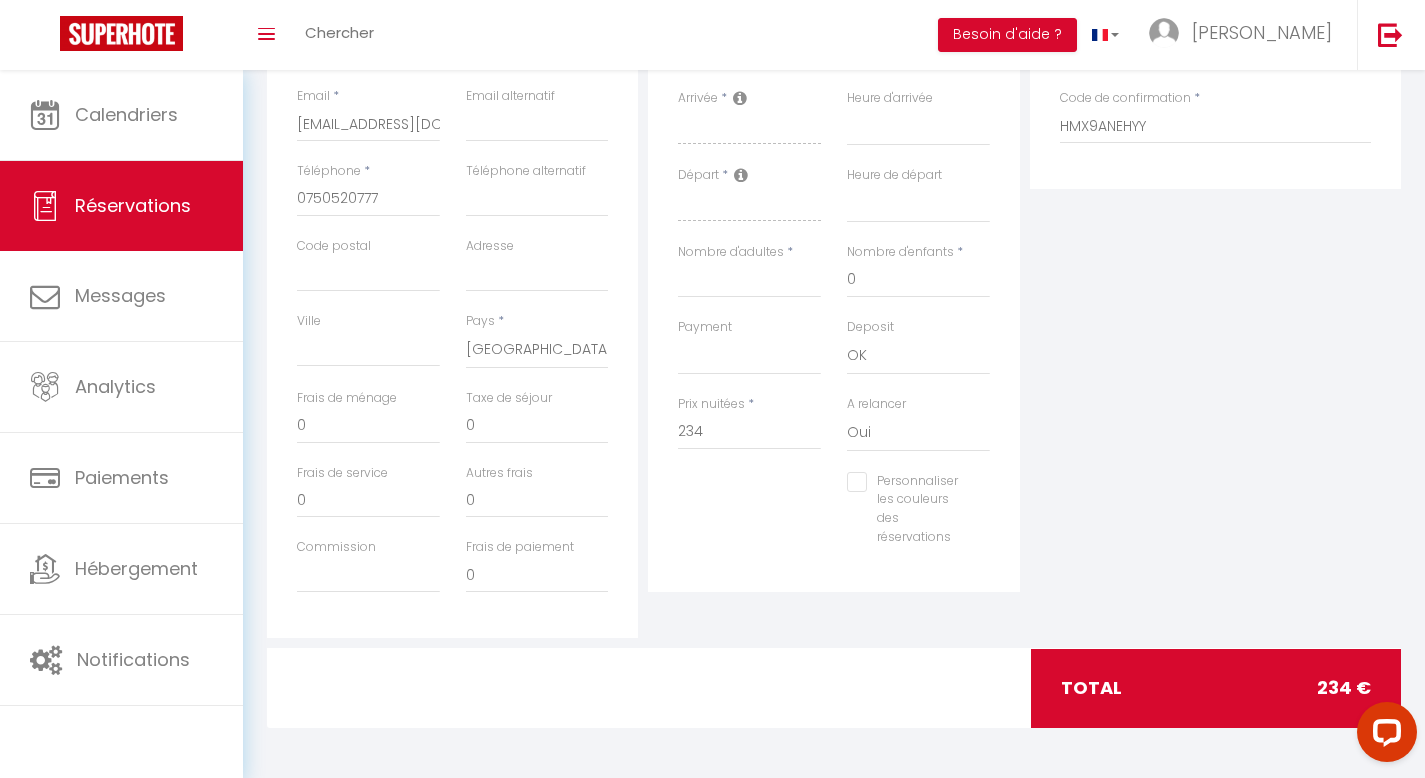 click on "Plateformes    Source
Direct
Airbnb.com
Booking.com
Chalet montagne
Expedia
Gite de France
Homeaway
Homeaway iCal
Homeaway.com
Hotels.com
Housetrip.com
Ical" at bounding box center (1215, 280) 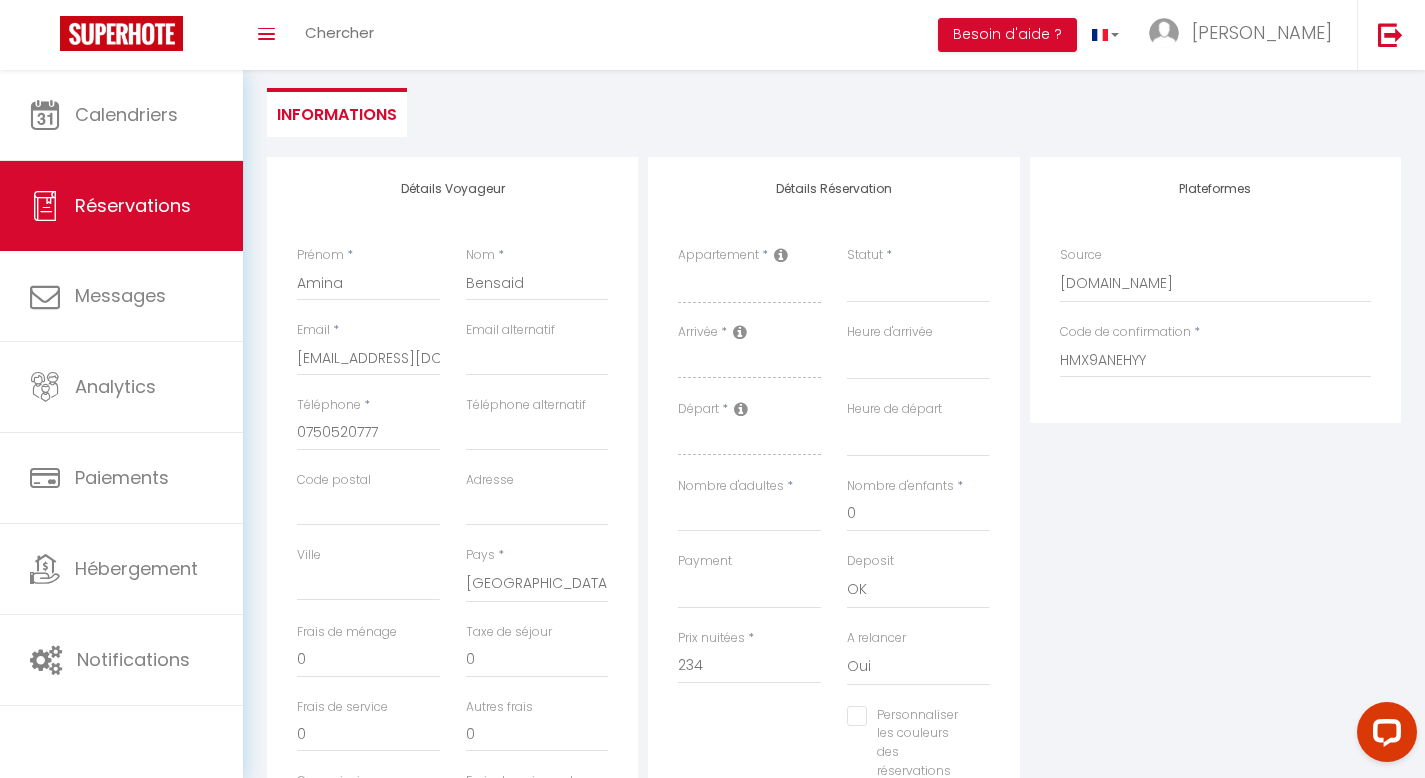 scroll, scrollTop: 172, scrollLeft: 0, axis: vertical 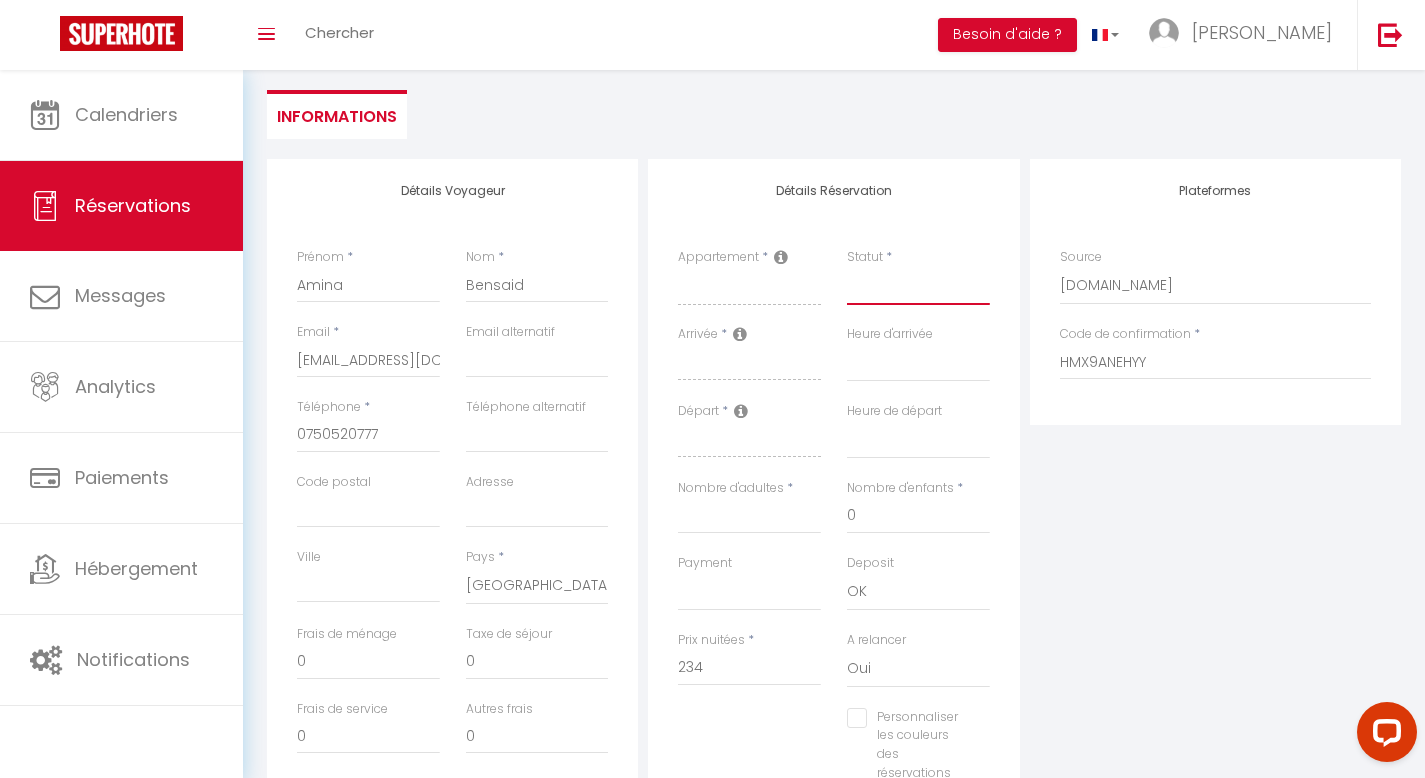 click on "Confirmé Non Confirmé Annulé Annulé par le voyageur No Show Request" at bounding box center [918, 286] 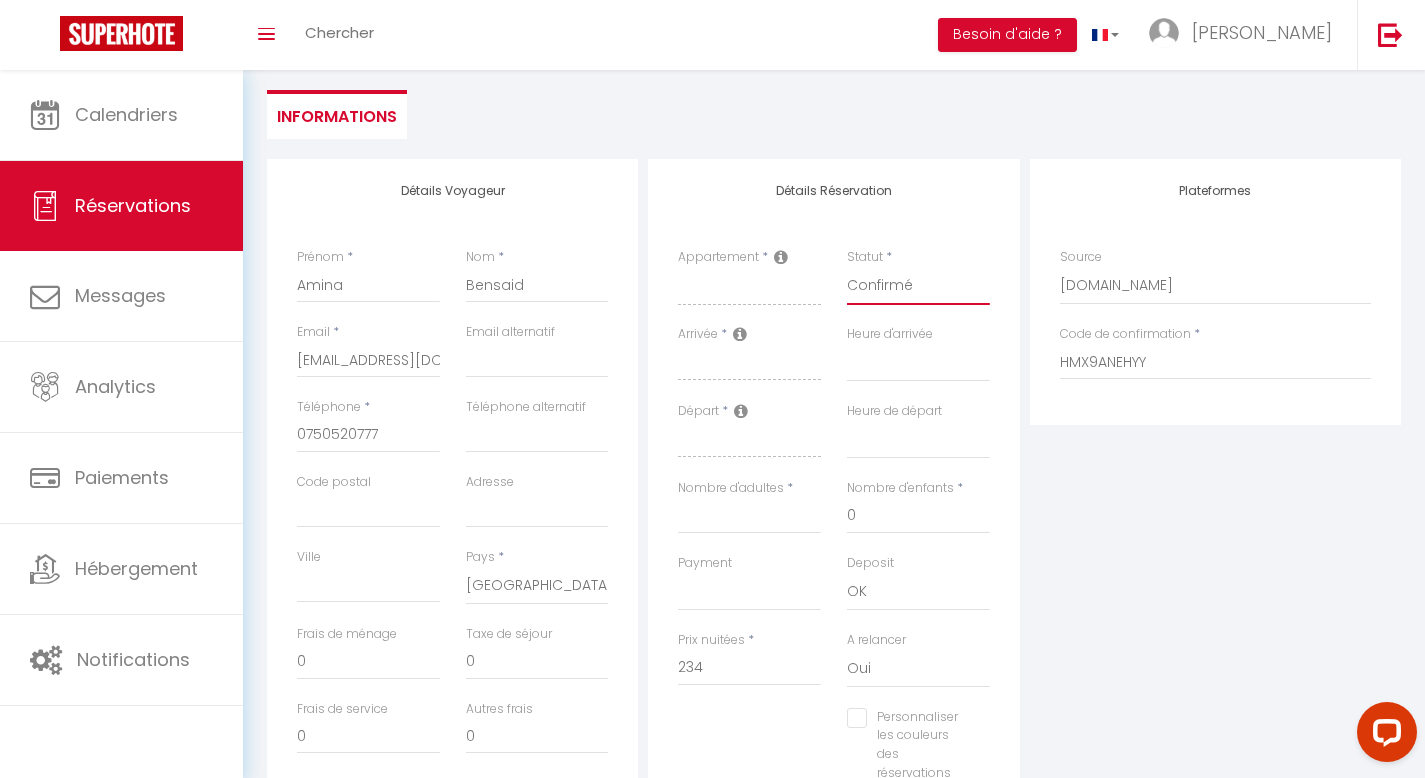 click on "Confirmé Non Confirmé Annulé Annulé par le voyageur No Show Request" at bounding box center [918, 286] 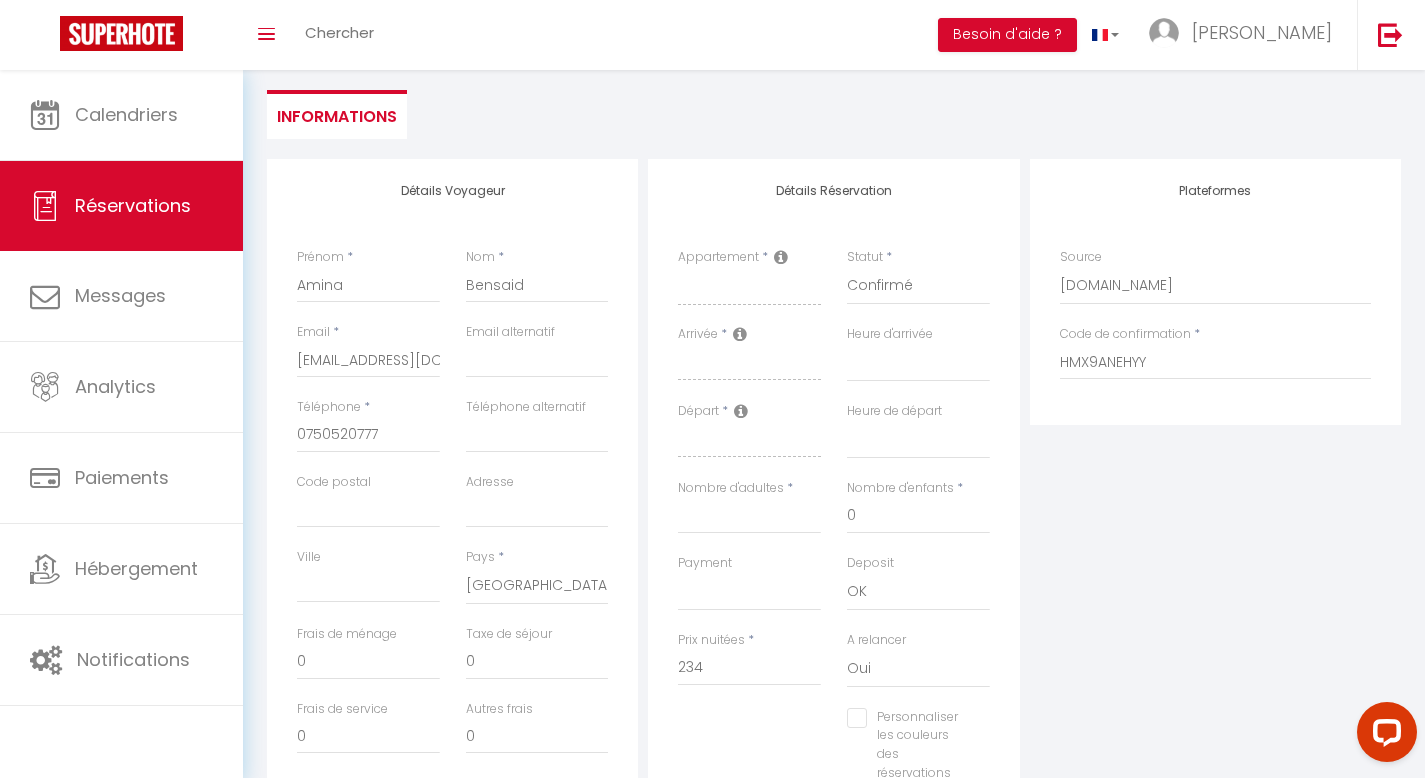 click on "Plateformes    Source
Direct
Airbnb.com
Booking.com
Chalet montagne
Expedia
Gite de France
Homeaway
Homeaway iCal
Homeaway.com
Hotels.com
Housetrip.com
Ical" at bounding box center (1215, 516) 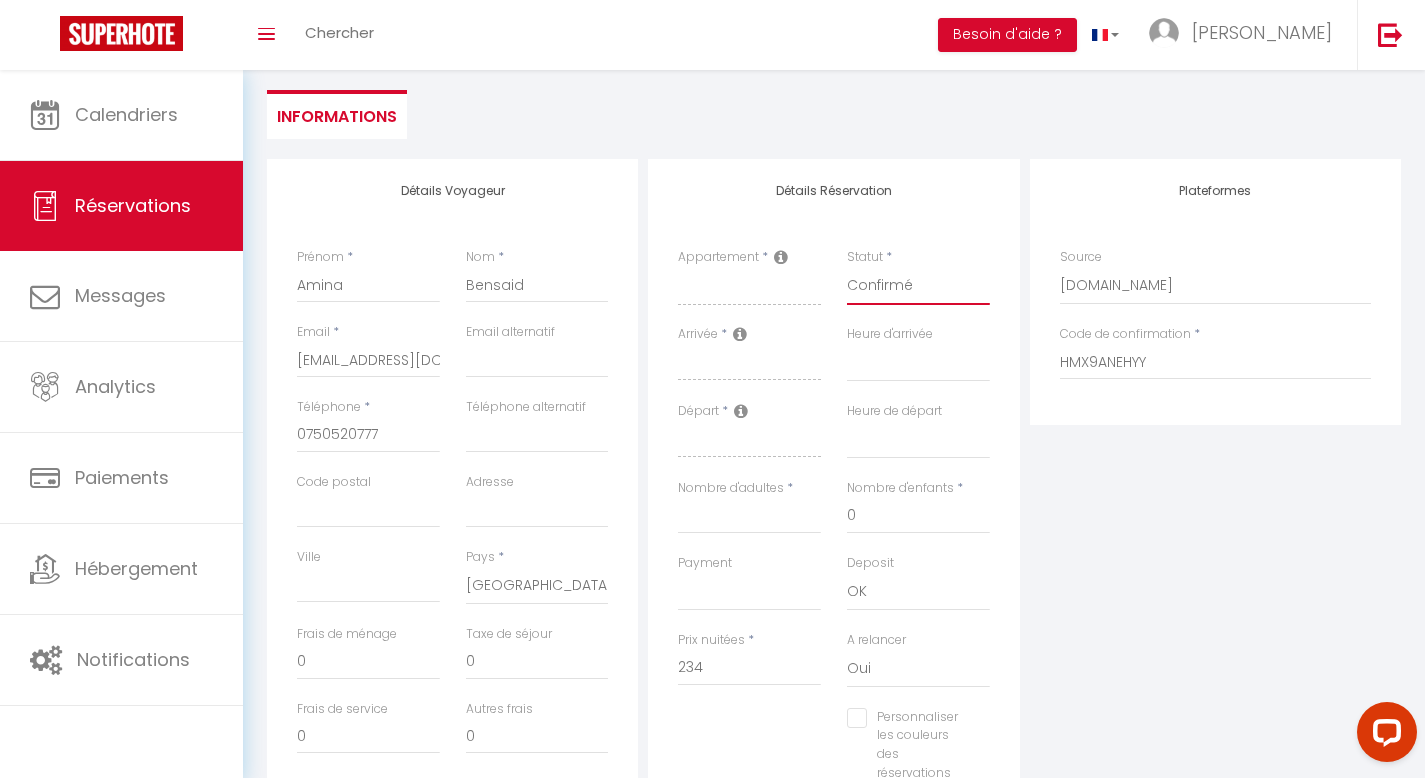 click on "Confirmé Non Confirmé Annulé Annulé par le voyageur No Show Request" at bounding box center [918, 286] 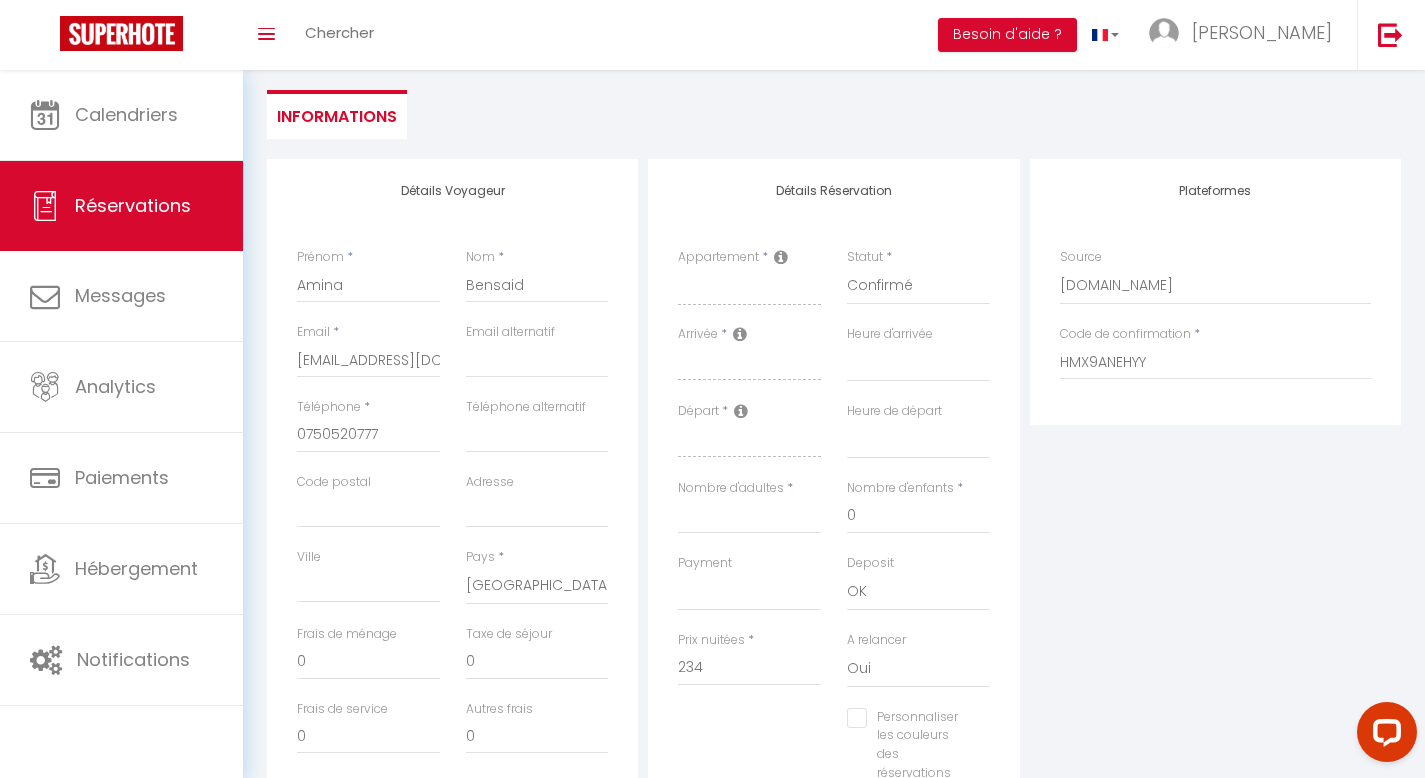 click on "Plateformes    Source
Direct
Airbnb.com
Booking.com
Chalet montagne
Expedia
Gite de France
Homeaway
Homeaway iCal
Homeaway.com
Hotels.com
Housetrip.com
Ical" at bounding box center [1215, 516] 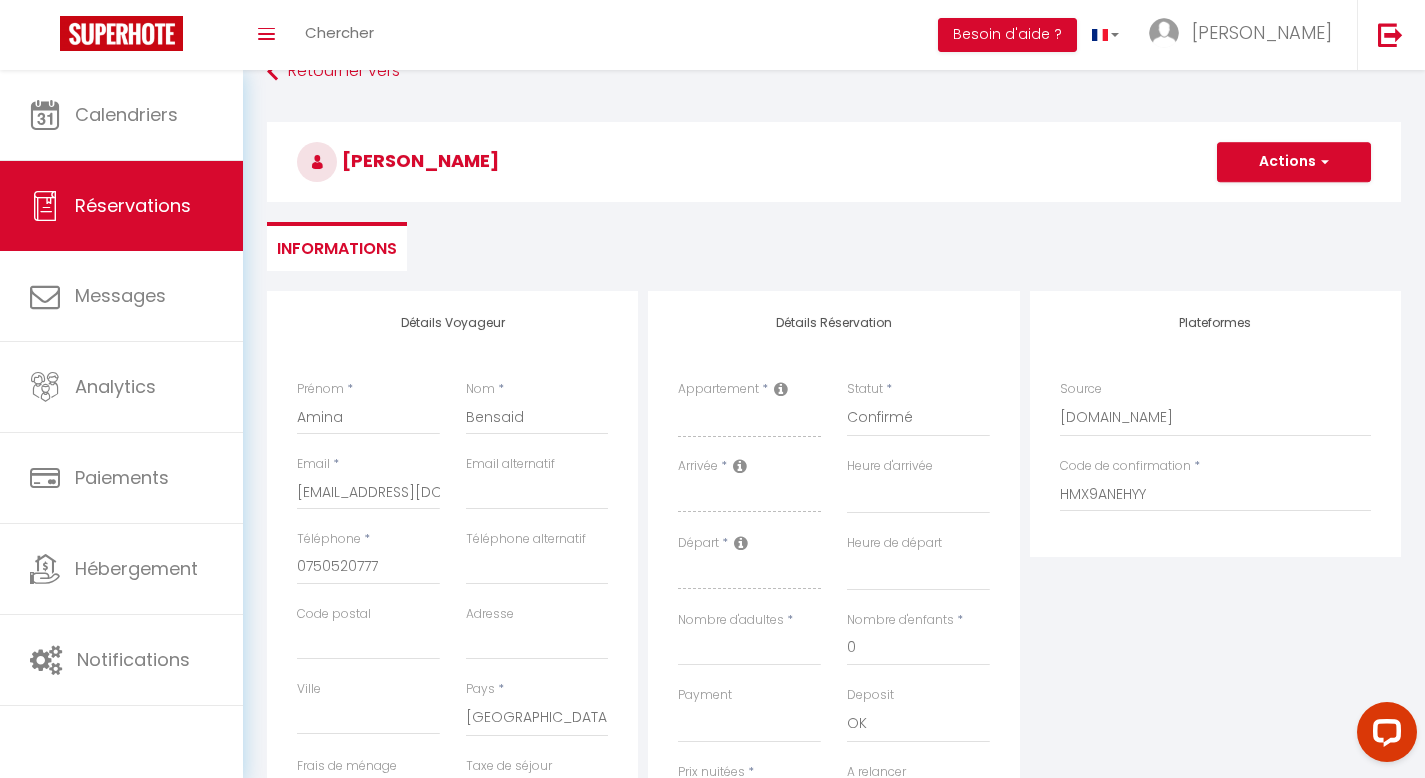scroll, scrollTop: 37, scrollLeft: 0, axis: vertical 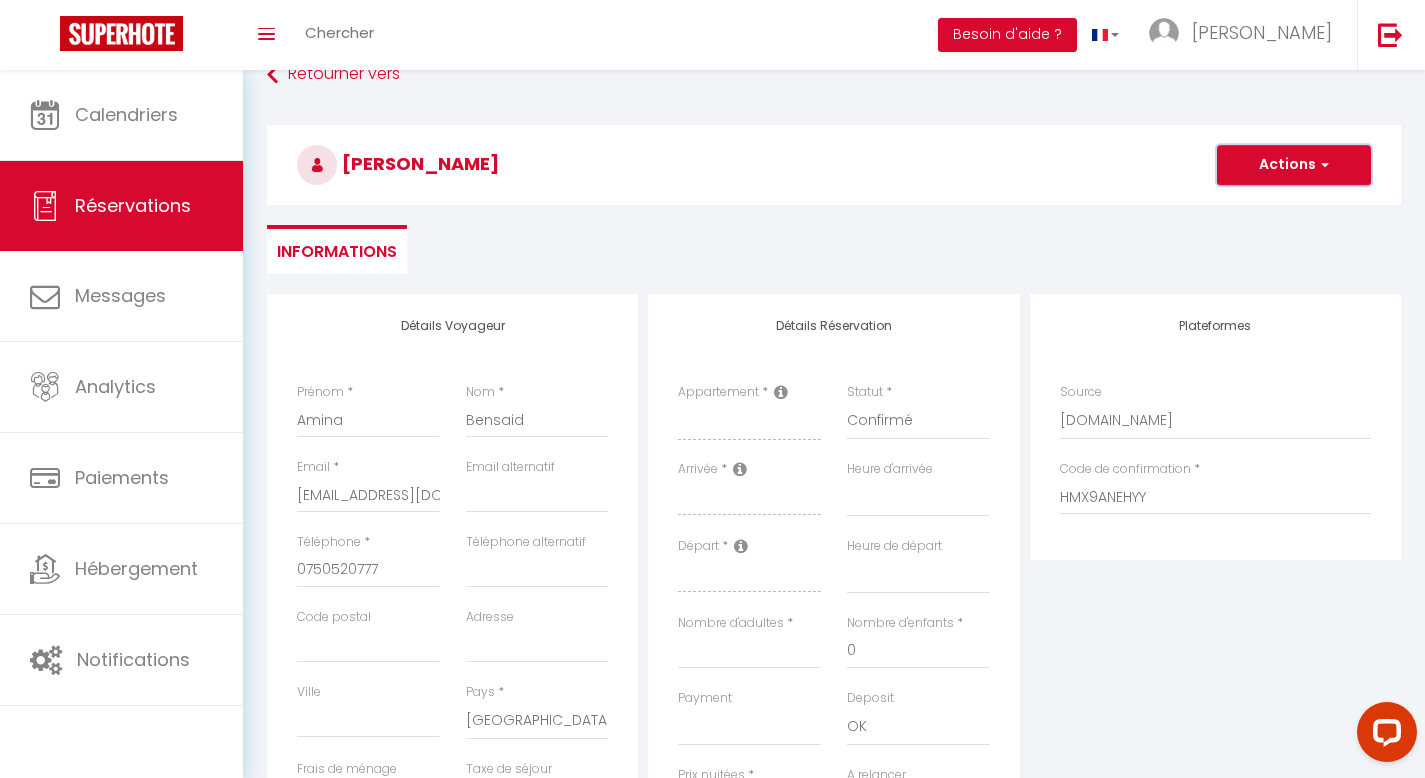 click on "Actions" at bounding box center [1294, 165] 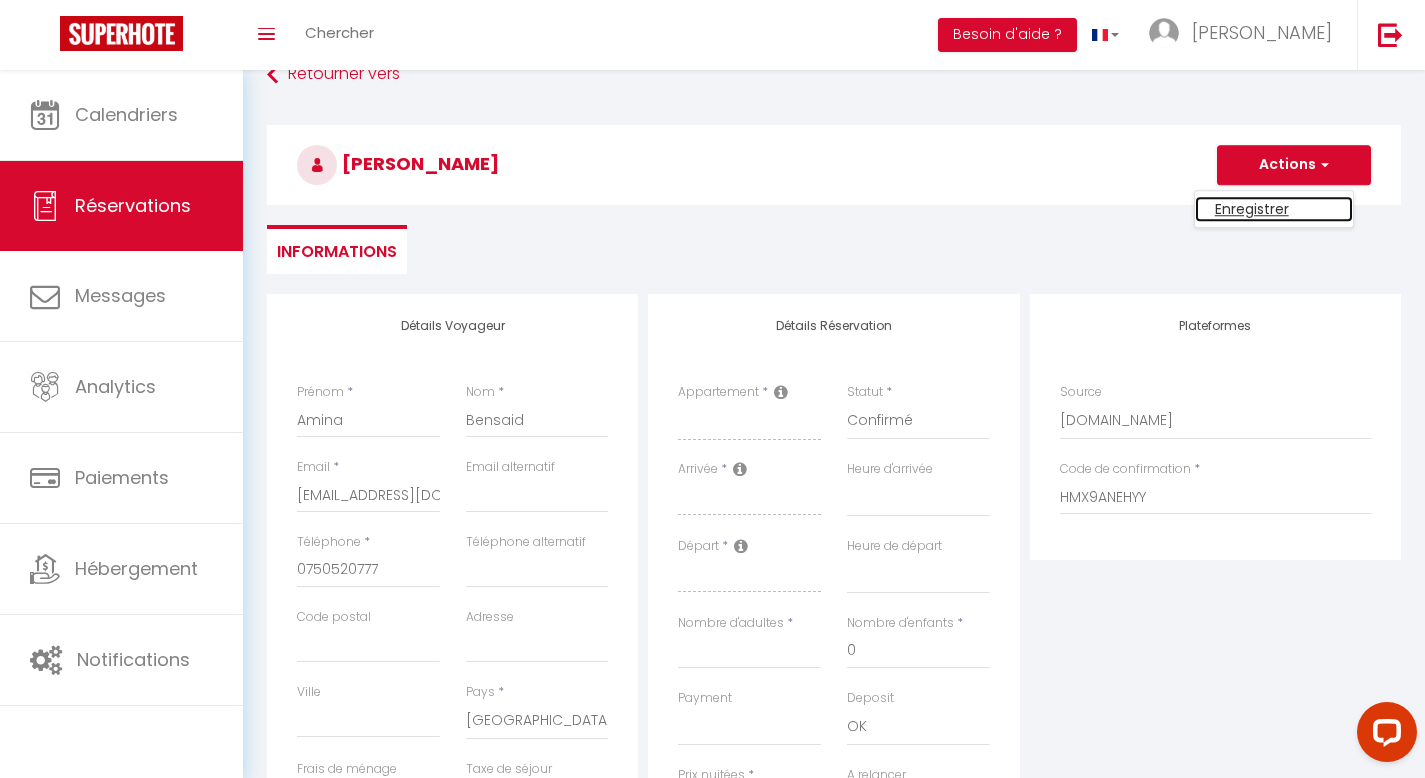 click on "Enregistrer" at bounding box center [1274, 209] 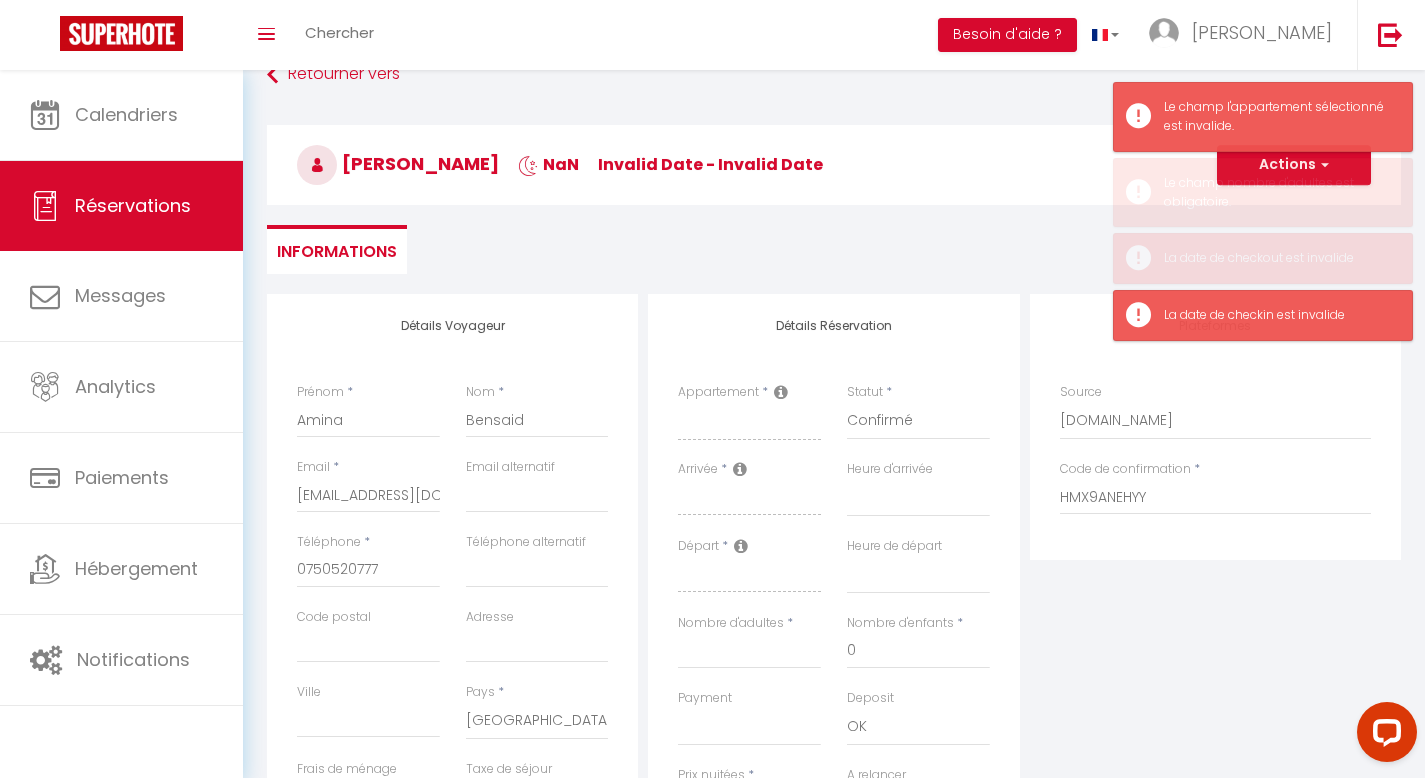 click on "Informations" at bounding box center [834, 249] 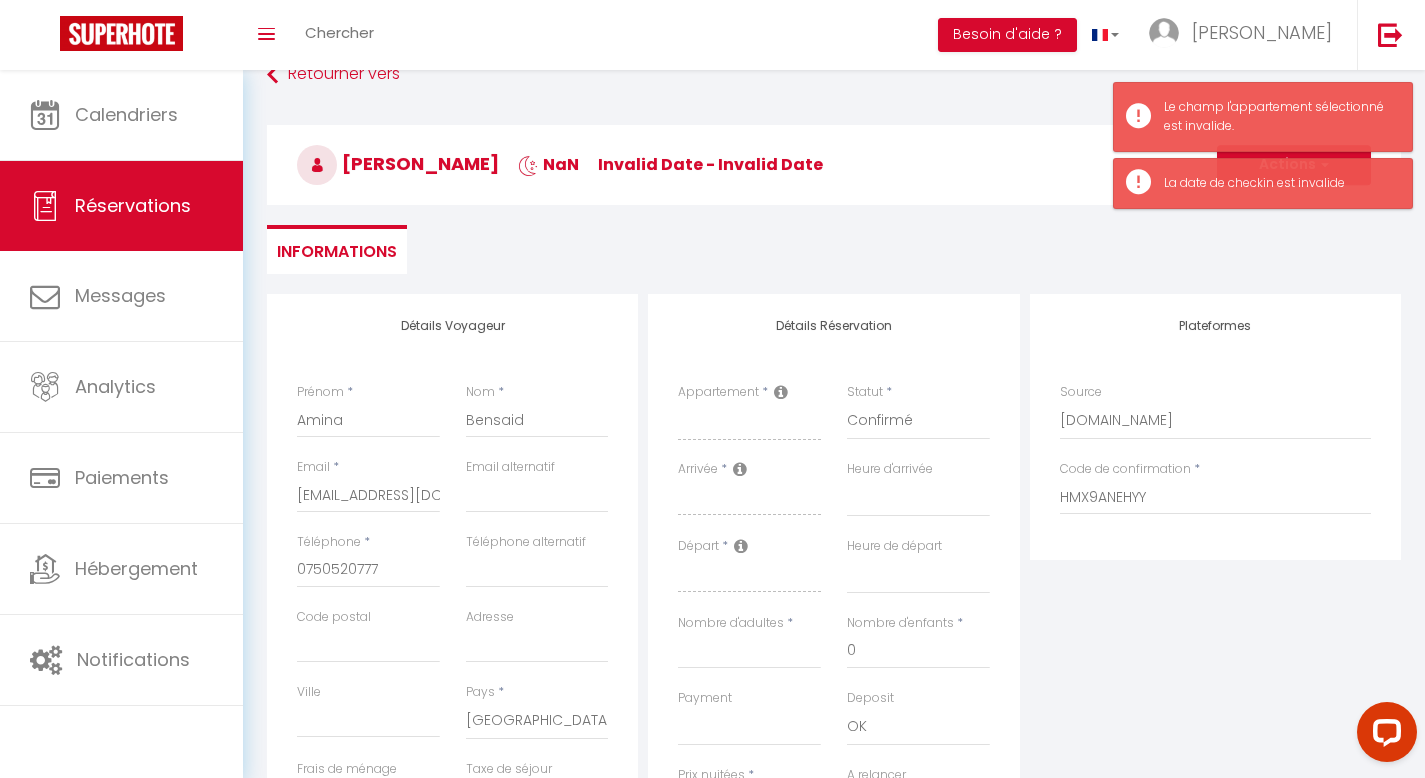 click on "Informations" at bounding box center (834, 249) 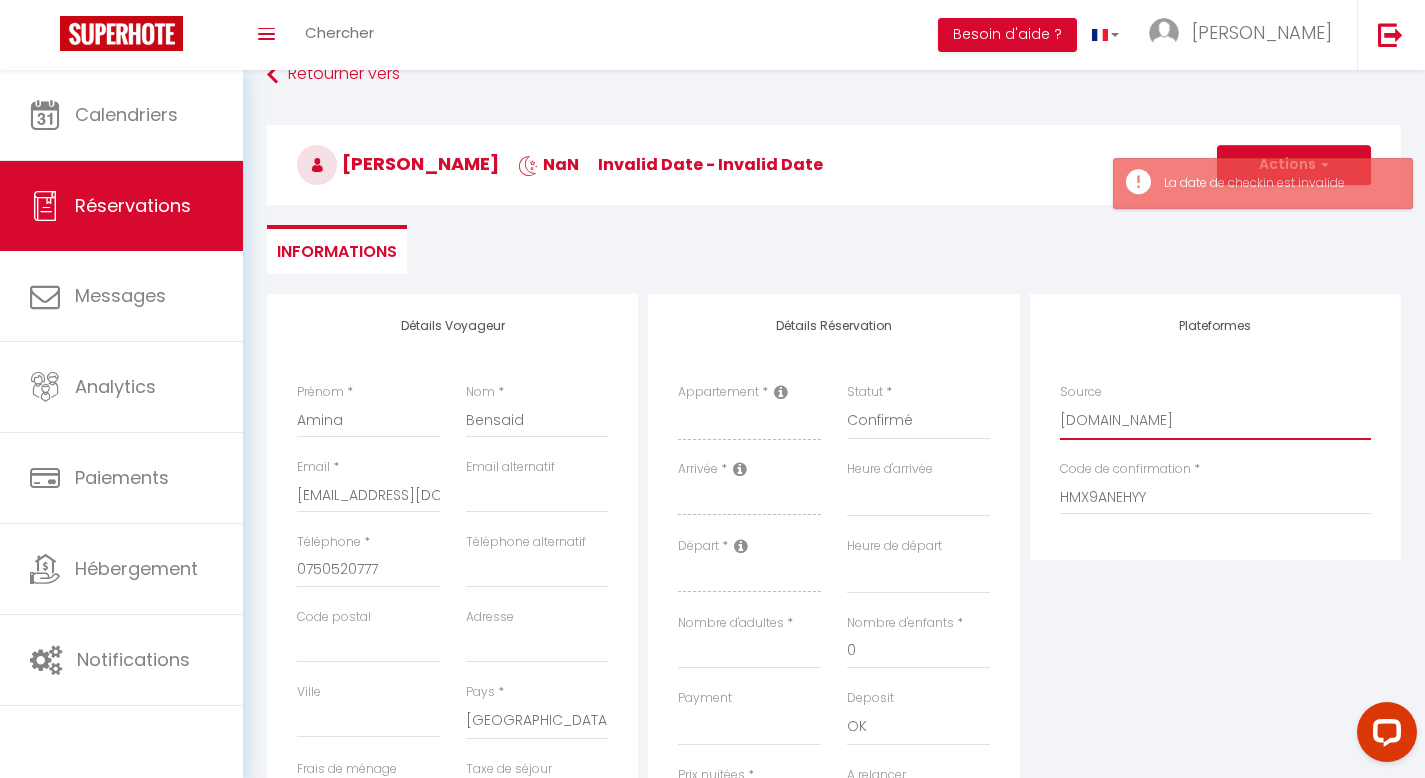 click on "Direct
Airbnb.com
Booking.com
Chalet montagne
Expedia
Gite de France
Homeaway
Homeaway iCal
Homeaway.com
Hotels.com
Housetrip.com
Ical" at bounding box center (1215, 421) 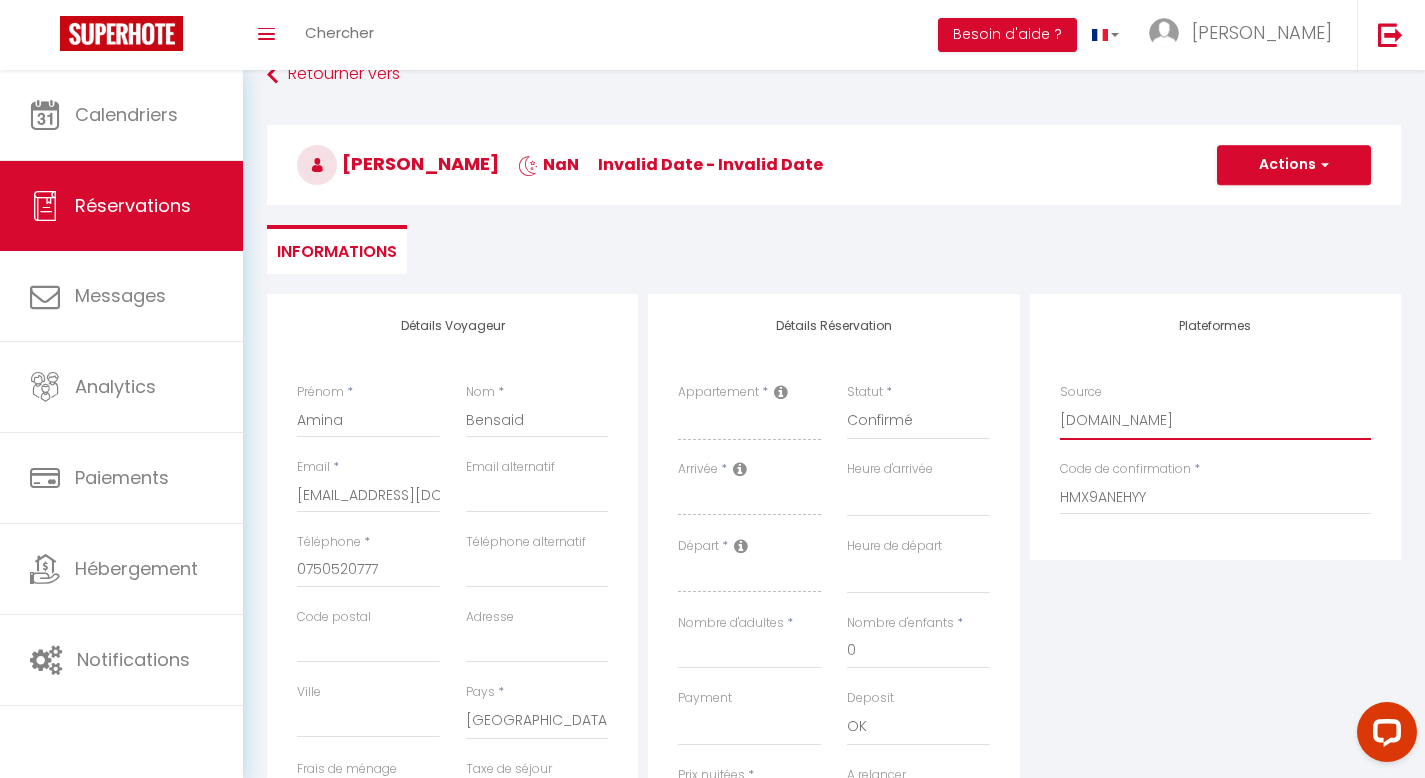 click on "Direct
Airbnb.com
Booking.com
Chalet montagne
Expedia
Gite de France
Homeaway
Homeaway iCal
Homeaway.com
Hotels.com
Housetrip.com
Ical" at bounding box center (1215, 421) 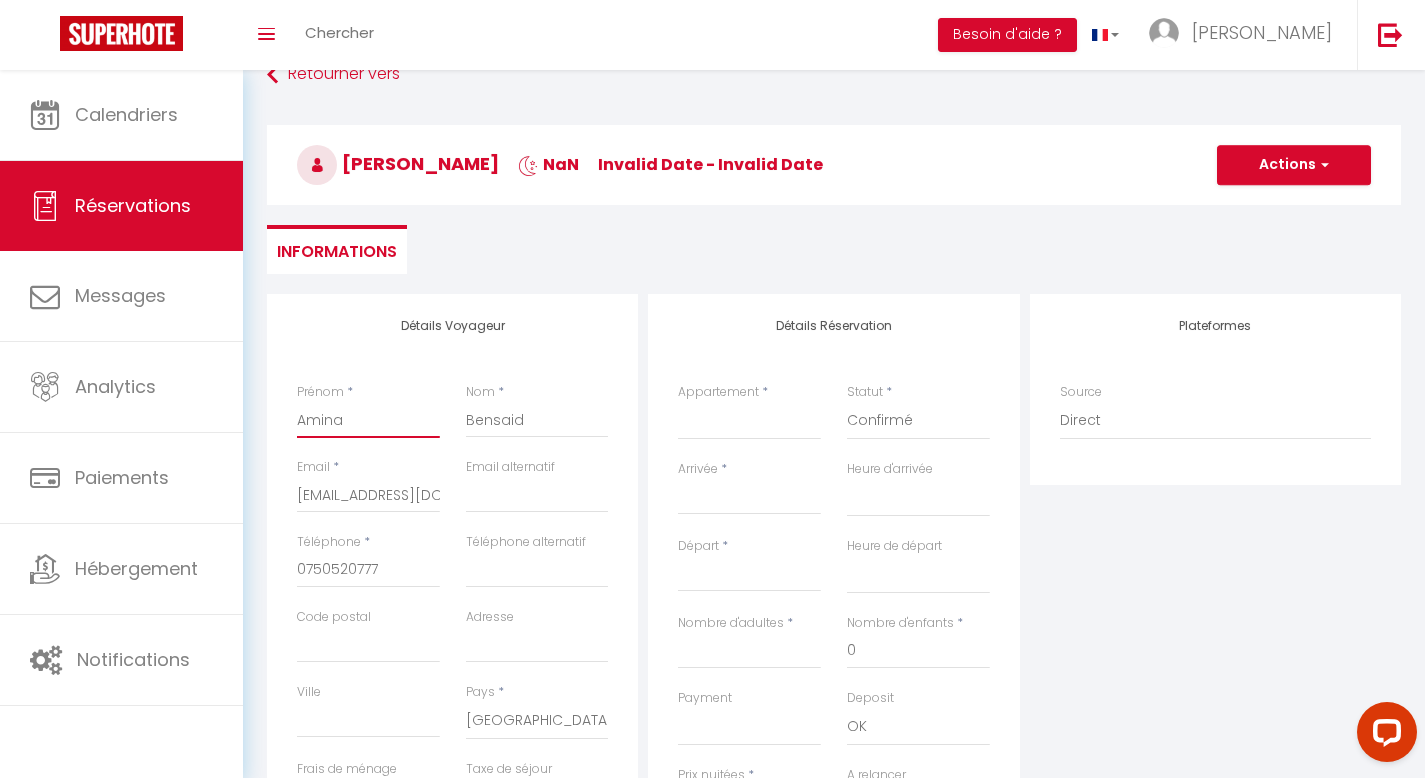 click on "Amina" at bounding box center [368, 420] 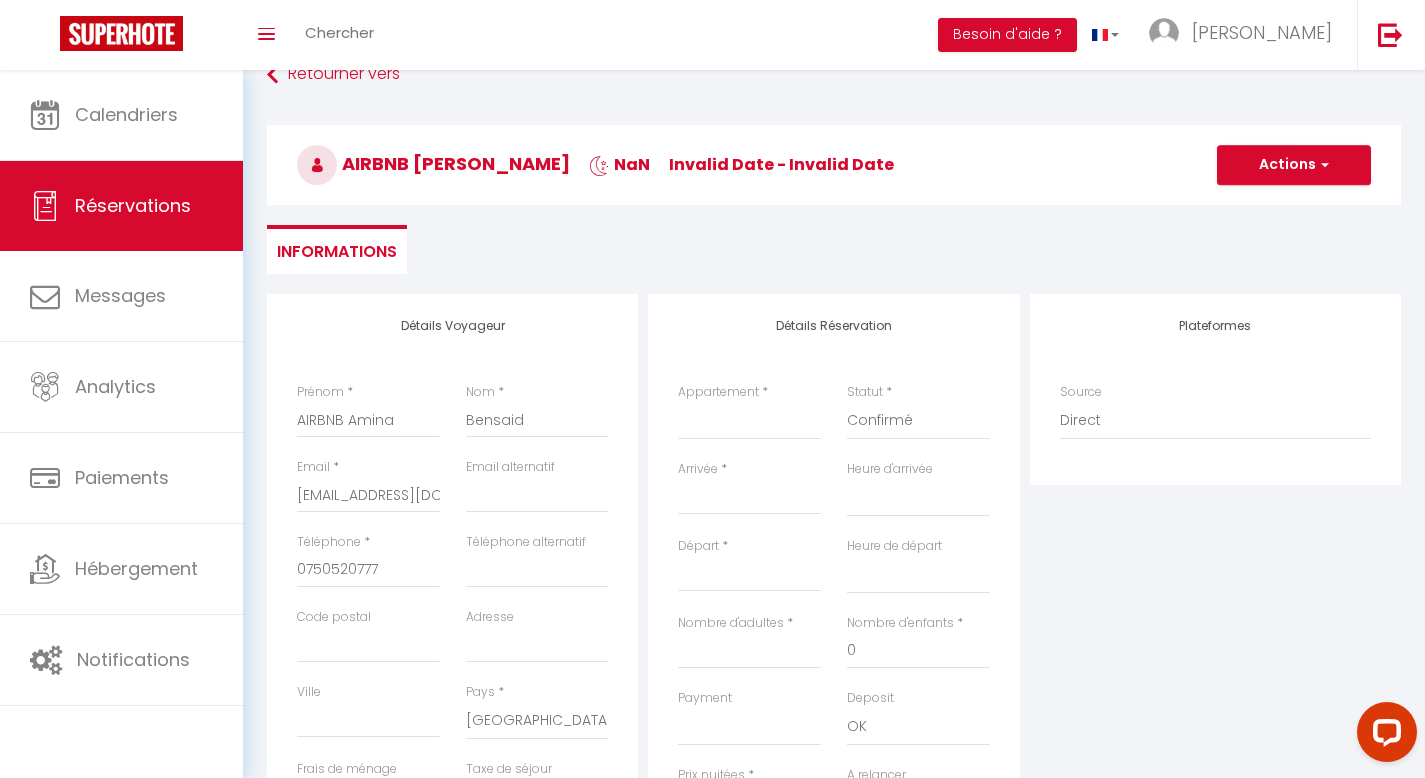 click on "Informations" at bounding box center (834, 249) 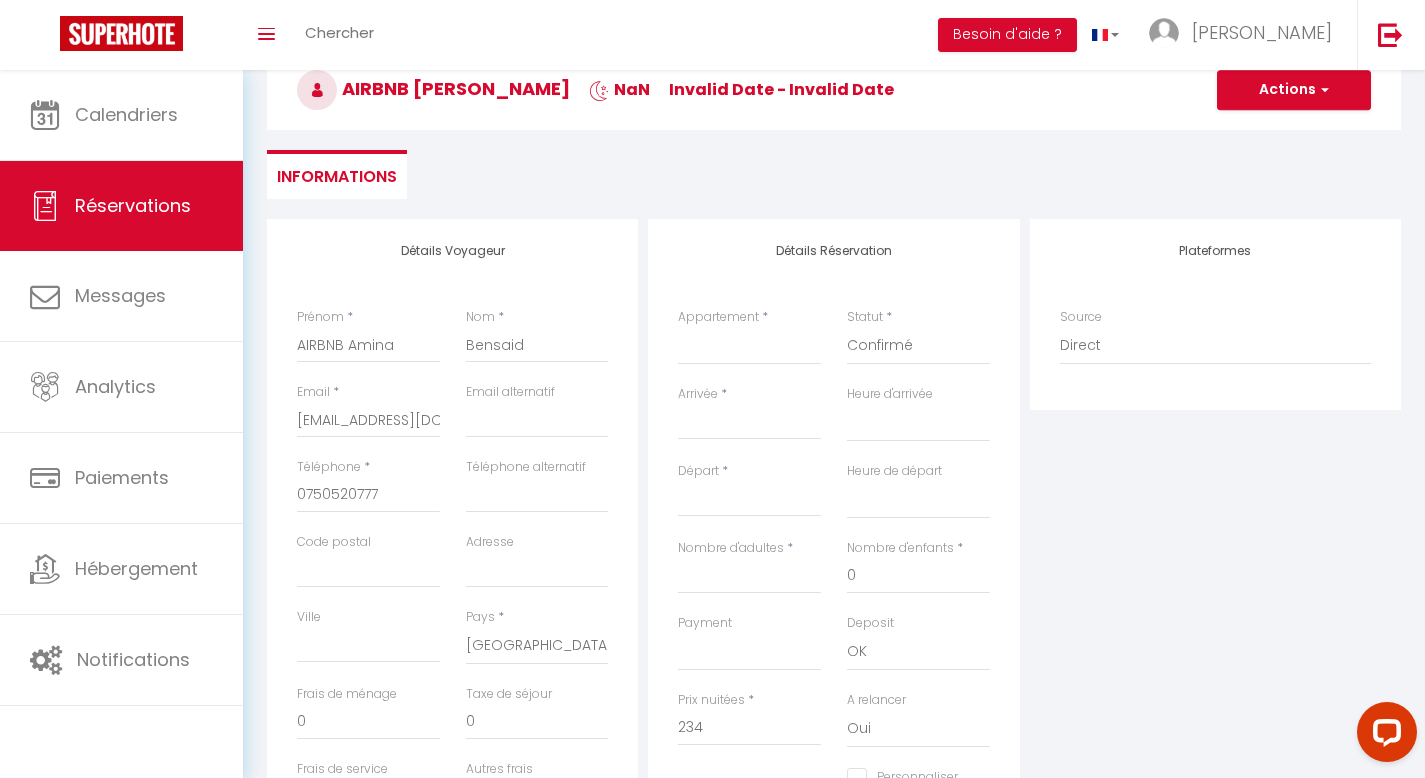 scroll, scrollTop: 104, scrollLeft: 0, axis: vertical 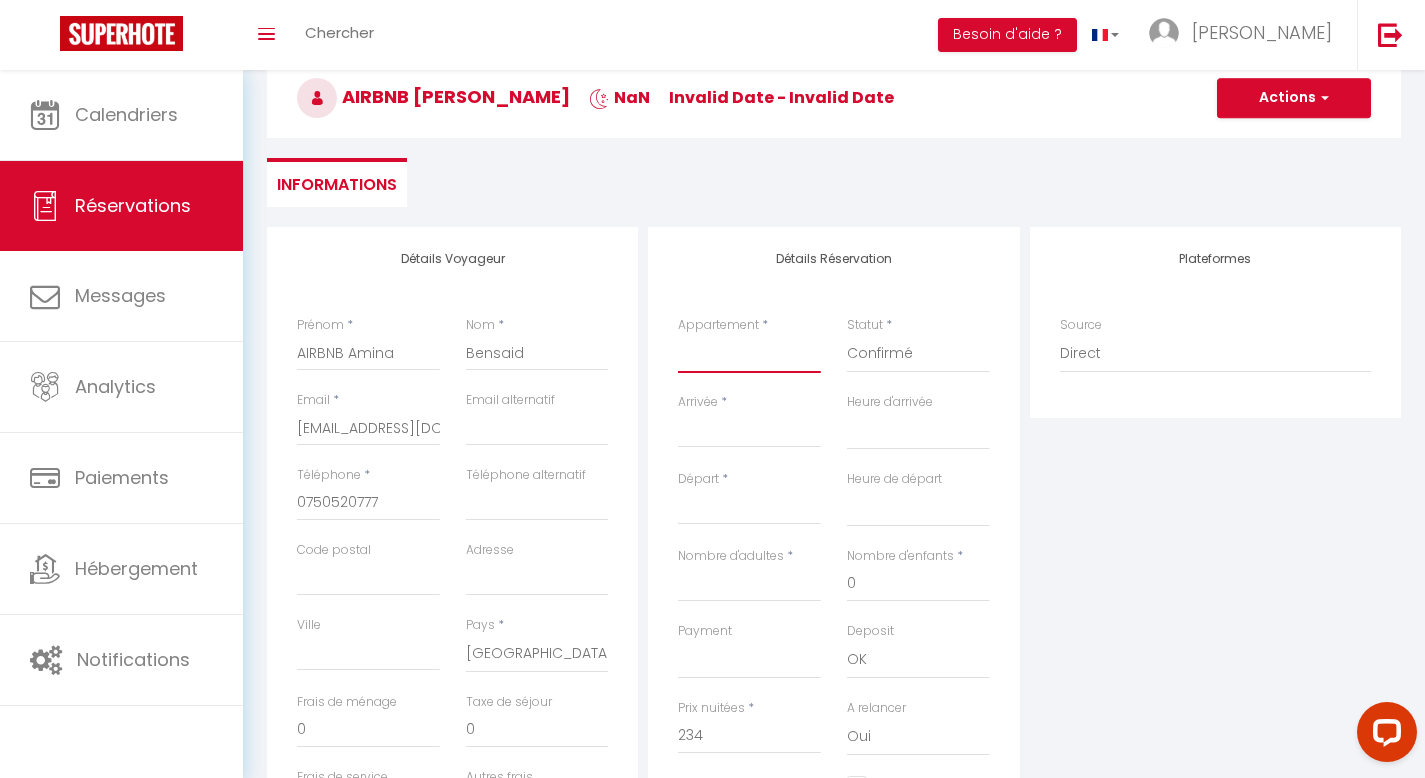 click on "Maison Familiale,  Jacuzzi, Terrasse, Jardin, 10' Disneyland Appartement Tout Confort, Vue sur parc, 5' Disneyland Cozy apartment, Balcon, Parking, 5' Disneyland Maison Paisible, Jardin, Terrasse & Jacuzzi Appartement Mickey M'house, Centre ville, Disney Maison Nature, Jacuzzi, 10 min de Disneyland Paris Studio, Terrasse, Confort & Emplacement Idéal ! Studio Lumineux, Tout Confort, 5' Disneyland La Petite Briarde, Confortable et Authentique, 25' Disneyland Le Saint tilleul, Maison, Jardin, 10' Disneyland Appartement, Balcon, Parking, 5' Disneyland La Champenoise, Maison Proche Centre Ville Appartement cosy près Disney, jardin & terrasse Studio Cosy, Terrasse, Hyper Centre, 5 'Disneyland Appartement Cosy, 5' Disneyland, Balcon & Confort Villa L'Isachrist, Calme, Confort, 20' Disneyland Villa Spacieuse, Terrasse, Jardin, 5' Disneyland Maison Cosy Campagne, Terrasse & Spa Maison 5 pièces Villiers sur Morin Loft Campagnard, Jardin, Terrasse" at bounding box center (749, 354) 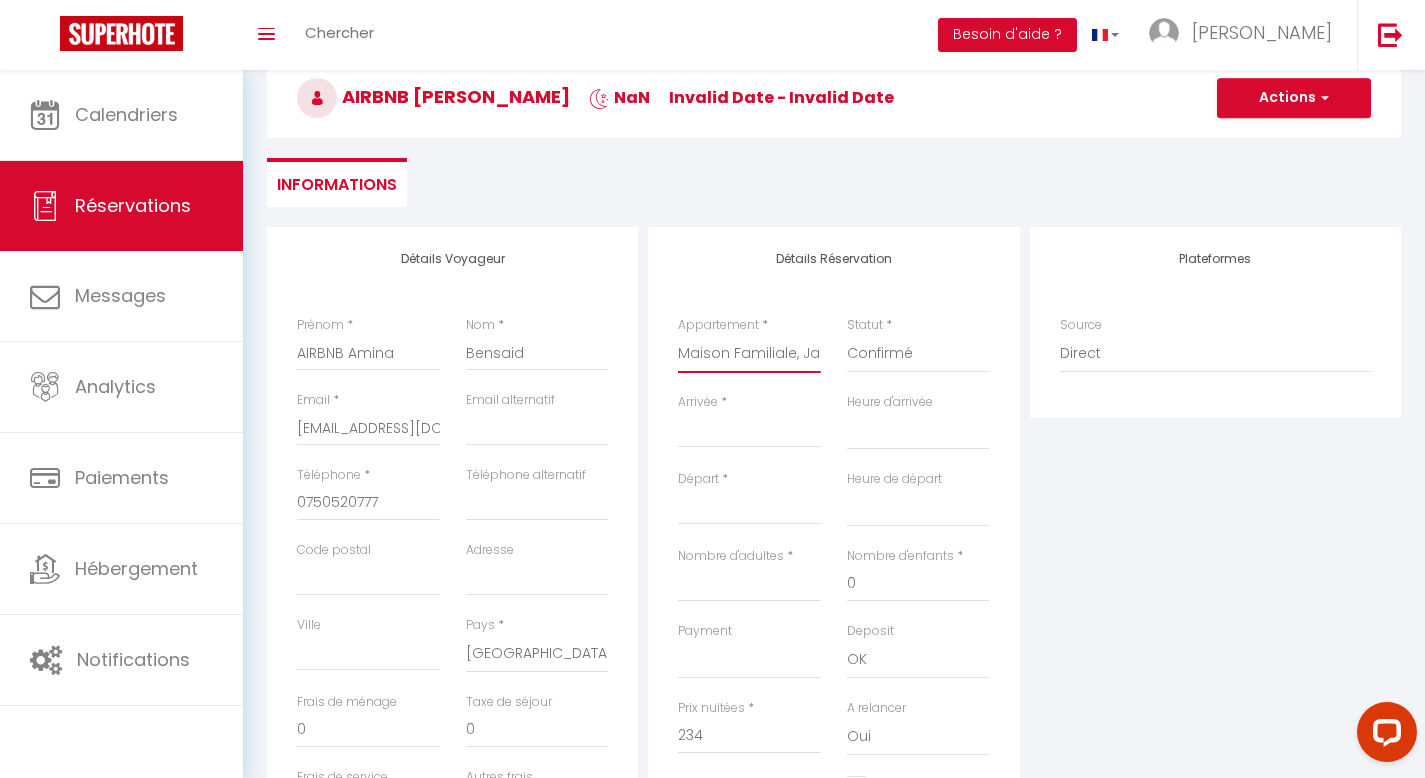click on "Maison Familiale,  Jacuzzi, Terrasse, Jardin, 10' Disneyland Appartement Tout Confort, Vue sur parc, 5' Disneyland Cozy apartment, Balcon, Parking, 5' Disneyland Maison Paisible, Jardin, Terrasse & Jacuzzi Appartement Mickey M'house, Centre ville, Disney Maison Nature, Jacuzzi, 10 min de Disneyland Paris Studio, Terrasse, Confort & Emplacement Idéal ! Studio Lumineux, Tout Confort, 5' Disneyland La Petite Briarde, Confortable et Authentique, 25' Disneyland Le Saint tilleul, Maison, Jardin, 10' Disneyland Appartement, Balcon, Parking, 5' Disneyland La Champenoise, Maison Proche Centre Ville Appartement cosy près Disney, jardin & terrasse Studio Cosy, Terrasse, Hyper Centre, 5 'Disneyland Appartement Cosy, 5' Disneyland, Balcon & Confort Villa L'Isachrist, Calme, Confort, 20' Disneyland Villa Spacieuse, Terrasse, Jardin, 5' Disneyland Maison Cosy Campagne, Terrasse & Spa Maison 5 pièces Villiers sur Morin Loft Campagnard, Jardin, Terrasse" at bounding box center [749, 354] 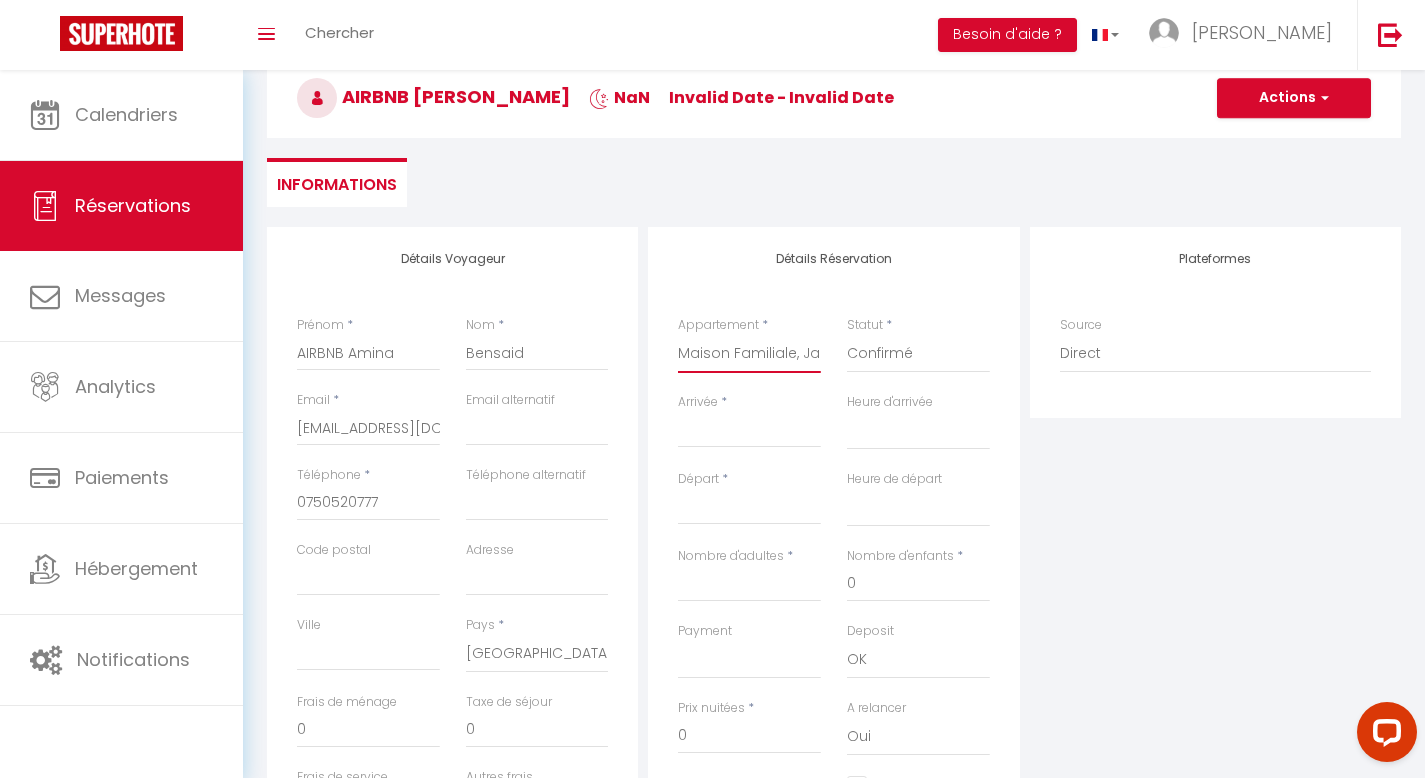 click on "Maison Familiale,  Jacuzzi, Terrasse, Jardin, 10' Disneyland Appartement Tout Confort, Vue sur parc, 5' Disneyland Cozy apartment, Balcon, Parking, 5' Disneyland Maison Paisible, Jardin, Terrasse & Jacuzzi Appartement Mickey M'house, Centre ville, Disney Maison Nature, Jacuzzi, 10 min de Disneyland Paris Studio, Terrasse, Confort & Emplacement Idéal ! Studio Lumineux, Tout Confort, 5' Disneyland La Petite Briarde, Confortable et Authentique, 25' Disneyland Le Saint tilleul, Maison, Jardin, 10' Disneyland Appartement, Balcon, Parking, 5' Disneyland La Champenoise, Maison Proche Centre Ville Appartement cosy près Disney, jardin & terrasse Studio Cosy, Terrasse, Hyper Centre, 5 'Disneyland Appartement Cosy, 5' Disneyland, Balcon & Confort Villa L'Isachrist, Calme, Confort, 20' Disneyland Villa Spacieuse, Terrasse, Jardin, 5' Disneyland Maison Cosy Campagne, Terrasse & Spa Maison 5 pièces Villiers sur Morin Loft Campagnard, Jardin, Terrasse" at bounding box center [749, 354] 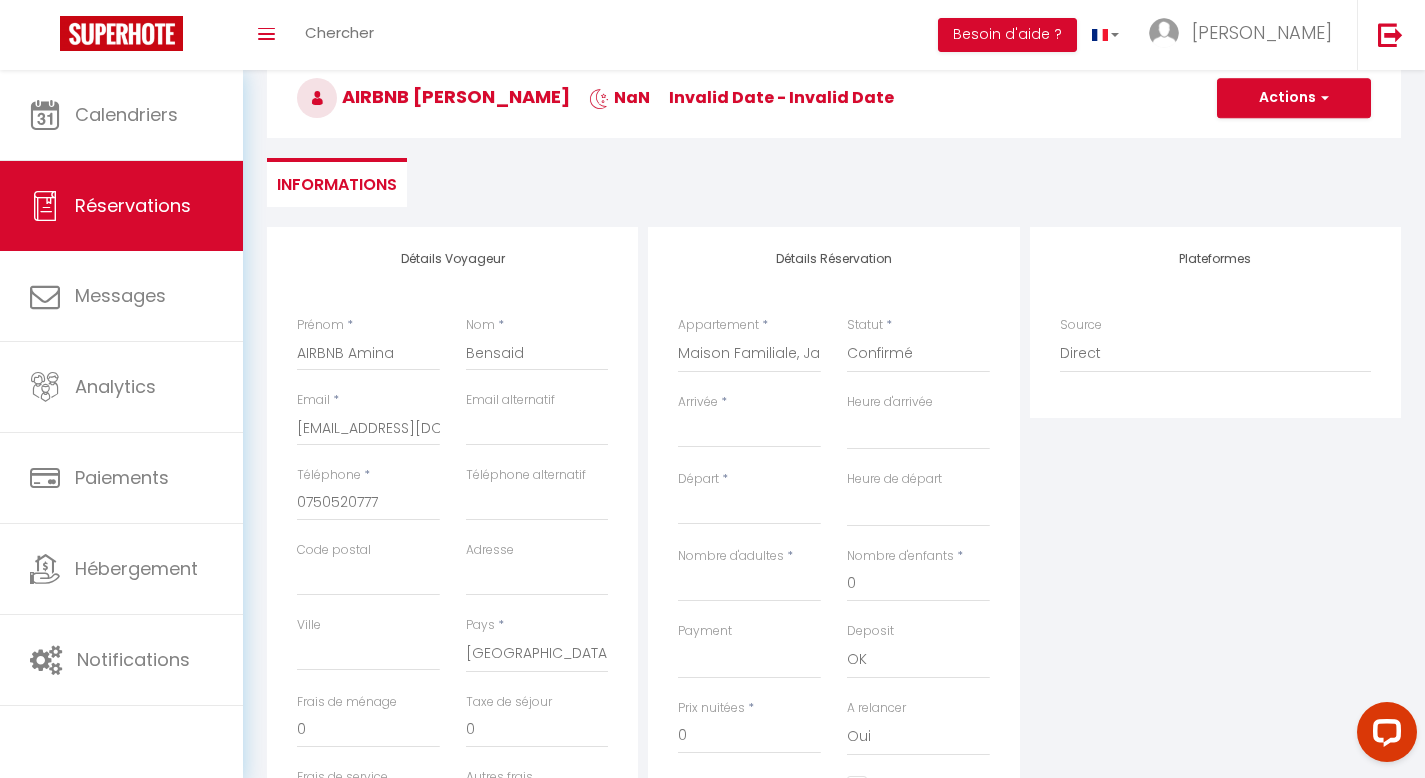 click on "AIRBNB Amina   Bensaid   NaN
Invalid date - Invalid date" at bounding box center (834, 98) 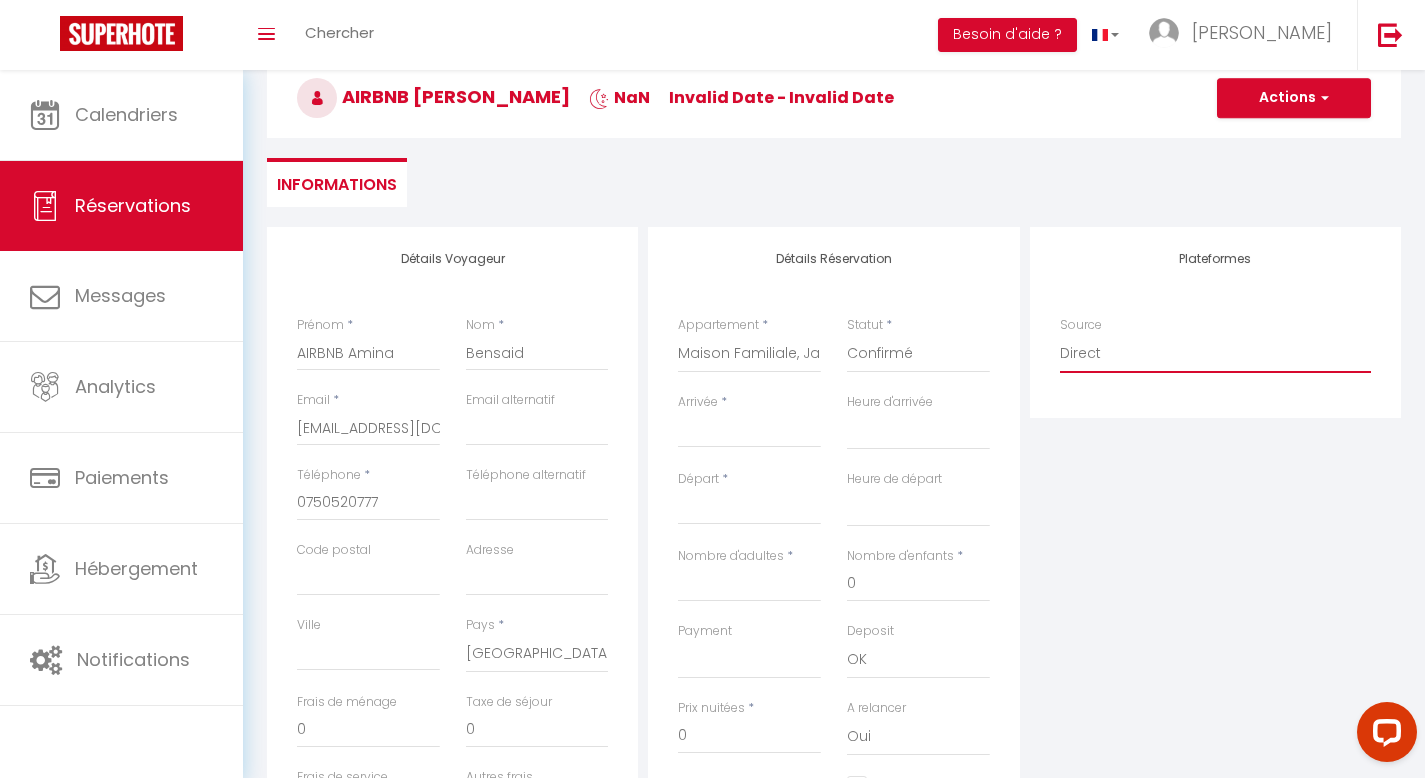 click on "Direct
Airbnb.com
Booking.com
Chalet montagne
Expedia
Gite de France
Homeaway
Homeaway iCal
Homeaway.com
Hotels.com
Housetrip.com
Ical" at bounding box center [1215, 354] 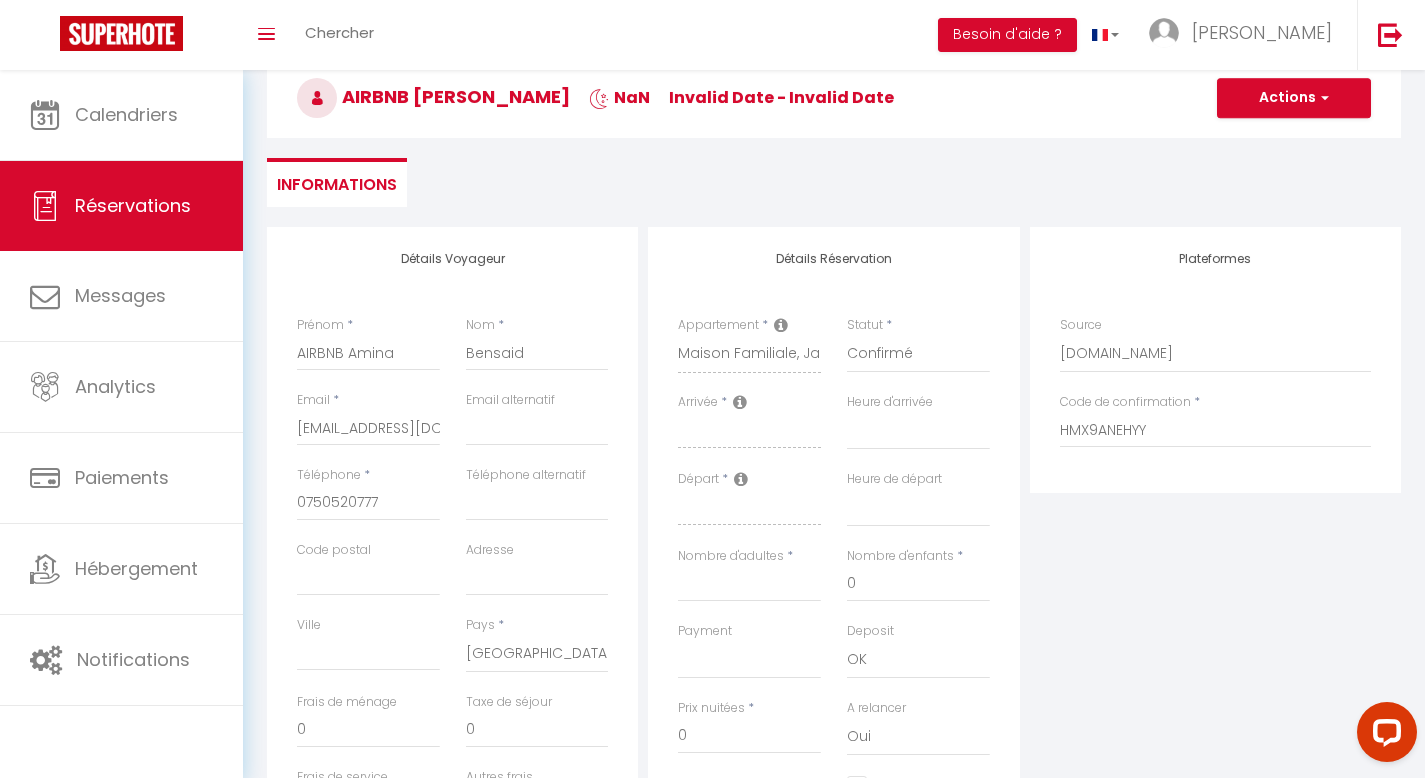 click on "Source
Direct
Airbnb.com
Booking.com
Chalet montagne
Expedia
Gite de France
Homeaway
Homeaway iCal
Homeaway.com
Hotels.com
Housetrip.com
Ical" at bounding box center [1216, 354] 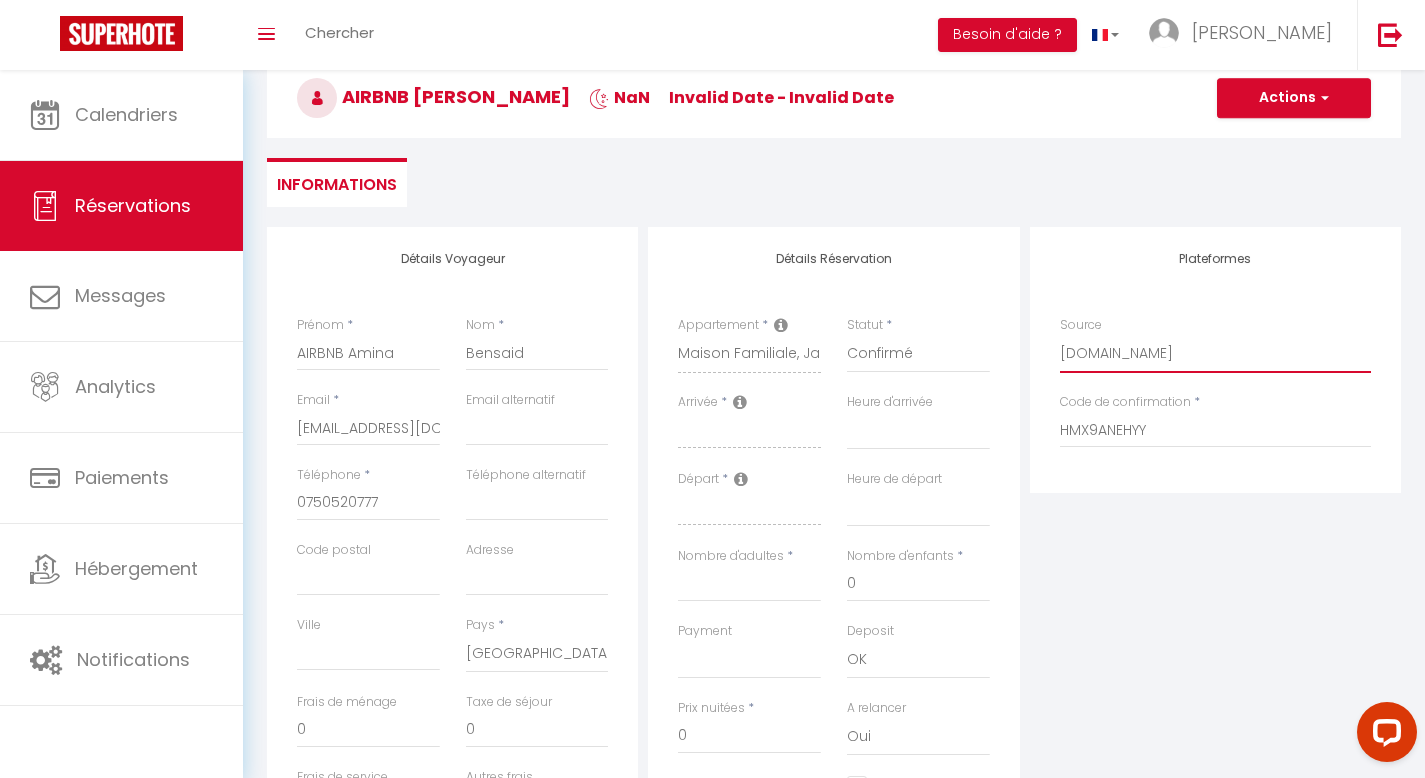click on "Direct
Airbnb.com
Booking.com
Chalet montagne
Expedia
Gite de France
Homeaway
Homeaway iCal
Homeaway.com
Hotels.com
Housetrip.com
Ical" at bounding box center (1215, 354) 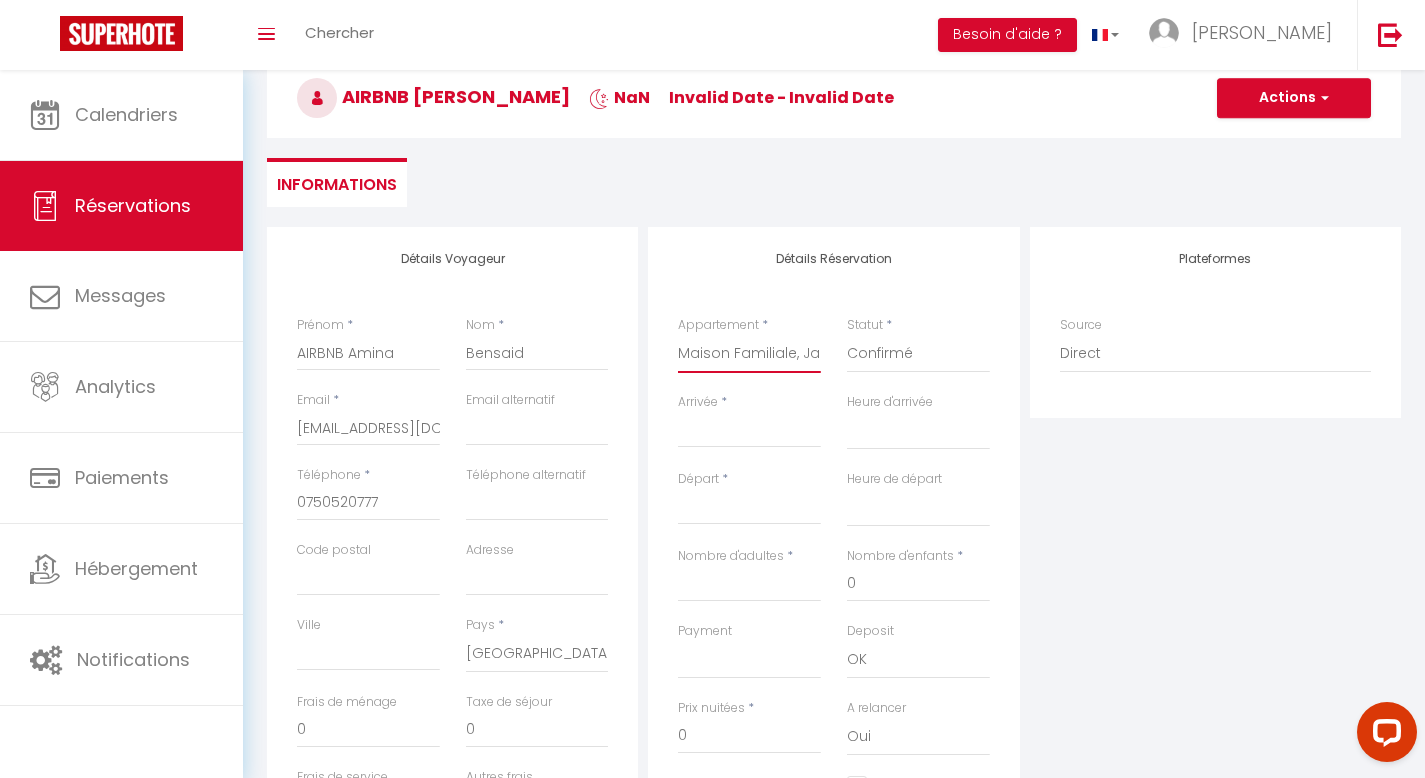 click on "Maison Familiale,  Jacuzzi, Terrasse, Jardin, 10' Disneyland Appartement Tout Confort, Vue sur parc, 5' Disneyland Cozy apartment, Balcon, Parking, 5' Disneyland Maison Paisible, Jardin, Terrasse & Jacuzzi Appartement Mickey M'house, Centre ville, Disney Maison Nature, Jacuzzi, 10 min de Disneyland Paris Studio, Terrasse, Confort & Emplacement Idéal ! Studio Lumineux, Tout Confort, 5' Disneyland La Petite Briarde, Confortable et Authentique, 25' Disneyland Le Saint tilleul, Maison, Jardin, 10' Disneyland Appartement, Balcon, Parking, 5' Disneyland La Champenoise, Maison Proche Centre Ville Appartement cosy près Disney, jardin & terrasse Studio Cosy, Terrasse, Hyper Centre, 5 'Disneyland Appartement Cosy, 5' Disneyland, Balcon & Confort Villa L'Isachrist, Calme, Confort, 20' Disneyland Villa Spacieuse, Terrasse, Jardin, 5' Disneyland Maison Cosy Campagne, Terrasse & Spa Maison 5 pièces Villiers sur Morin Loft Campagnard, Jardin, Terrasse" at bounding box center [749, 354] 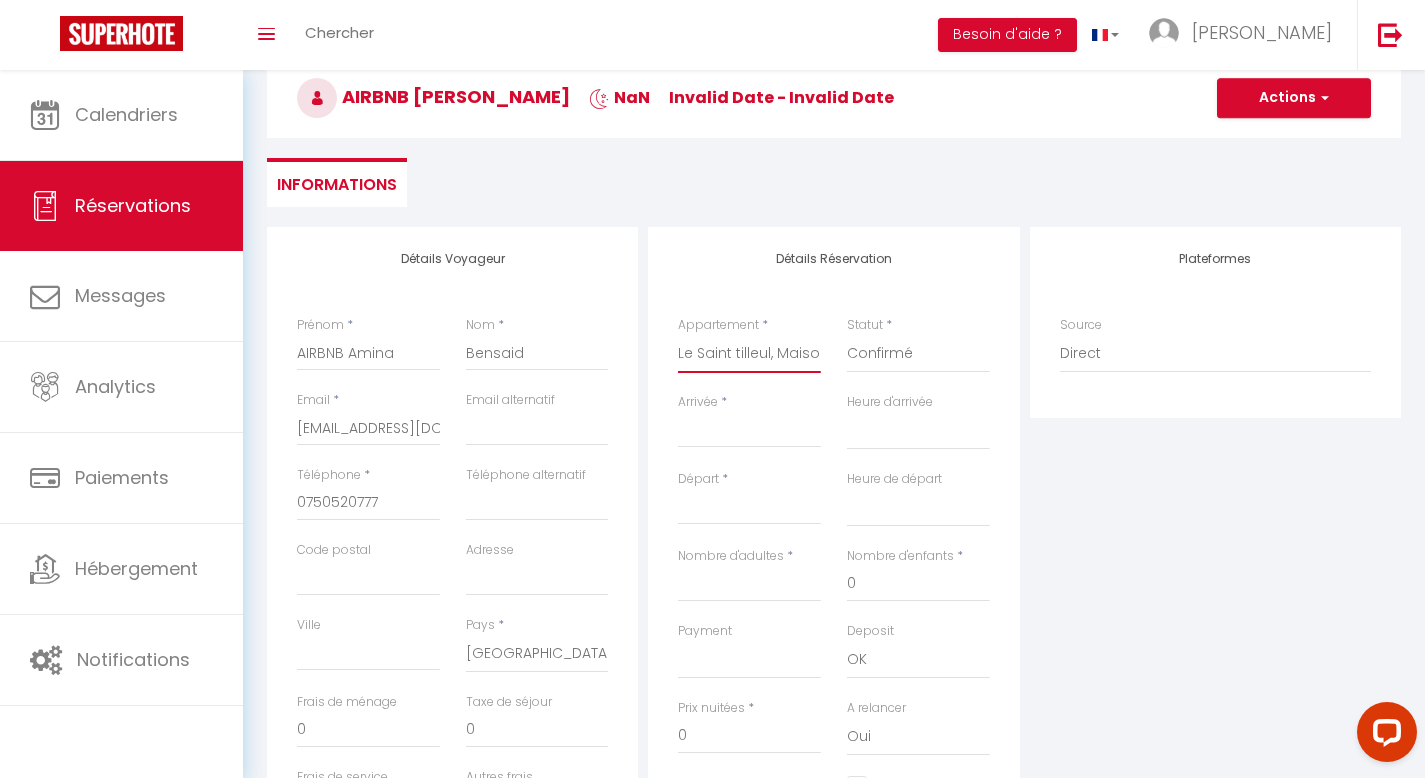 click on "Maison Familiale,  Jacuzzi, Terrasse, Jardin, 10' Disneyland Appartement Tout Confort, Vue sur parc, 5' Disneyland Cozy apartment, Balcon, Parking, 5' Disneyland Maison Paisible, Jardin, Terrasse & Jacuzzi Appartement Mickey M'house, Centre ville, Disney Maison Nature, Jacuzzi, 10 min de Disneyland Paris Studio, Terrasse, Confort & Emplacement Idéal ! Studio Lumineux, Tout Confort, 5' Disneyland La Petite Briarde, Confortable et Authentique, 25' Disneyland Le Saint tilleul, Maison, Jardin, 10' Disneyland Appartement, Balcon, Parking, 5' Disneyland La Champenoise, Maison Proche Centre Ville Appartement cosy près Disney, jardin & terrasse Studio Cosy, Terrasse, Hyper Centre, 5 'Disneyland Appartement Cosy, 5' Disneyland, Balcon & Confort Villa L'Isachrist, Calme, Confort, 20' Disneyland Villa Spacieuse, Terrasse, Jardin, 5' Disneyland Maison Cosy Campagne, Terrasse & Spa Maison 5 pièces Villiers sur Morin Loft Campagnard, Jardin, Terrasse" at bounding box center (749, 354) 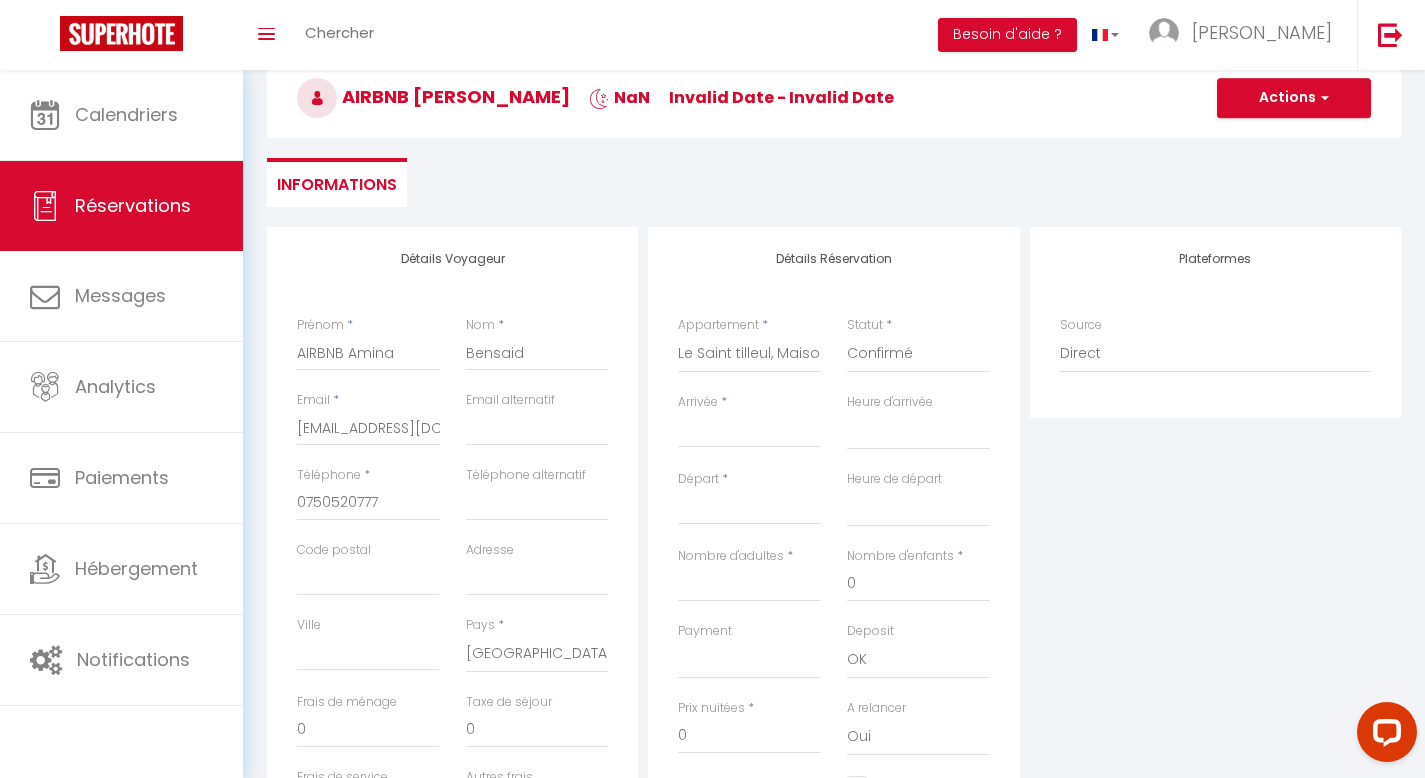 click on "Arrivée" at bounding box center [749, 432] 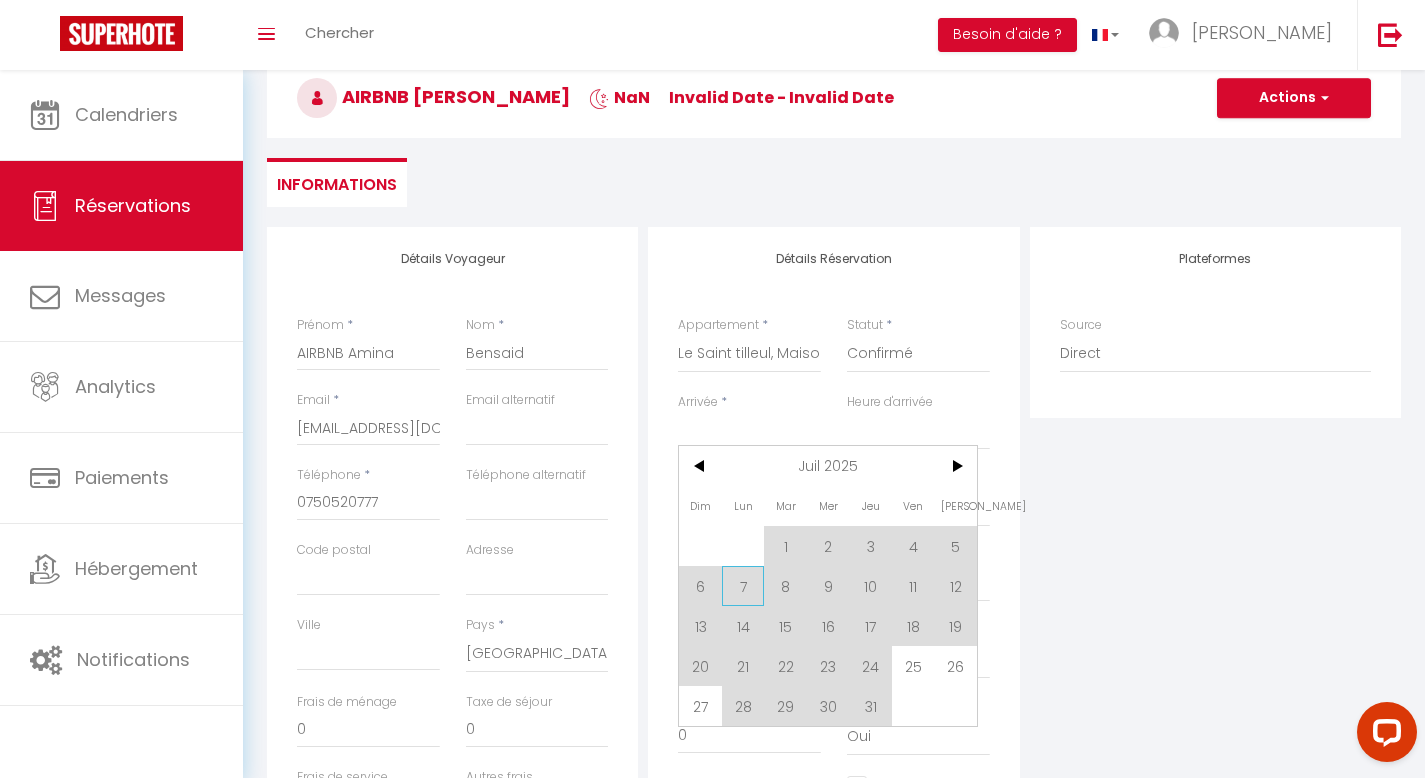 click on "7" at bounding box center [743, 586] 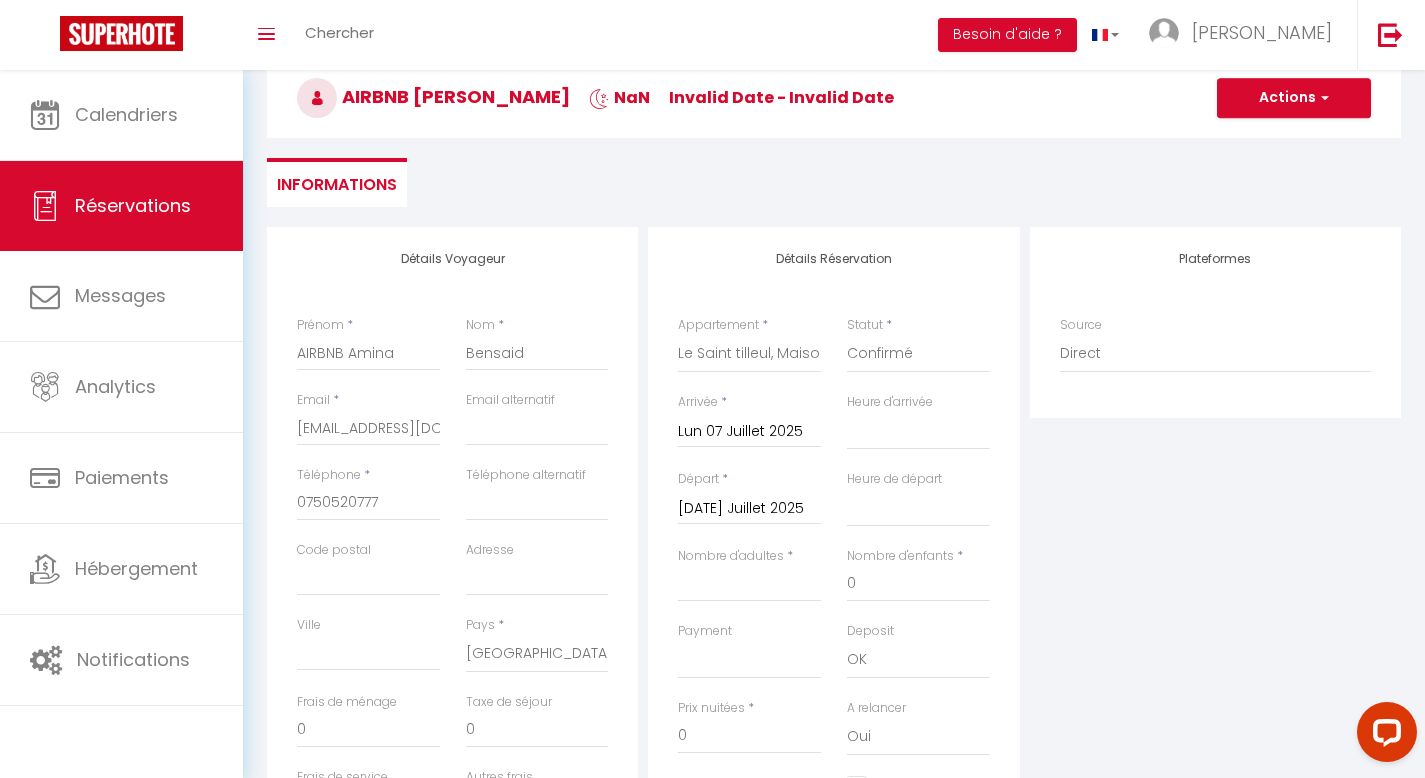 click on "Mar 08 Juillet 2025" at bounding box center [749, 509] 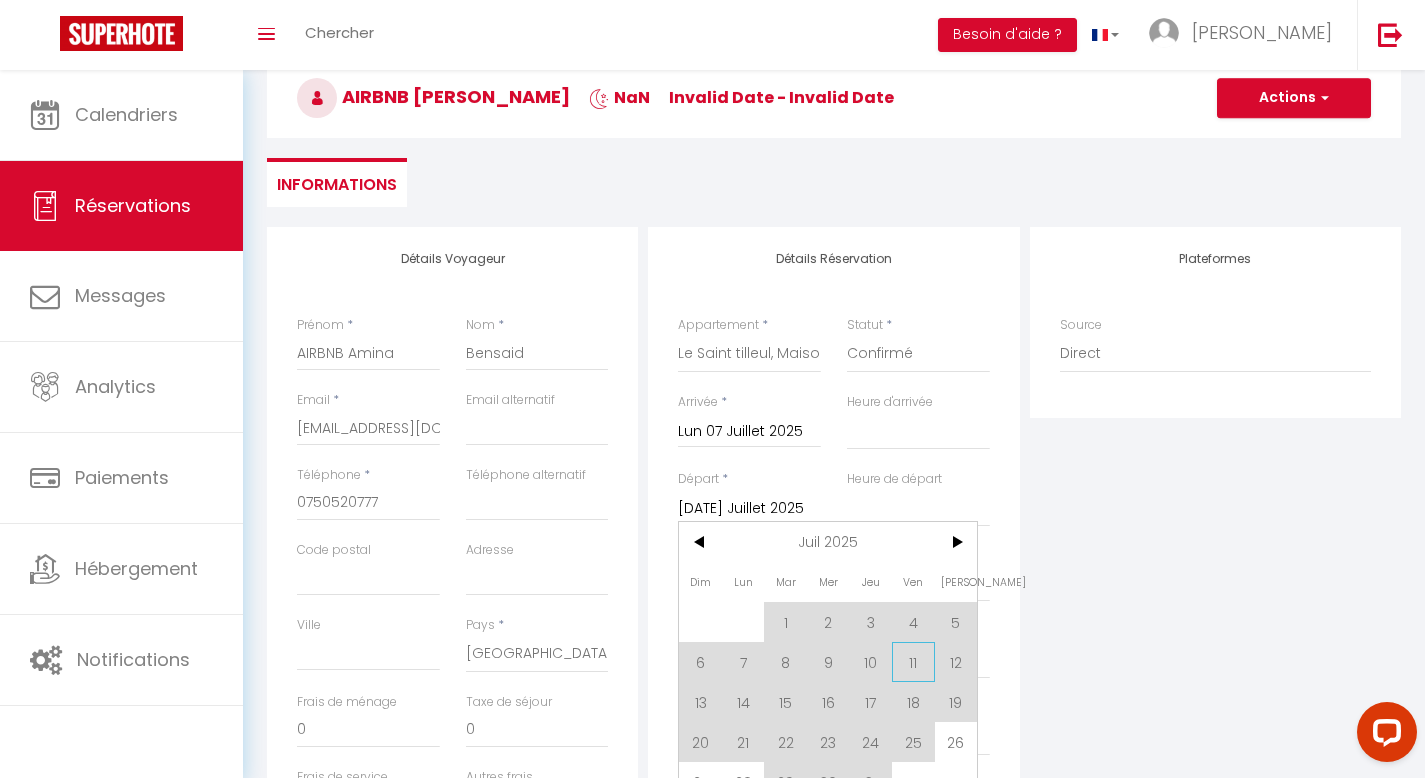 click on "11" at bounding box center [913, 662] 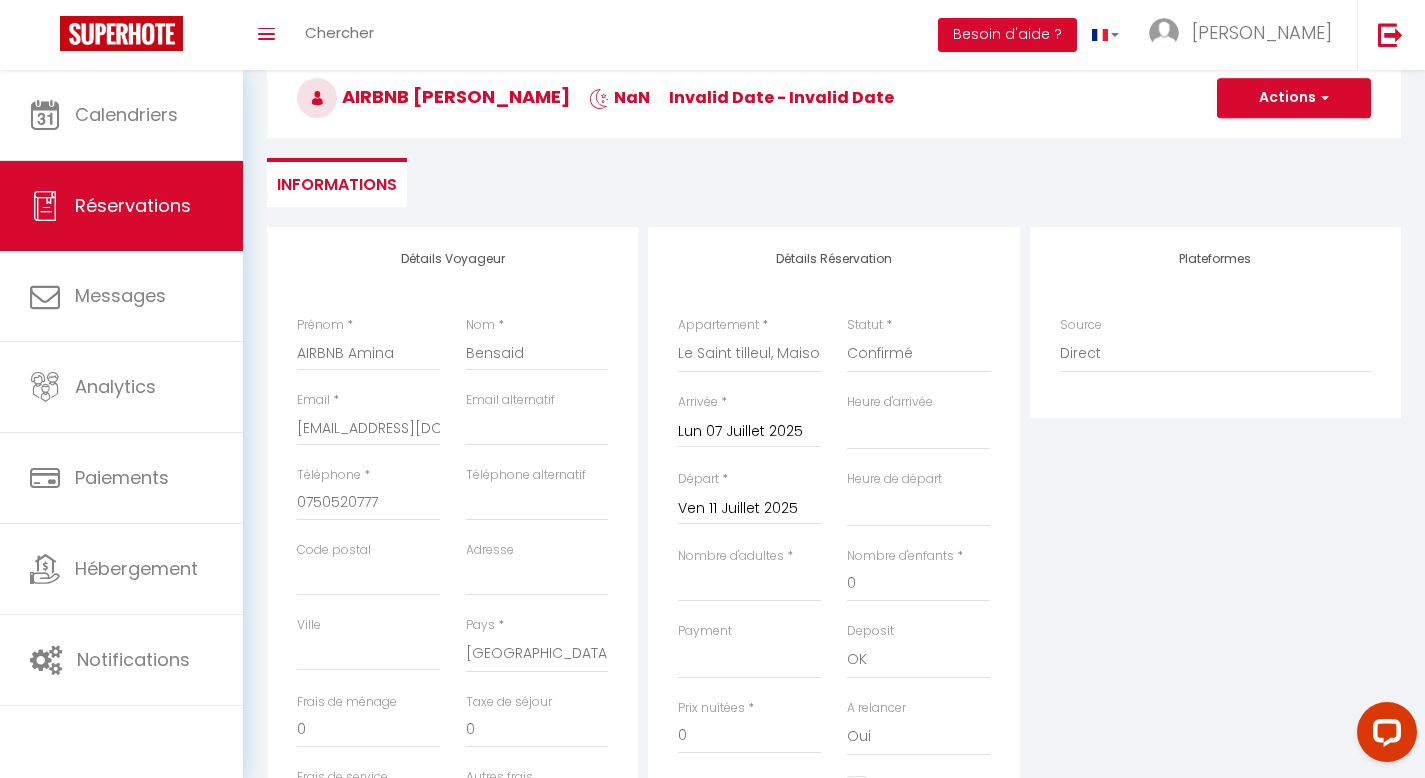click on "Plateformes    Source
Direct
Airbnb.com
Booking.com
Chalet montagne
Expedia
Gite de France
Homeaway
Homeaway iCal
Homeaway.com
Hotels.com
Housetrip.com
Ical" at bounding box center [1215, 584] 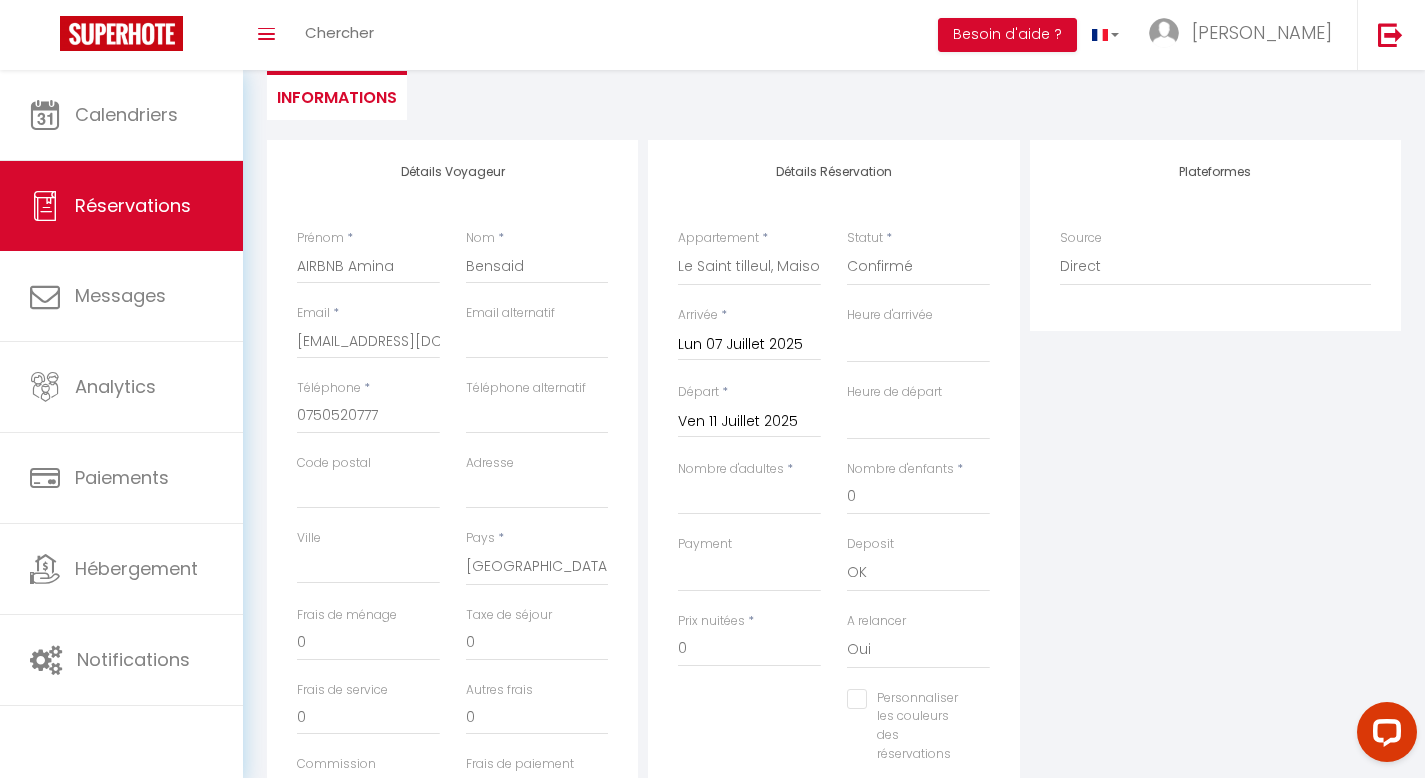 scroll, scrollTop: 206, scrollLeft: 0, axis: vertical 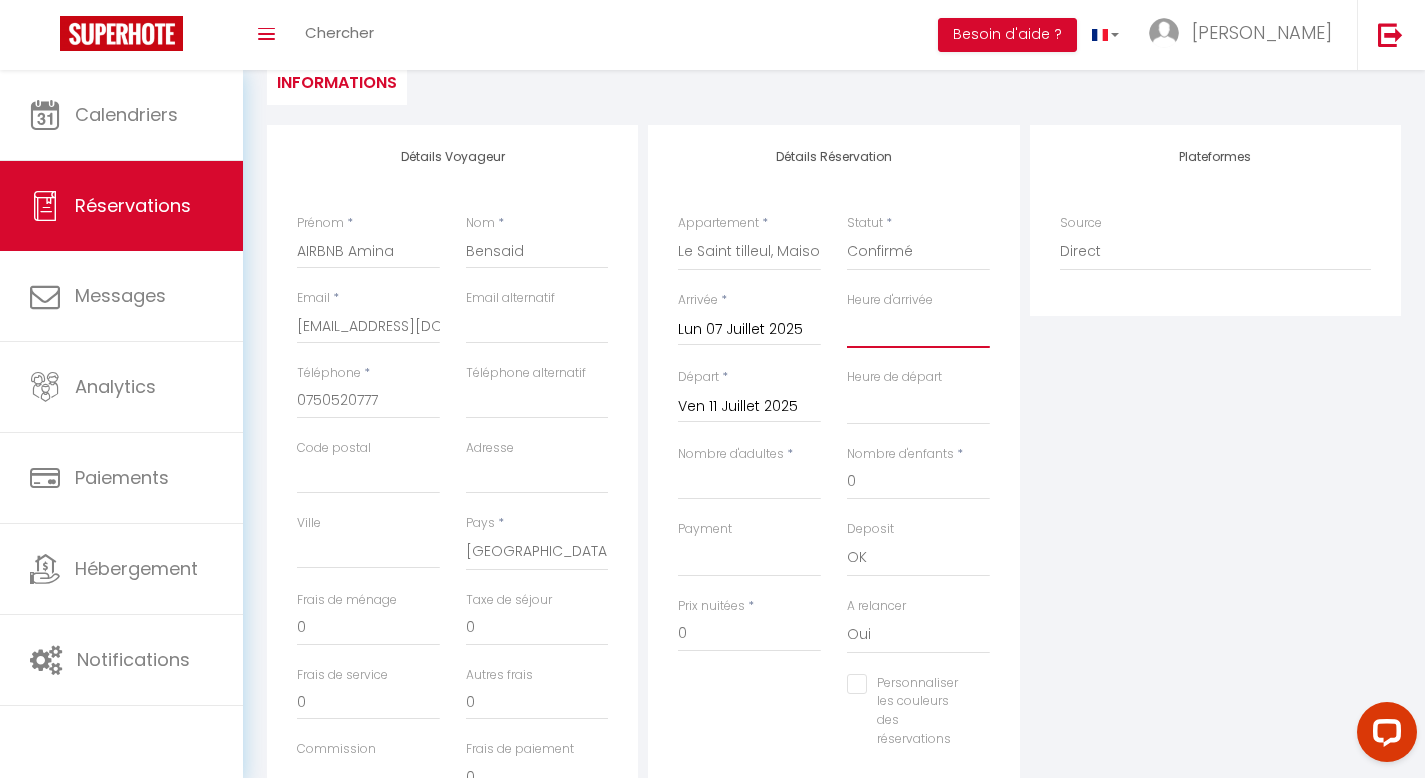 click on "00:00 00:30 01:00 01:30 02:00 02:30 03:00 03:30 04:00 04:30 05:00 05:30 06:00 06:30 07:00 07:30 08:00 08:30 09:00 09:30 10:00 10:30 11:00 11:30 12:00 12:30 13:00 13:30 14:00 14:30 15:00 15:30 16:00 16:30 17:00 17:30 18:00 18:30 19:00 19:30 20:00 20:30 21:00 21:30 22:00 22:30 23:00 23:30" at bounding box center (918, 329) 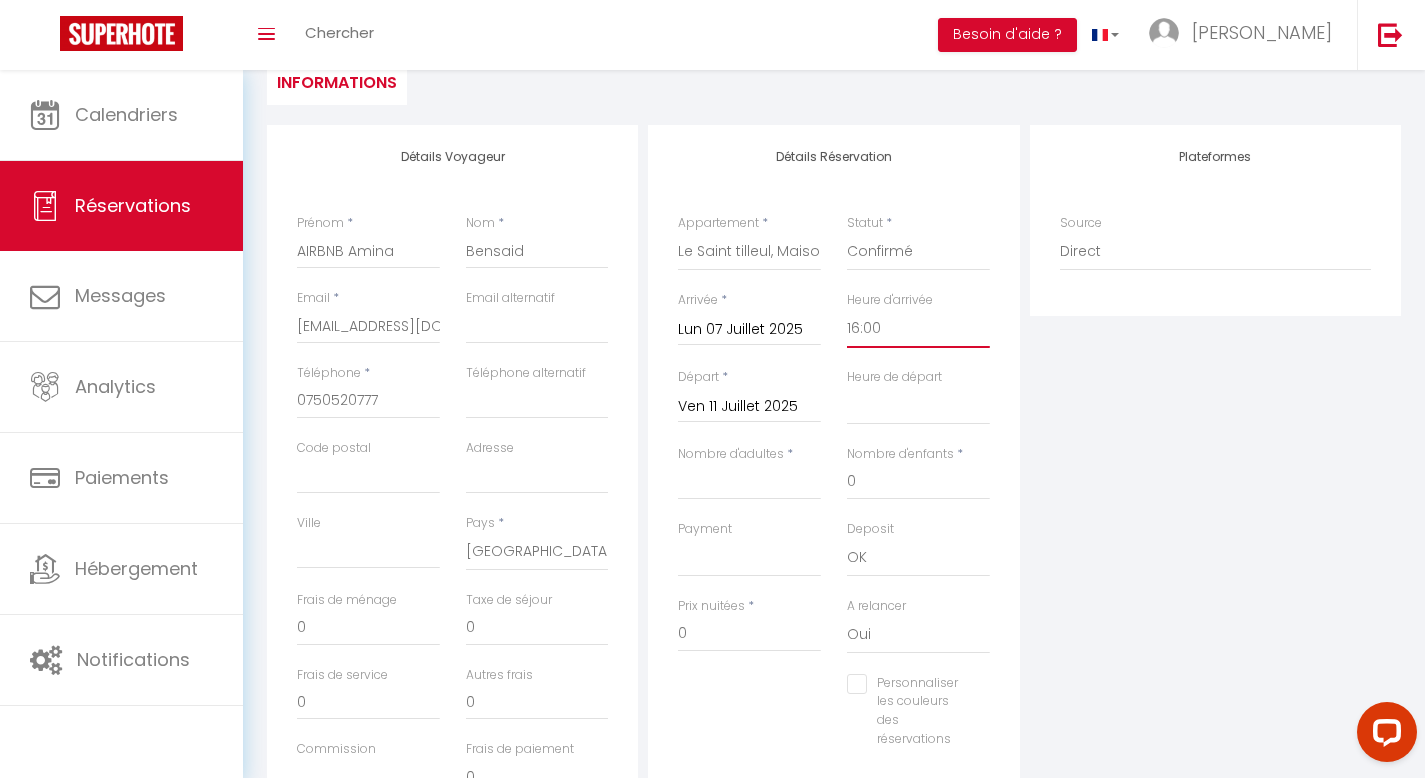 click on "00:00 00:30 01:00 01:30 02:00 02:30 03:00 03:30 04:00 04:30 05:00 05:30 06:00 06:30 07:00 07:30 08:00 08:30 09:00 09:30 10:00 10:30 11:00 11:30 12:00 12:30 13:00 13:30 14:00 14:30 15:00 15:30 16:00 16:30 17:00 17:30 18:00 18:30 19:00 19:30 20:00 20:30 21:00 21:30 22:00 22:30 23:00 23:30" at bounding box center [918, 329] 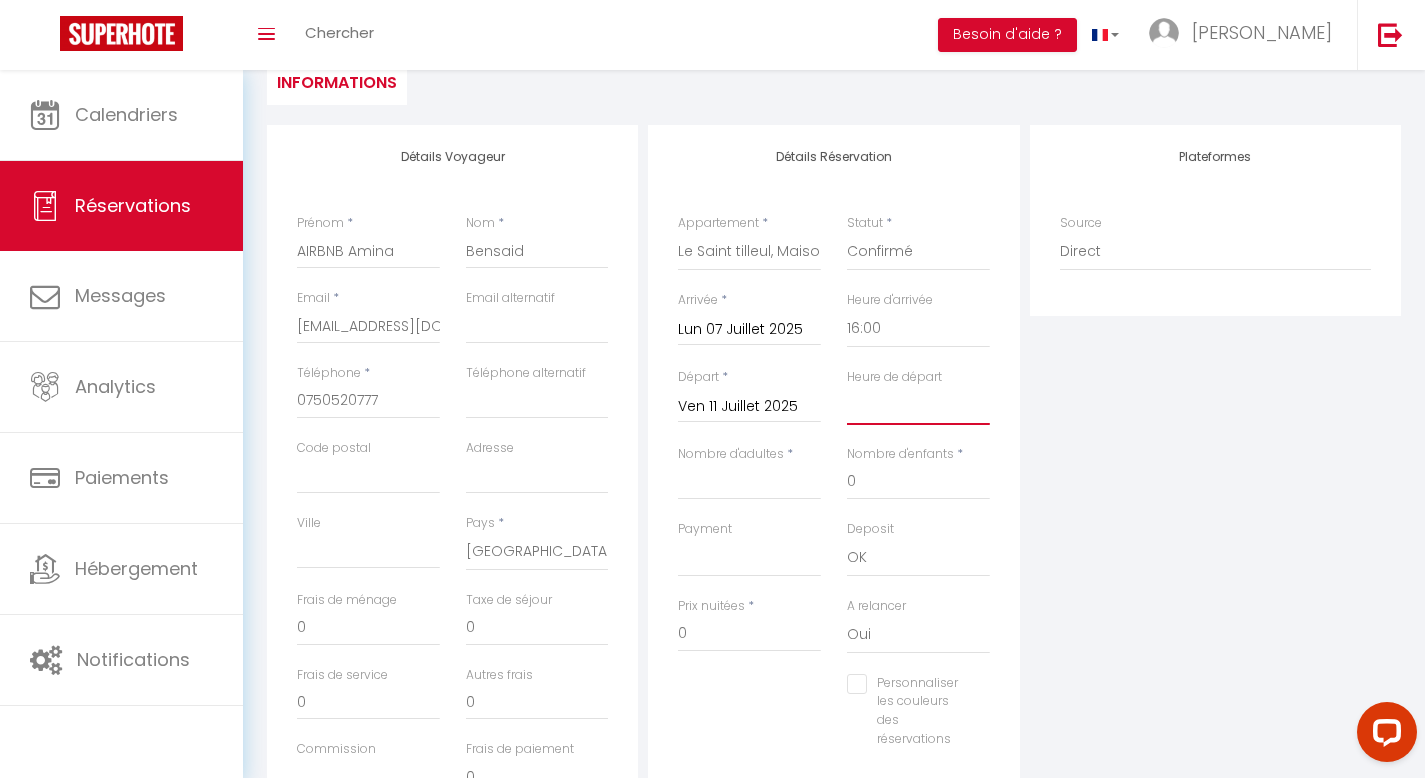 click on "00:00 00:30 01:00 01:30 02:00 02:30 03:00 03:30 04:00 04:30 05:00 05:30 06:00 06:30 07:00 07:30 08:00 08:30 09:00 09:30 10:00 10:30 11:00 11:30 12:00 12:30 13:00 13:30 14:00 14:30 15:00 15:30 16:00 16:30 17:00 17:30 18:00 18:30 19:00 19:30 20:00 20:30 21:00 21:30 22:00 22:30 23:00 23:30" at bounding box center (918, 406) 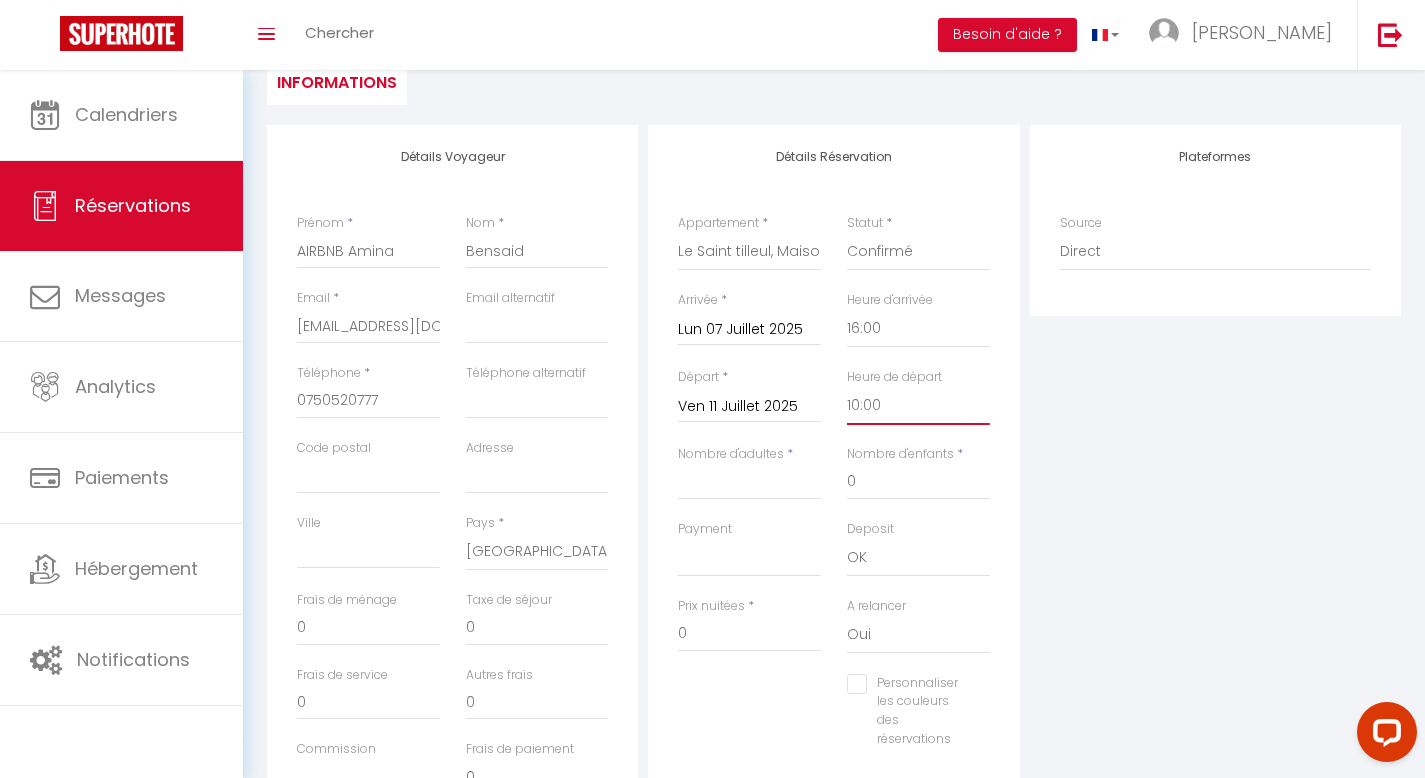 click on "00:00 00:30 01:00 01:30 02:00 02:30 03:00 03:30 04:00 04:30 05:00 05:30 06:00 06:30 07:00 07:30 08:00 08:30 09:00 09:30 10:00 10:30 11:00 11:30 12:00 12:30 13:00 13:30 14:00 14:30 15:00 15:30 16:00 16:30 17:00 17:30 18:00 18:30 19:00 19:30 20:00 20:30 21:00 21:30 22:00 22:30 23:00 23:30" at bounding box center (918, 406) 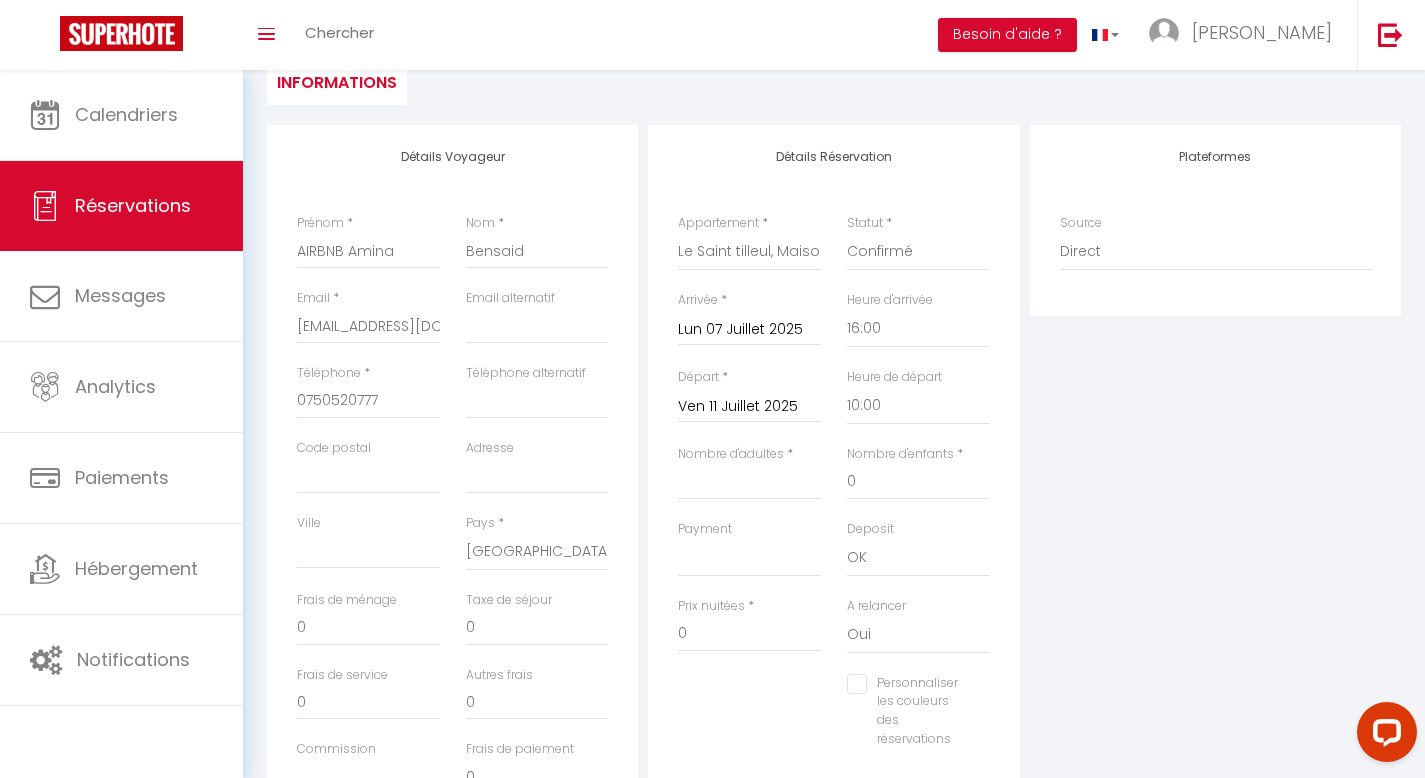 click on "Plateformes    Source
Direct
Airbnb.com
Booking.com
Chalet montagne
Expedia
Gite de France
Homeaway
Homeaway iCal
Homeaway.com
Hotels.com
Housetrip.com
Ical" at bounding box center [1215, 482] 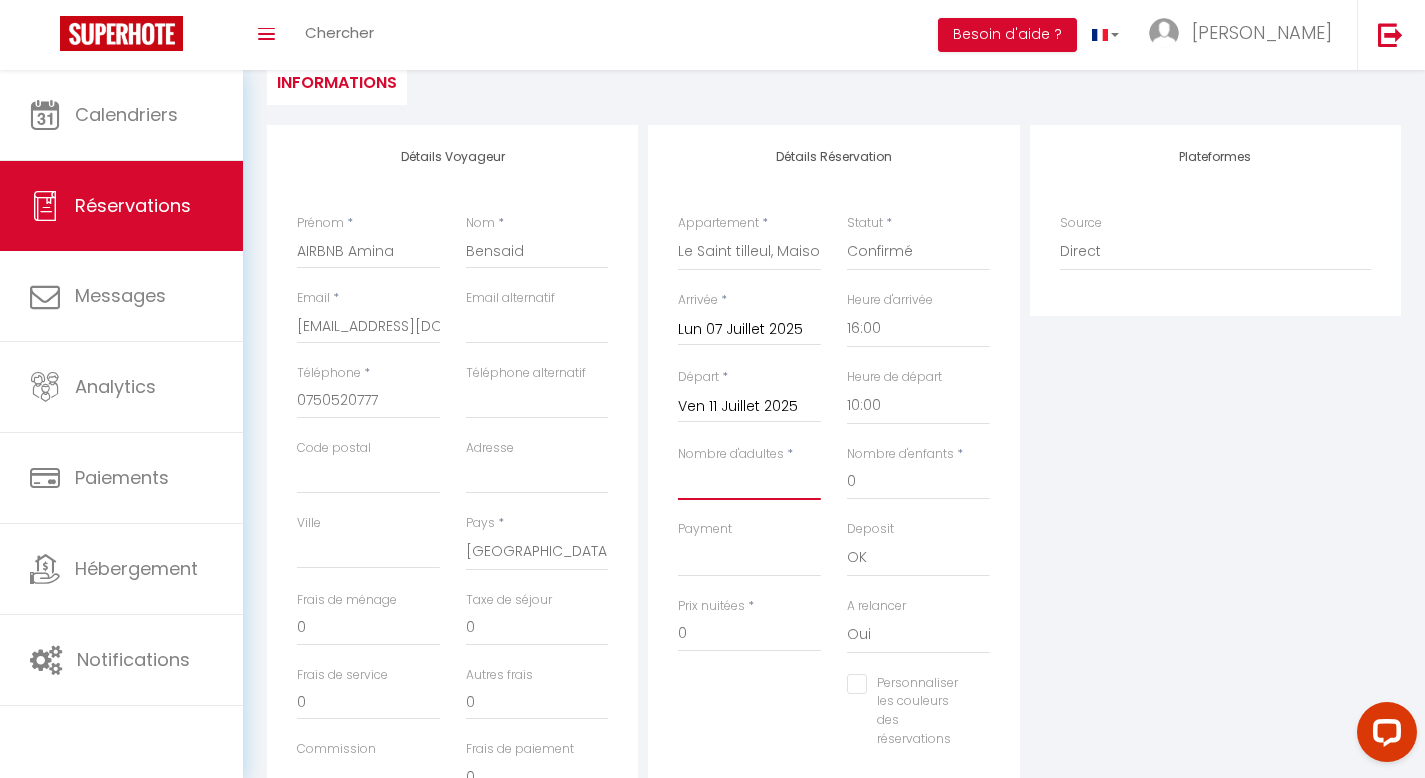 click on "Nombre d'adultes" at bounding box center (749, 482) 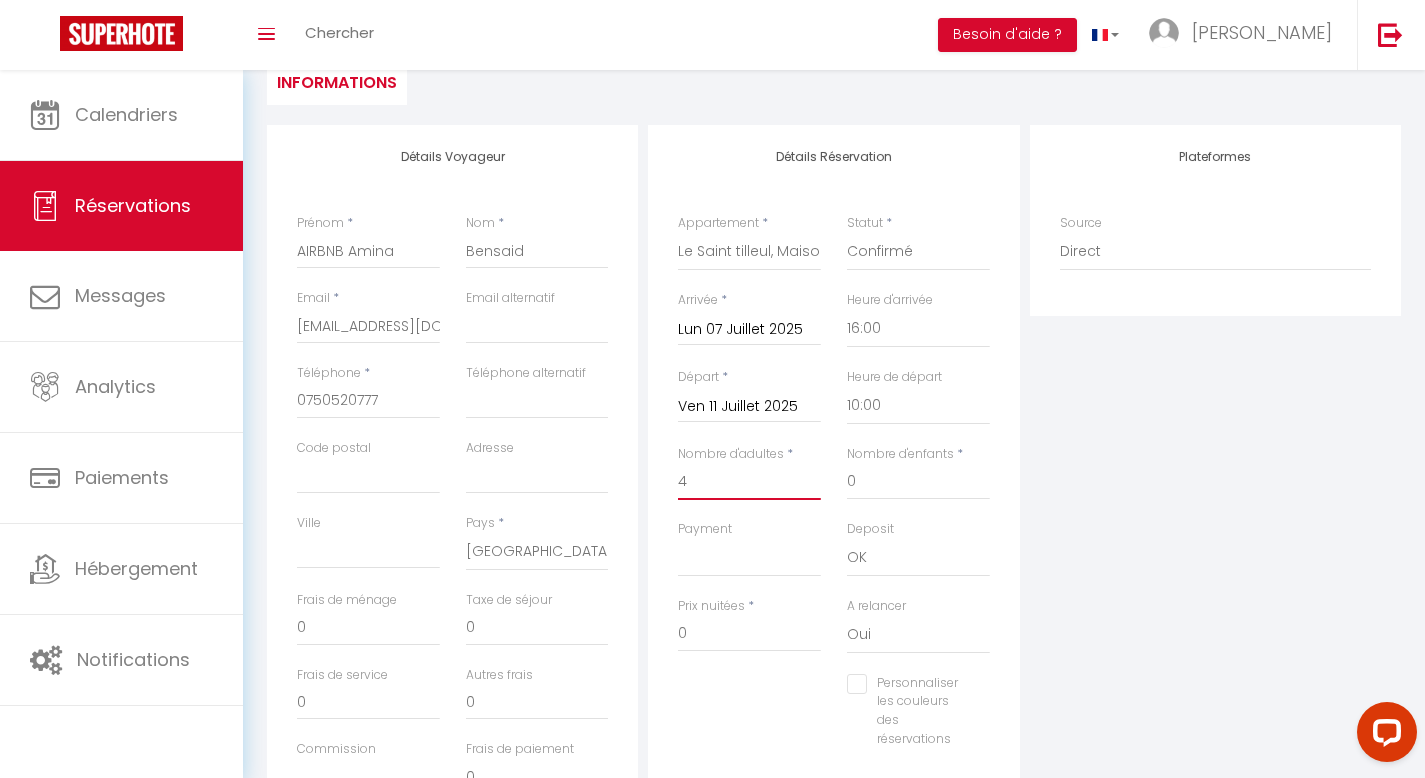 scroll, scrollTop: 408, scrollLeft: 0, axis: vertical 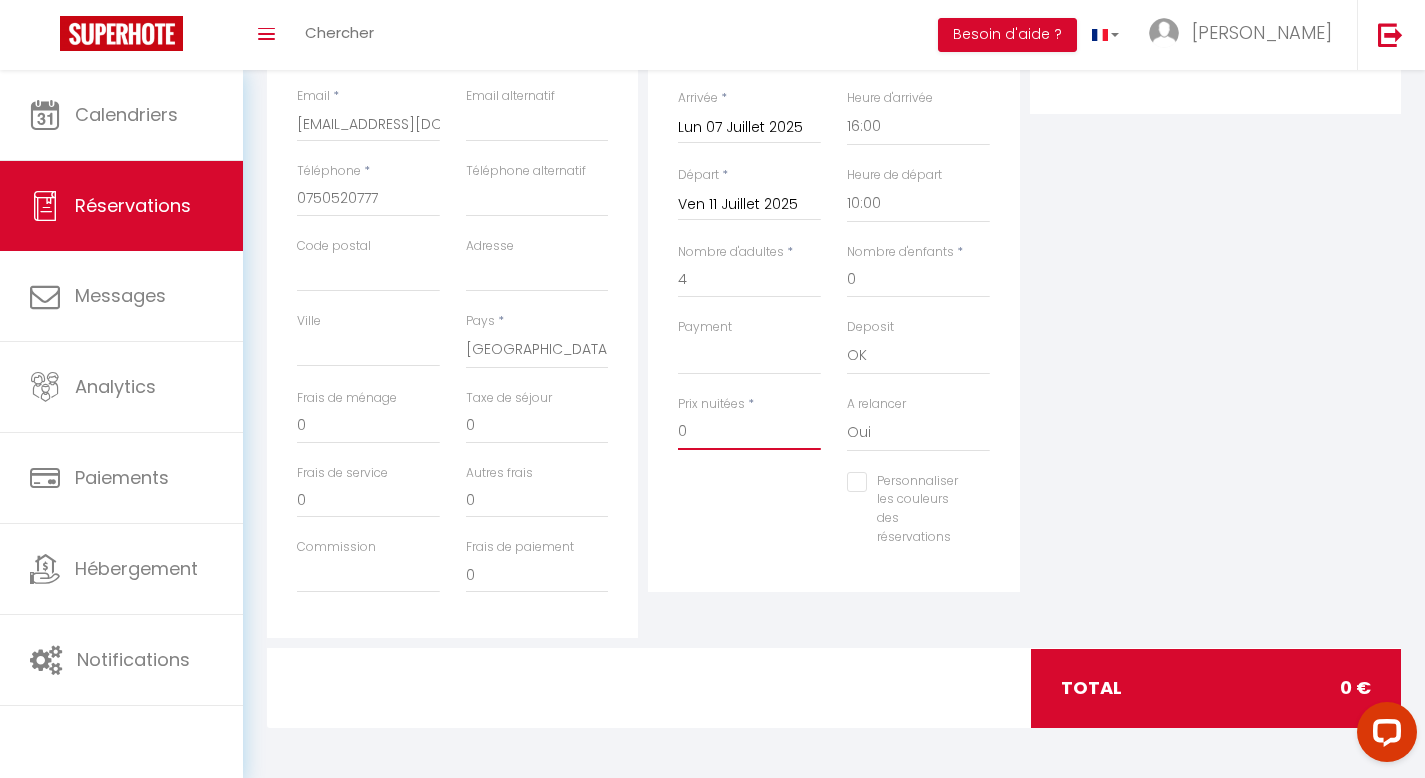 click on "0" at bounding box center [749, 432] 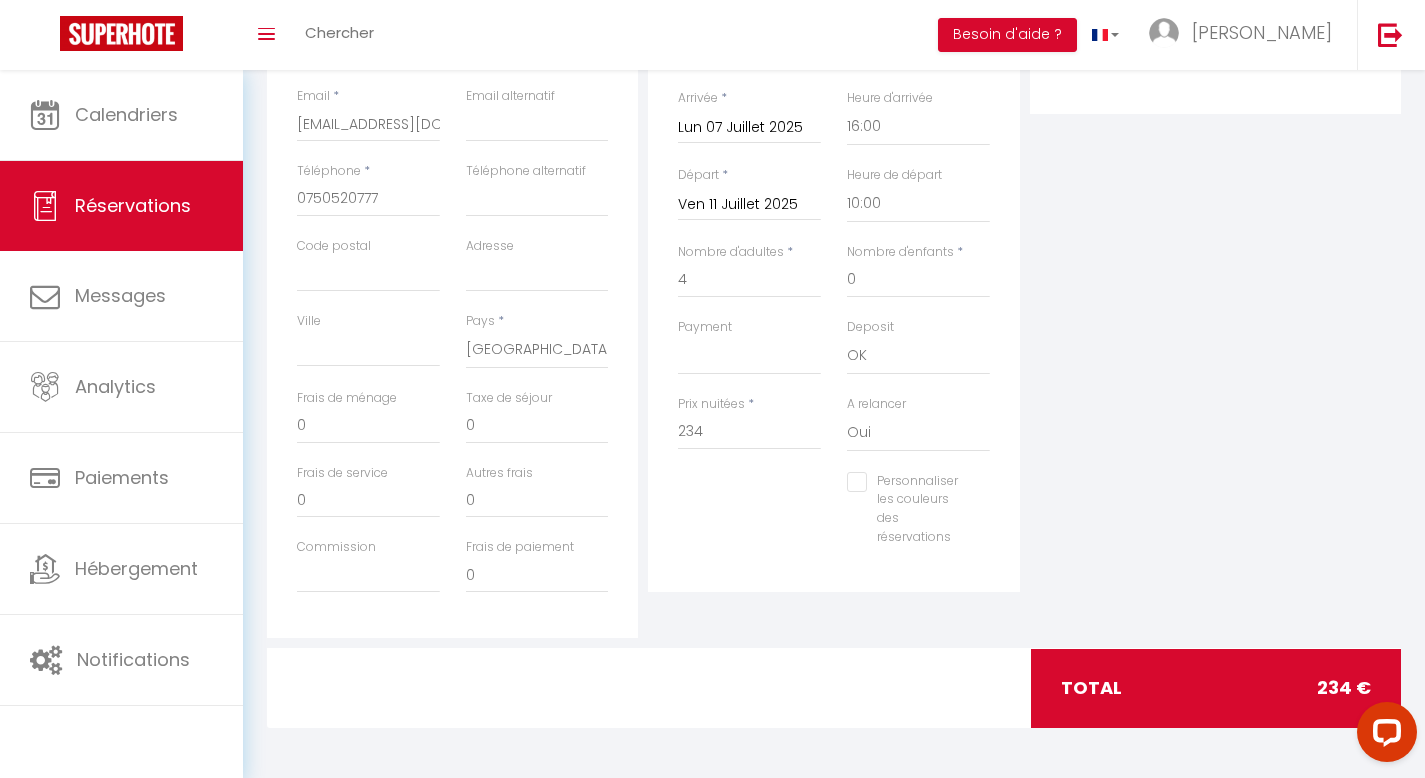 click on "Plateformes    Source
Direct
Airbnb.com
Booking.com
Chalet montagne
Expedia
Gite de France
Homeaway
Homeaway iCal
Homeaway.com
Hotels.com
Housetrip.com
Ical" at bounding box center (1215, 280) 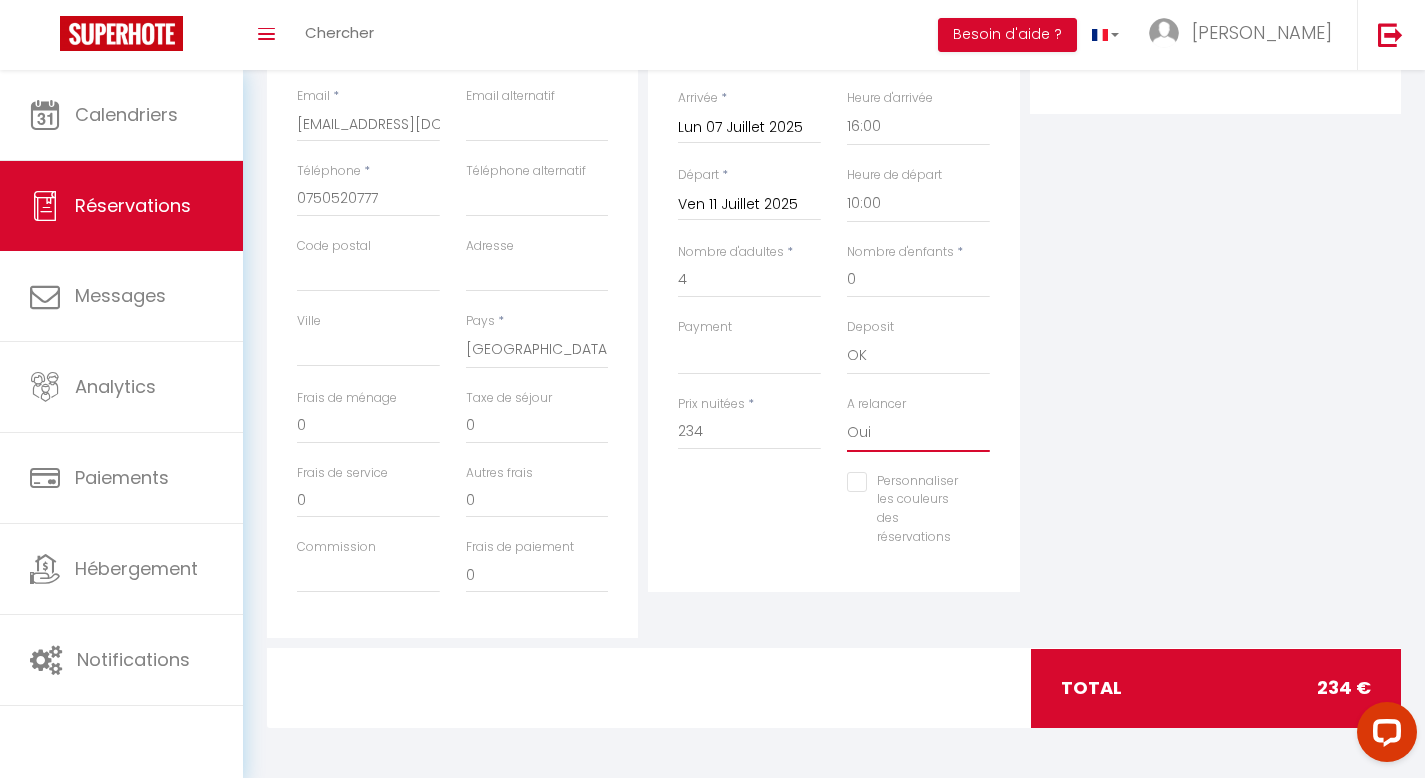 click on "Oui   Non" at bounding box center (918, 433) 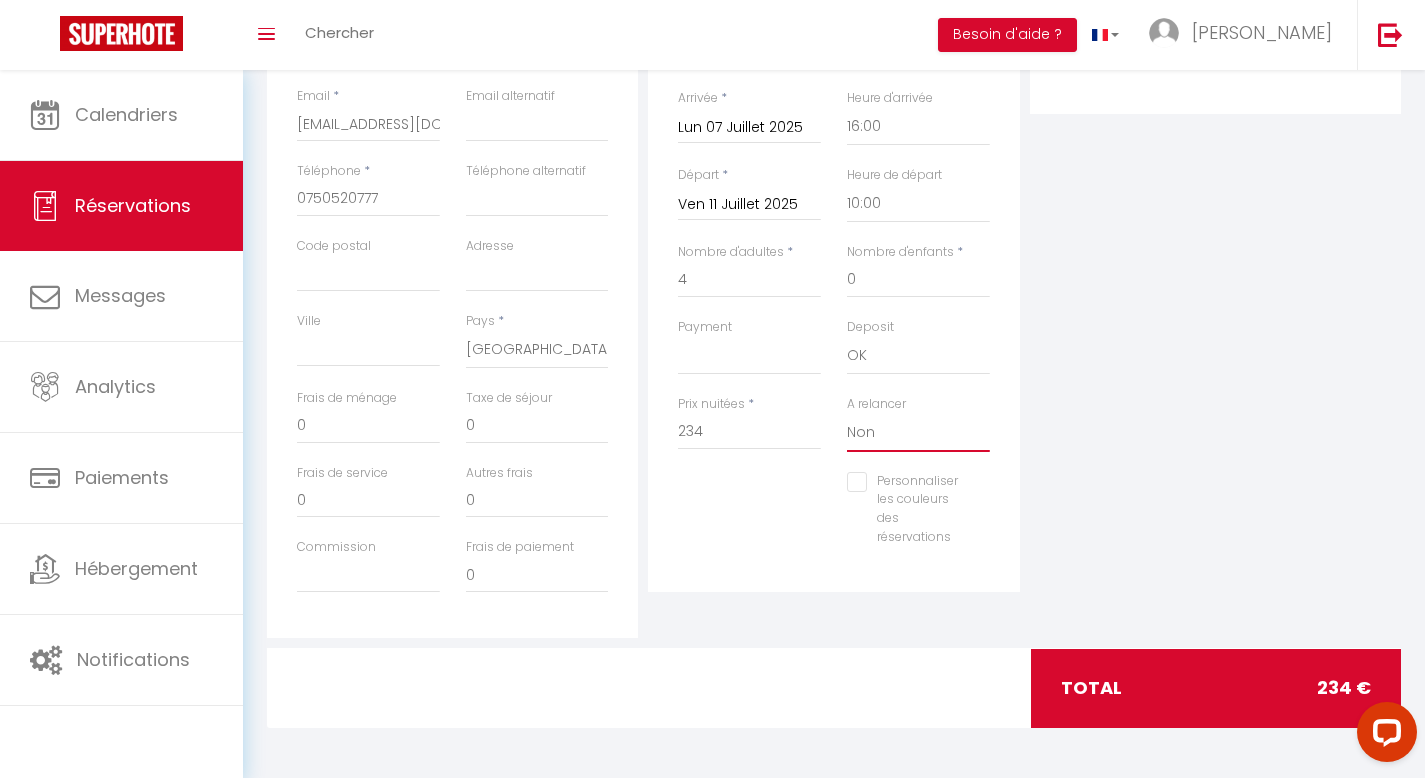 click on "Oui   Non" at bounding box center (918, 433) 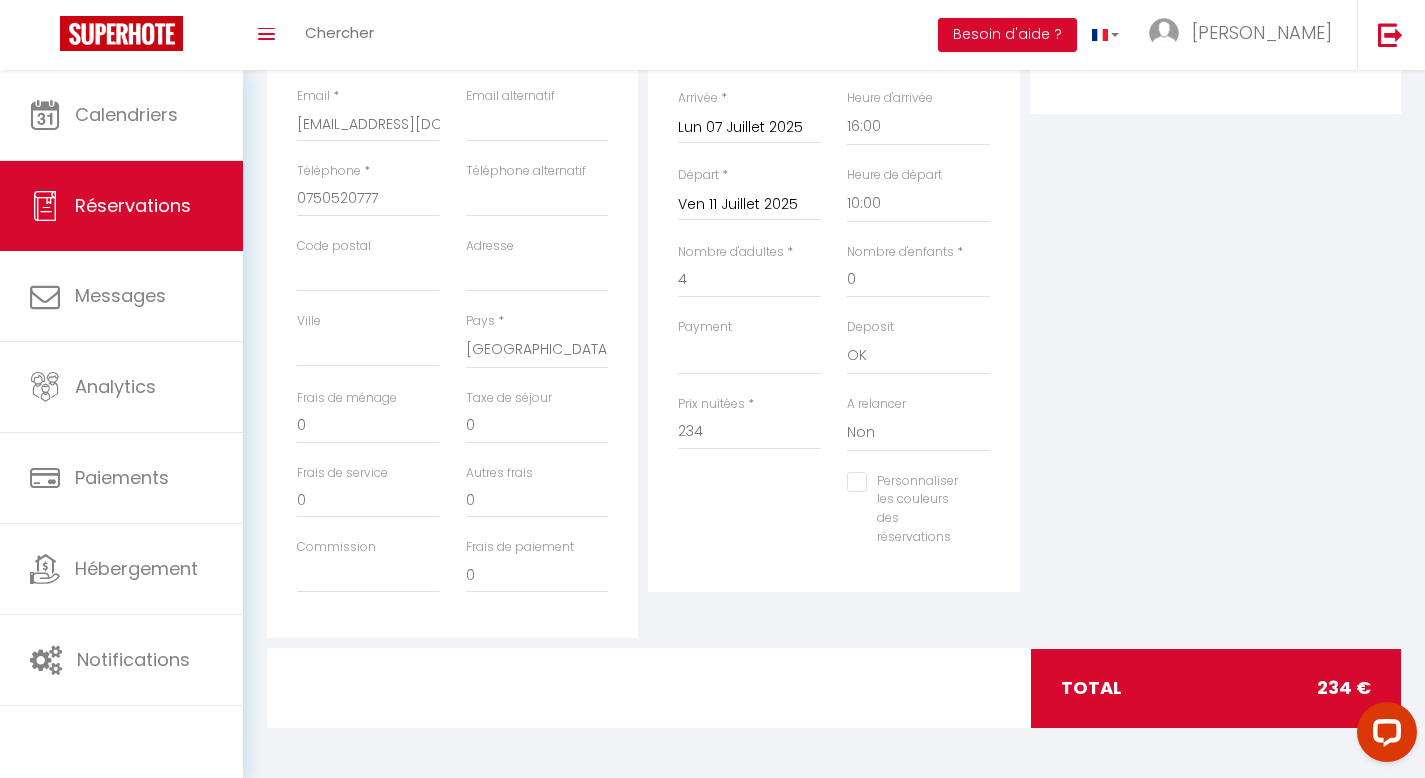 click on "Plateformes    Source
Direct
Airbnb.com
Booking.com
Chalet montagne
Expedia
Gite de France
Homeaway
Homeaway iCal
Homeaway.com
Hotels.com
Housetrip.com
Ical" at bounding box center [1215, 280] 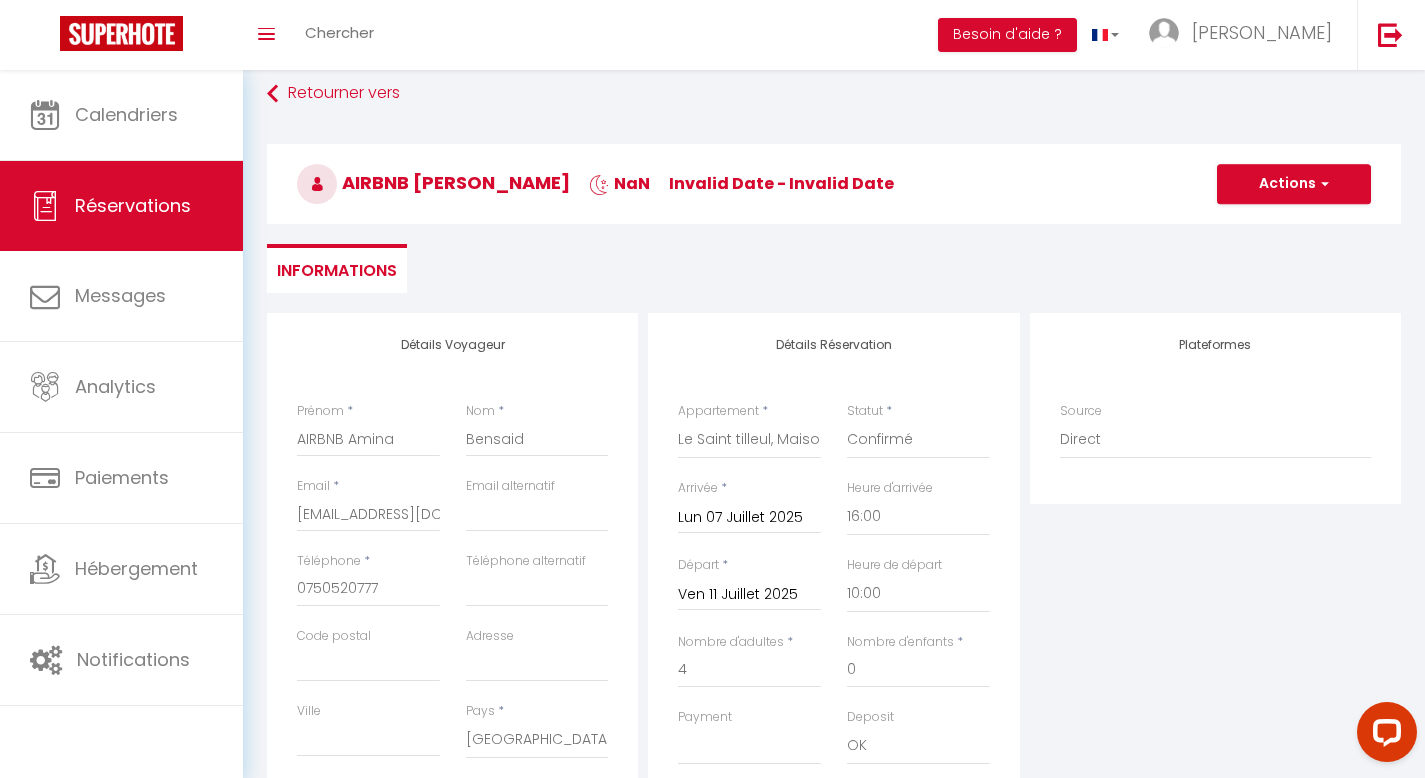 scroll, scrollTop: 6, scrollLeft: 0, axis: vertical 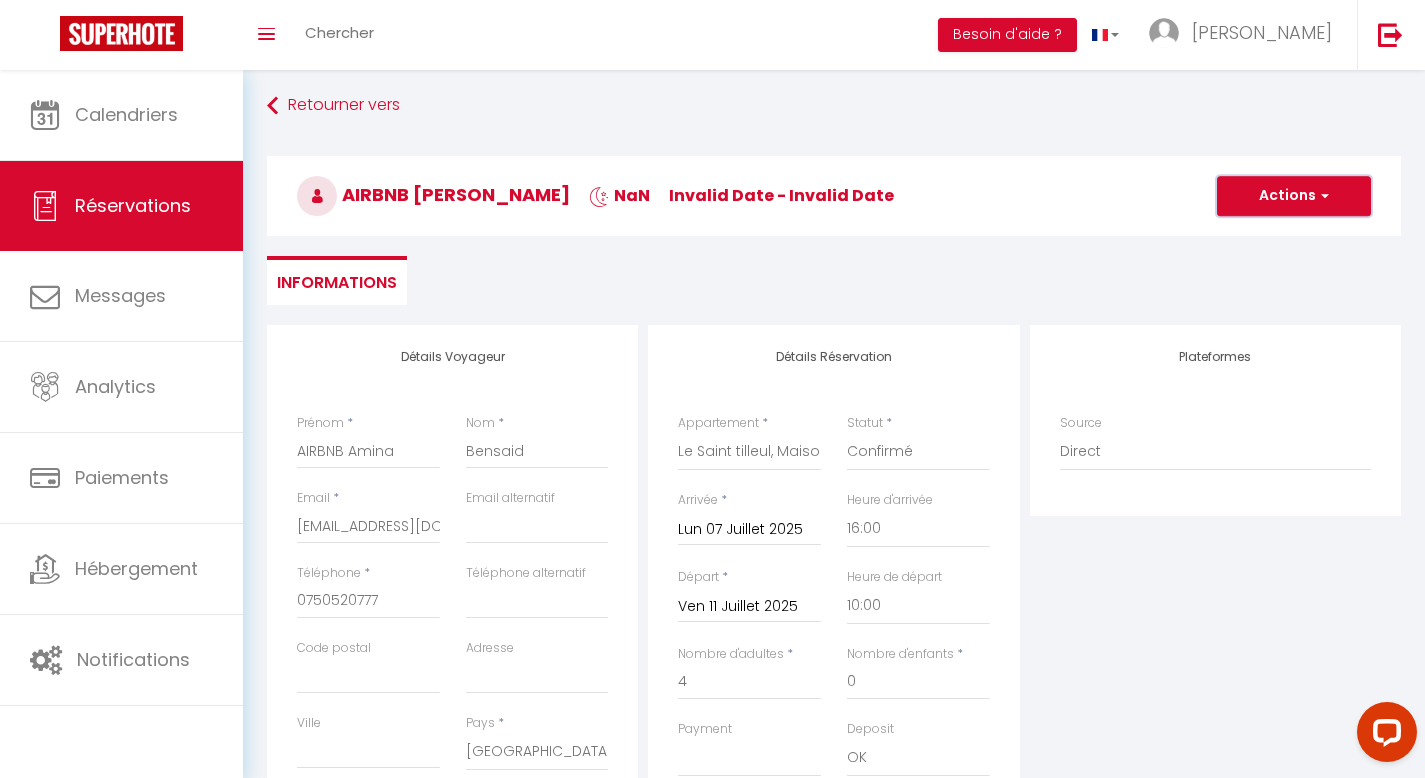 drag, startPoint x: 1273, startPoint y: 200, endPoint x: 1005, endPoint y: 220, distance: 268.74524 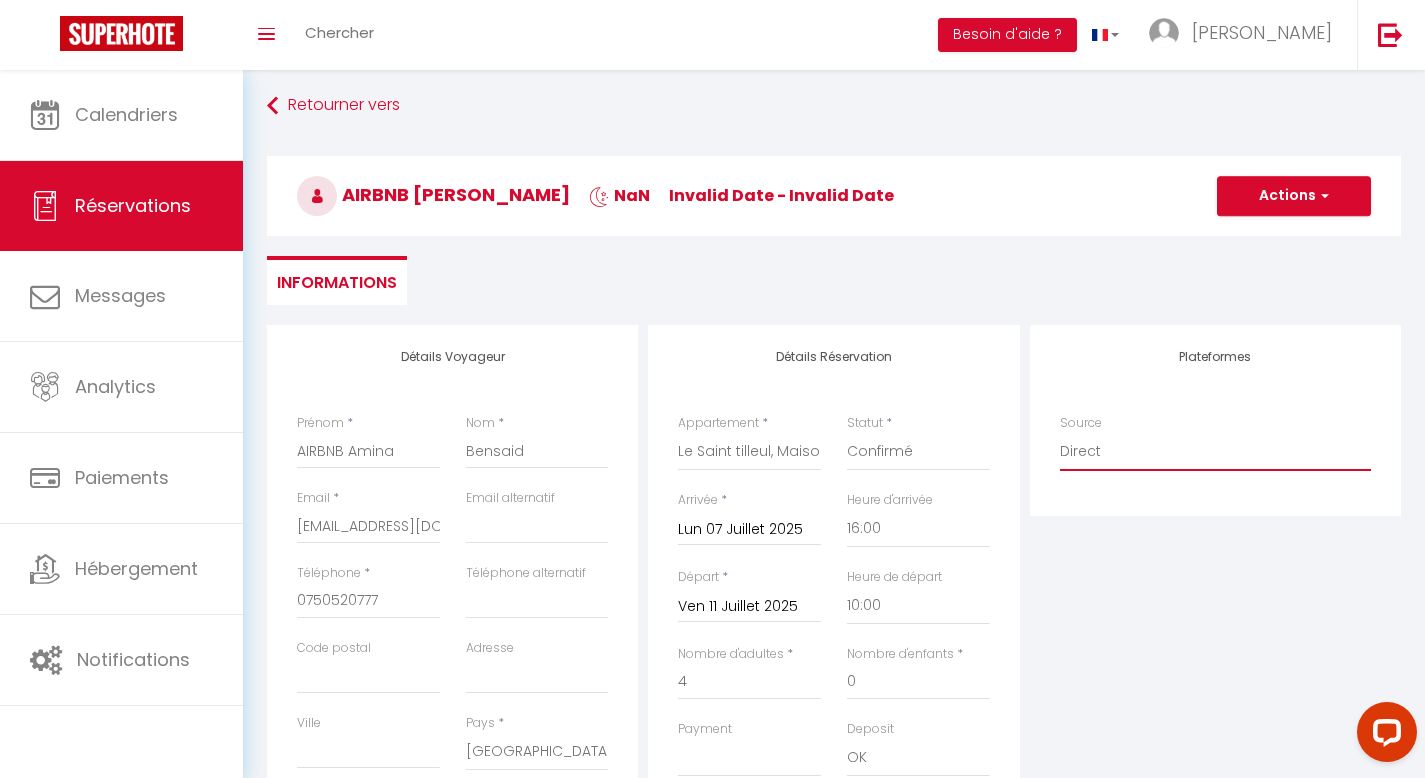 click on "Direct
Airbnb.com
Booking.com
Chalet montagne
Expedia
Gite de France
Homeaway
Homeaway iCal
Homeaway.com
Hotels.com
Housetrip.com
Ical" at bounding box center [1215, 452] 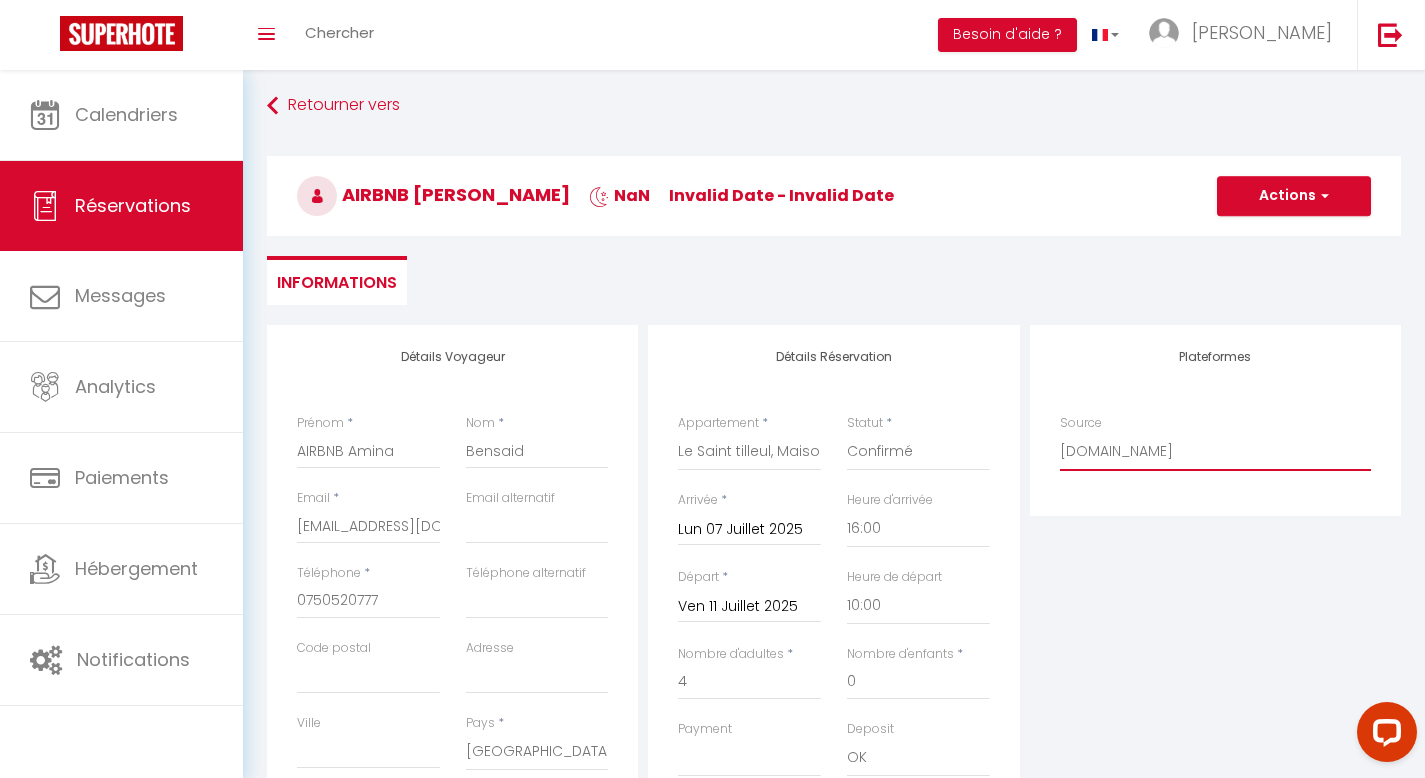 click on "Direct
Airbnb.com
Booking.com
Chalet montagne
Expedia
Gite de France
Homeaway
Homeaway iCal
Homeaway.com
Hotels.com
Housetrip.com
Ical" at bounding box center (1215, 452) 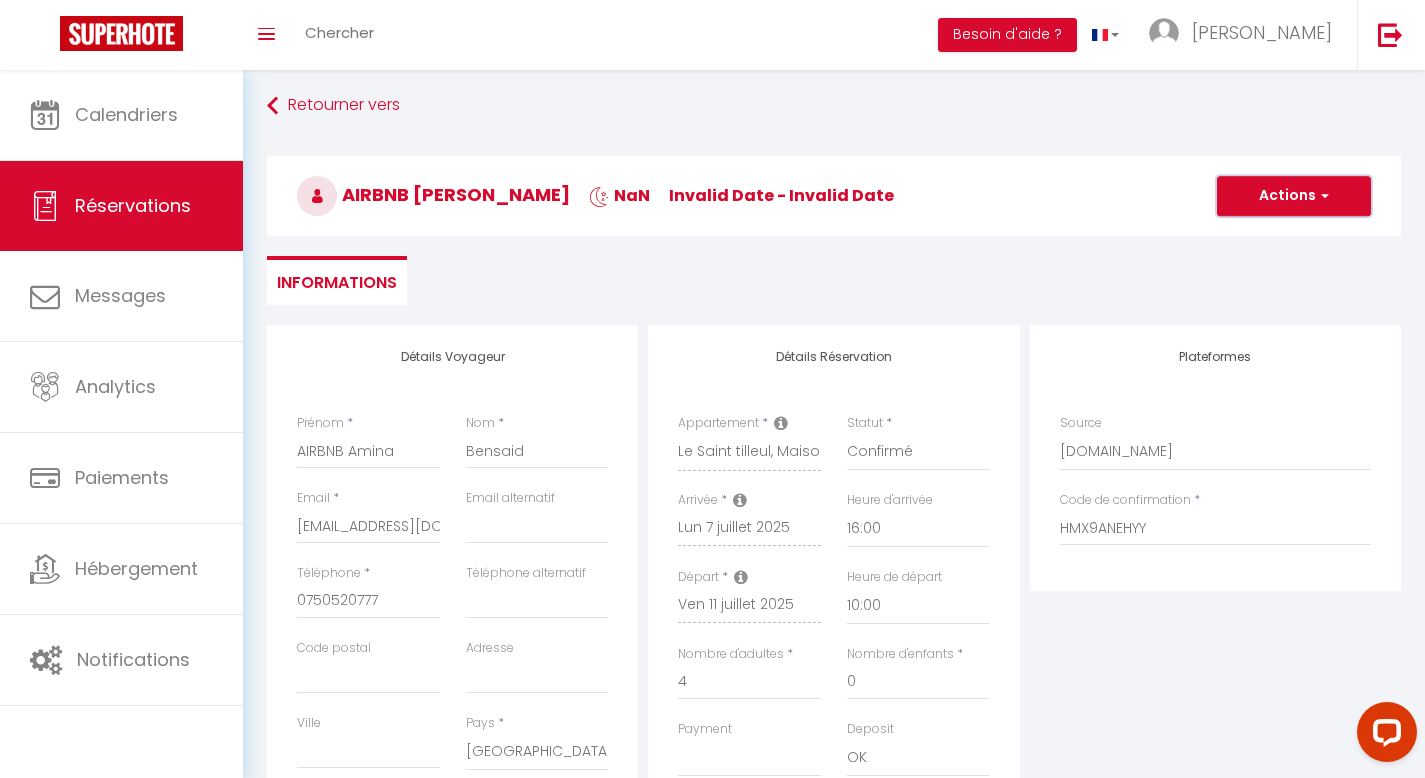 click on "Actions" at bounding box center (1294, 196) 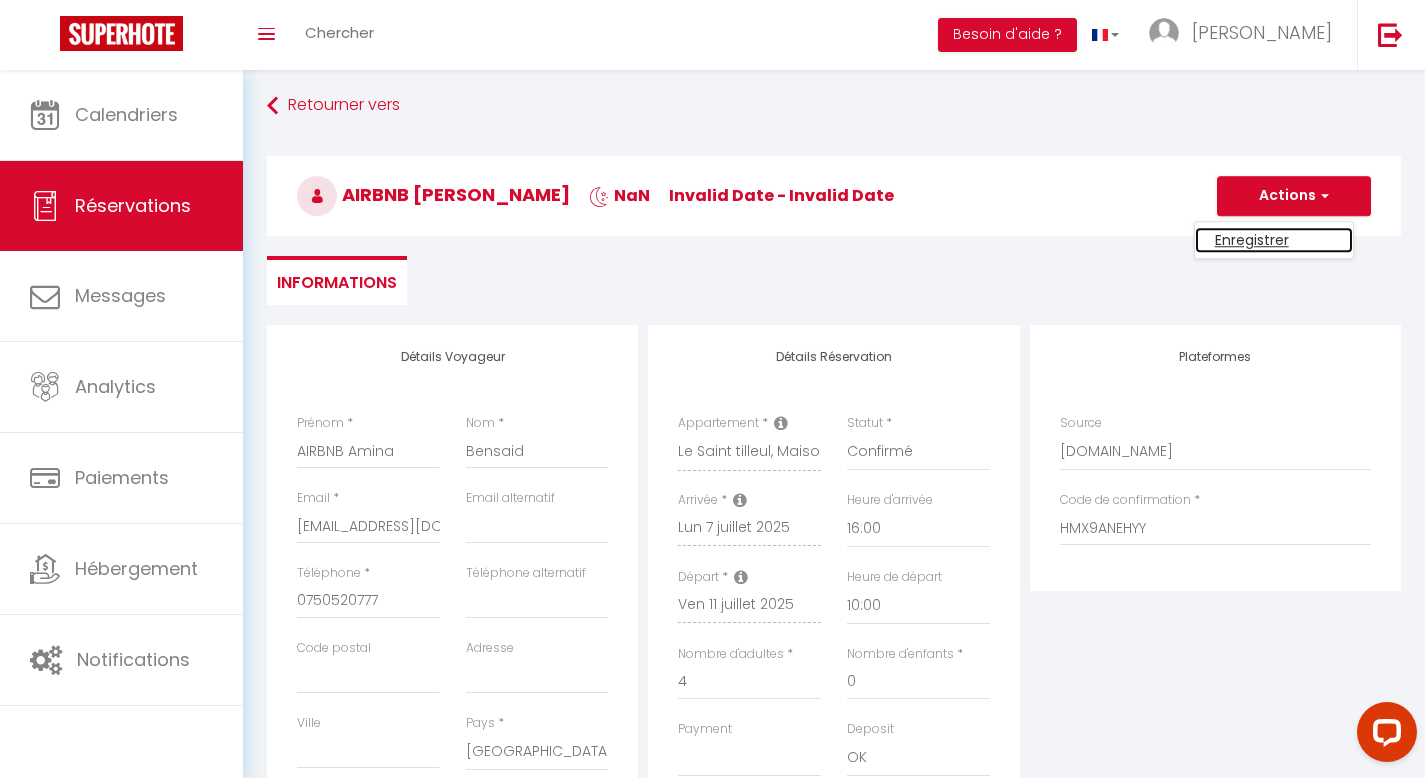 click on "Enregistrer" at bounding box center (1274, 240) 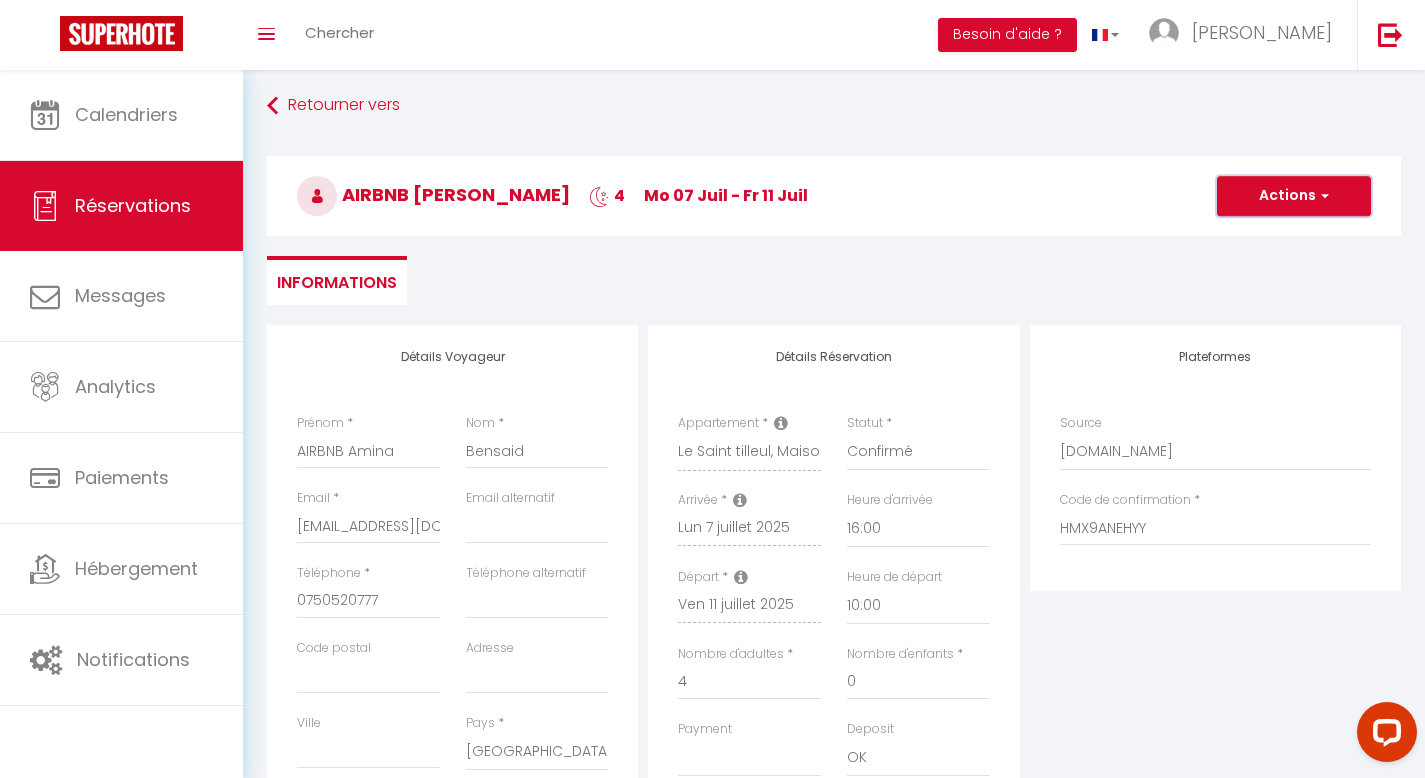 click on "Actions" at bounding box center [1294, 196] 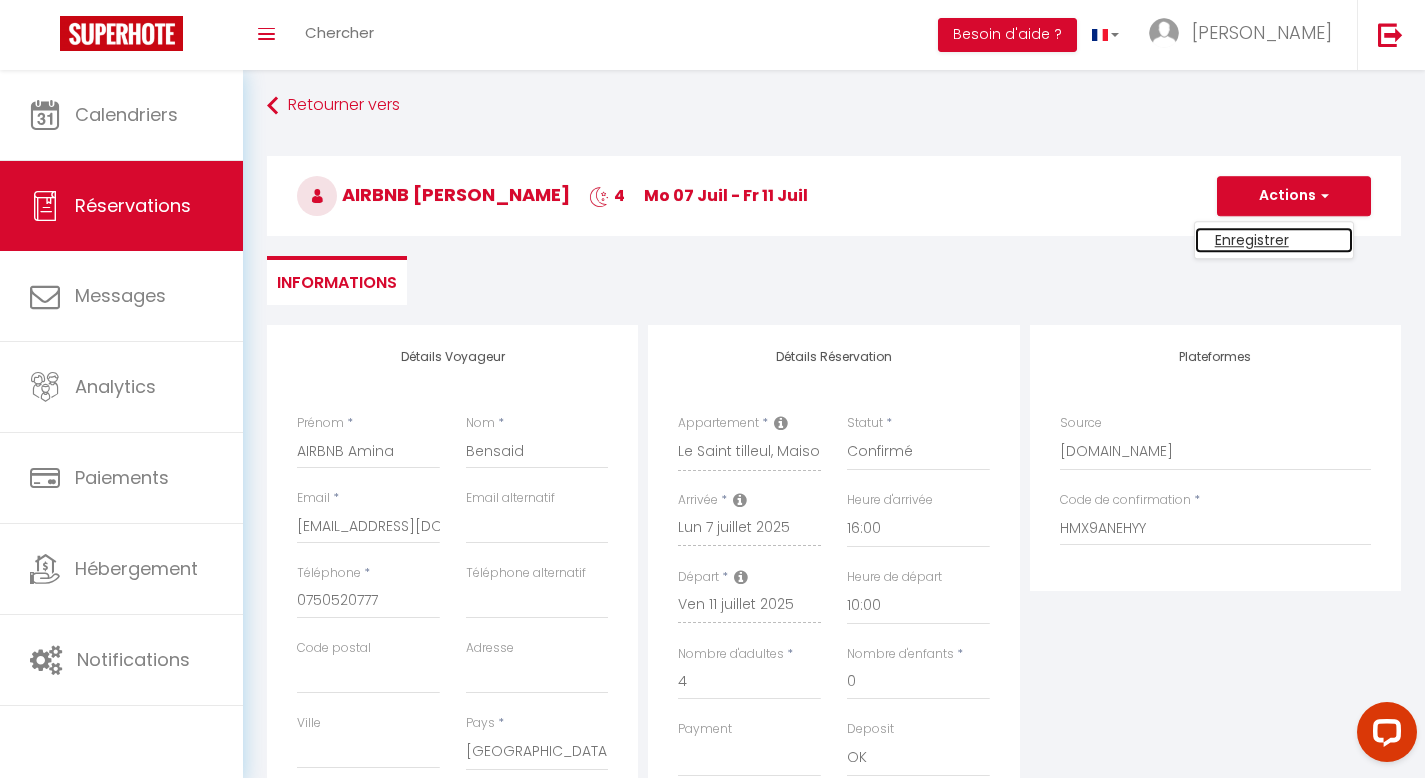 click on "Enregistrer" at bounding box center [1274, 240] 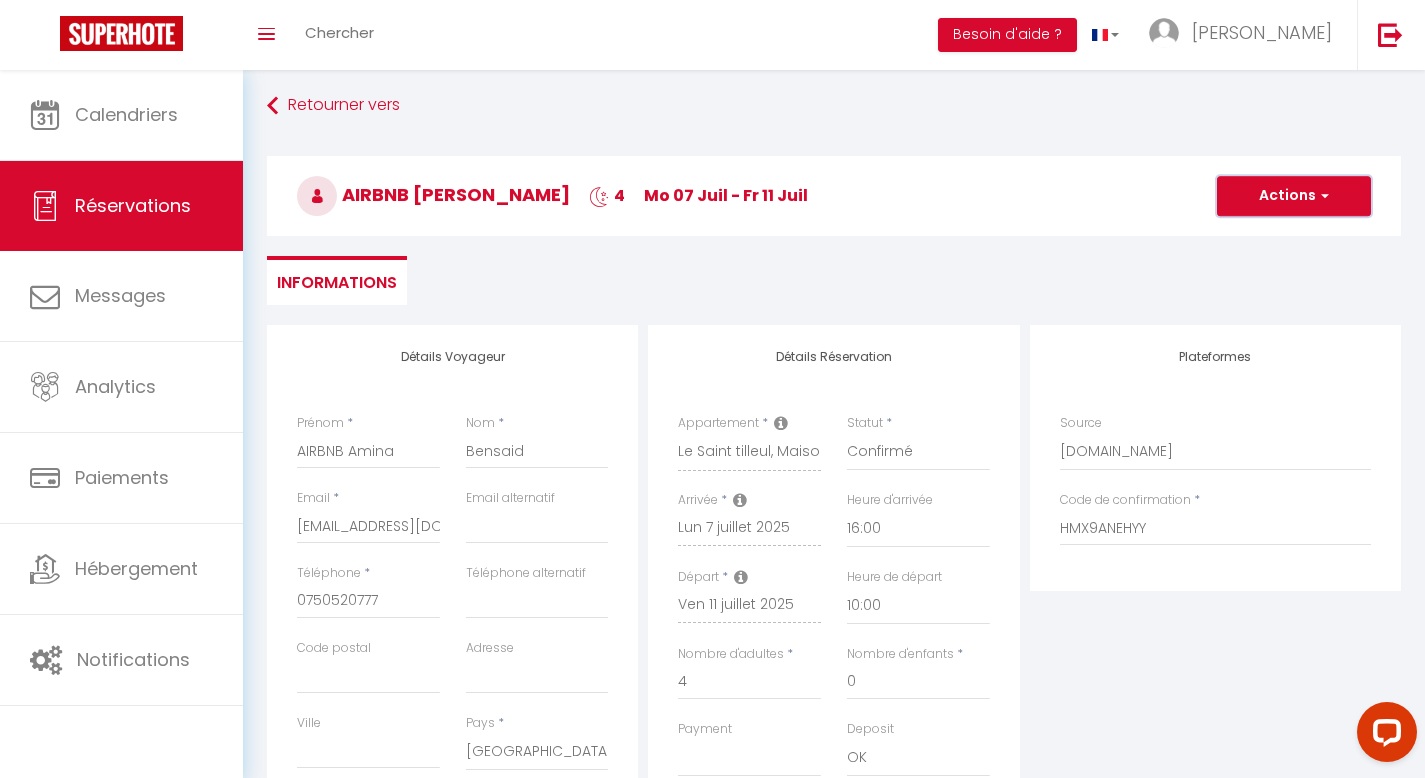 click on "Actions" at bounding box center (1294, 196) 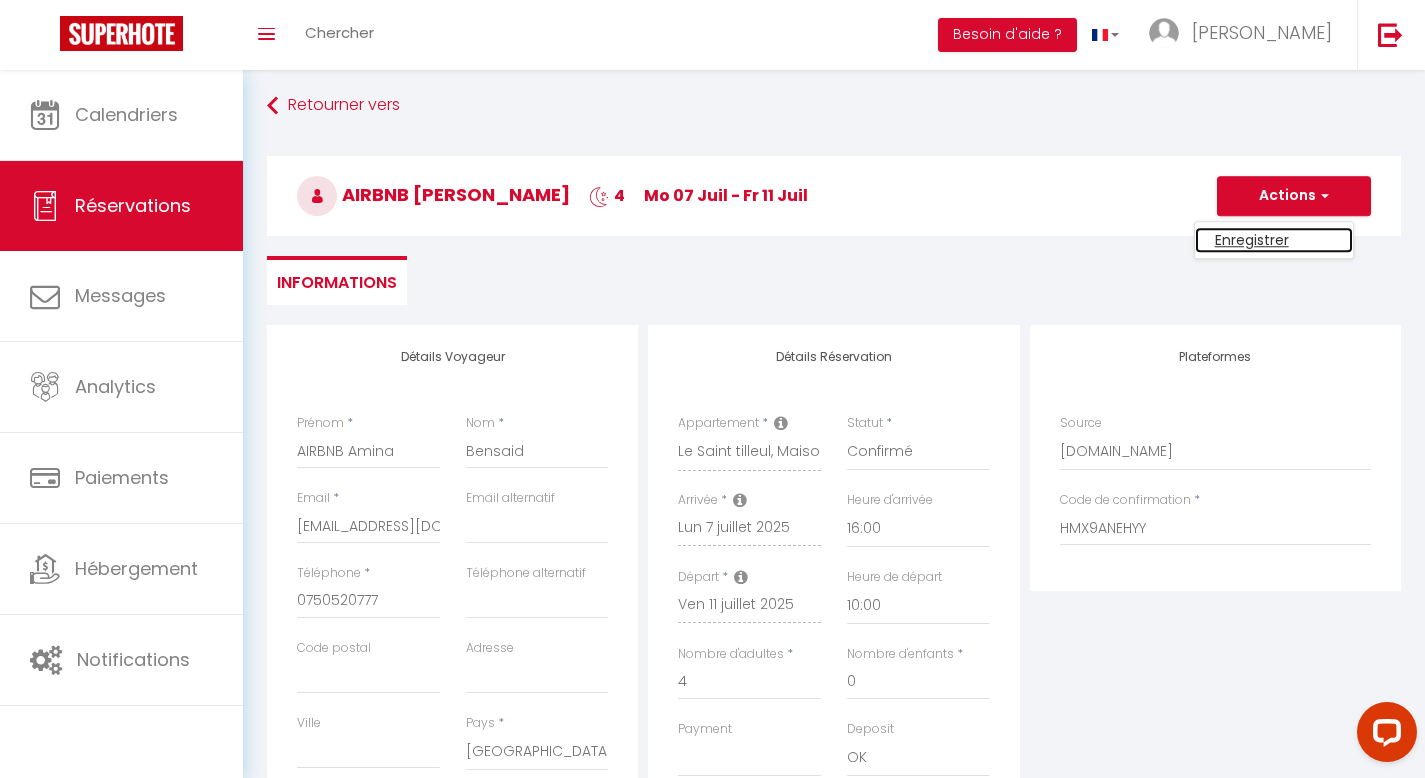 click on "Enregistrer" at bounding box center [1274, 240] 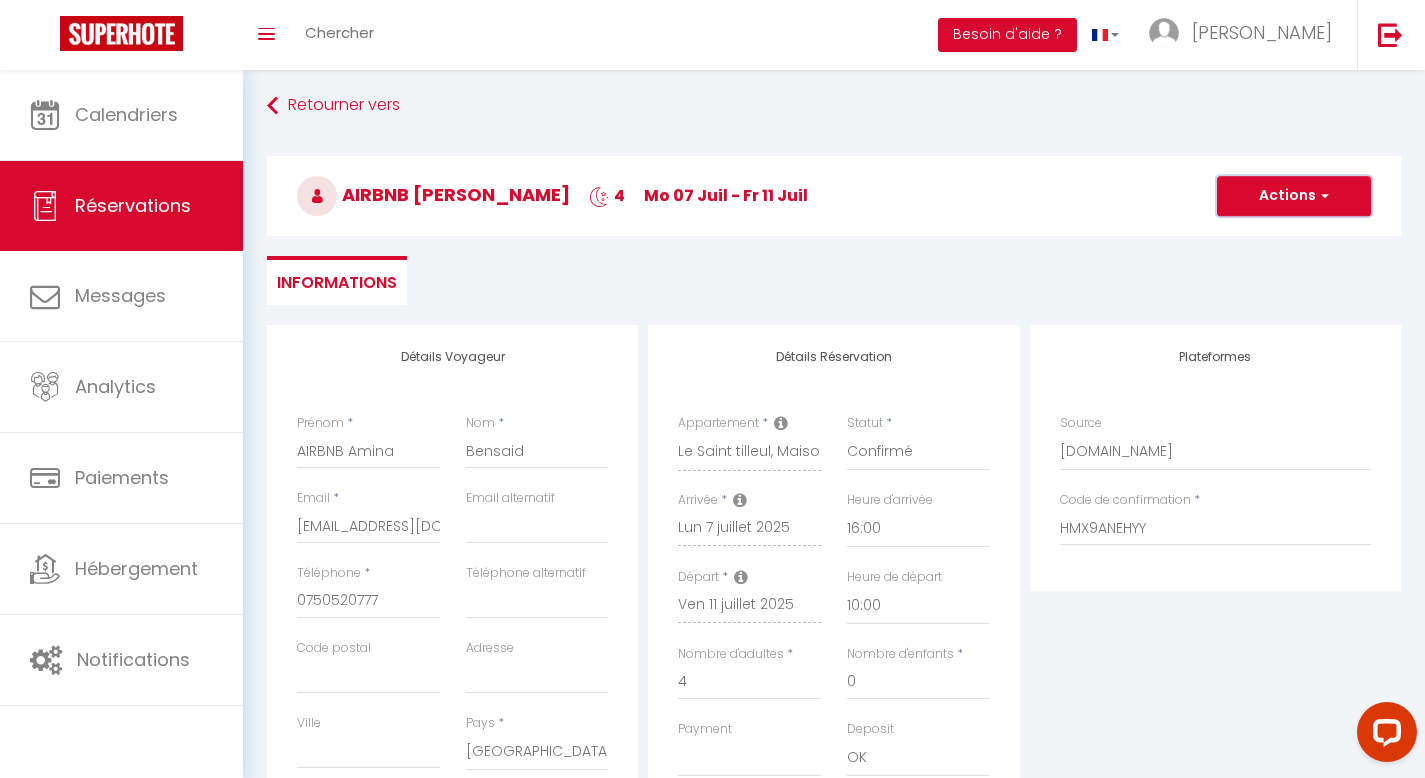 click on "Actions" at bounding box center (1294, 196) 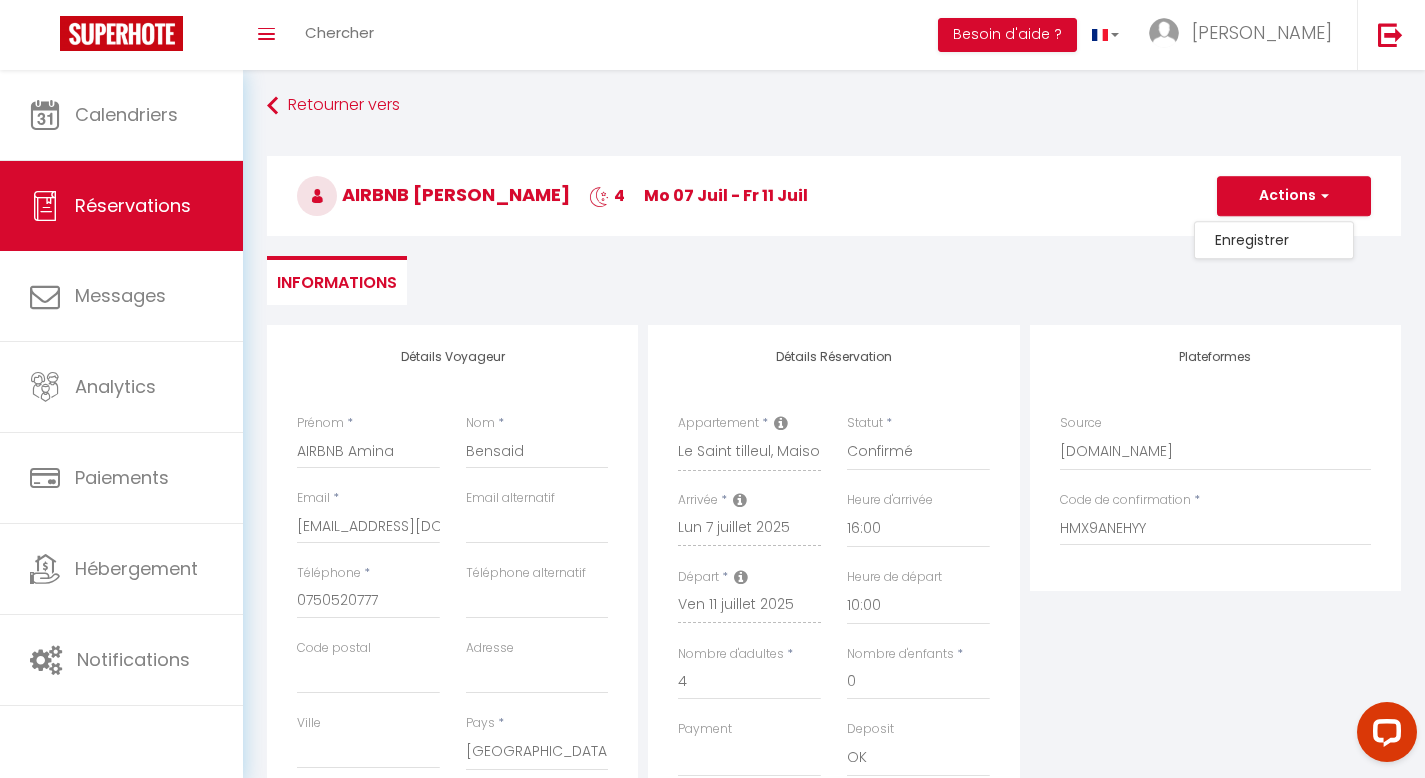 click on "AIRBNB Amina   Bensaid   4
Mo 07 Juil - Fr 11 Juil
Actions
Enregistrer
Actions
Enregistrer   Aperçu et éditer   Envoyer la facture   Copier le lien
Actions
Voir le contrat   Envoyer le contrat   Copier le lien
Actions
Encaisser un paiement     Encaisser une caution     Créer nouveau lien paiement     Créer nouveau lien caution     Envoyer un paiement global
Actions" at bounding box center (834, 192) 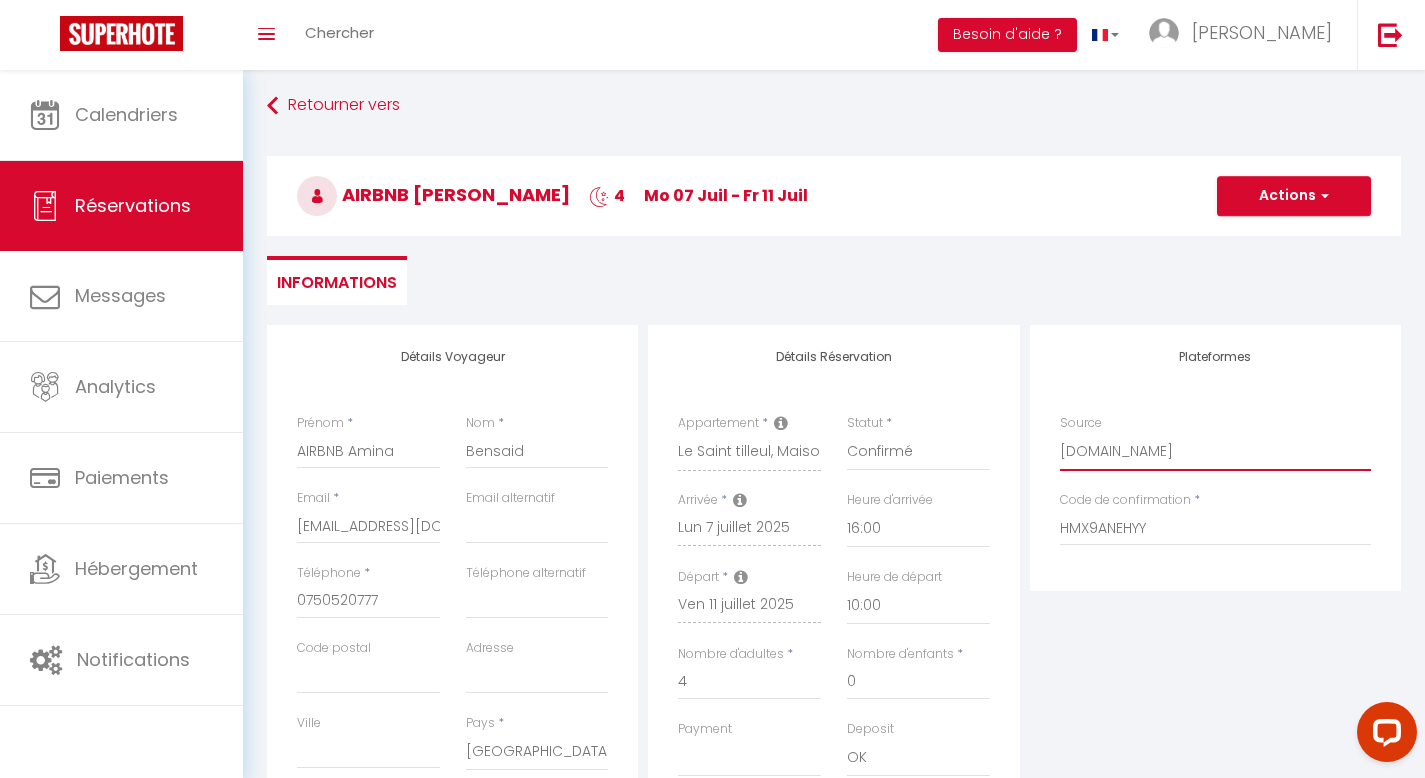 click on "Direct
Airbnb.com
Booking.com
Chalet montagne
Expedia
Gite de France
Homeaway
Homeaway iCal
Homeaway.com
Hotels.com
Housetrip.com
Ical" at bounding box center [1215, 452] 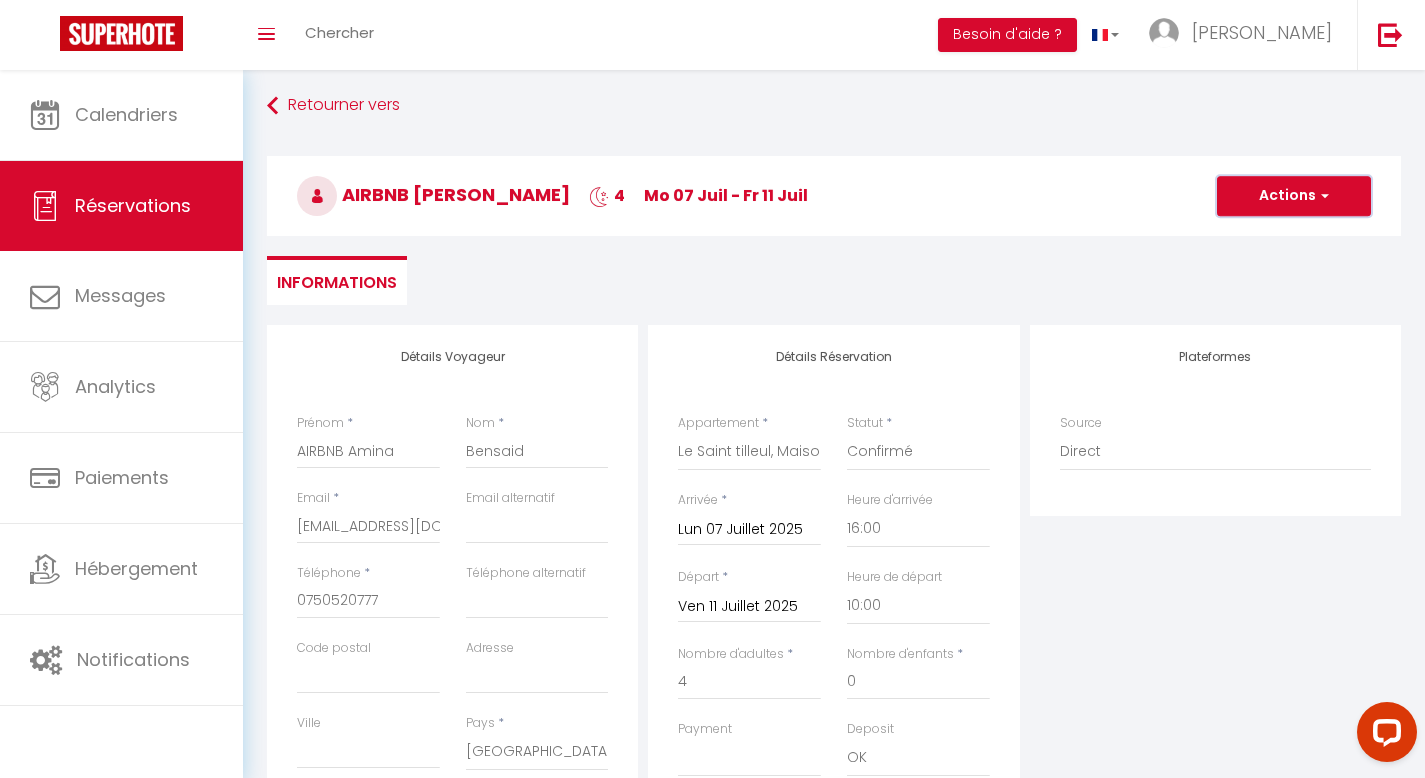 click on "Actions" at bounding box center (1294, 196) 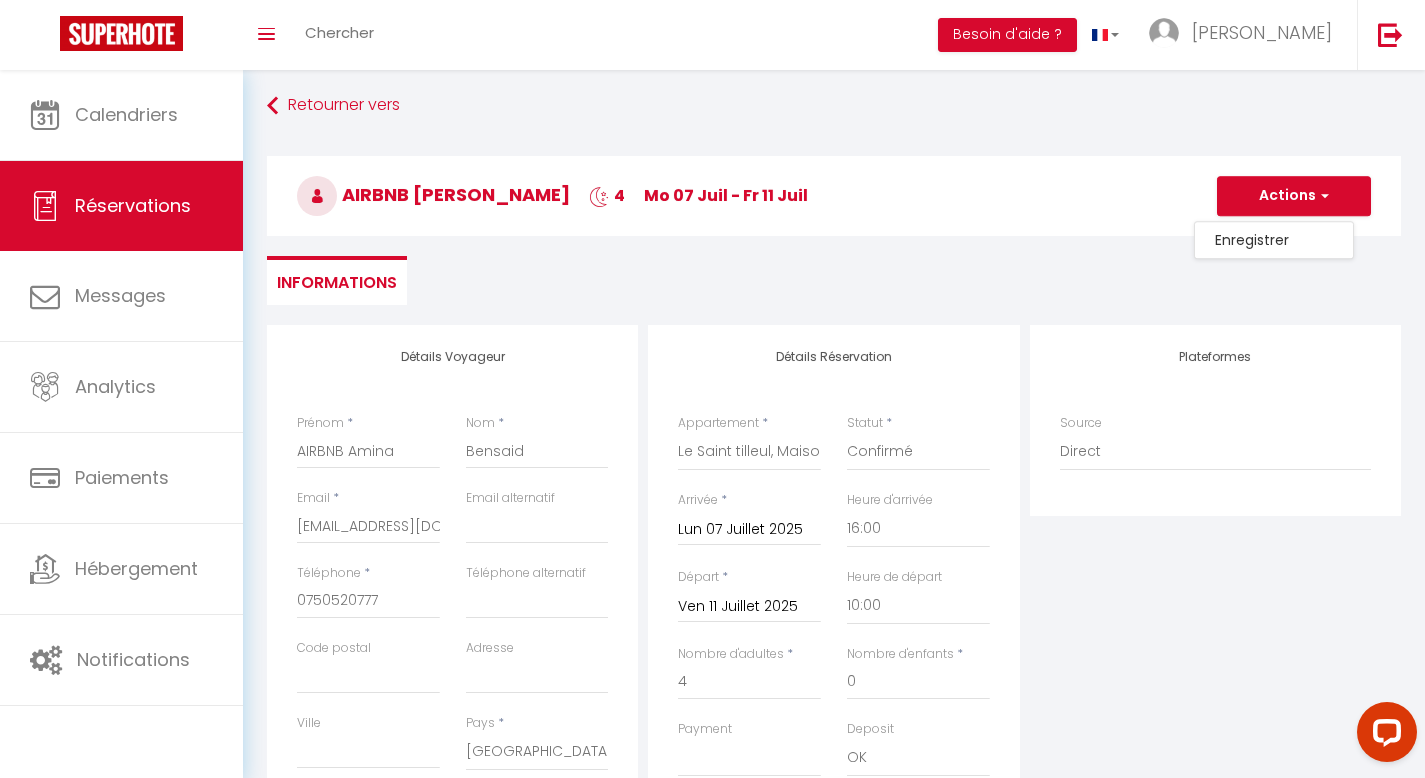 drag, startPoint x: 1263, startPoint y: 536, endPoint x: 1405, endPoint y: 374, distance: 215.42516 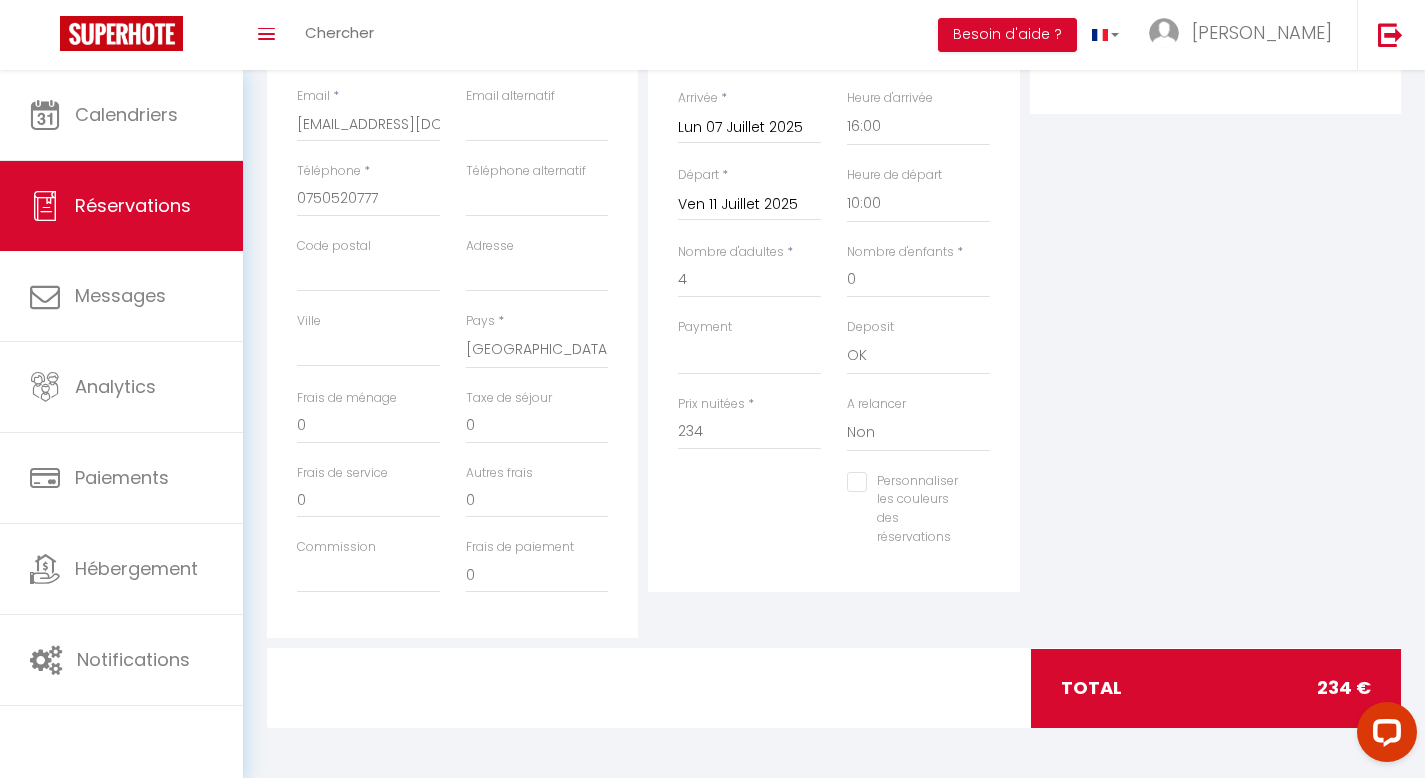 scroll, scrollTop: 0, scrollLeft: 0, axis: both 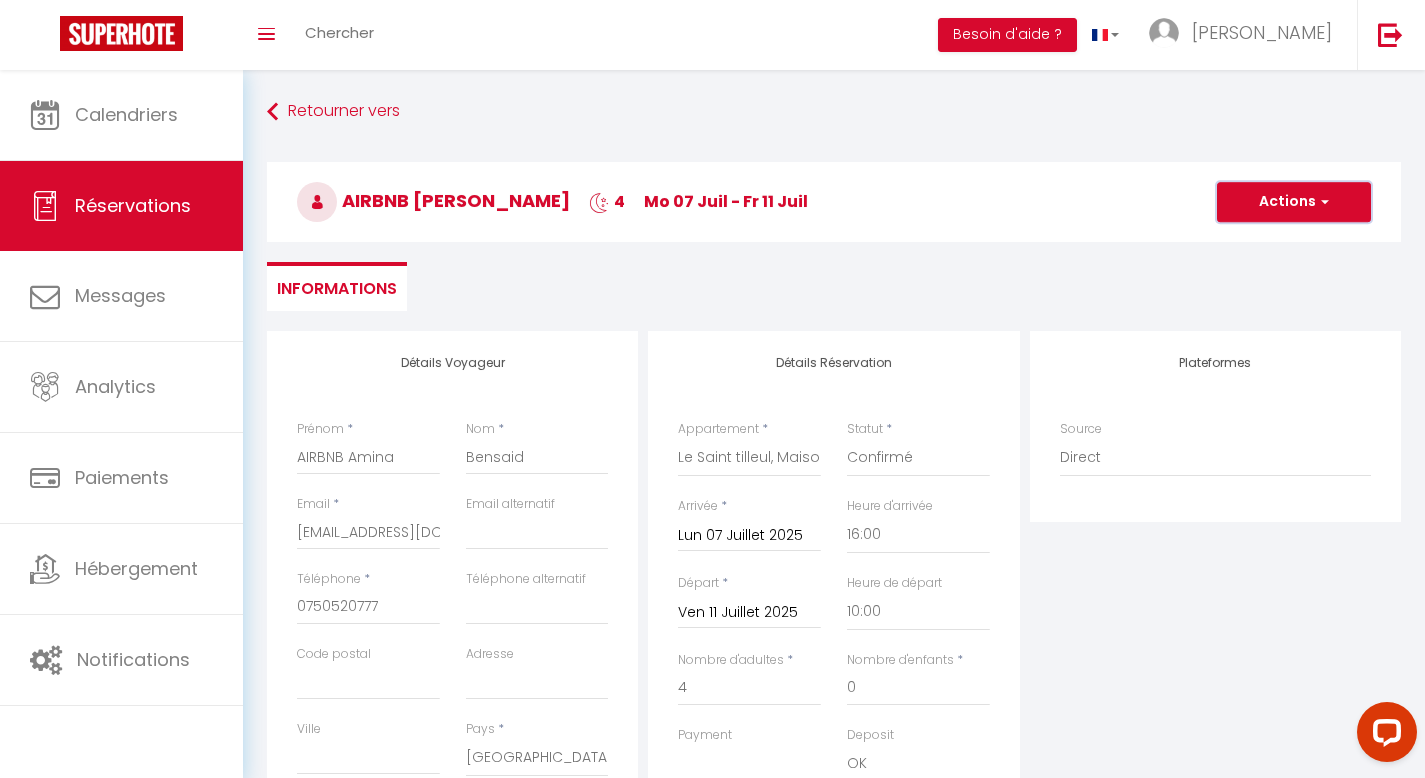 click on "Actions" at bounding box center (1294, 202) 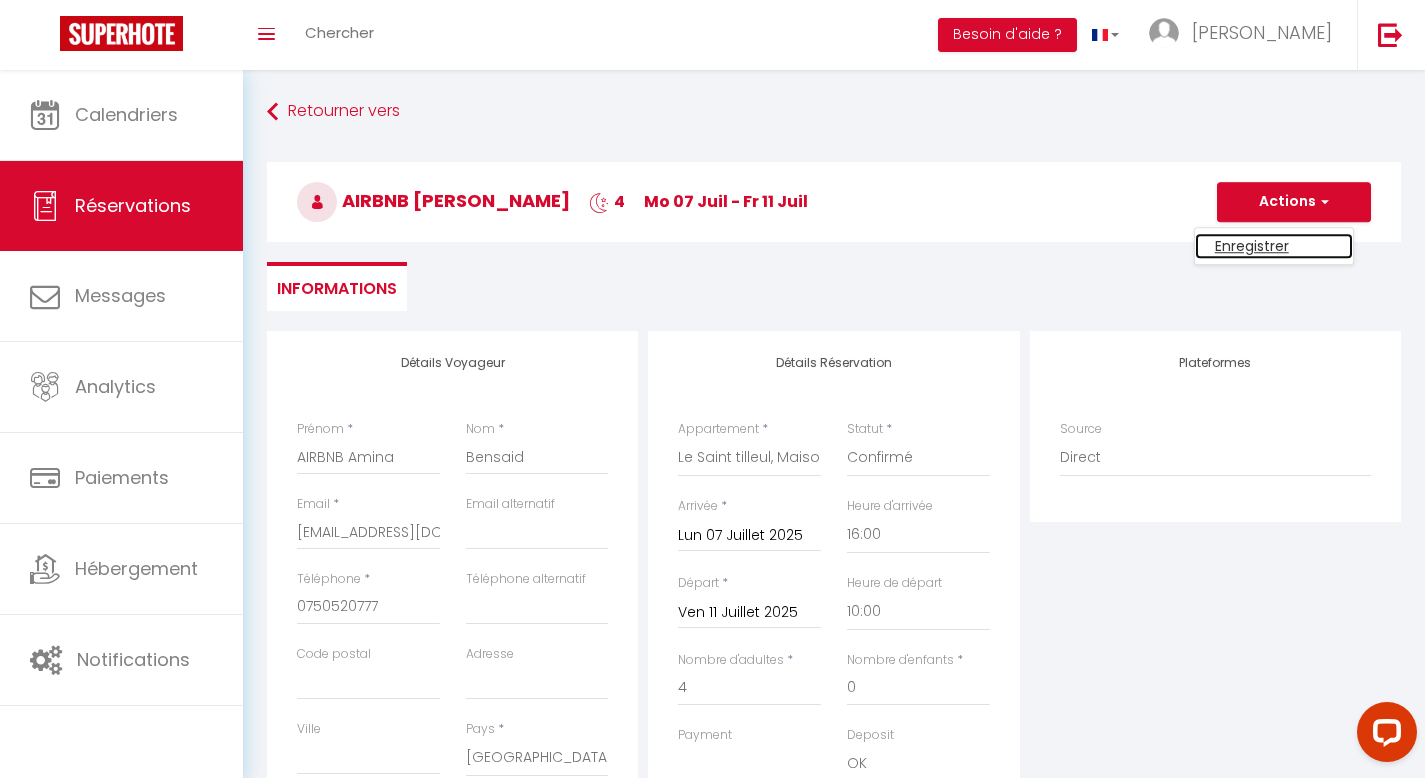 click on "Enregistrer" at bounding box center (1274, 246) 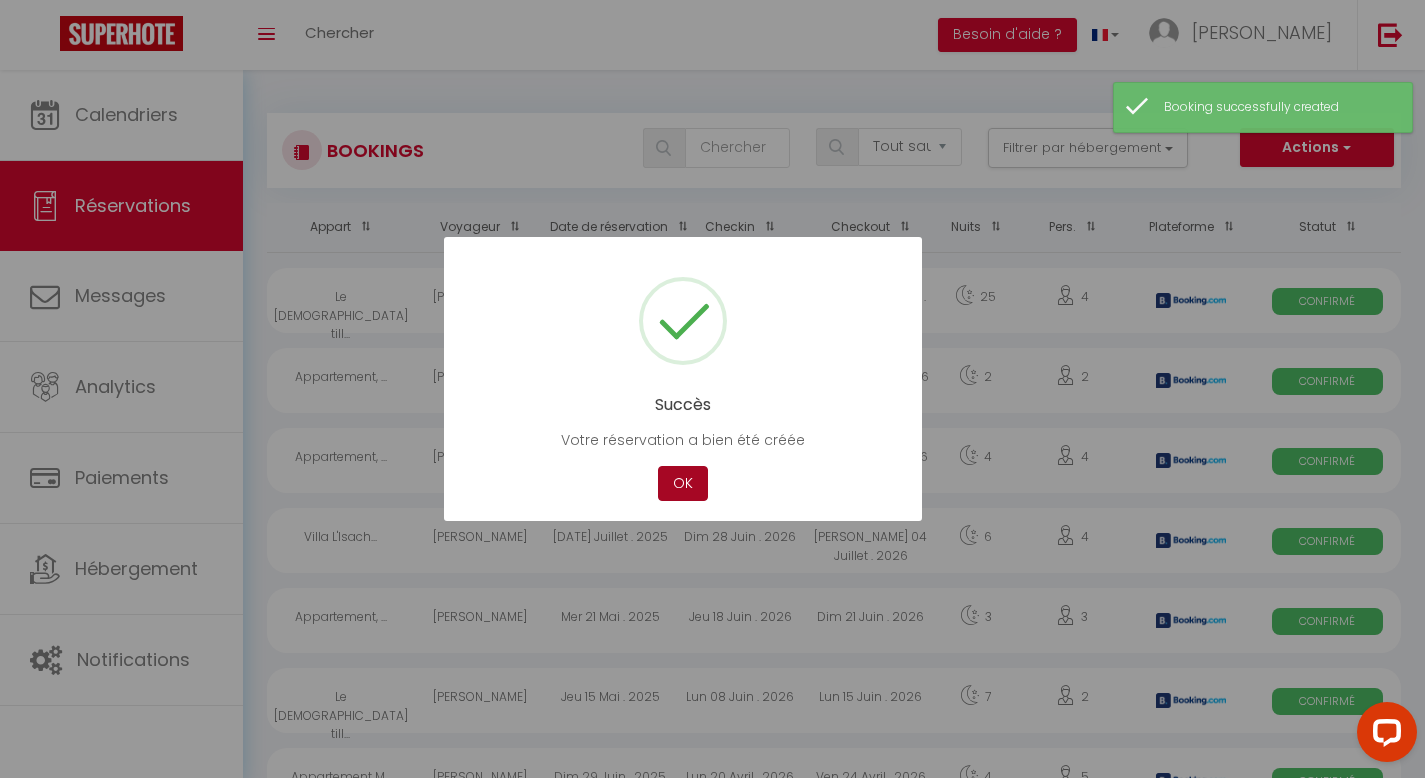 click on "OK" at bounding box center (683, 483) 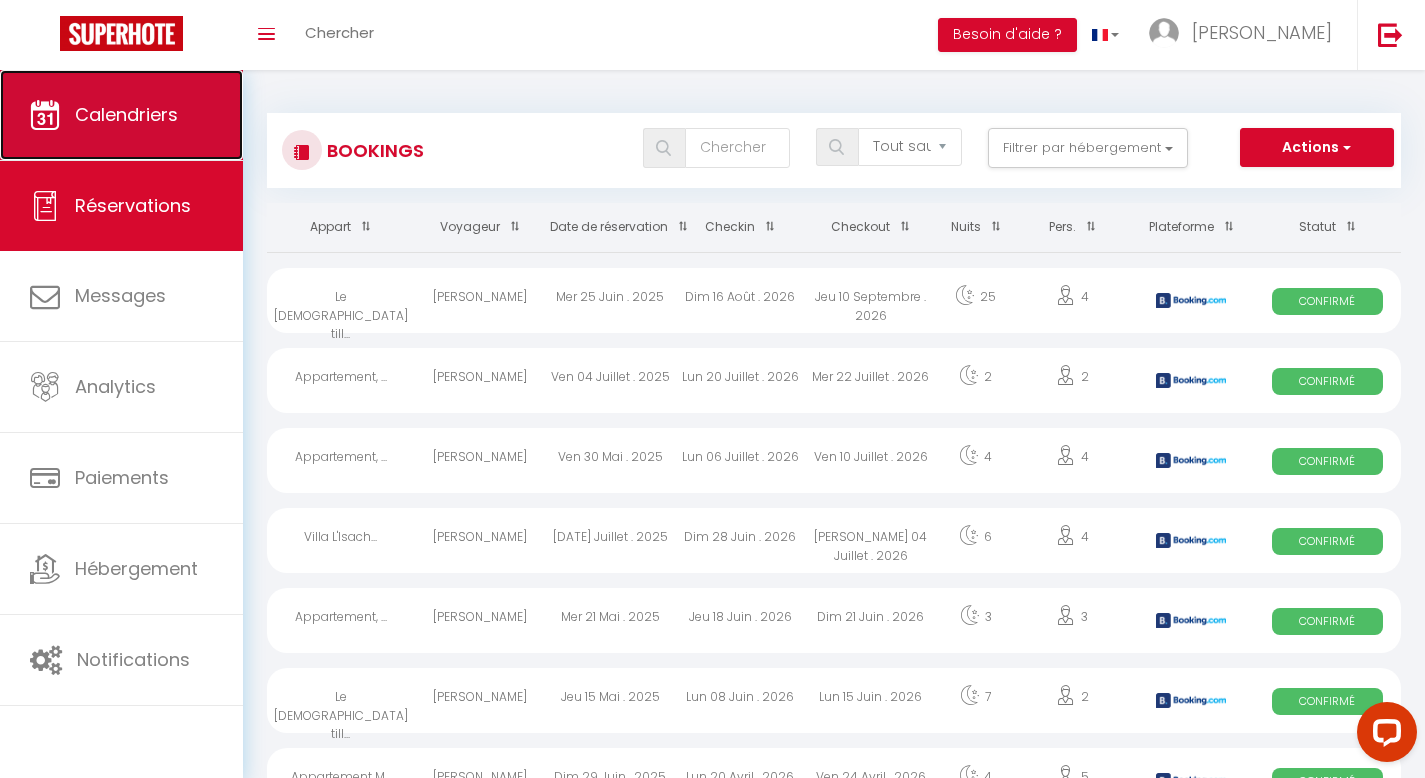 click on "Calendriers" at bounding box center (126, 114) 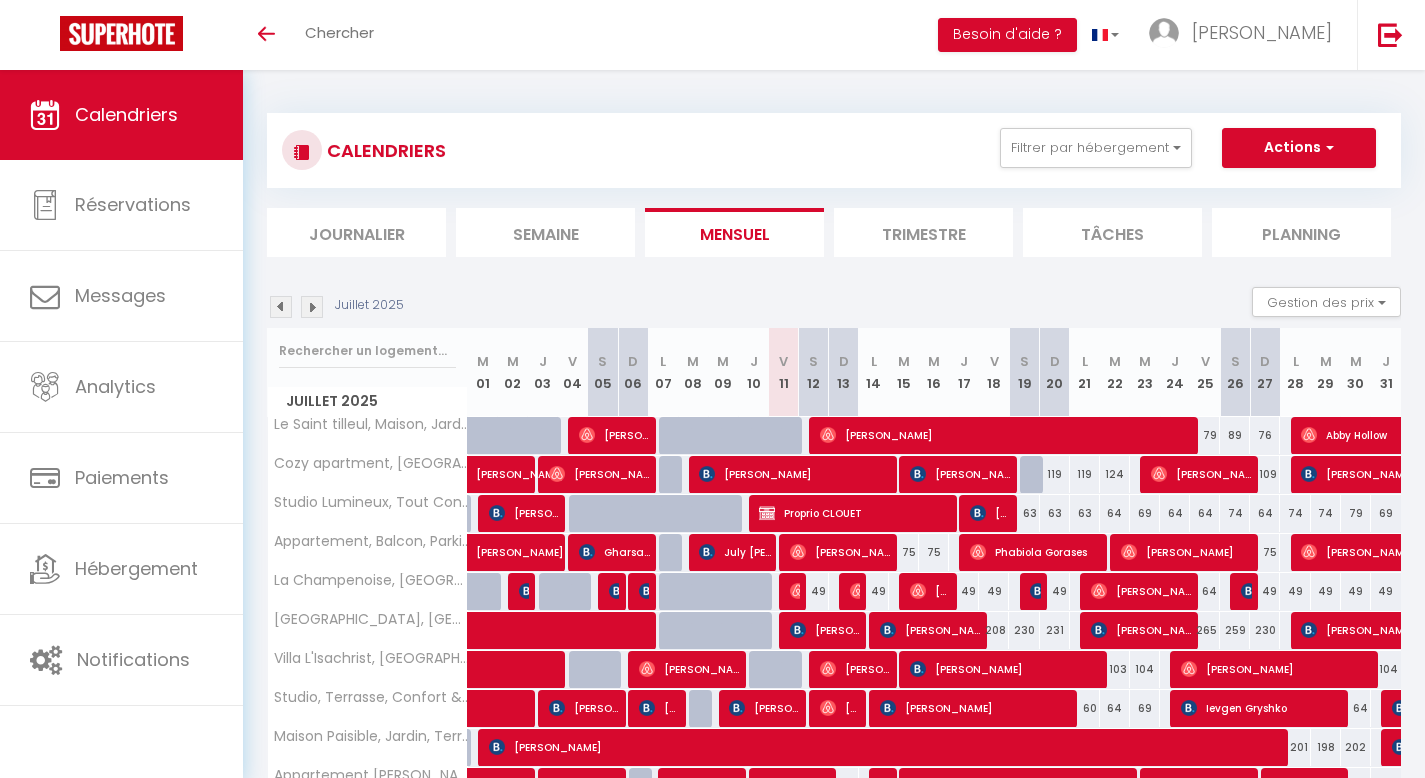 scroll, scrollTop: 0, scrollLeft: 0, axis: both 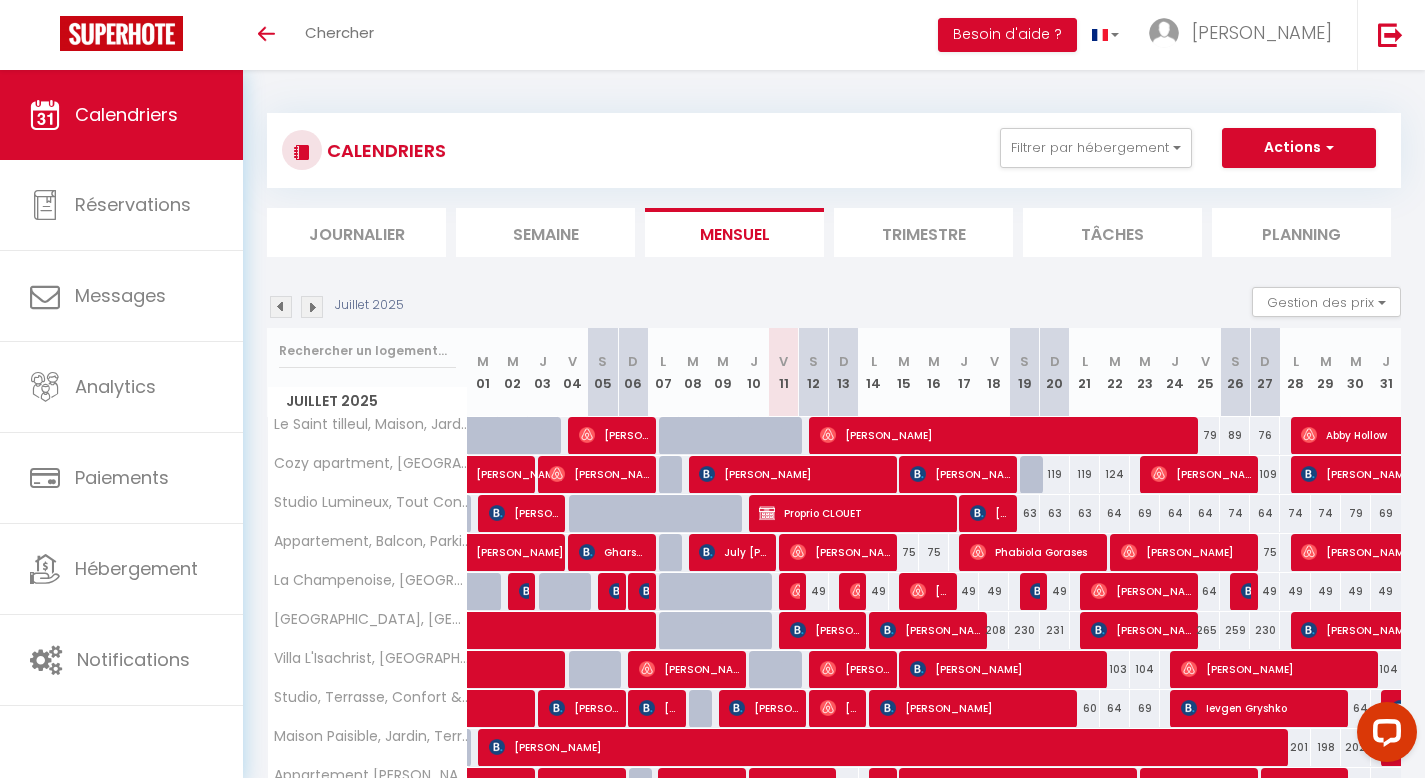 click on "Toggle menubar     Chercher   BUTTON
Besoin d'aide ?
[PERSON_NAME]        Équipe" at bounding box center [777, 35] 